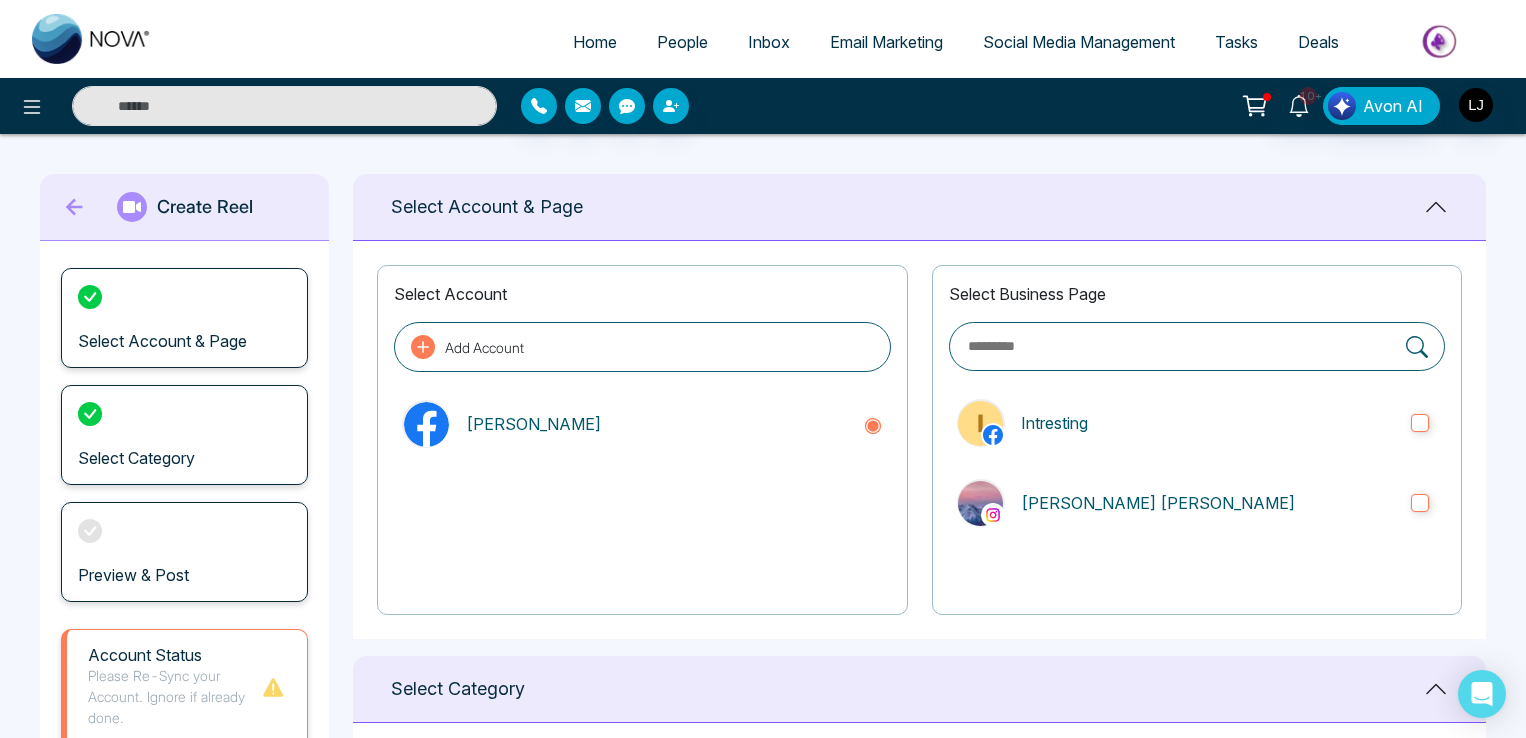 scroll, scrollTop: 1232, scrollLeft: 0, axis: vertical 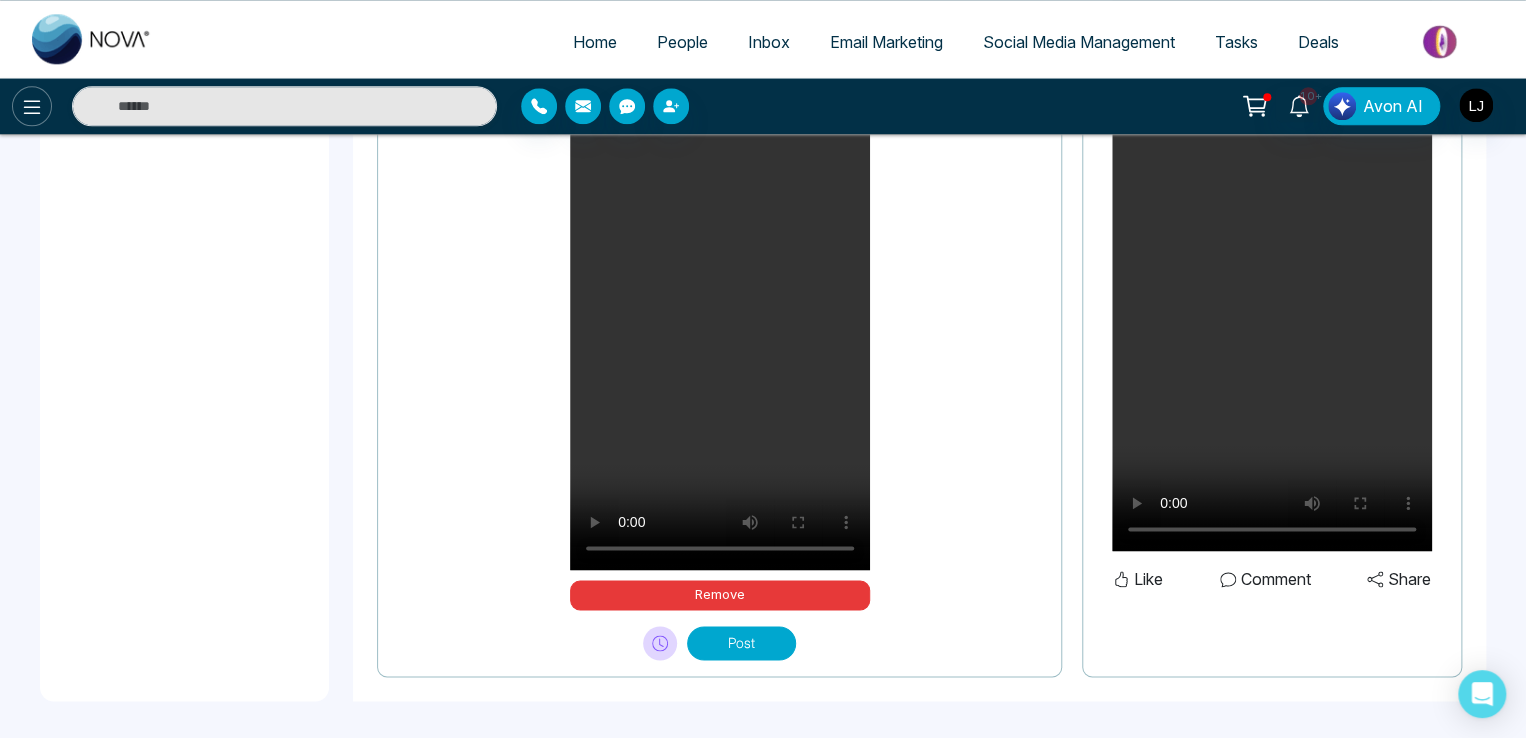 click 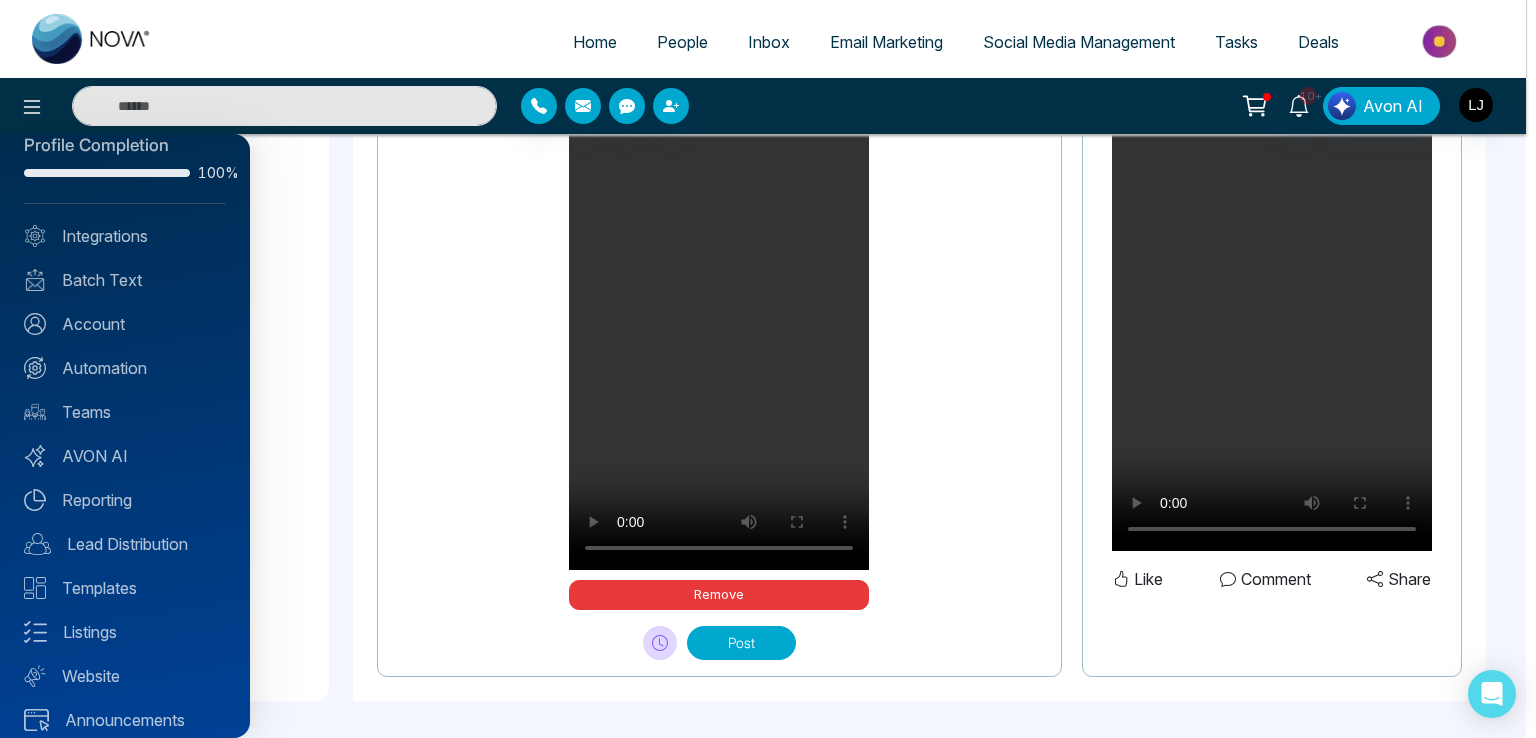 scroll, scrollTop: 48, scrollLeft: 0, axis: vertical 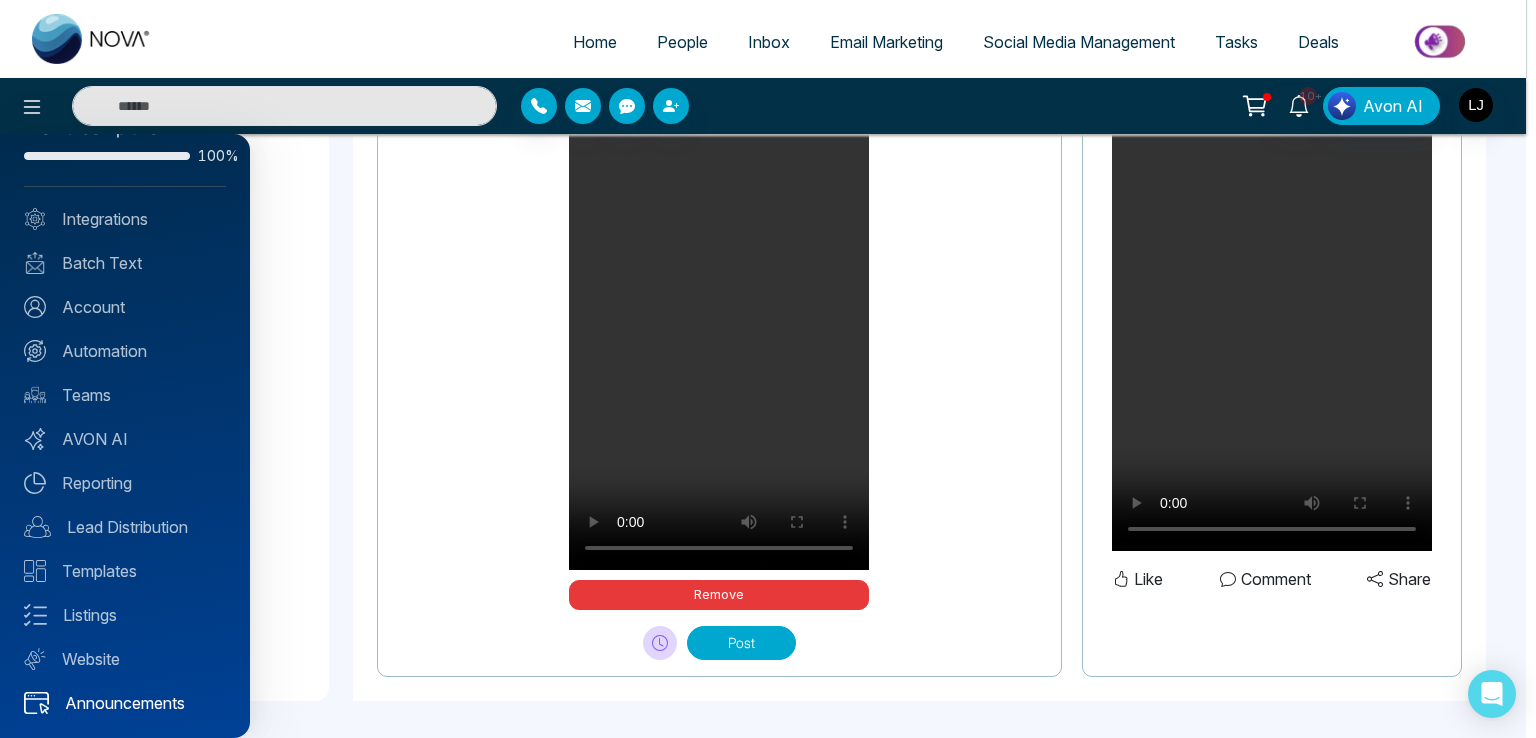 click on "Announcements" at bounding box center (125, 703) 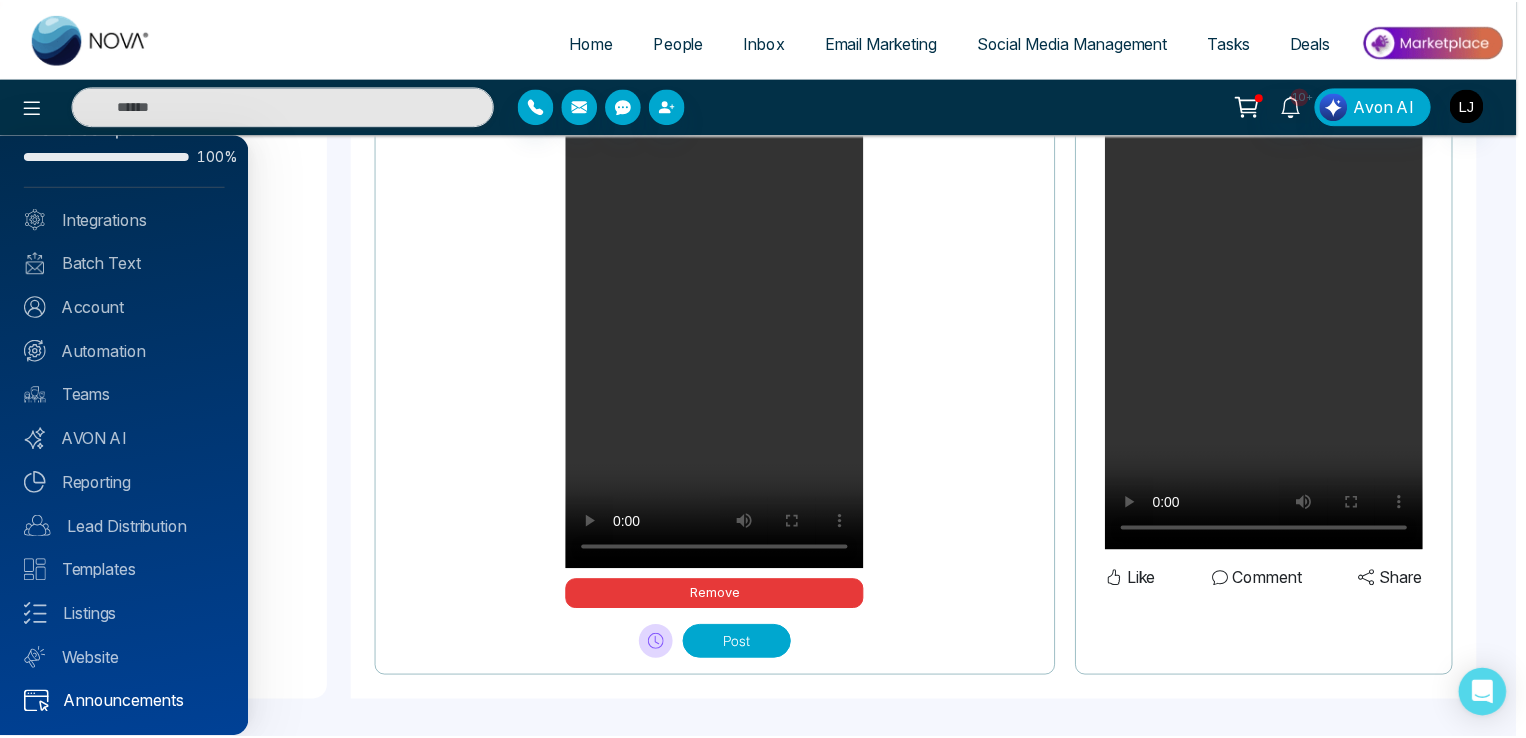 scroll, scrollTop: 0, scrollLeft: 0, axis: both 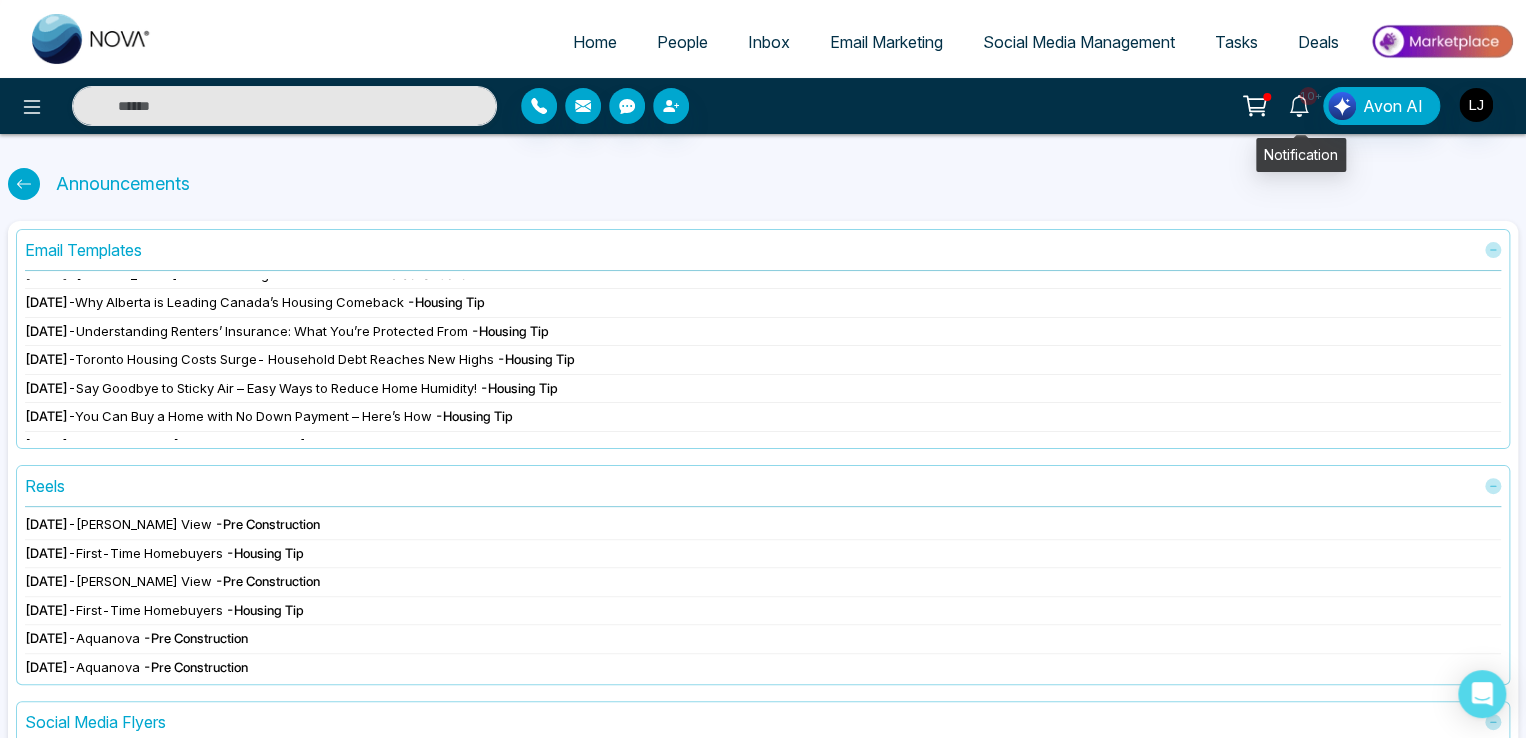 click on "10+" at bounding box center (1308, 96) 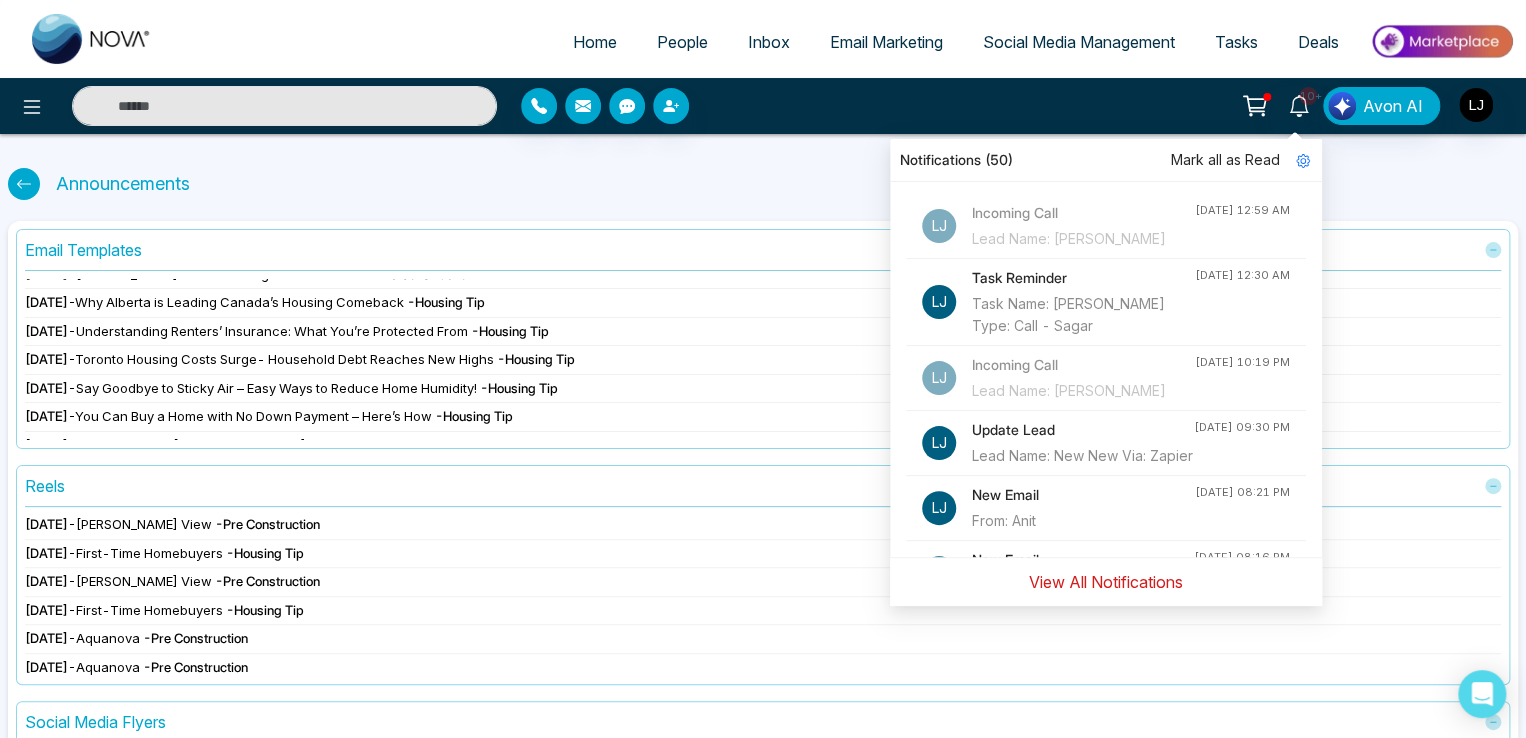 click on "View All Notifications" at bounding box center [1106, 582] 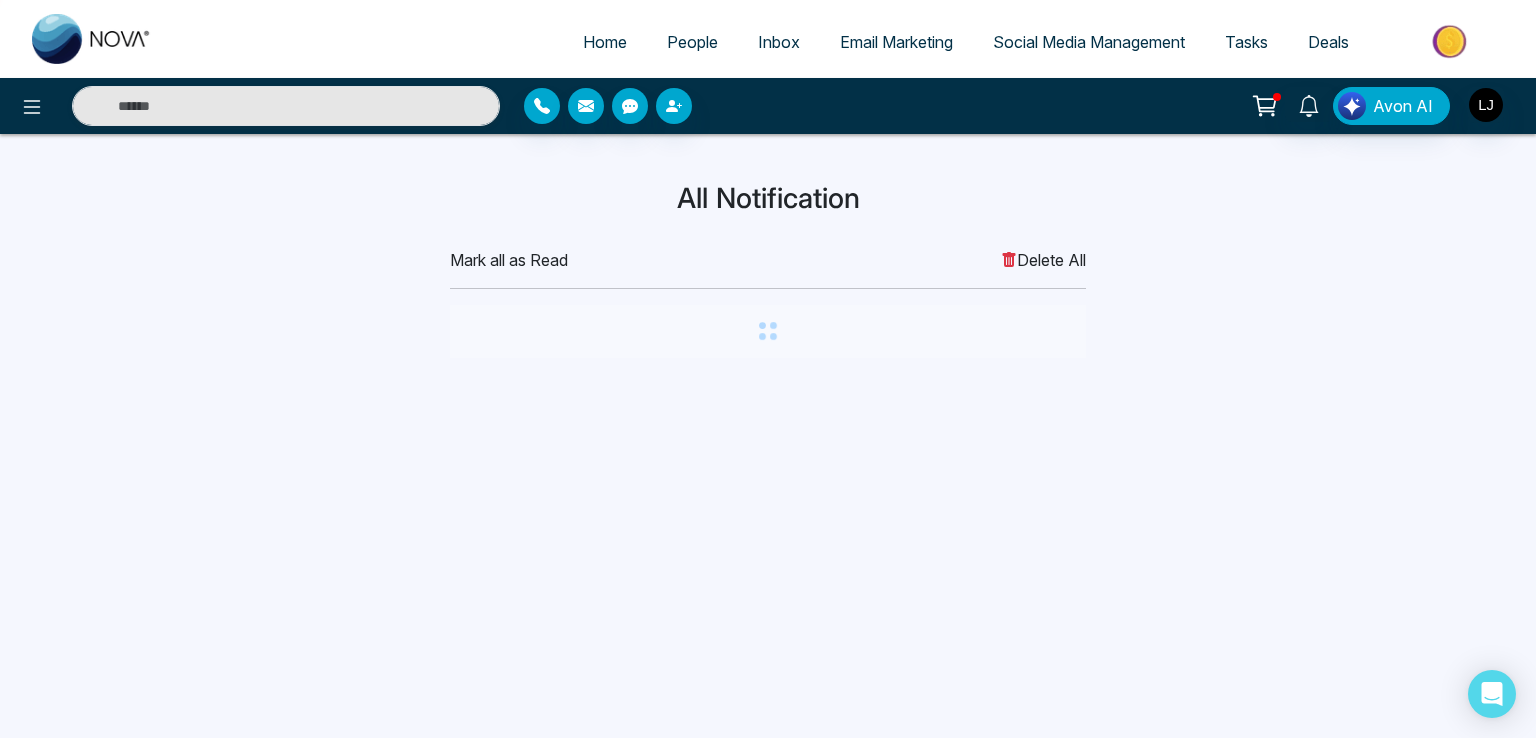 click on "Mark all as Read  Delete All" at bounding box center (768, 260) 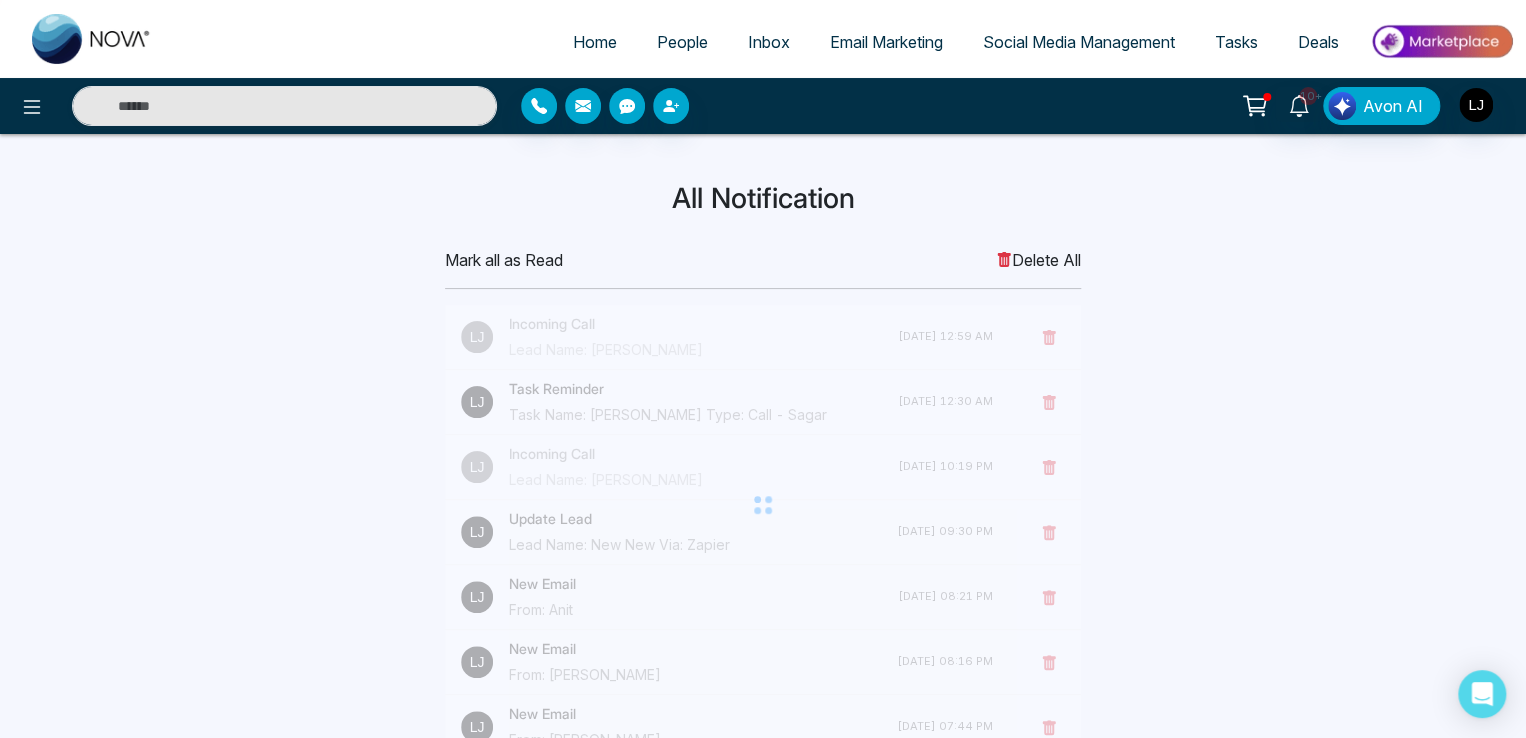 click on "Delete All" at bounding box center [1038, 260] 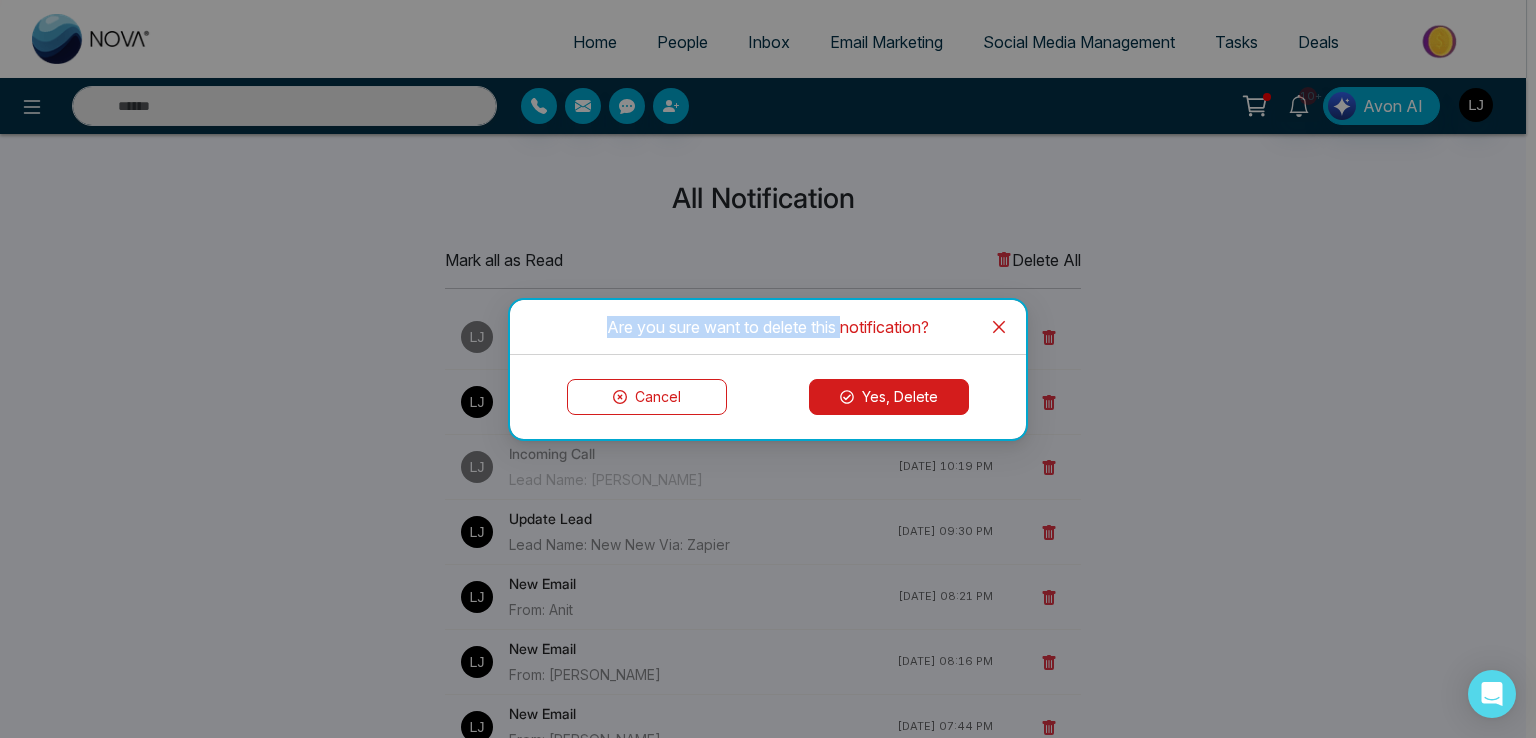 drag, startPoint x: 597, startPoint y: 325, endPoint x: 846, endPoint y: 329, distance: 249.03212 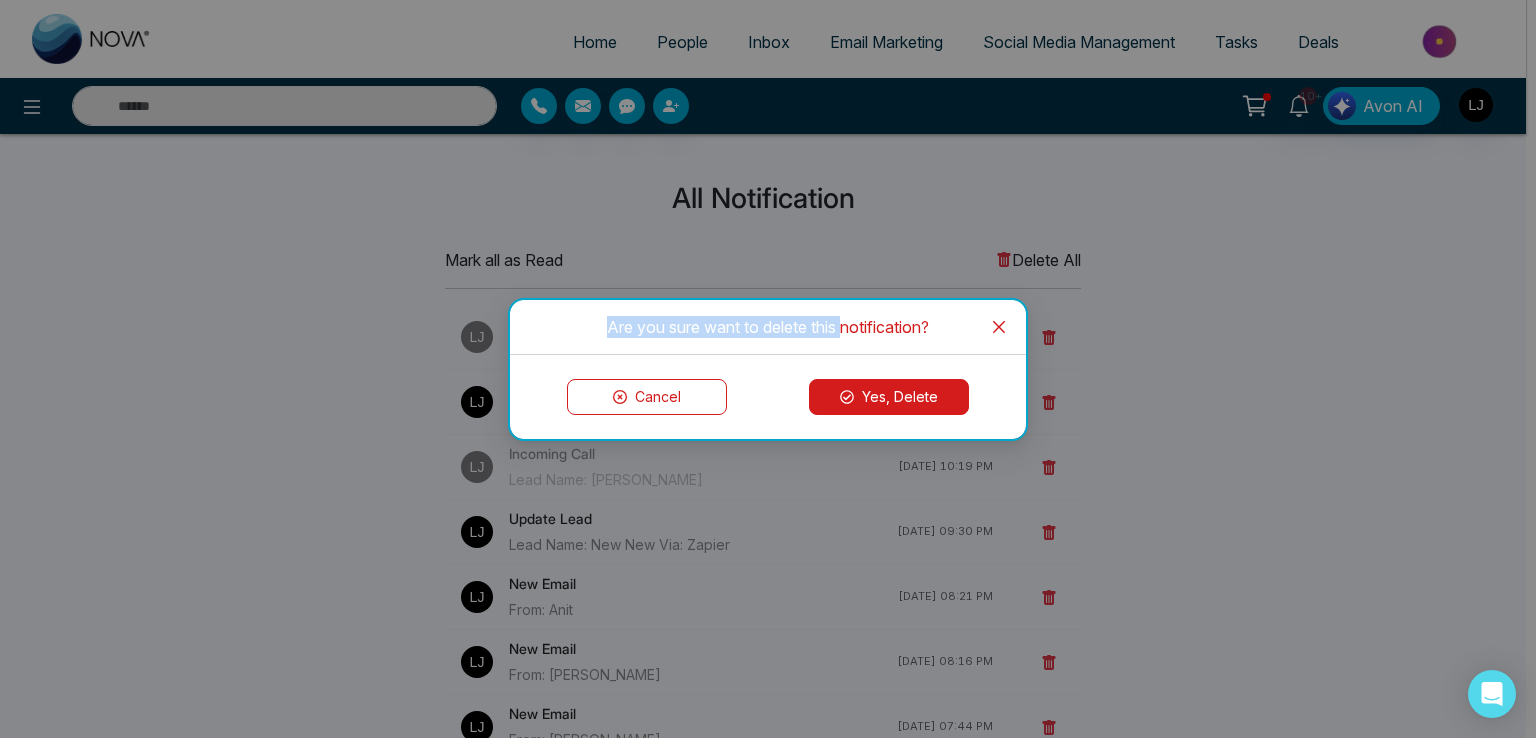 click on "Are you sure want to delete this notification?" at bounding box center (768, 327) 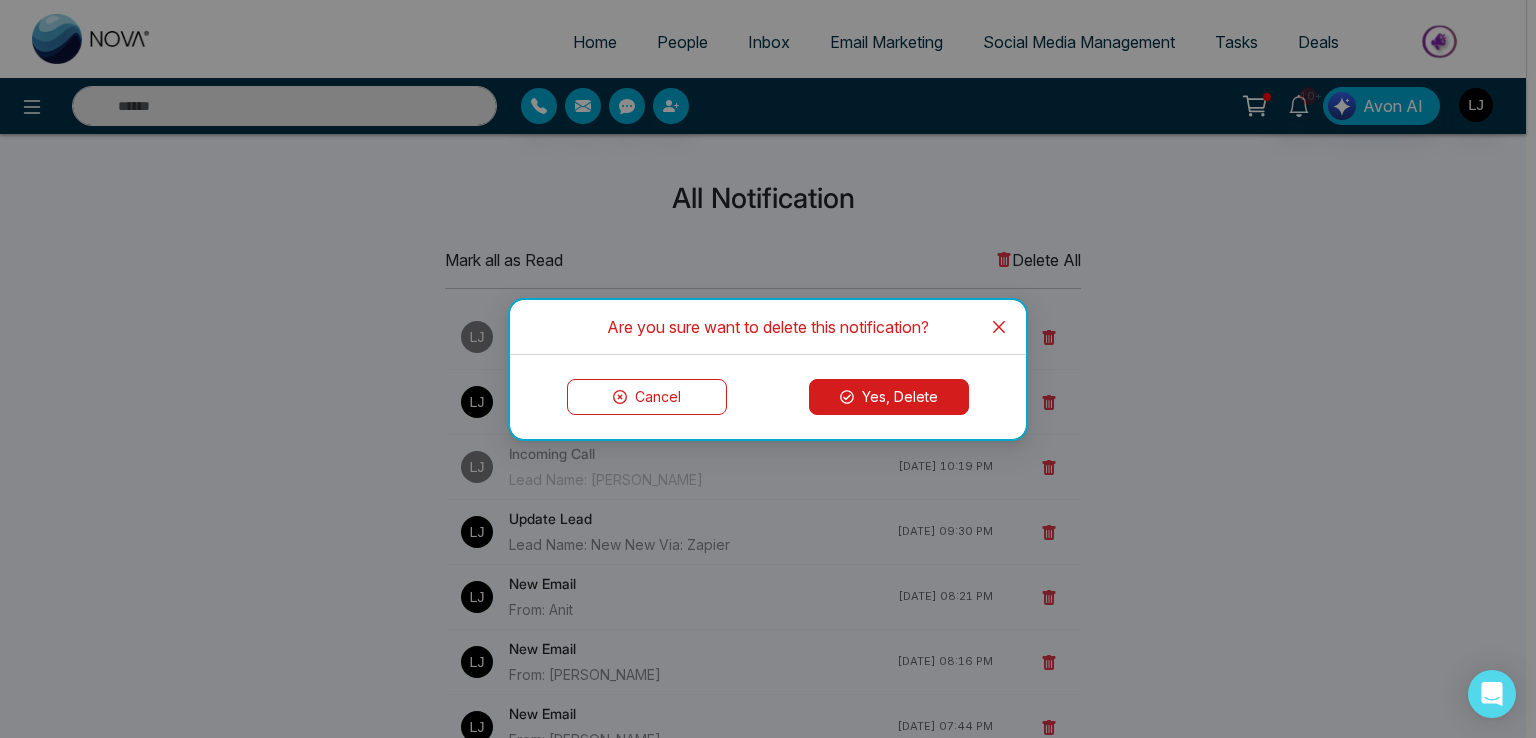 click on "Are you sure want to delete this notification?" at bounding box center [768, 327] 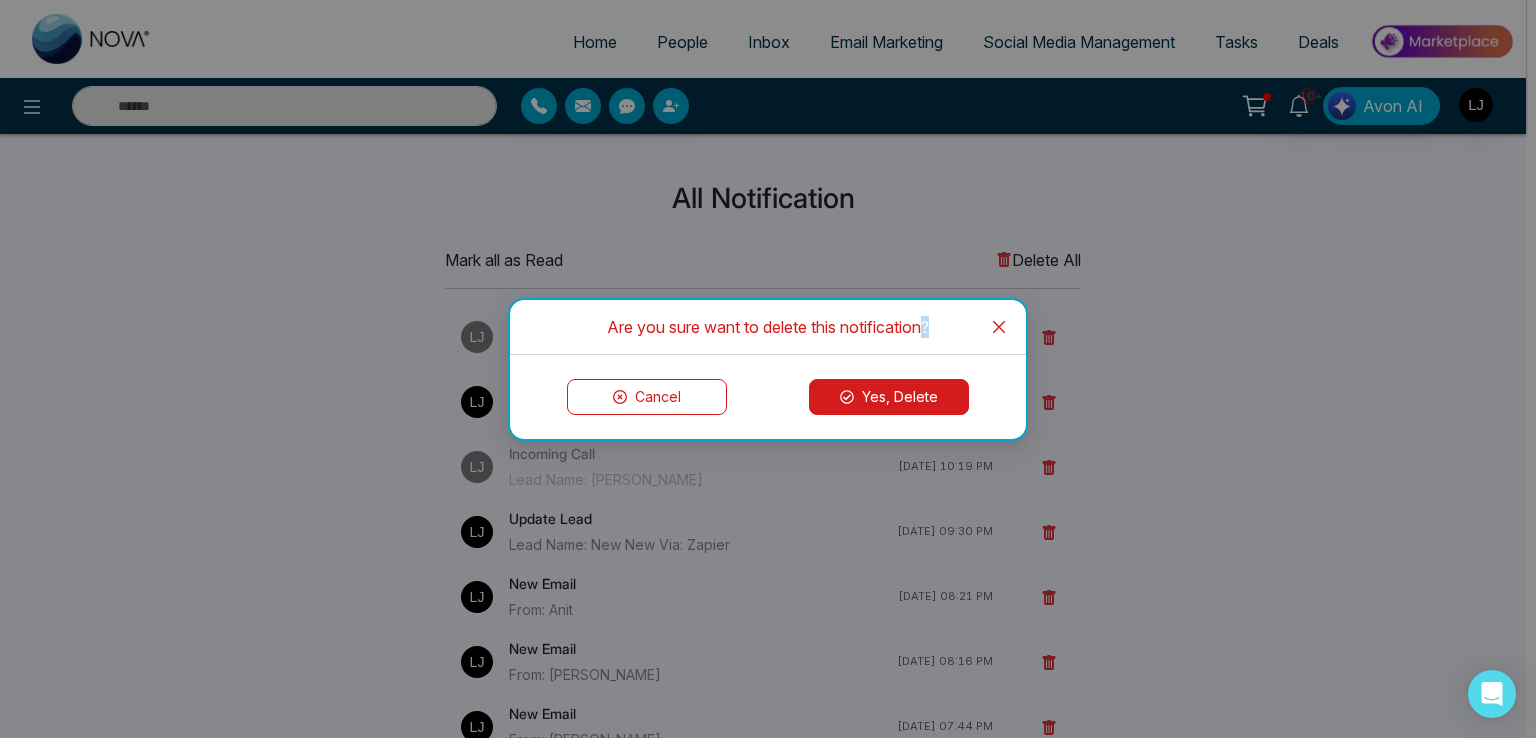 drag, startPoint x: 924, startPoint y: 322, endPoint x: 935, endPoint y: 322, distance: 11 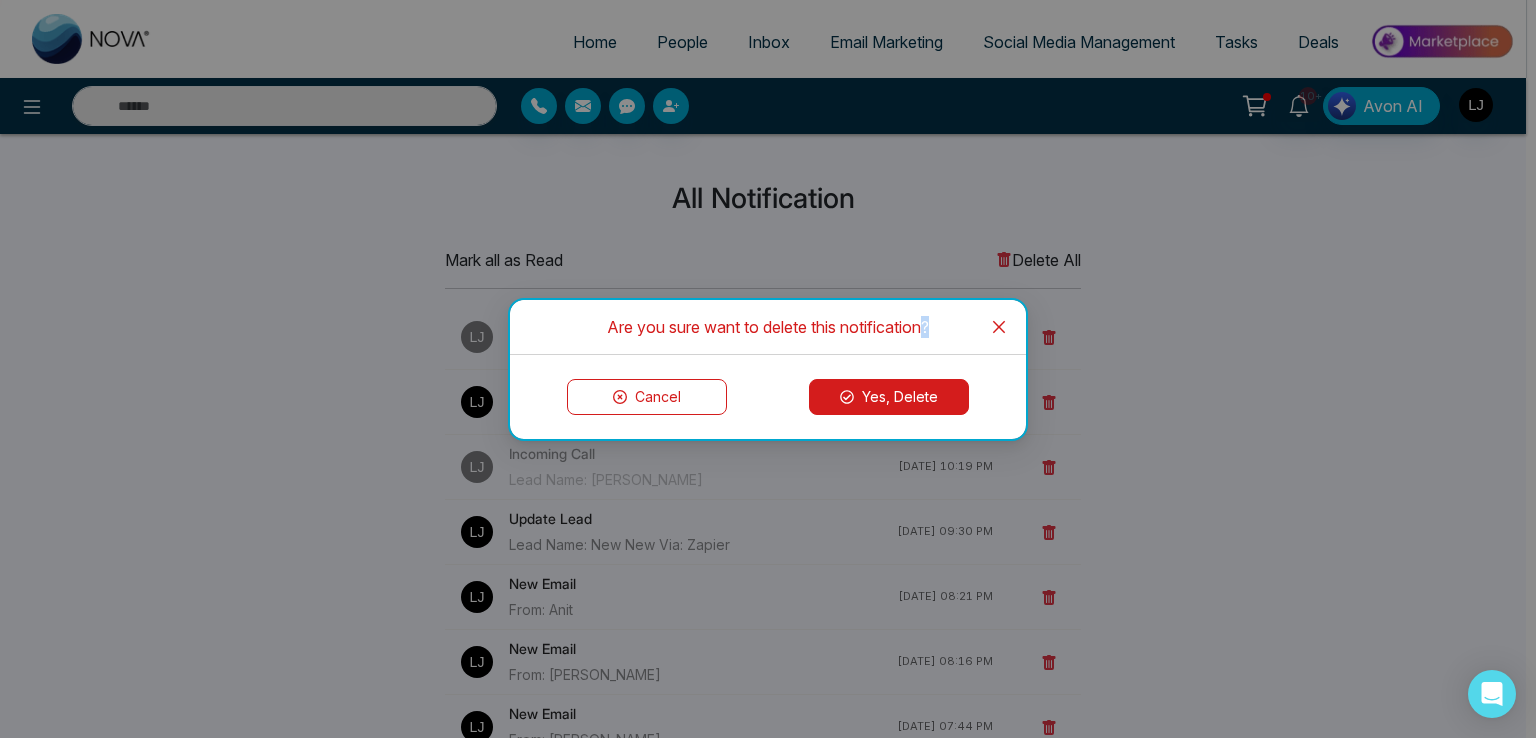 click on "Are you sure want to delete this notification?" at bounding box center (768, 327) 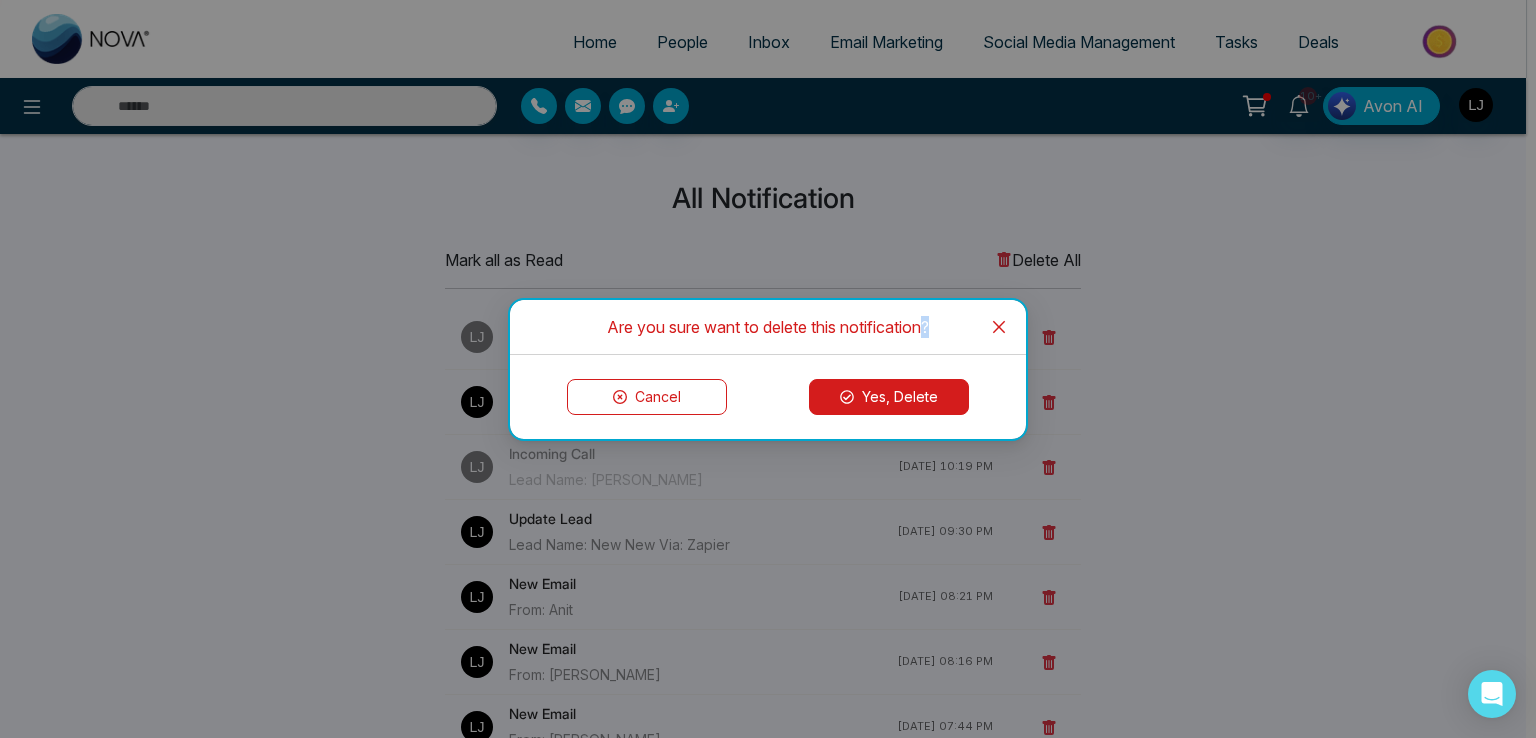 click on "Cancel" at bounding box center (647, 397) 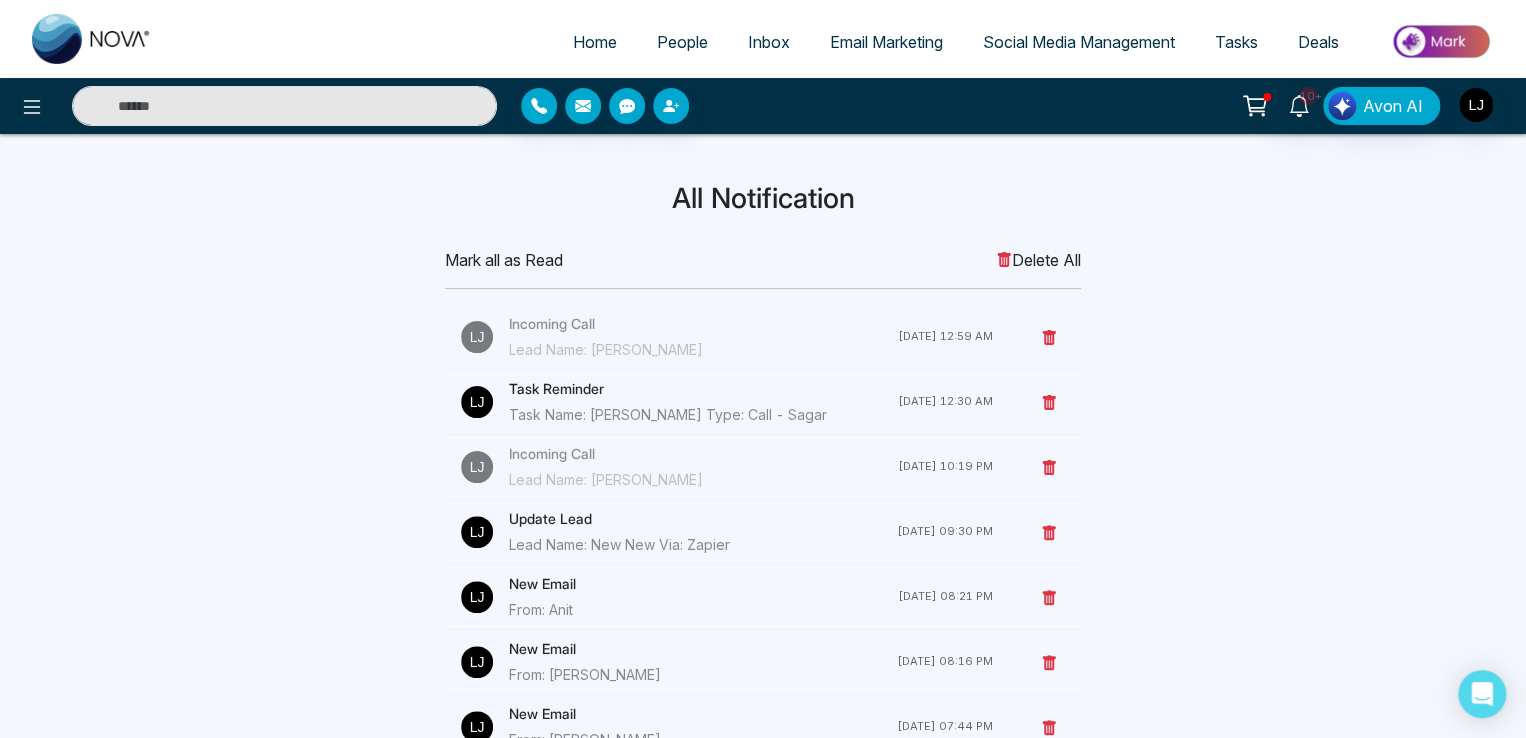 click 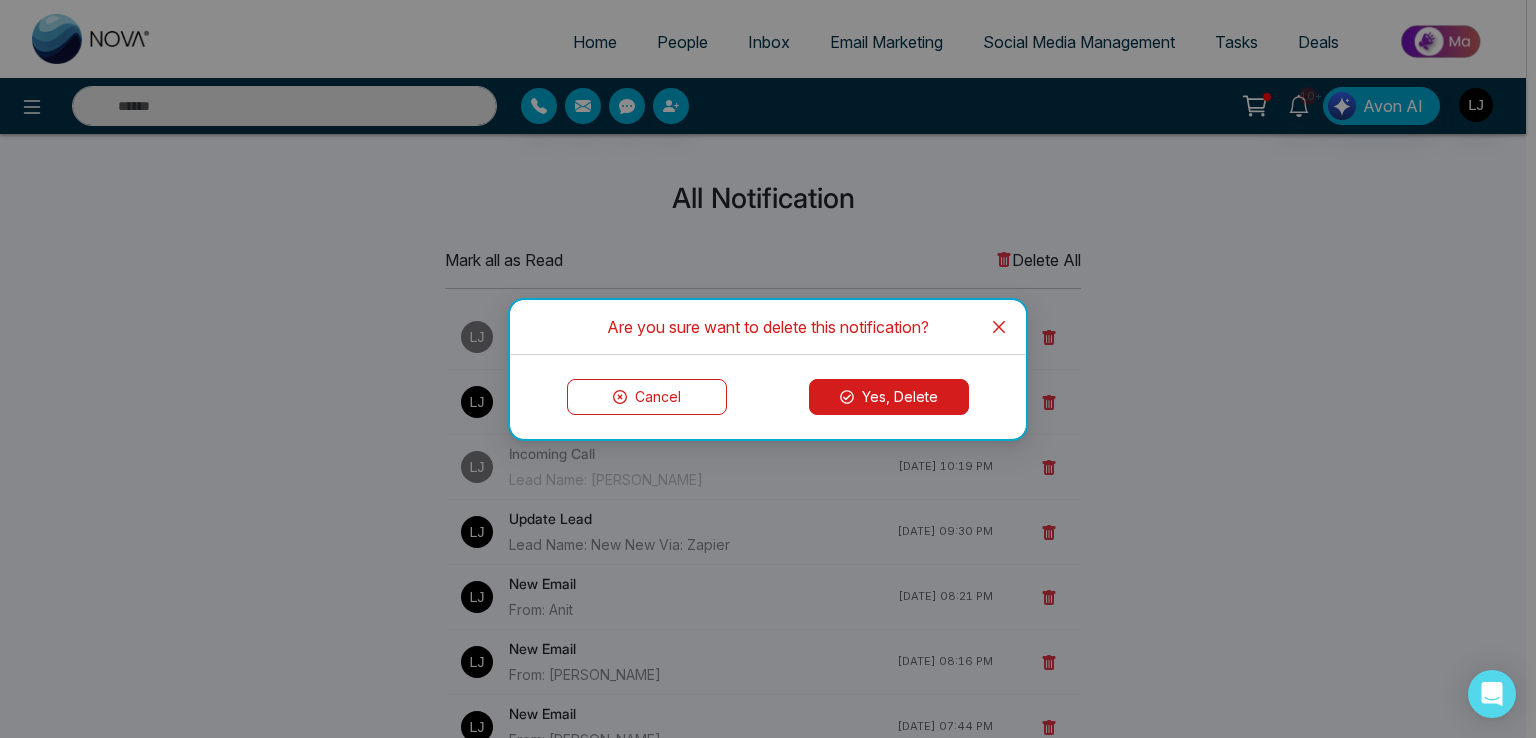click on "Cancel" at bounding box center (647, 397) 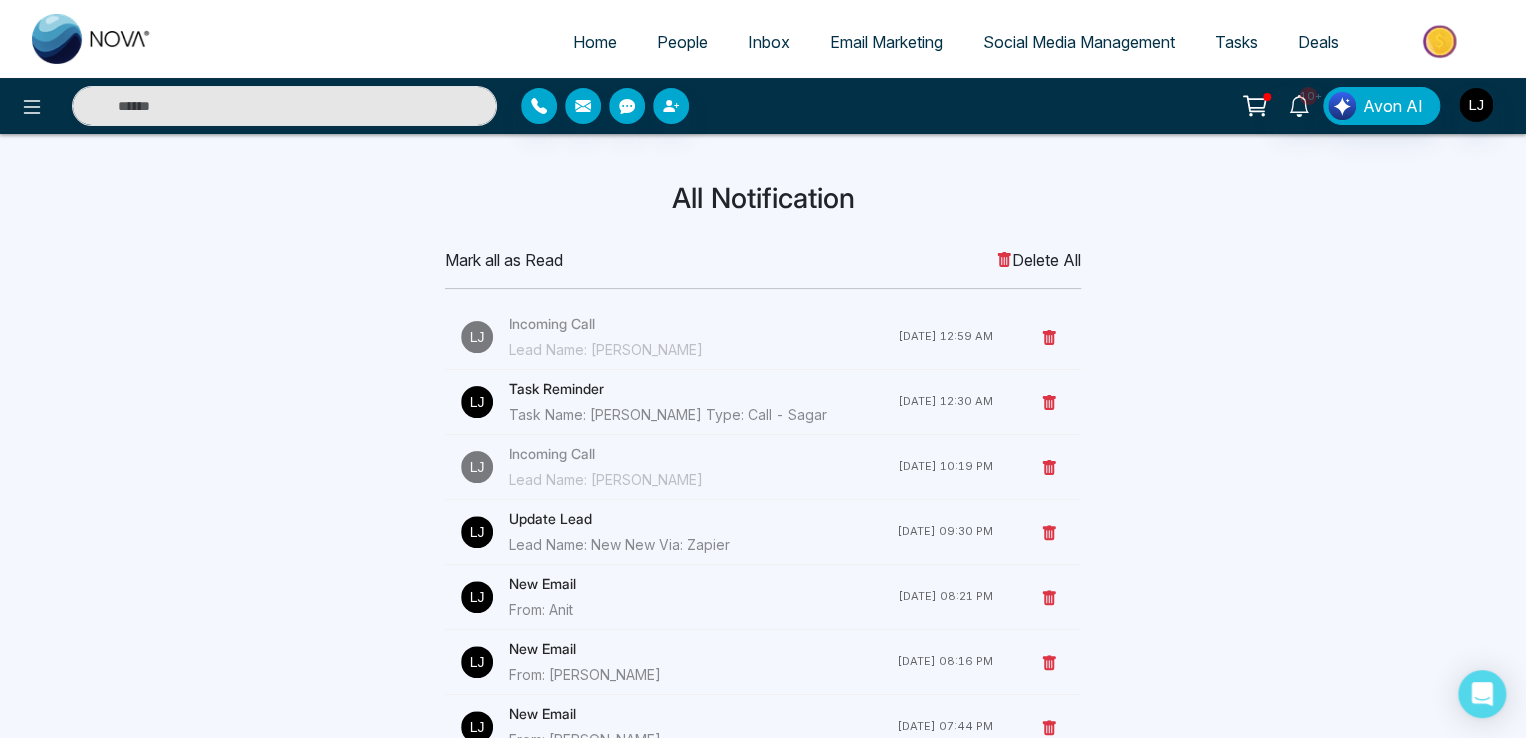 click on "Delete All" at bounding box center (1038, 260) 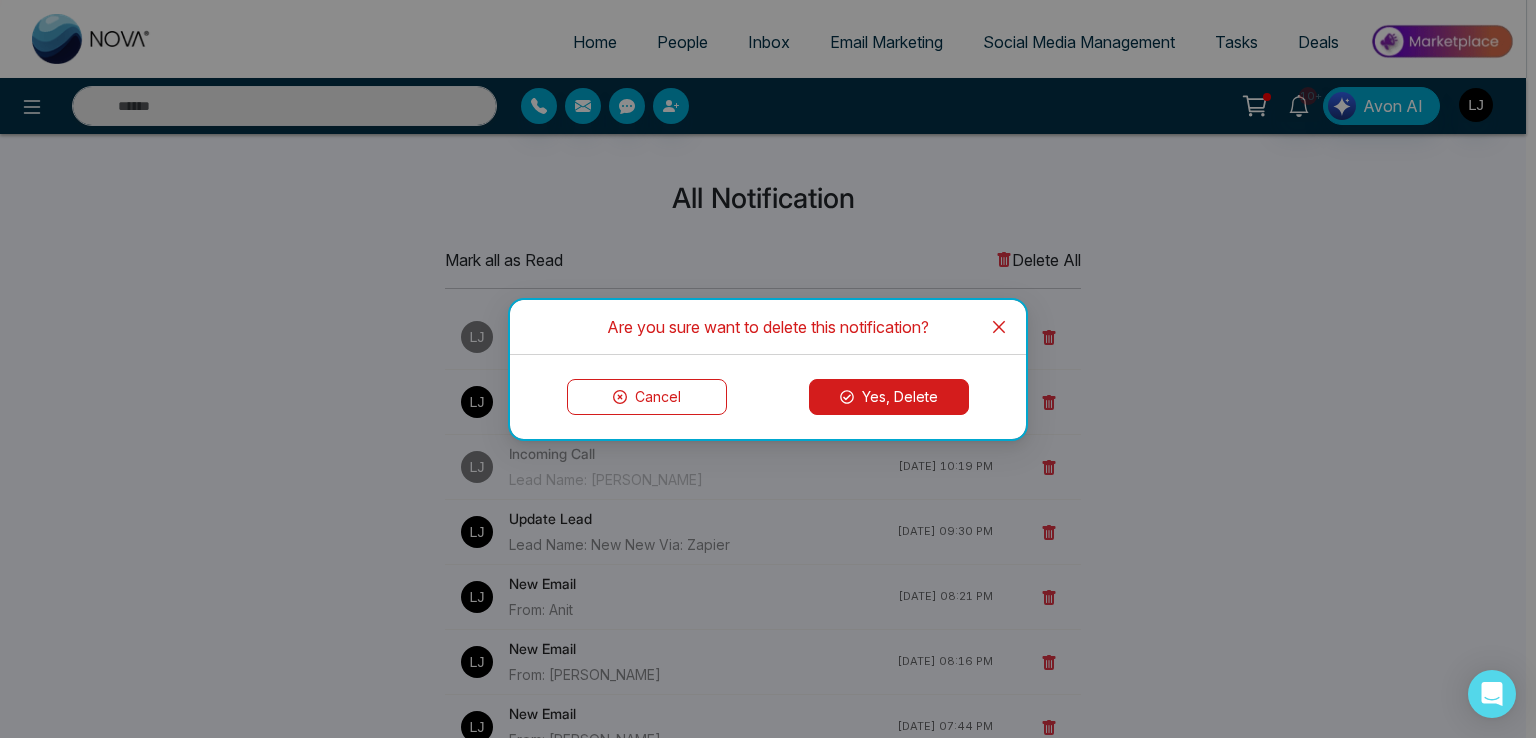 click 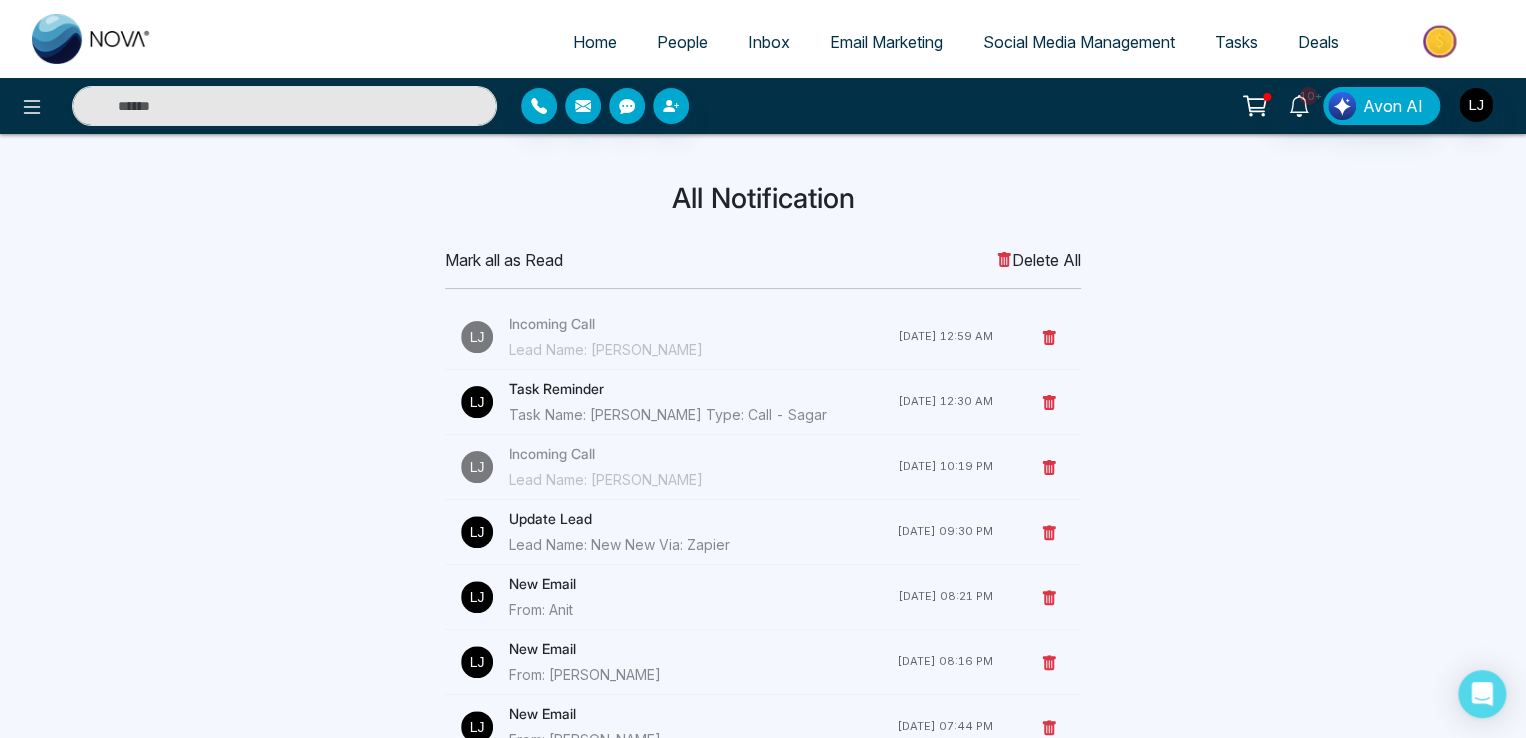 click on "People" at bounding box center [682, 42] 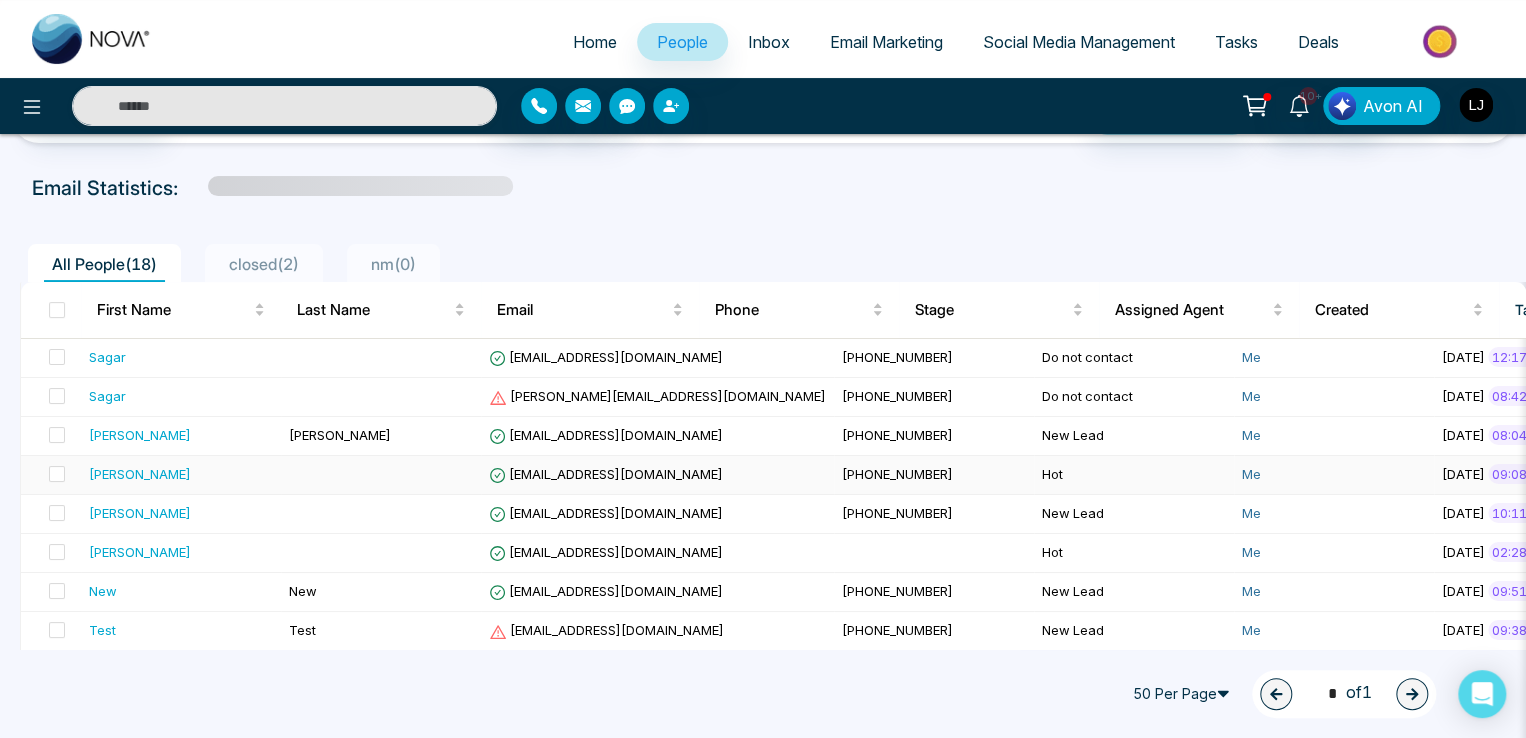 scroll, scrollTop: 100, scrollLeft: 0, axis: vertical 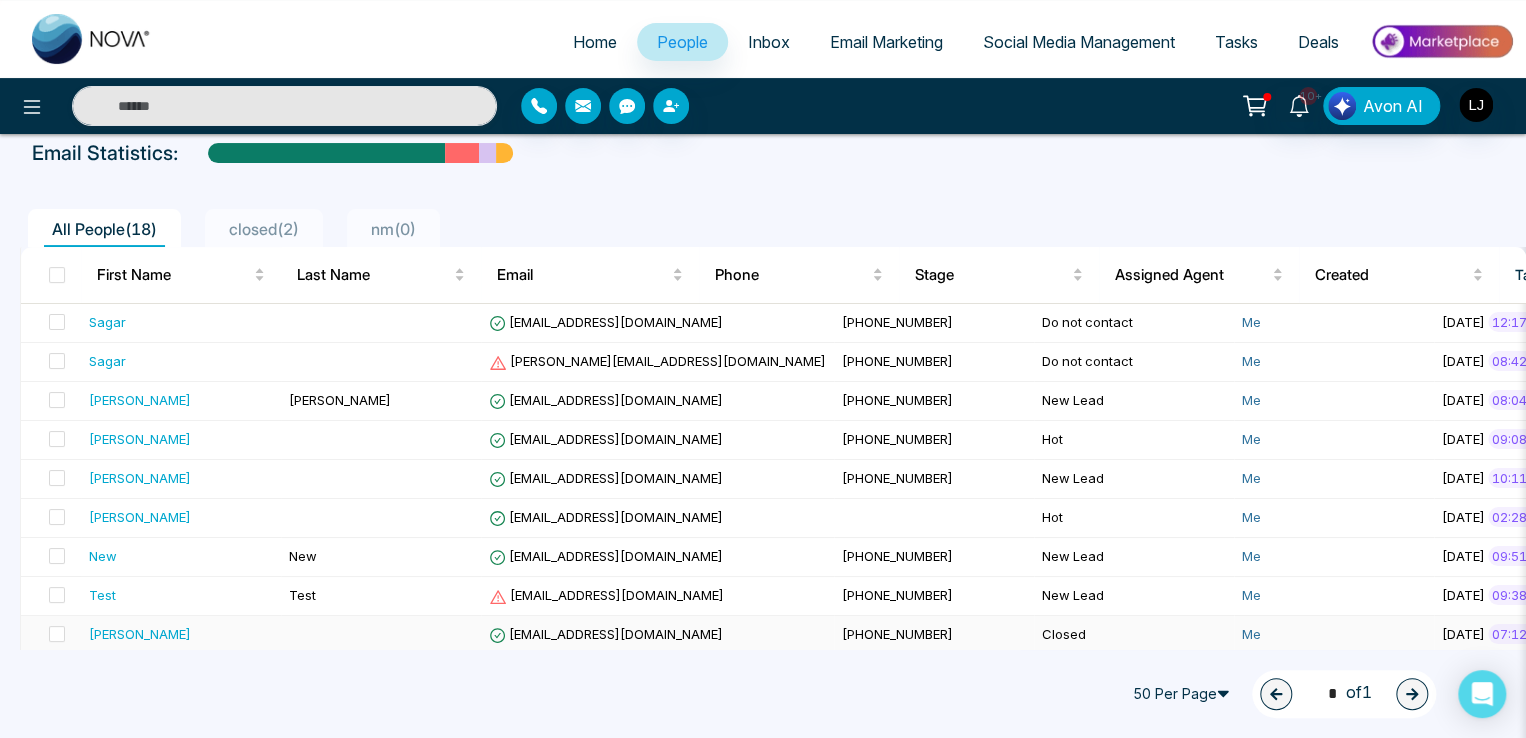 click on "[EMAIL_ADDRESS][DOMAIN_NAME]" at bounding box center (606, 634) 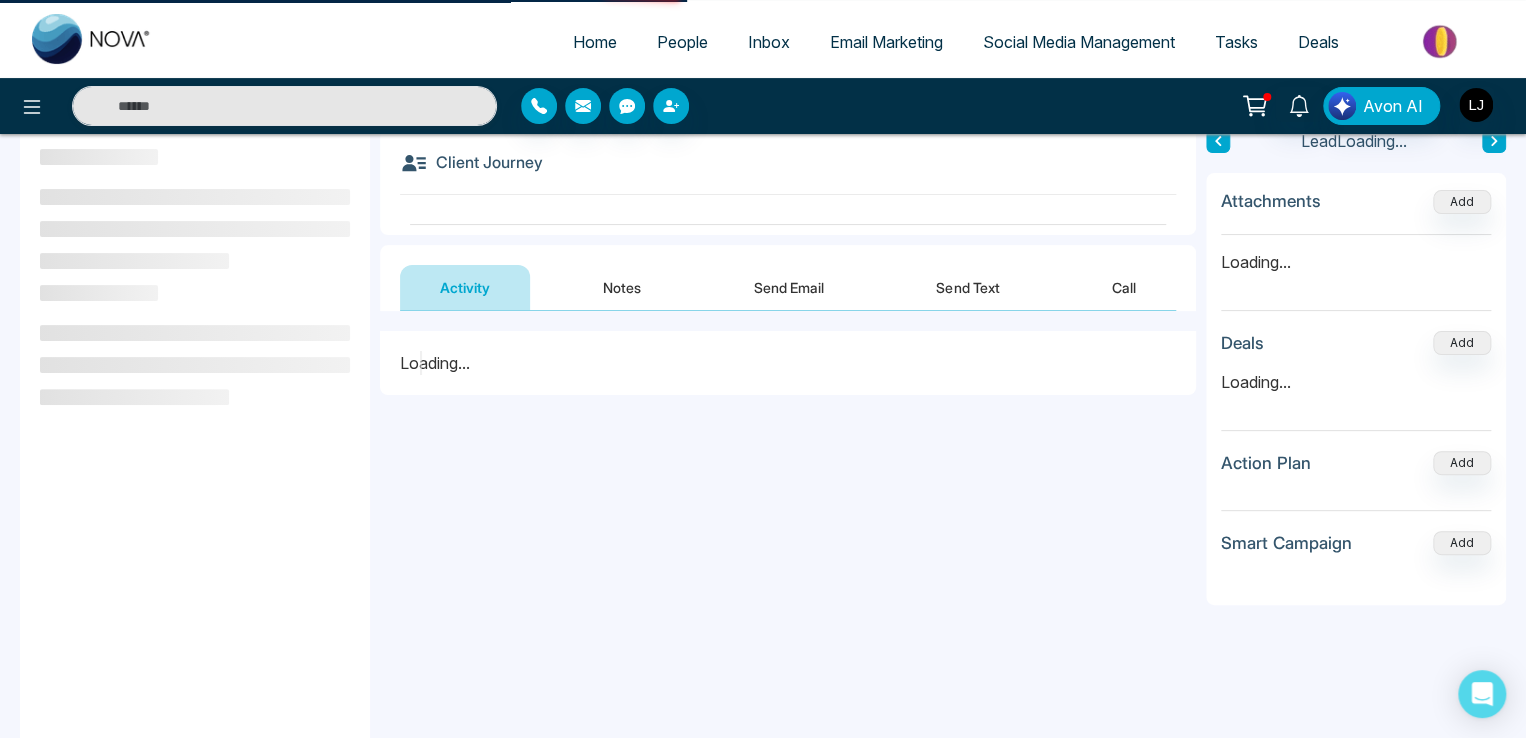 scroll, scrollTop: 0, scrollLeft: 0, axis: both 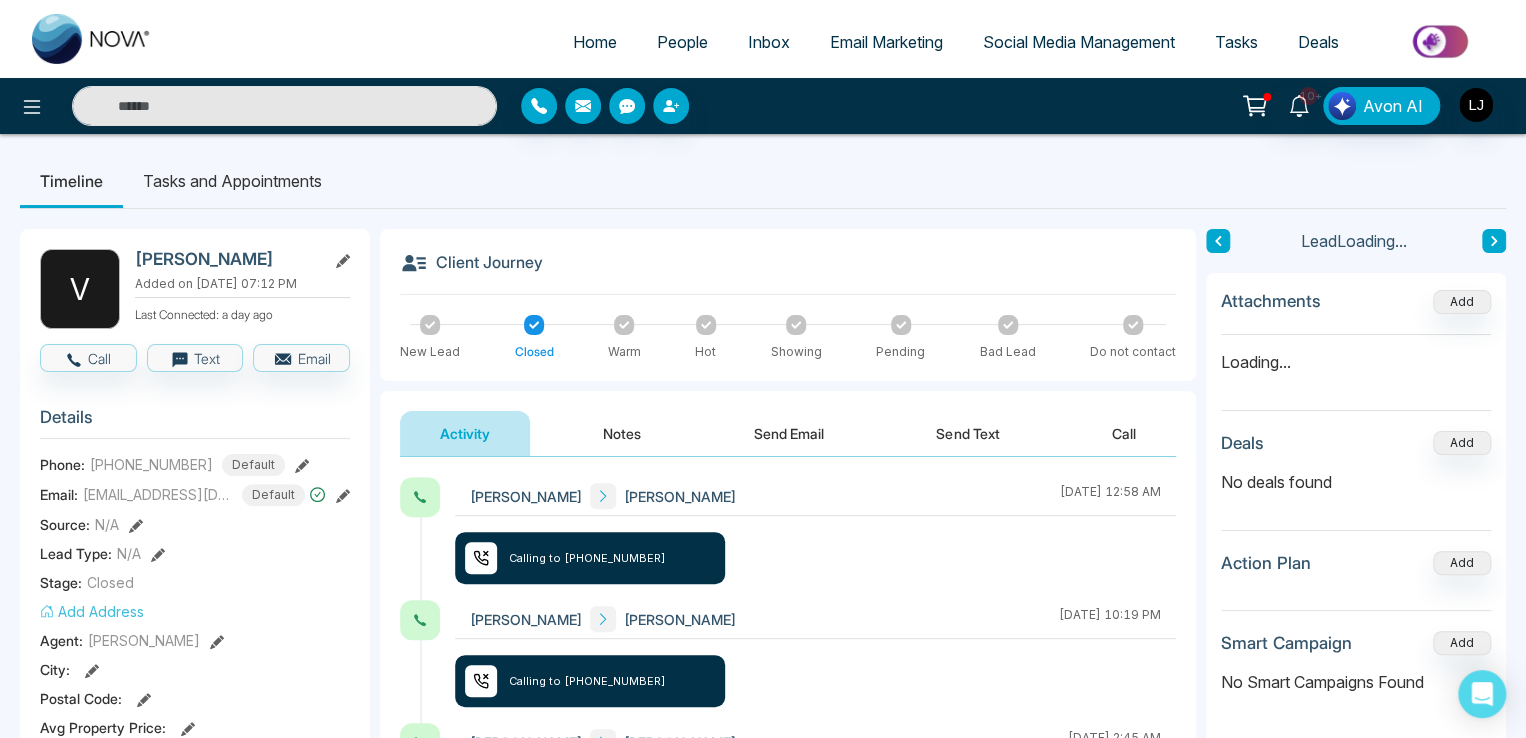 click on "**********" at bounding box center (788, 923) 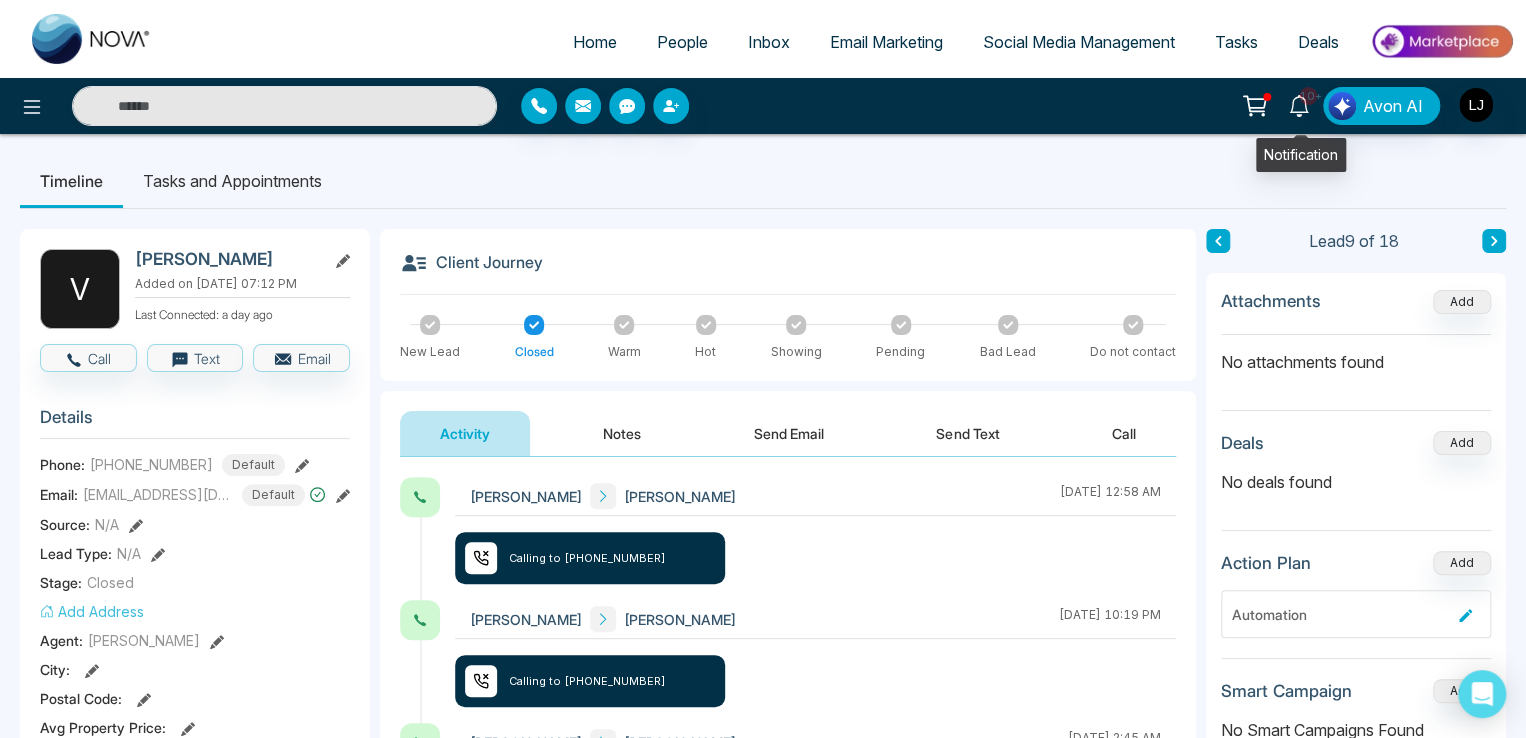 click 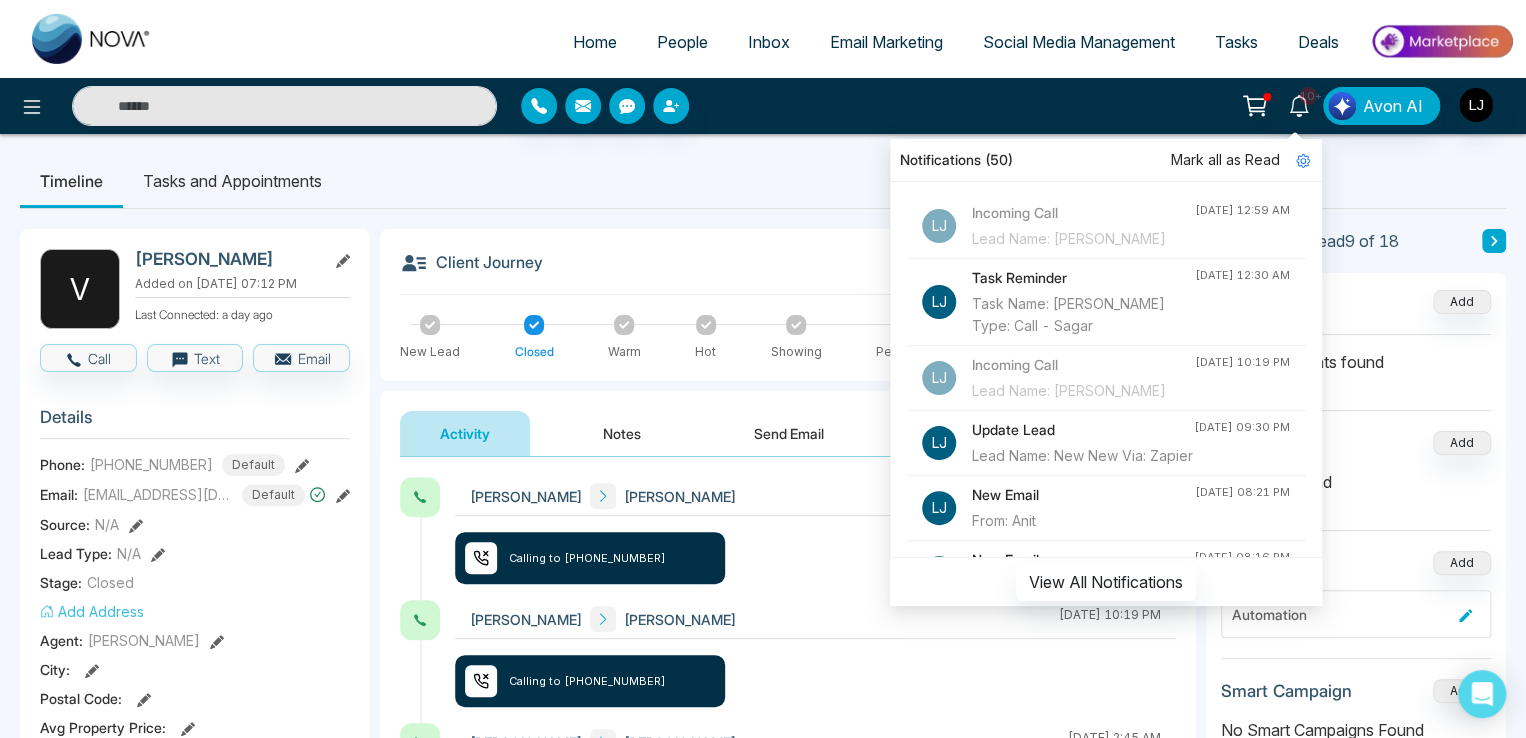 click on "Incoming Call" at bounding box center [1083, 213] 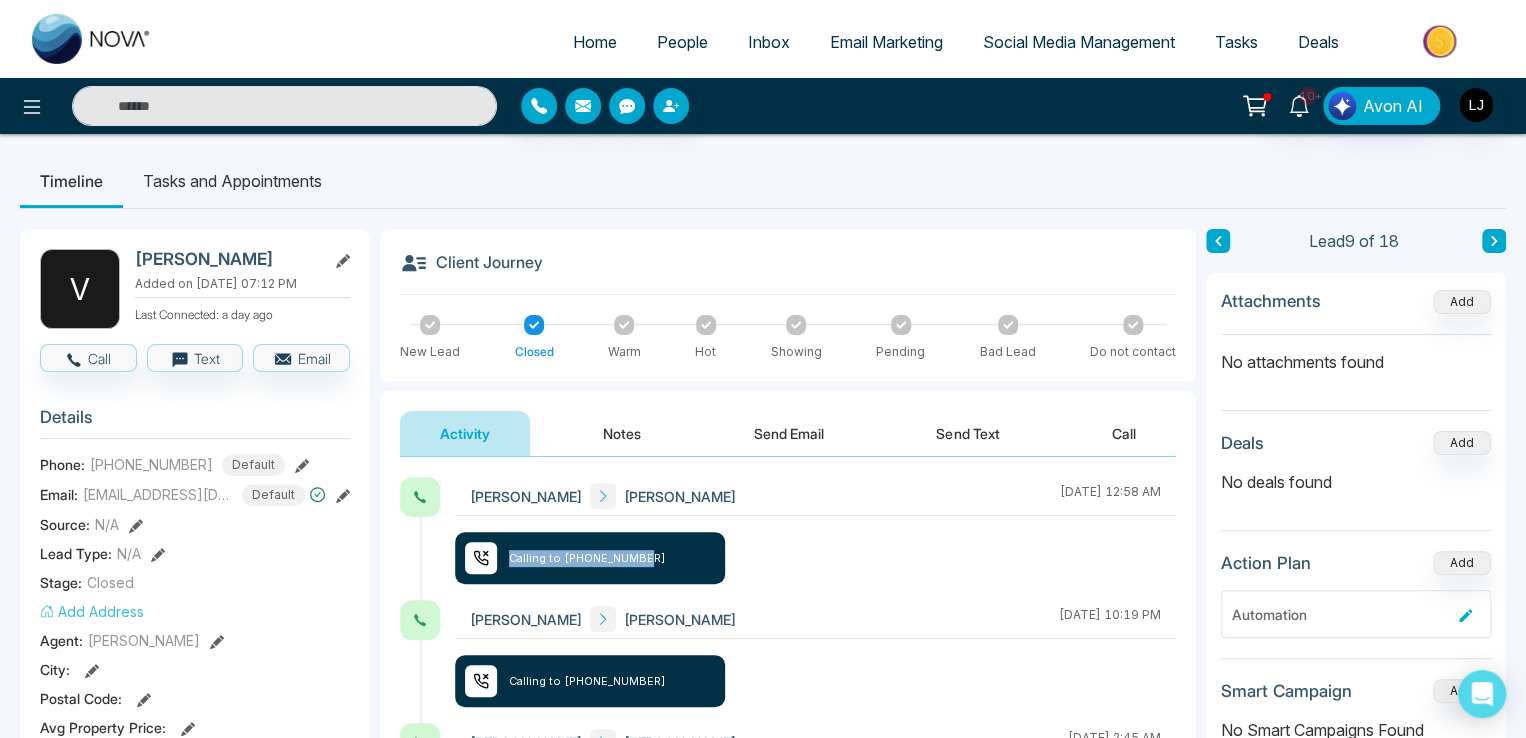 drag, startPoint x: 507, startPoint y: 553, endPoint x: 649, endPoint y: 553, distance: 142 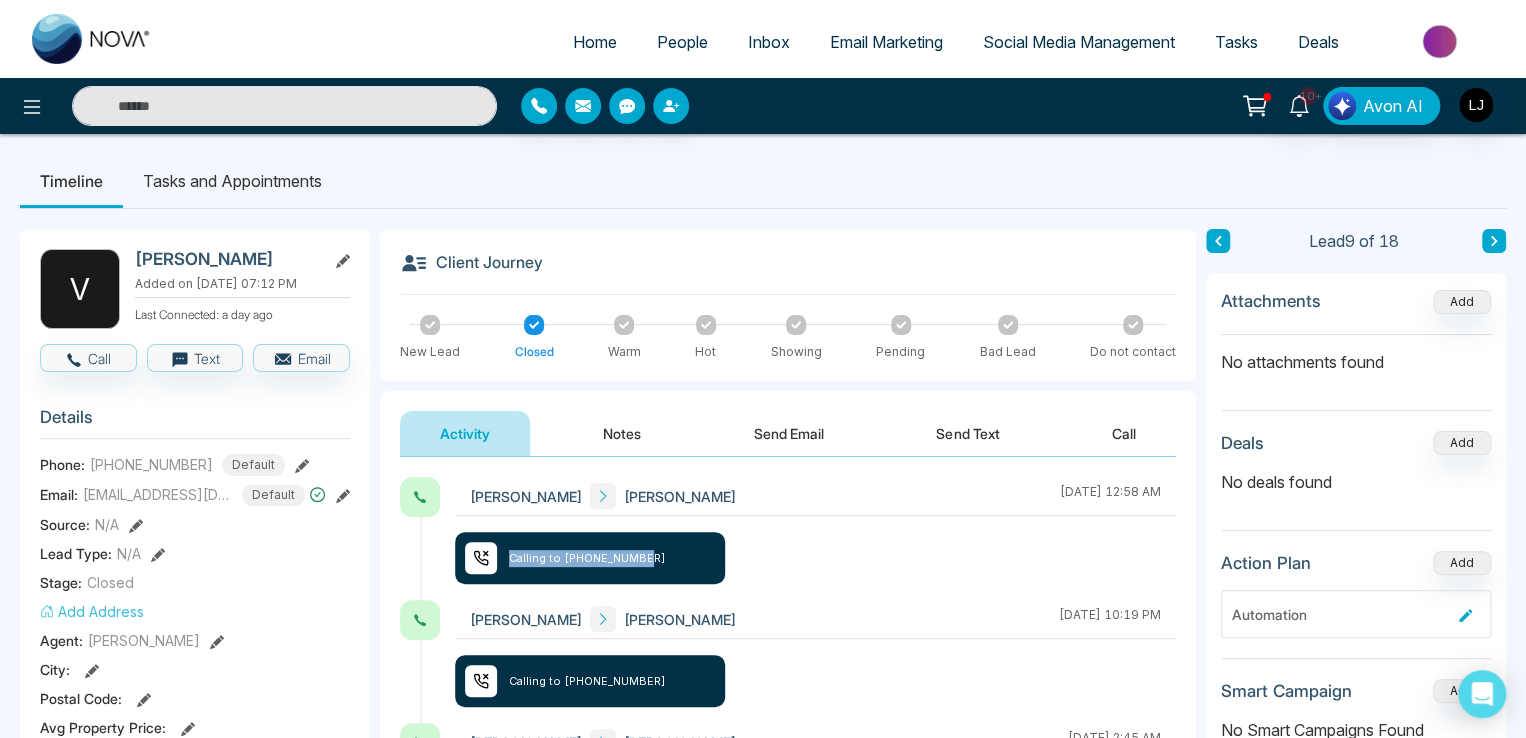 click on "Calling to +12368370229" at bounding box center (590, 558) 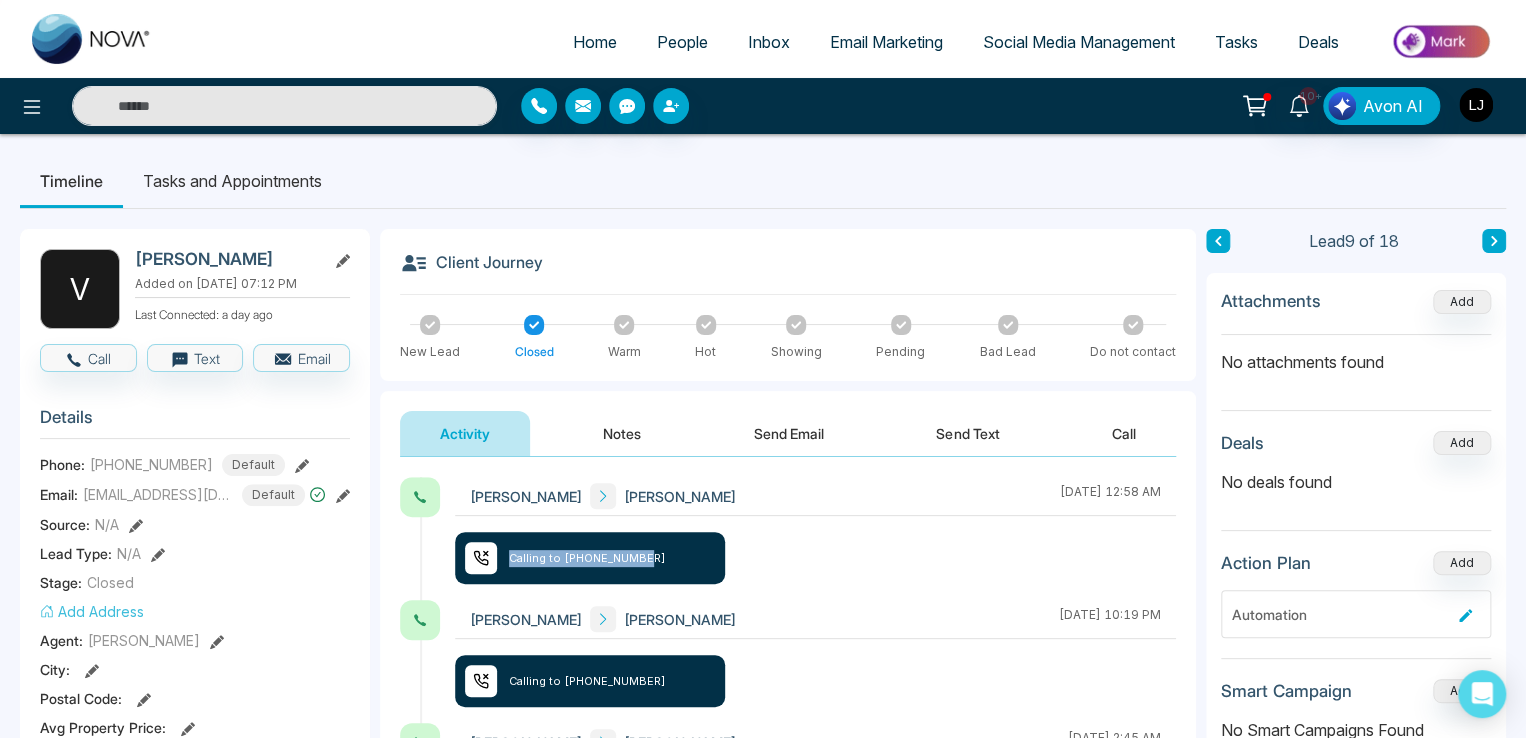 click at bounding box center (1476, 105) 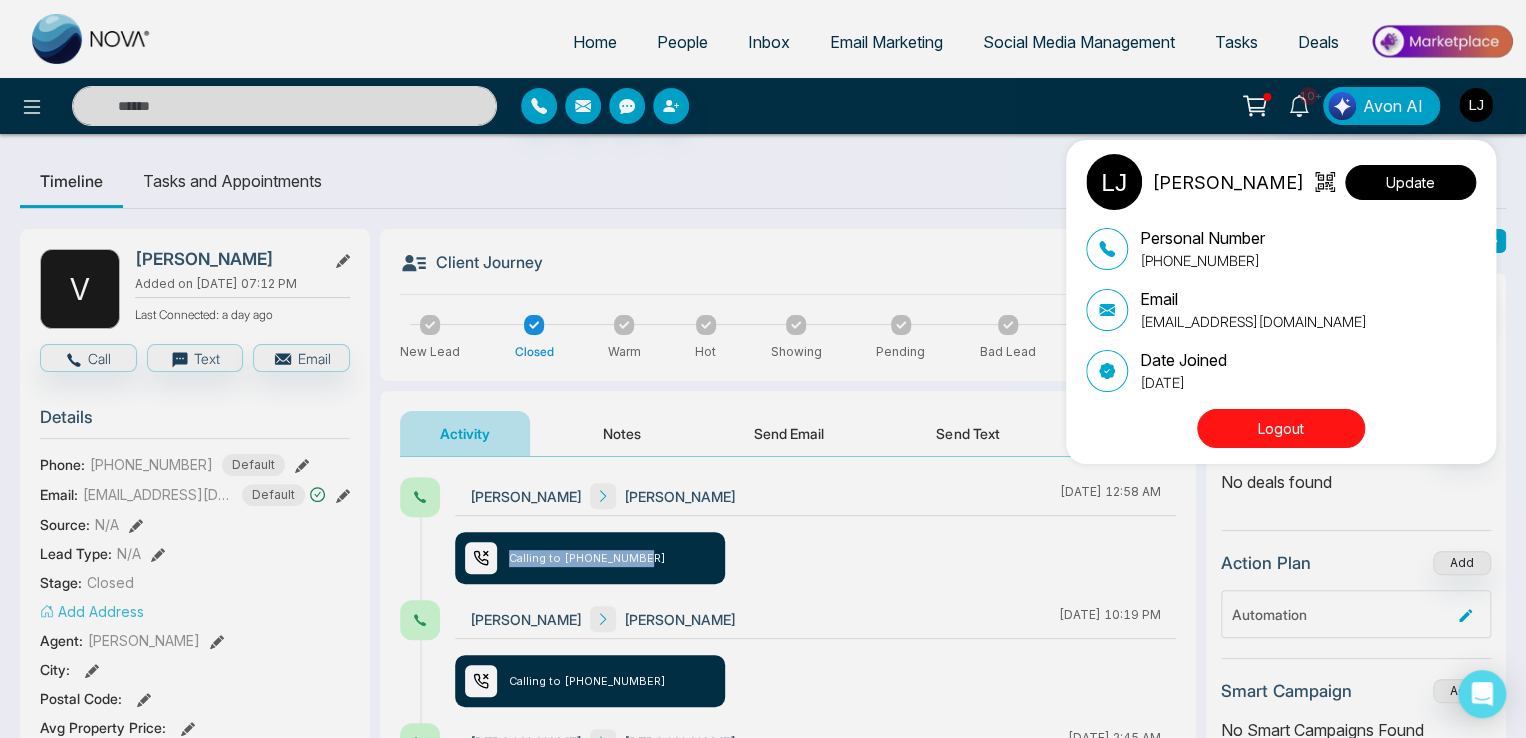 click on "Update" at bounding box center (1410, 182) 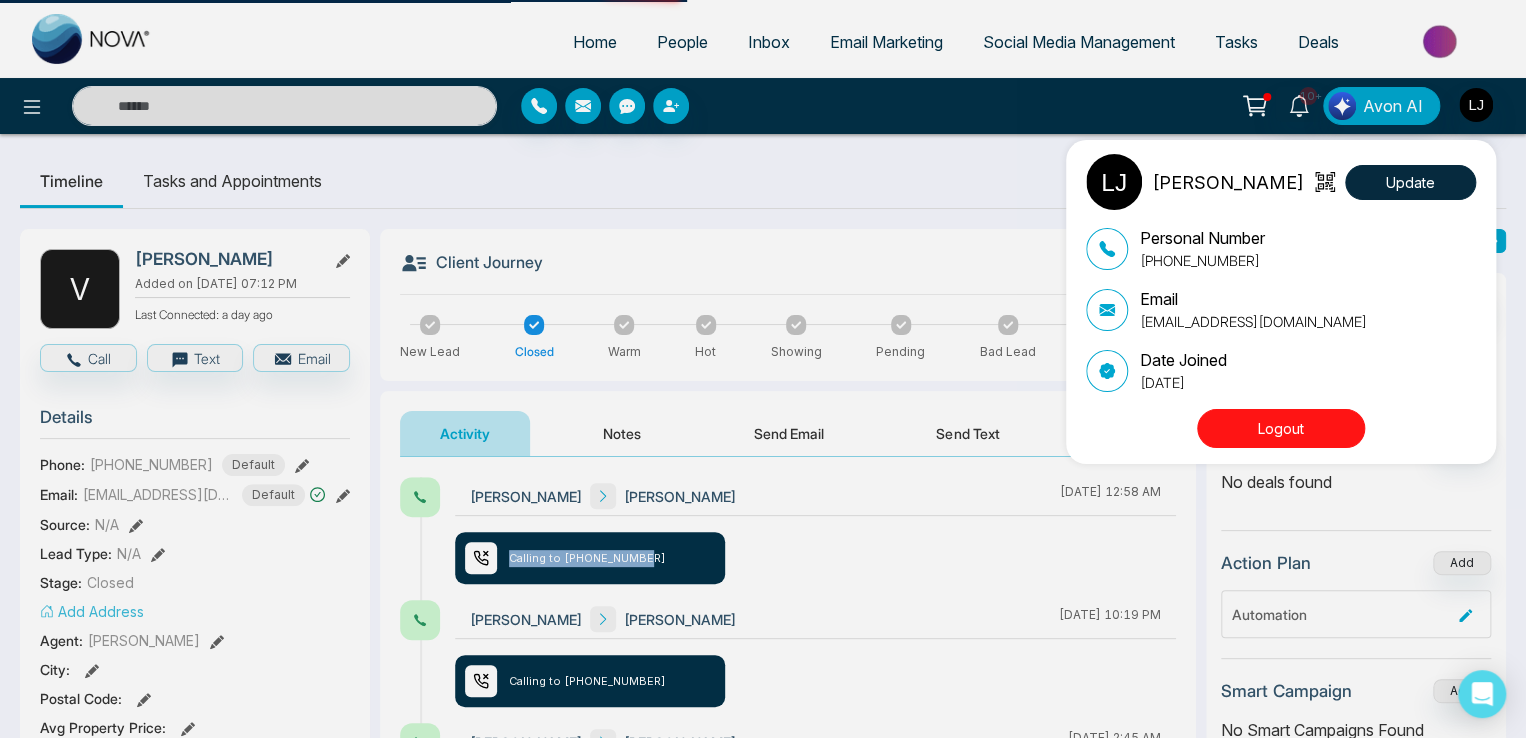 select on "***" 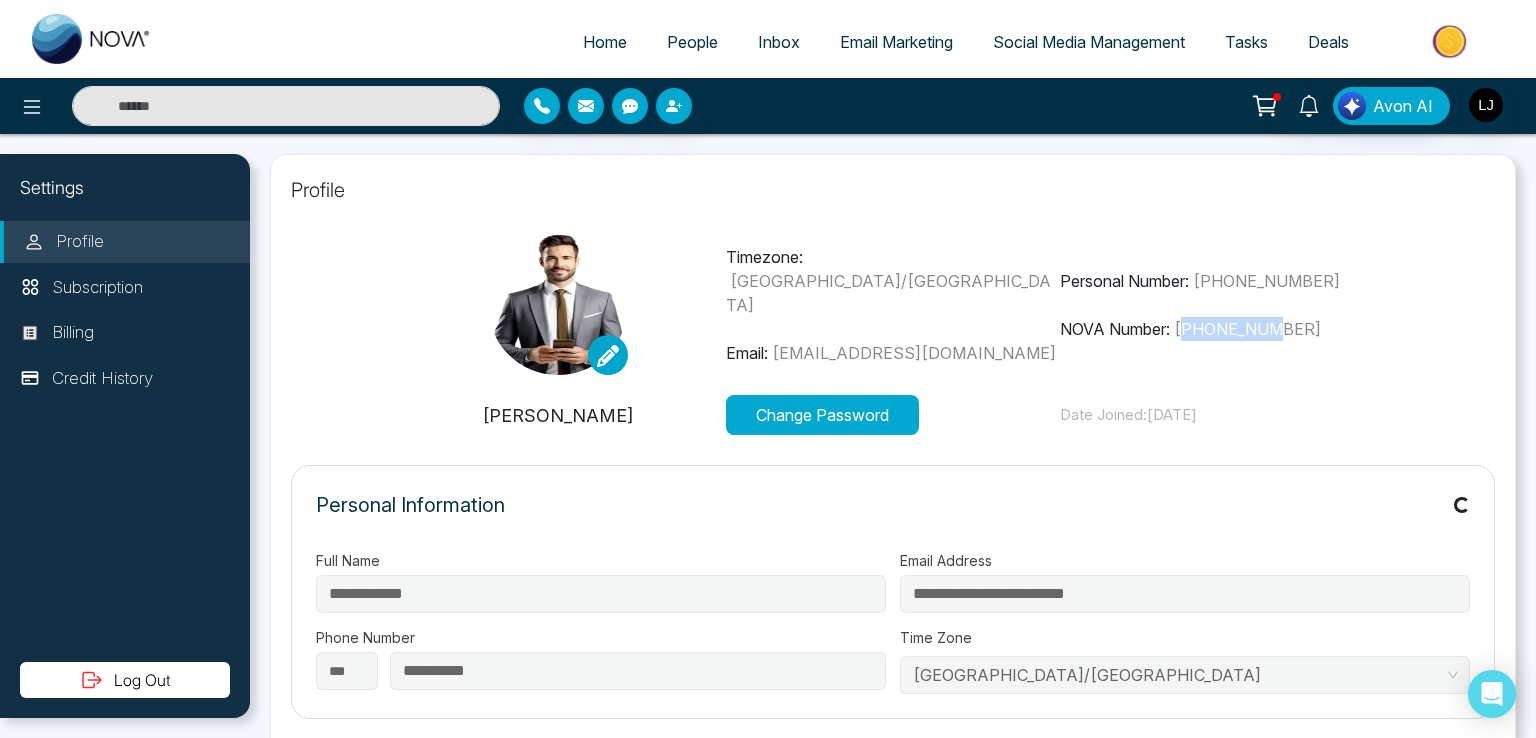 drag, startPoint x: 1186, startPoint y: 325, endPoint x: 1279, endPoint y: 320, distance: 93.13431 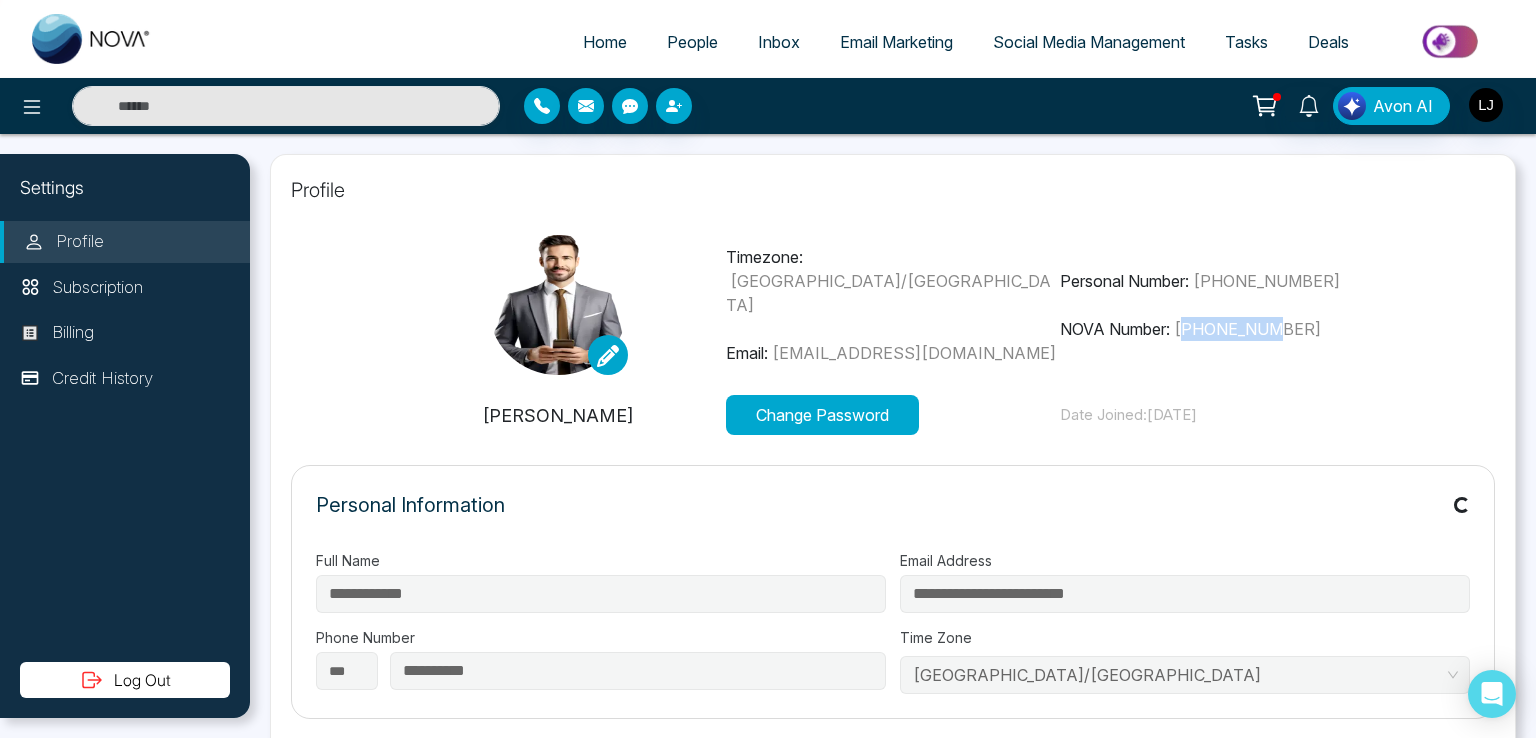 click on "+12368370229" at bounding box center (1247, 329) 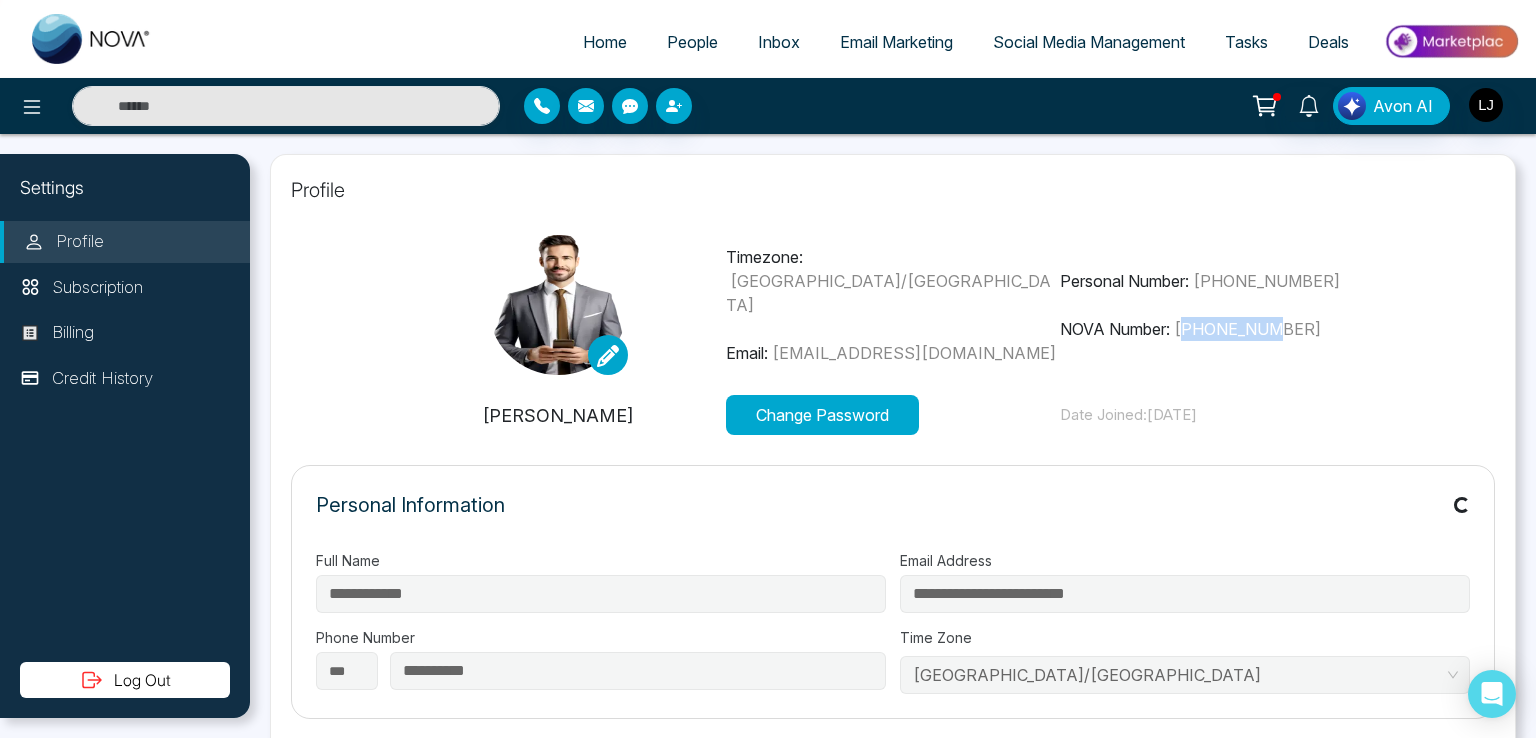 type on "**********" 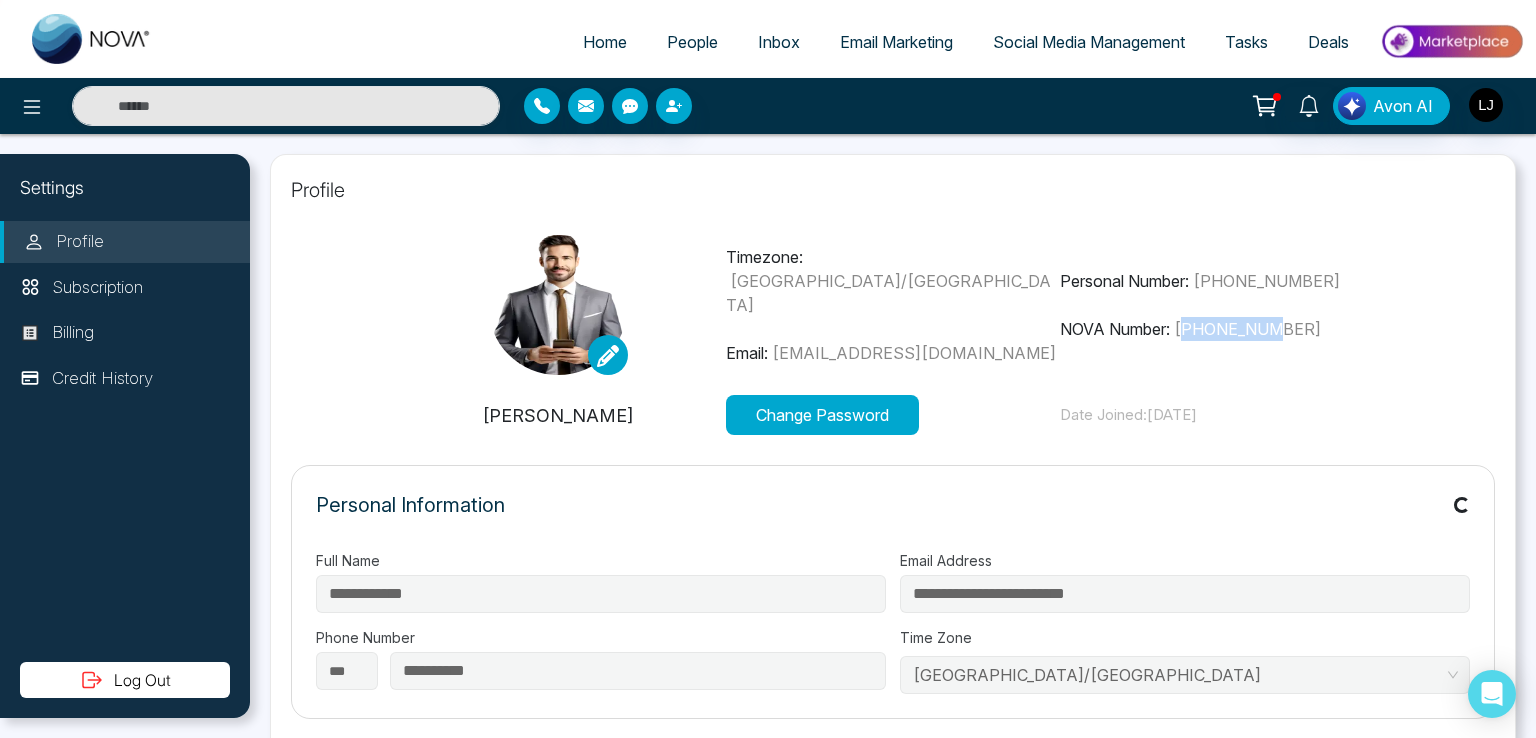 type on "**********" 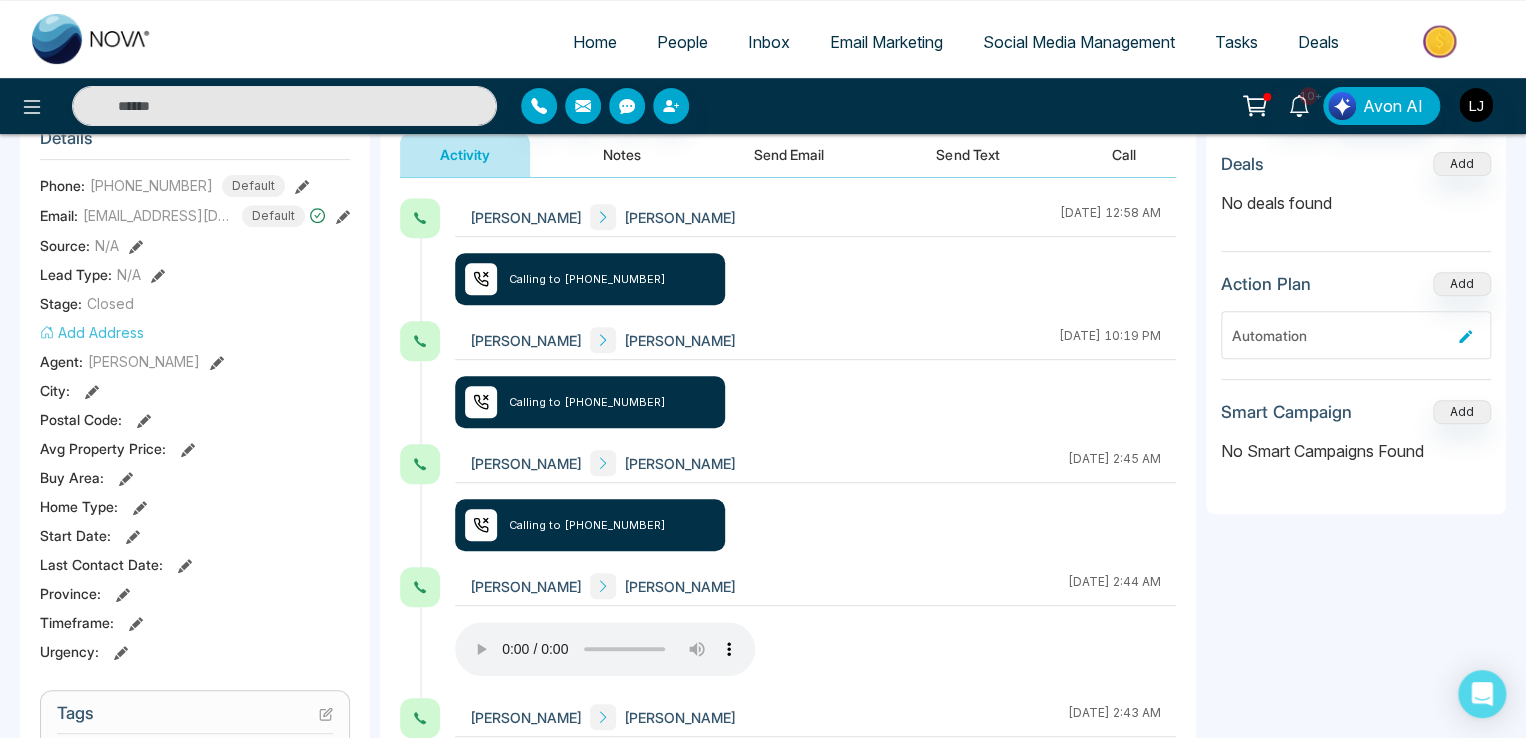 scroll, scrollTop: 400, scrollLeft: 0, axis: vertical 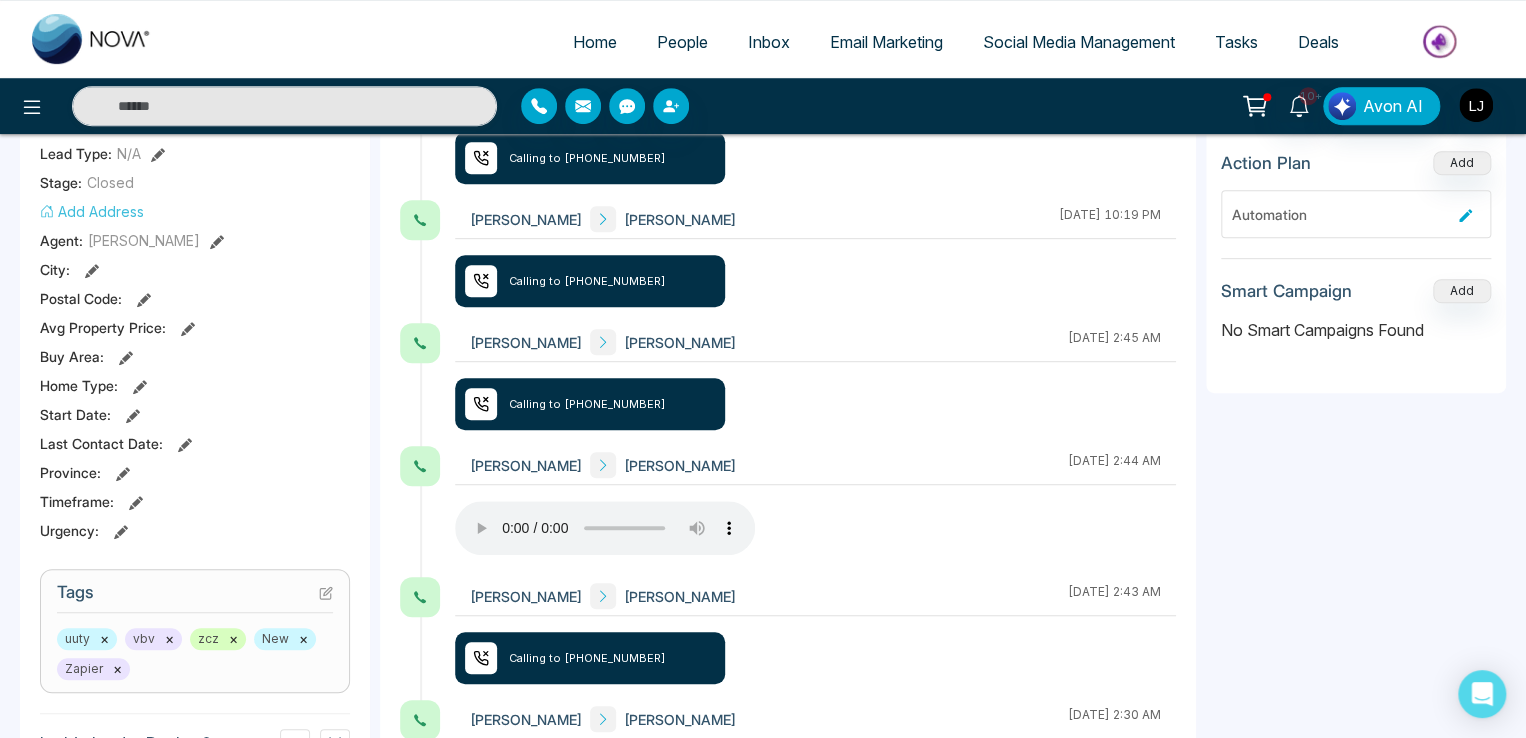 click on "Vijay Lokesh Joshi July 19 2025 | 2:45 AM Calling to +12368370229" at bounding box center [815, 384] 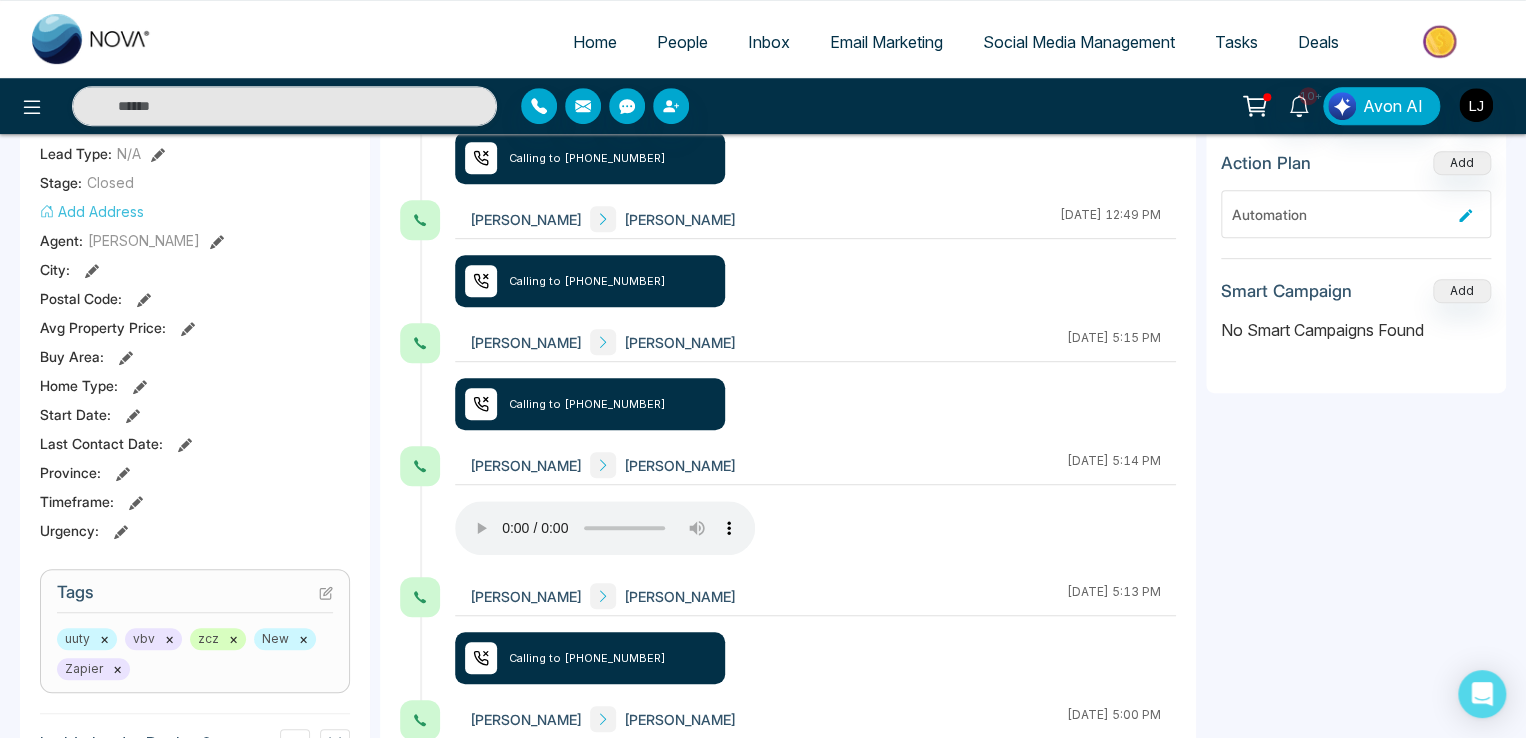 click on "Social Media Management" at bounding box center (1079, 42) 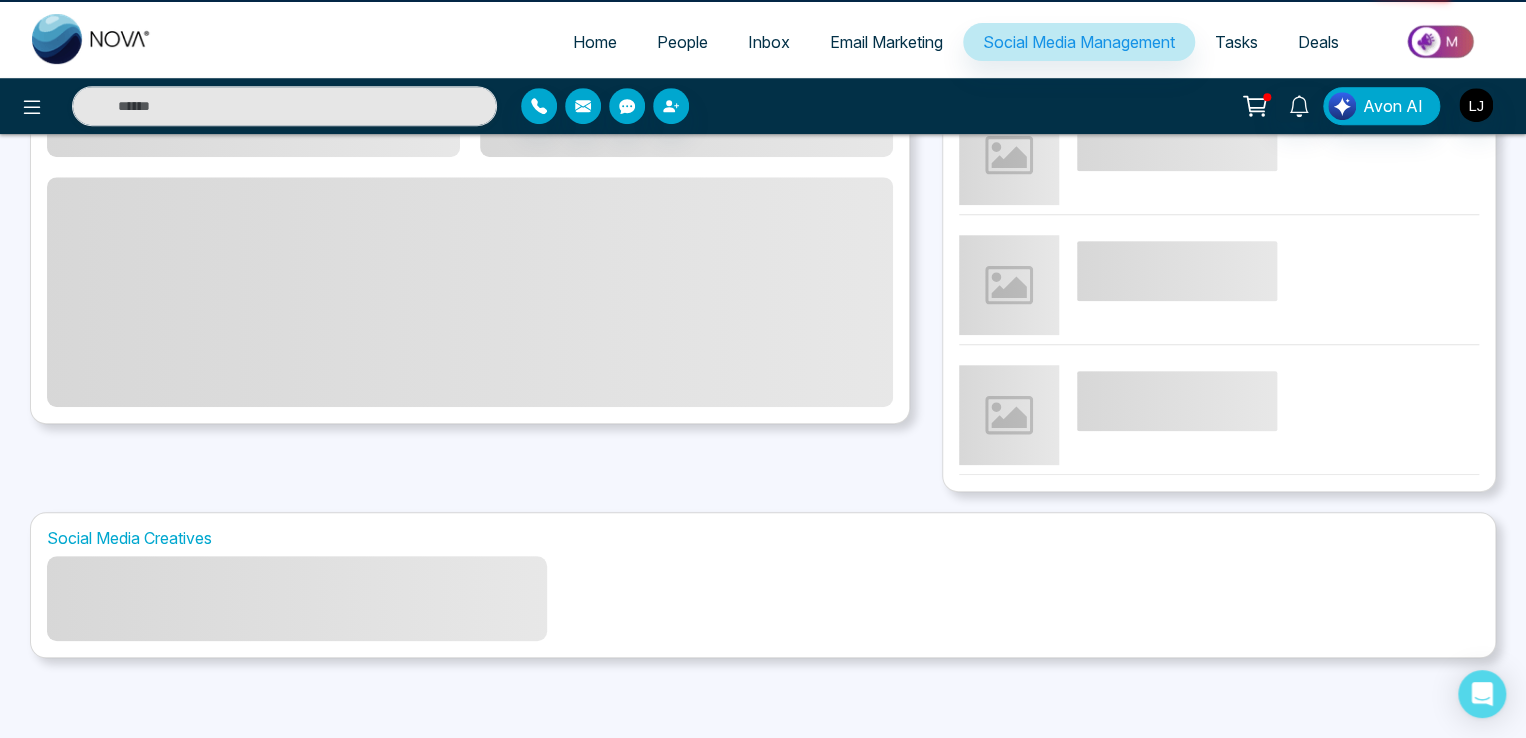 scroll, scrollTop: 0, scrollLeft: 0, axis: both 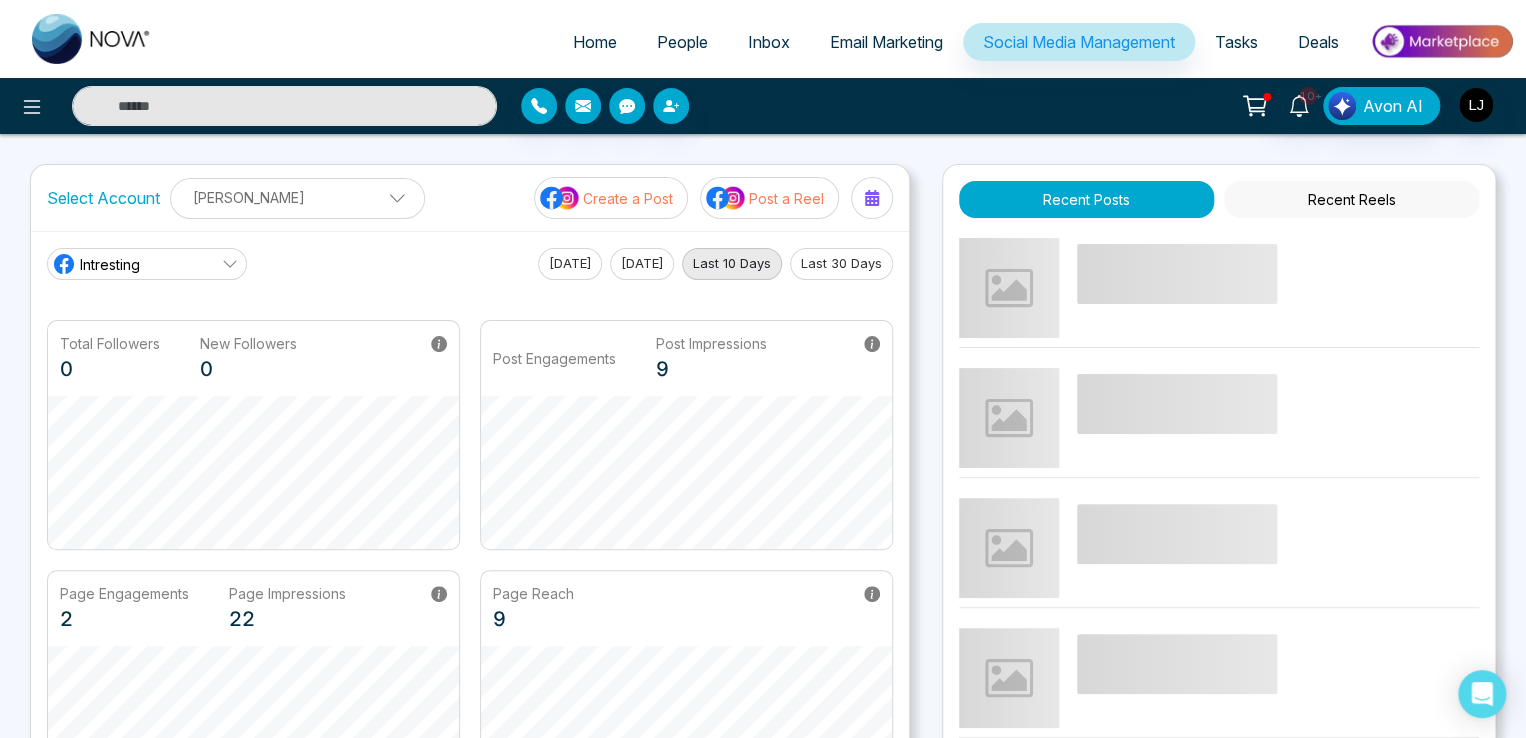 click on "Post a Reel" at bounding box center (786, 198) 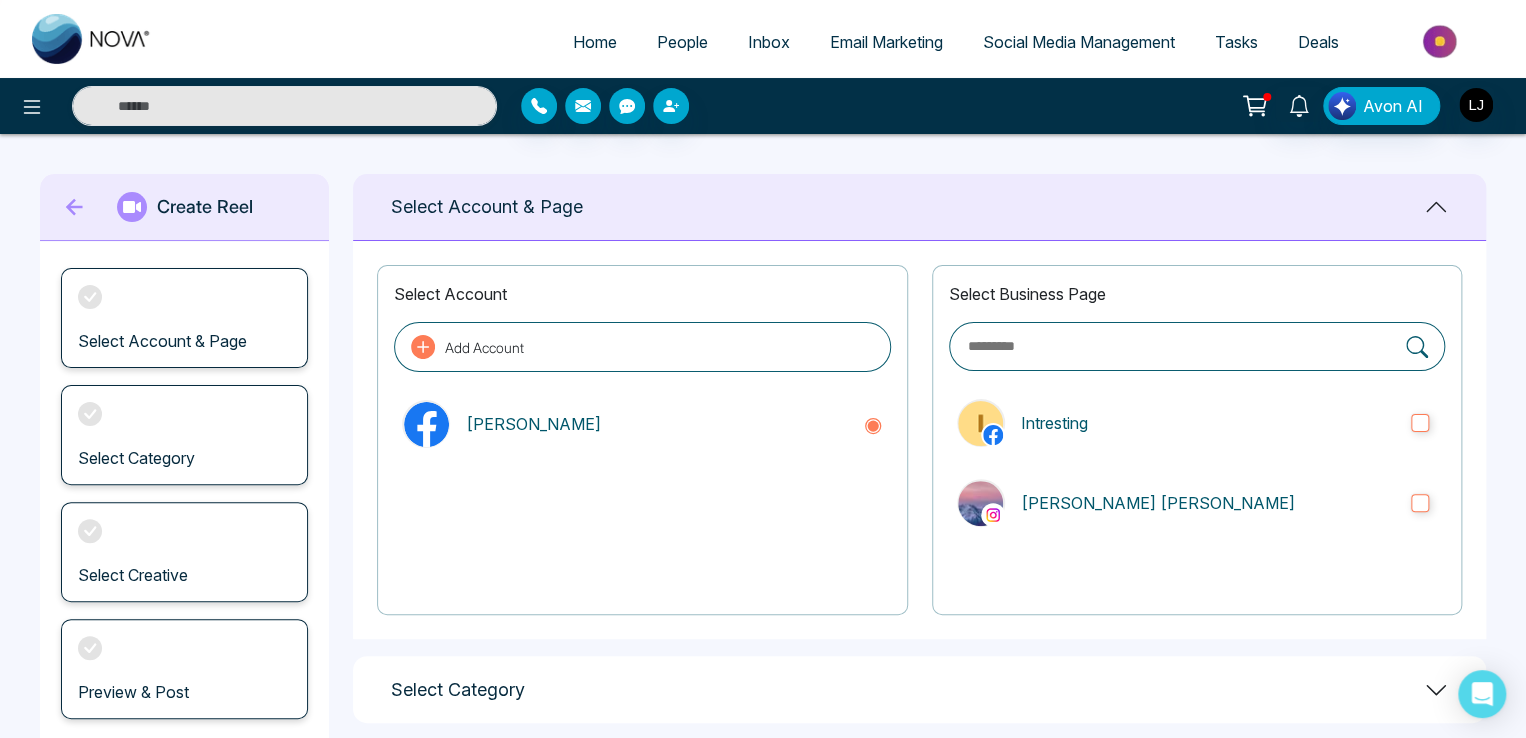 click 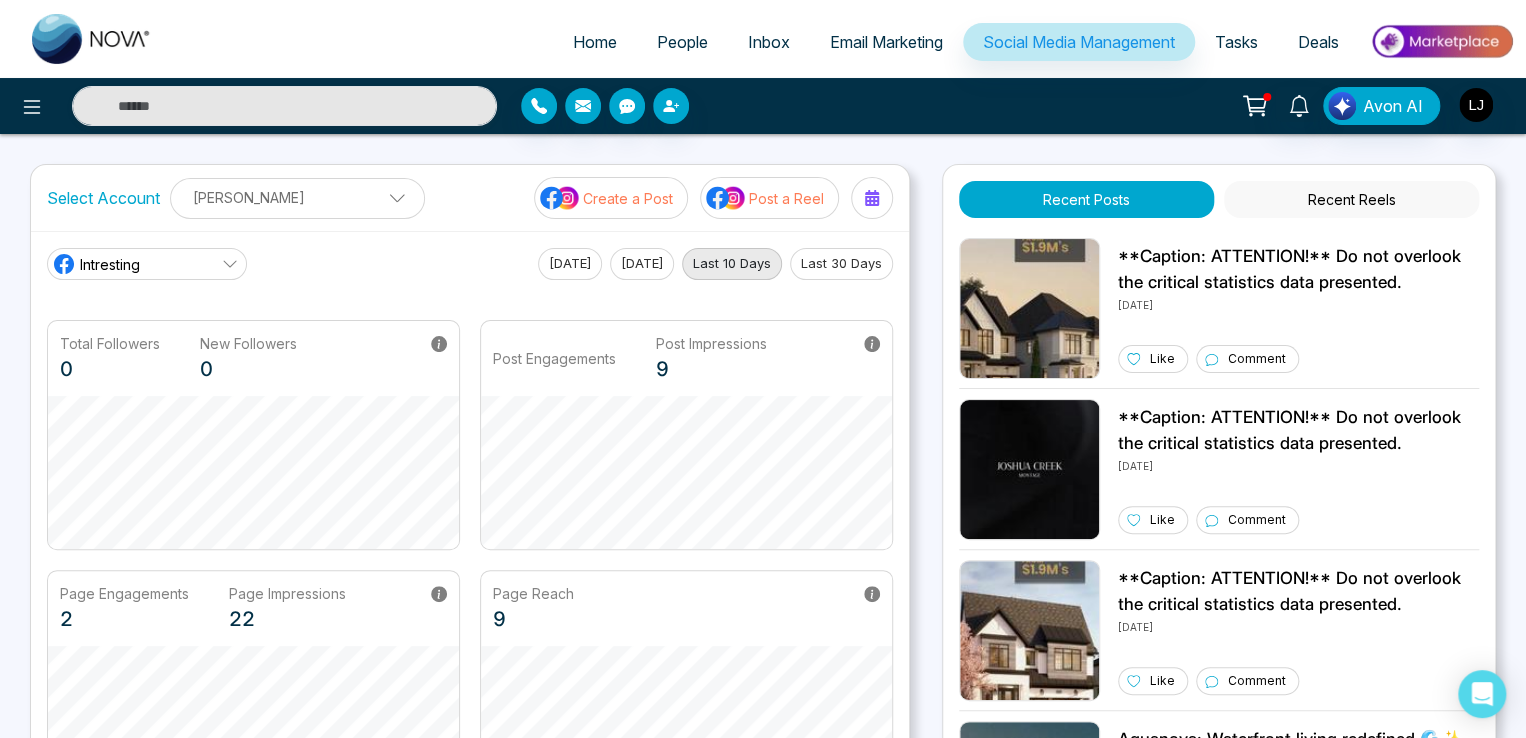 click on "Create a Post" at bounding box center [611, 198] 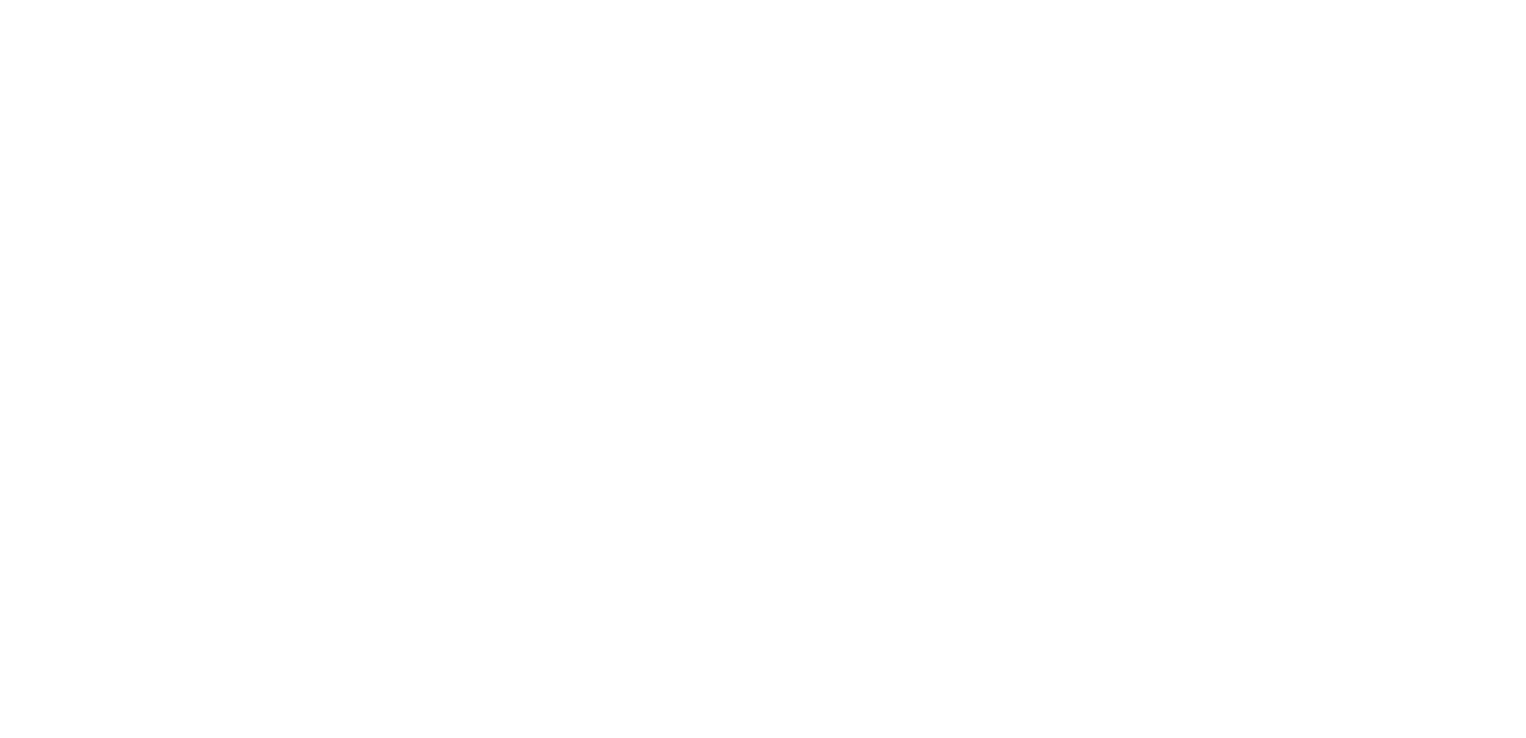 scroll, scrollTop: 0, scrollLeft: 0, axis: both 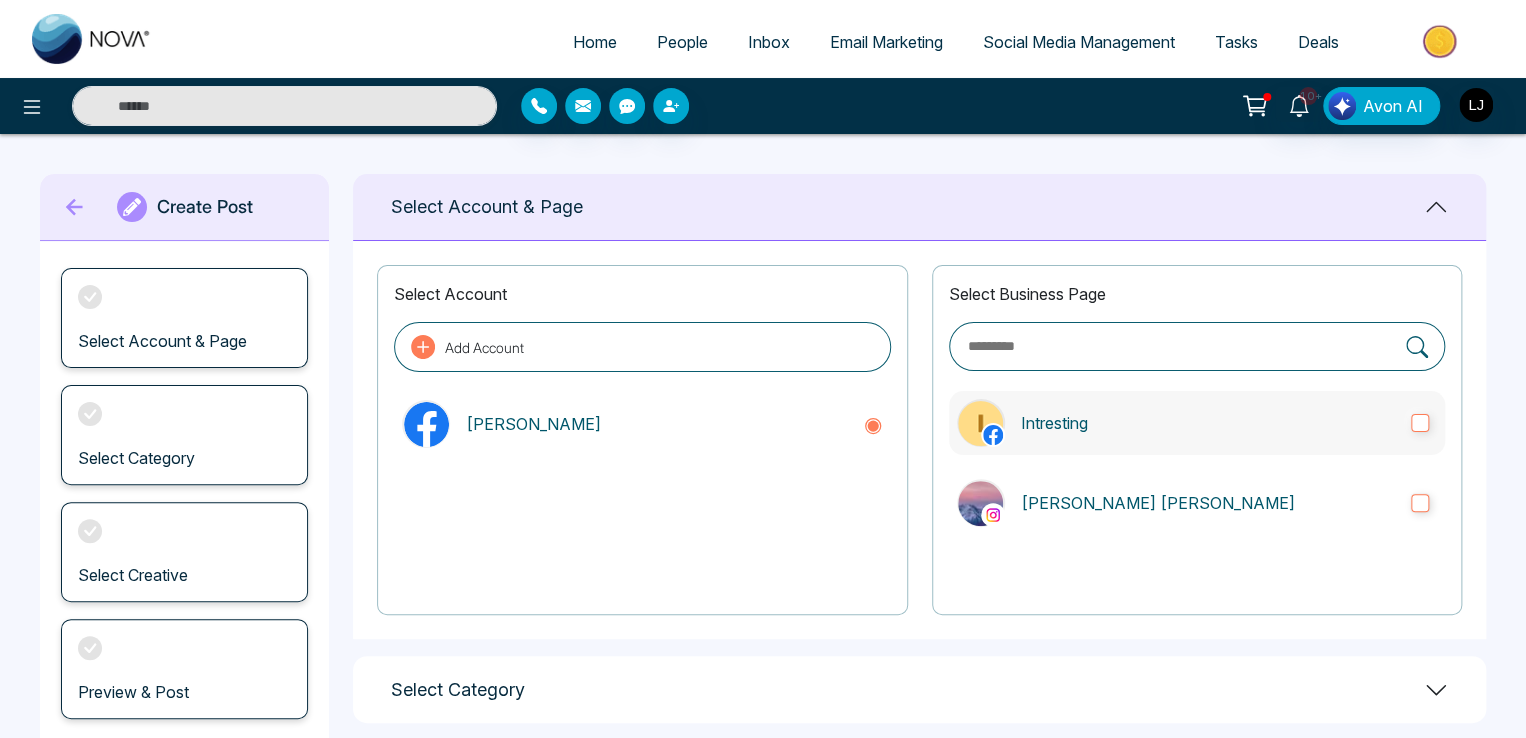 click on "Intresting" at bounding box center [1208, 423] 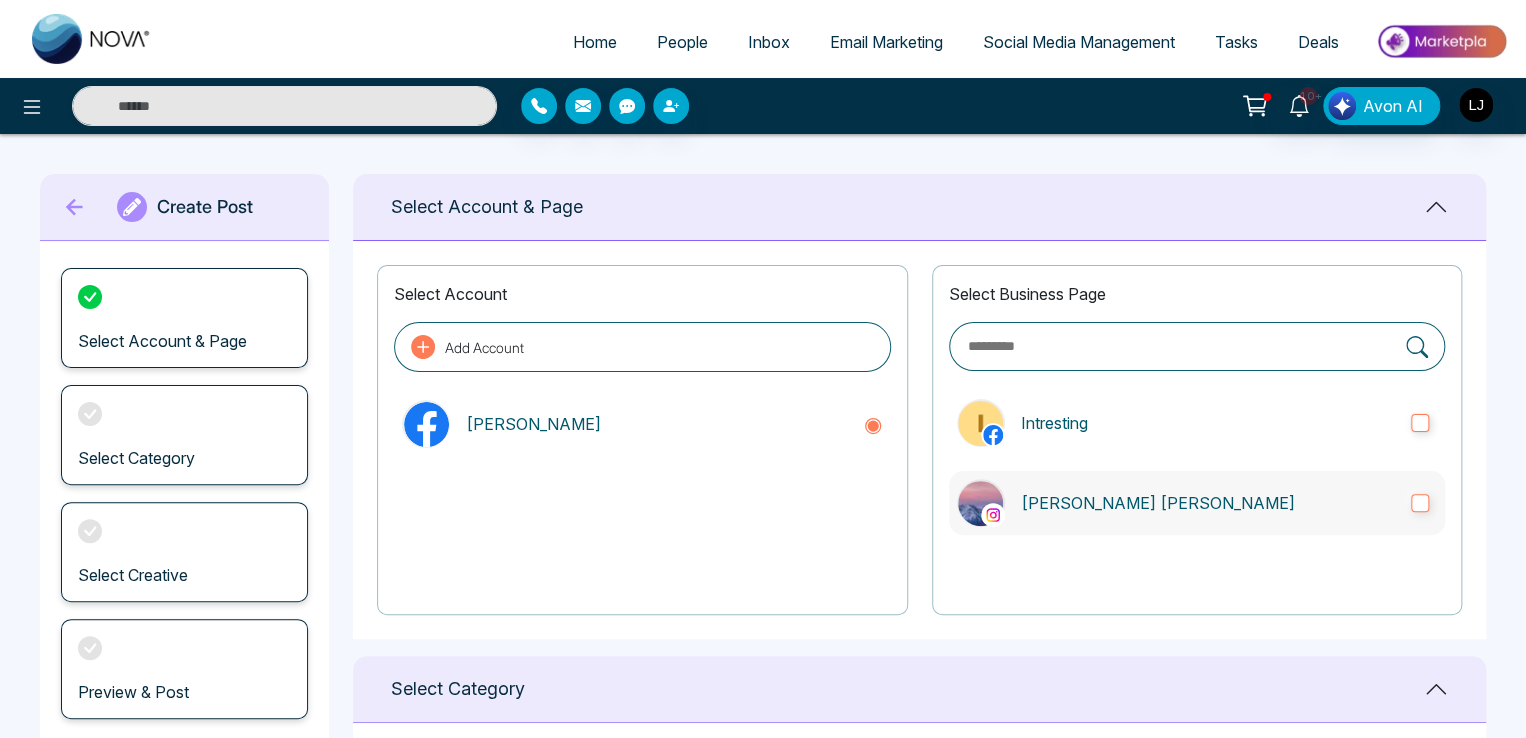 click on "[PERSON_NAME] [PERSON_NAME]" at bounding box center [1197, 503] 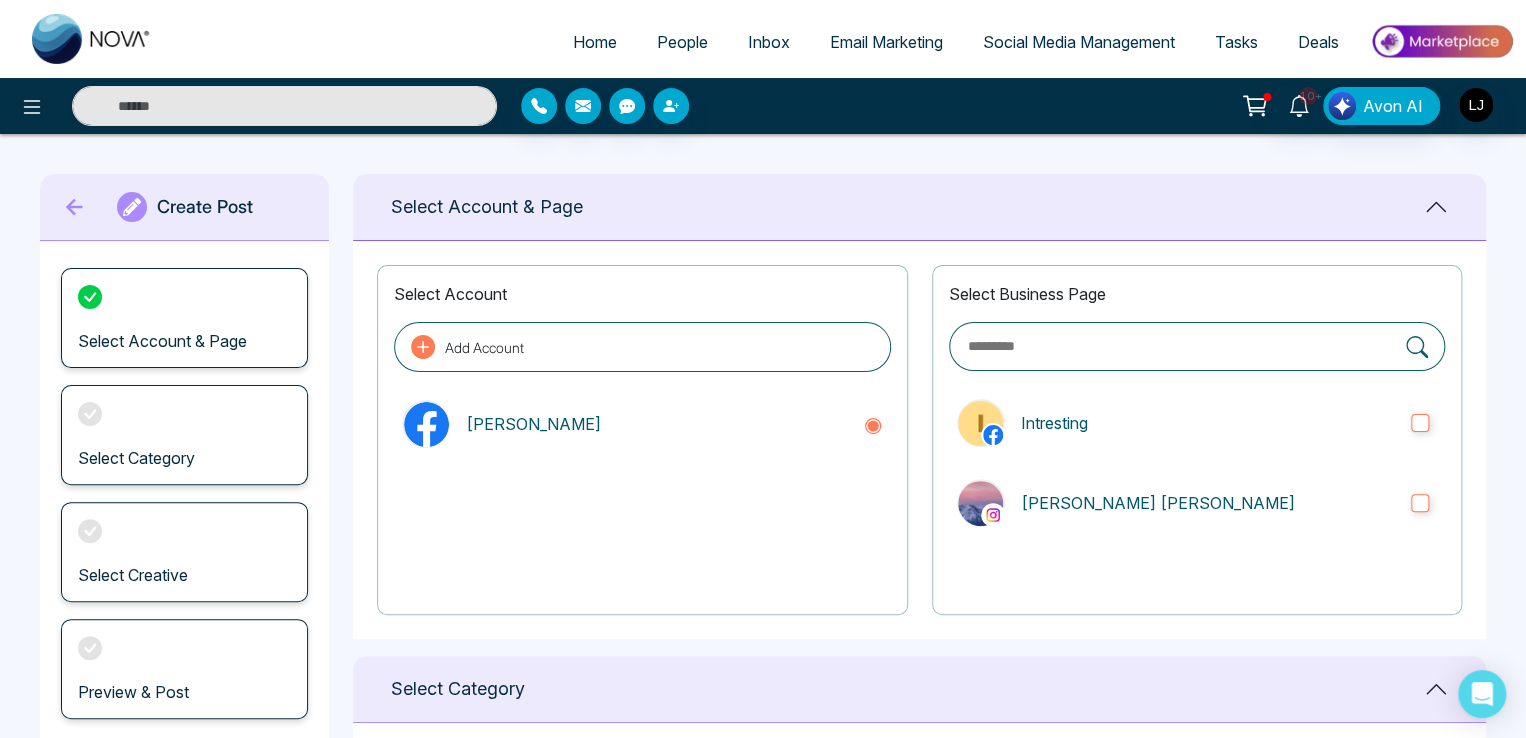 scroll, scrollTop: 405, scrollLeft: 0, axis: vertical 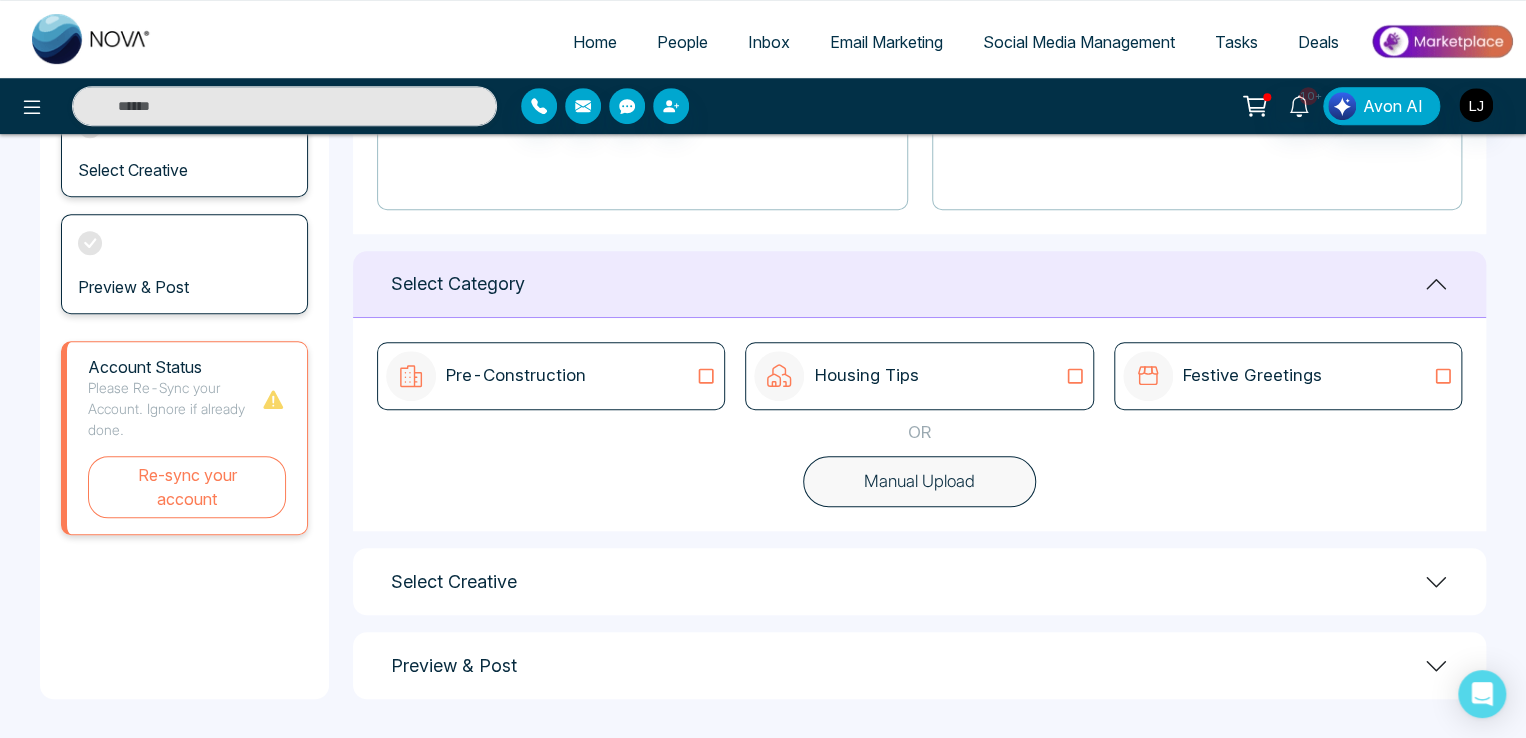 click 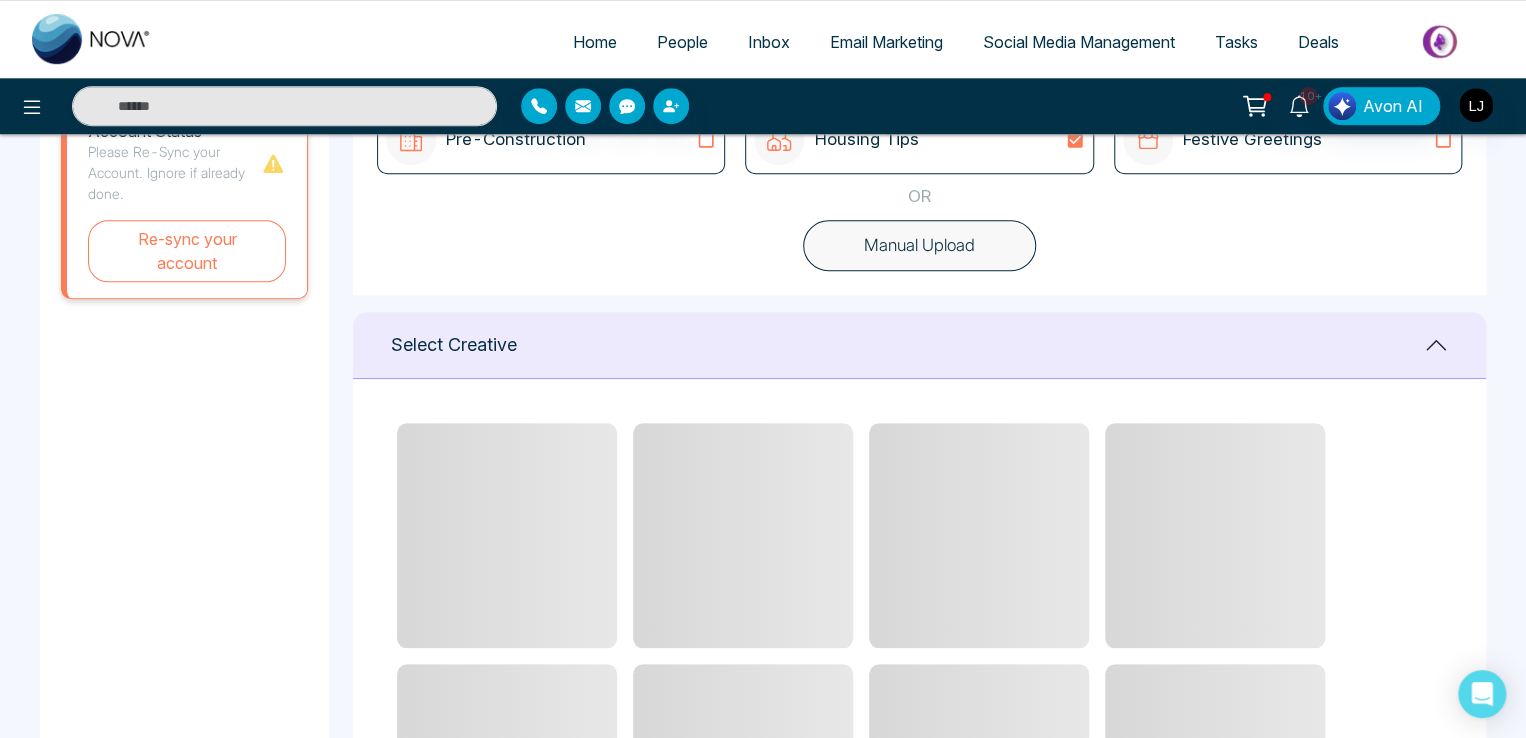 scroll, scrollTop: 805, scrollLeft: 0, axis: vertical 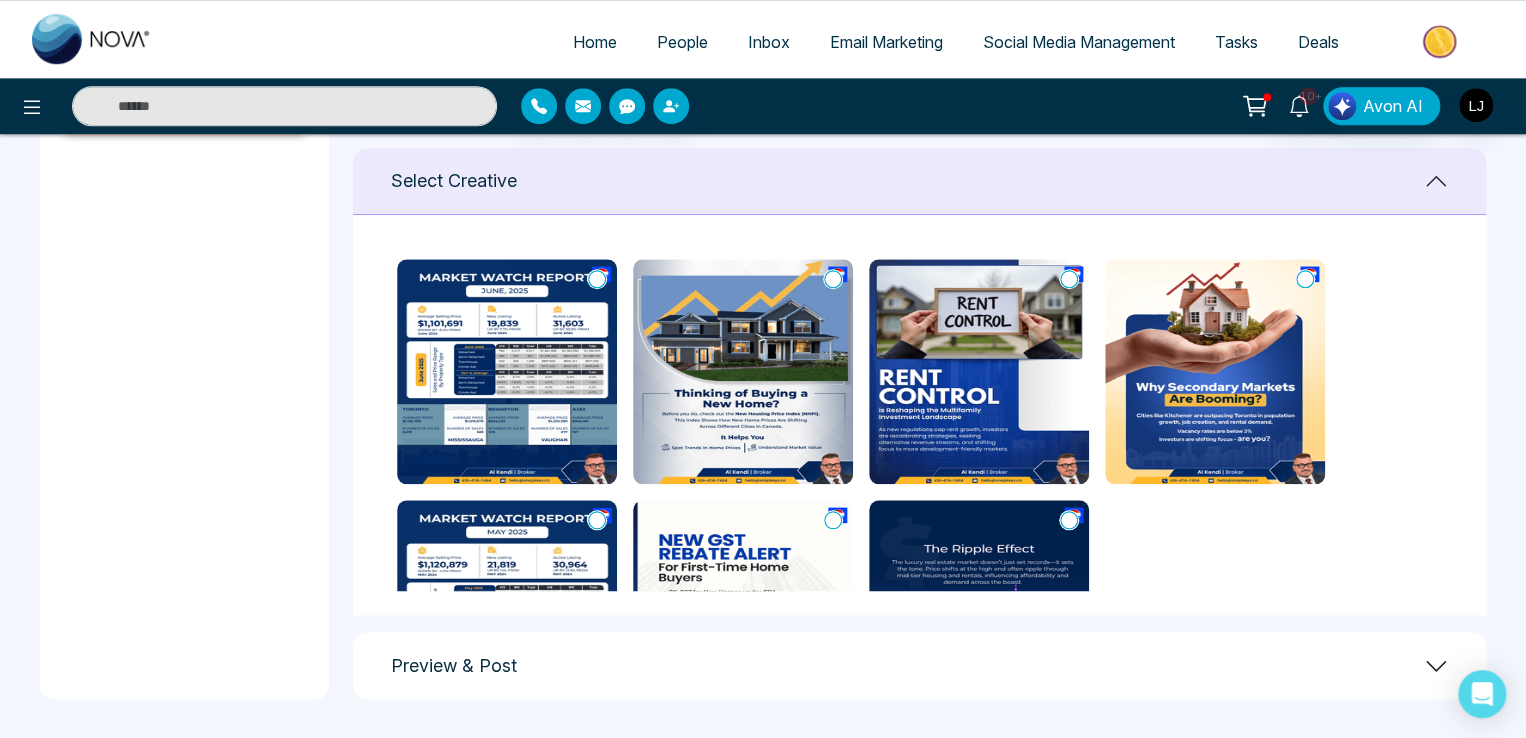 click at bounding box center [743, 612] 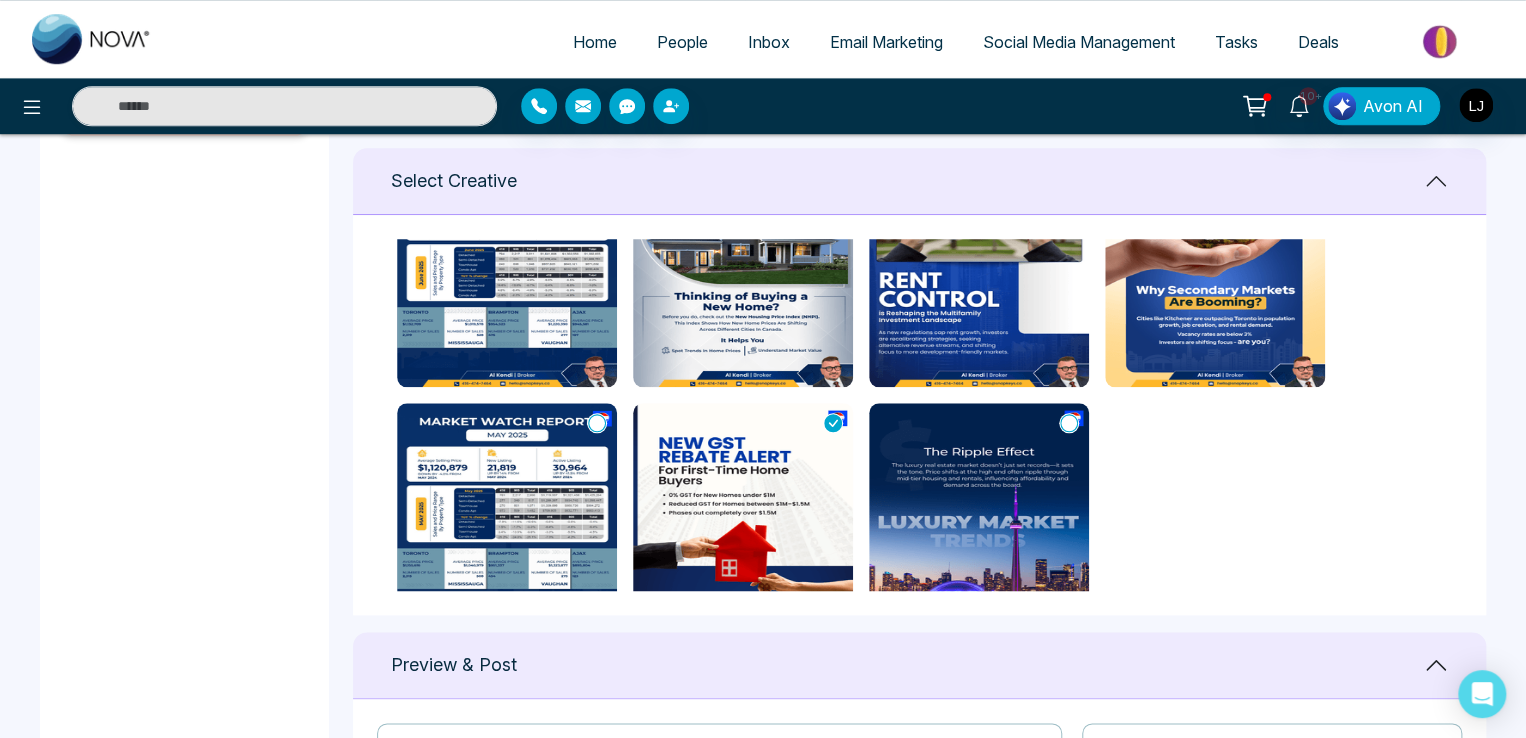 scroll, scrollTop: 154, scrollLeft: 0, axis: vertical 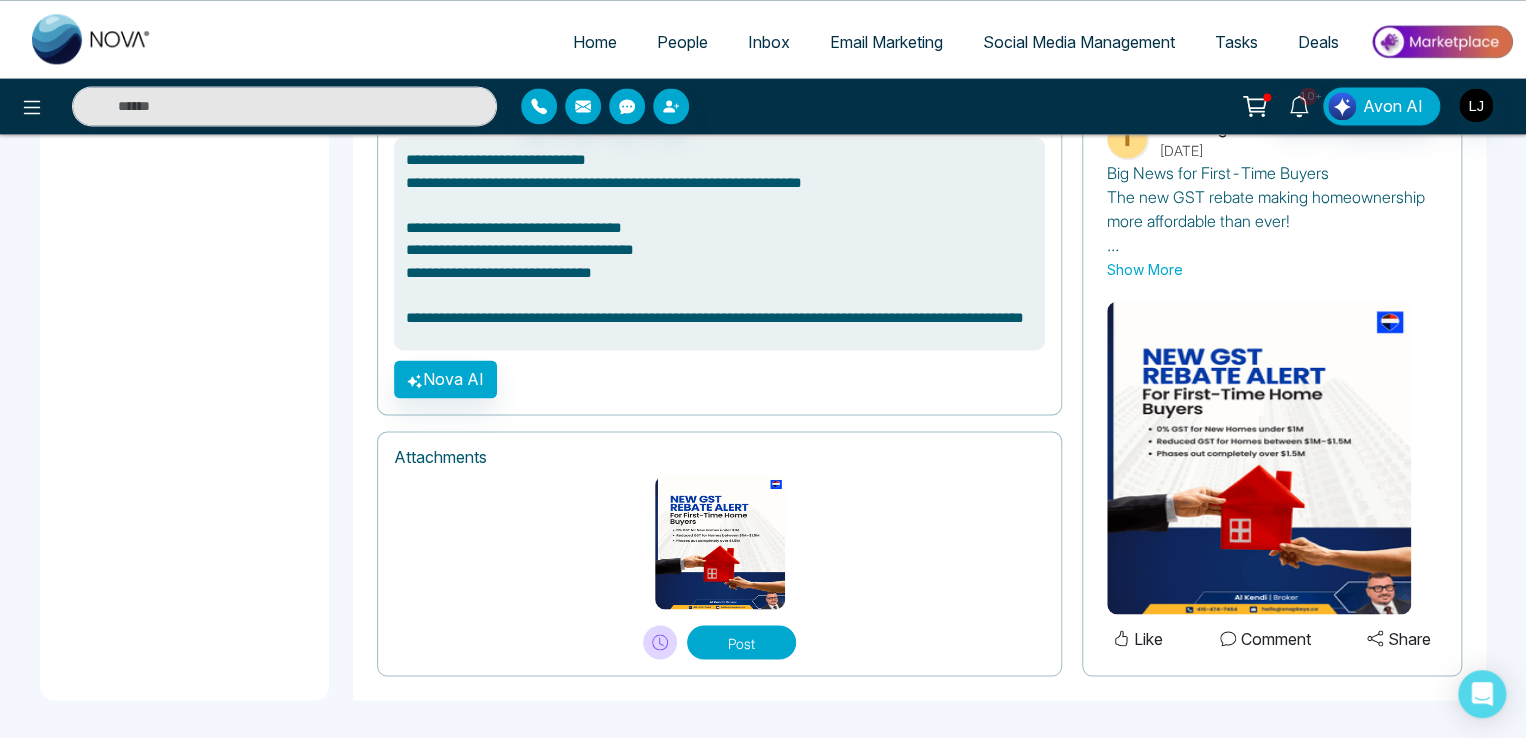click at bounding box center (660, 642) 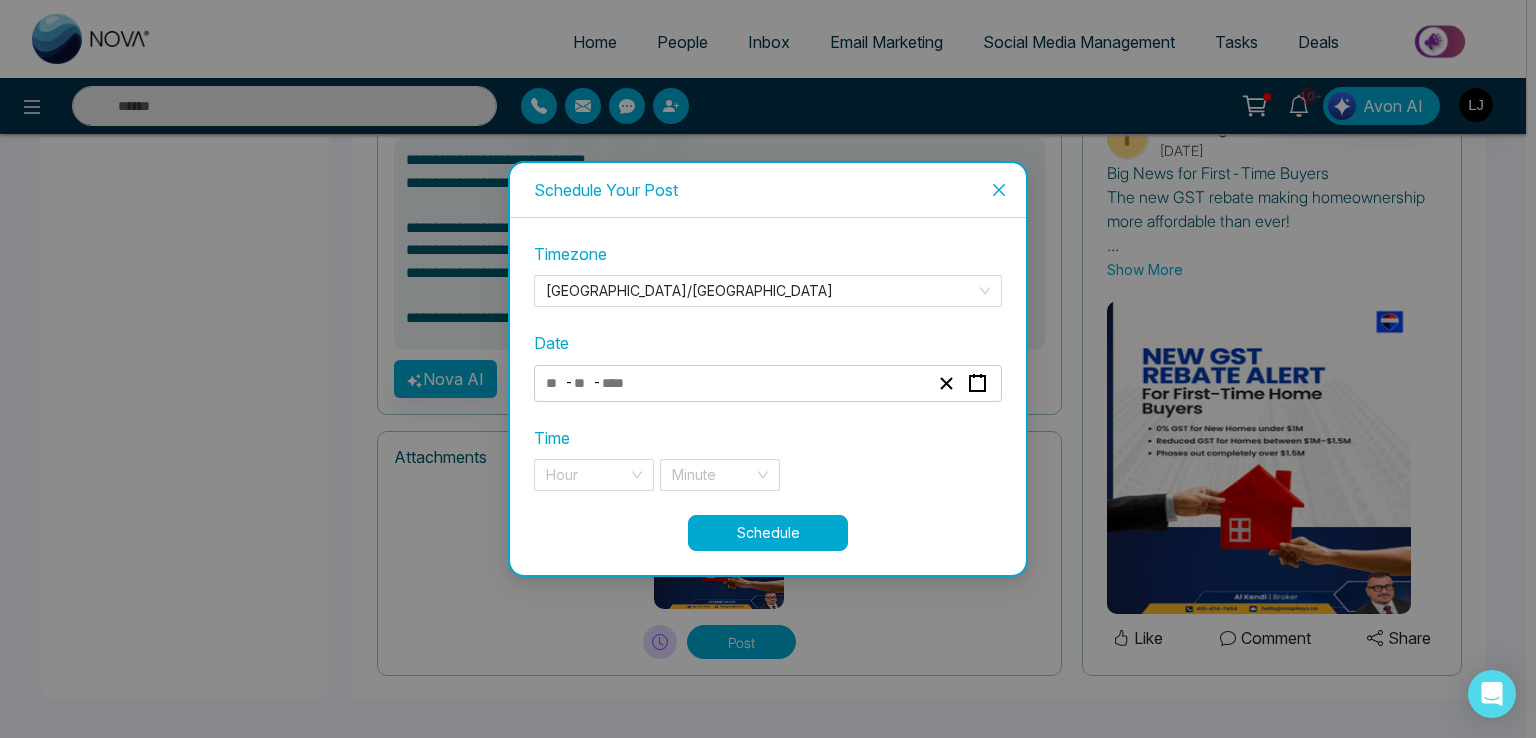 click at bounding box center (622, 383) 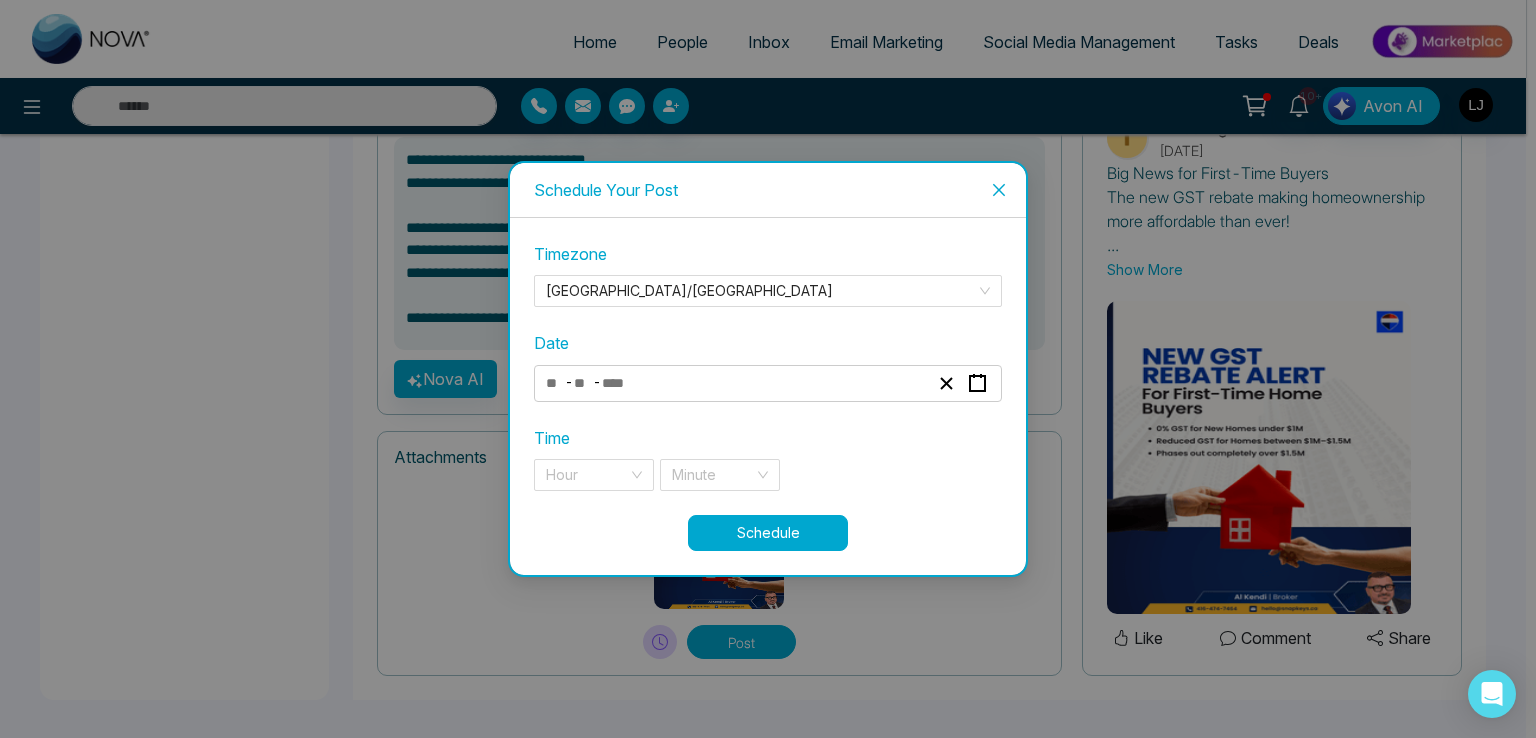 click 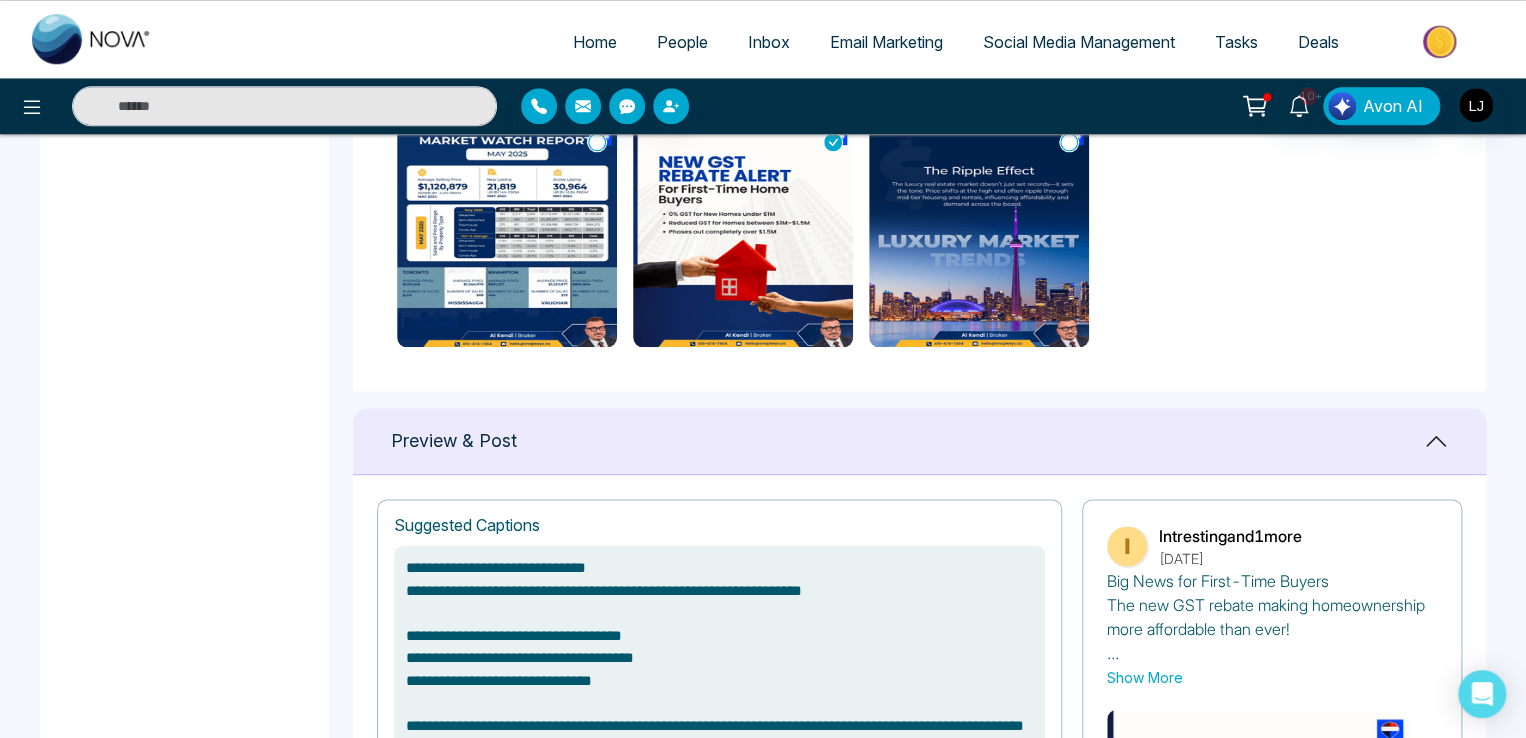 scroll, scrollTop: 637, scrollLeft: 0, axis: vertical 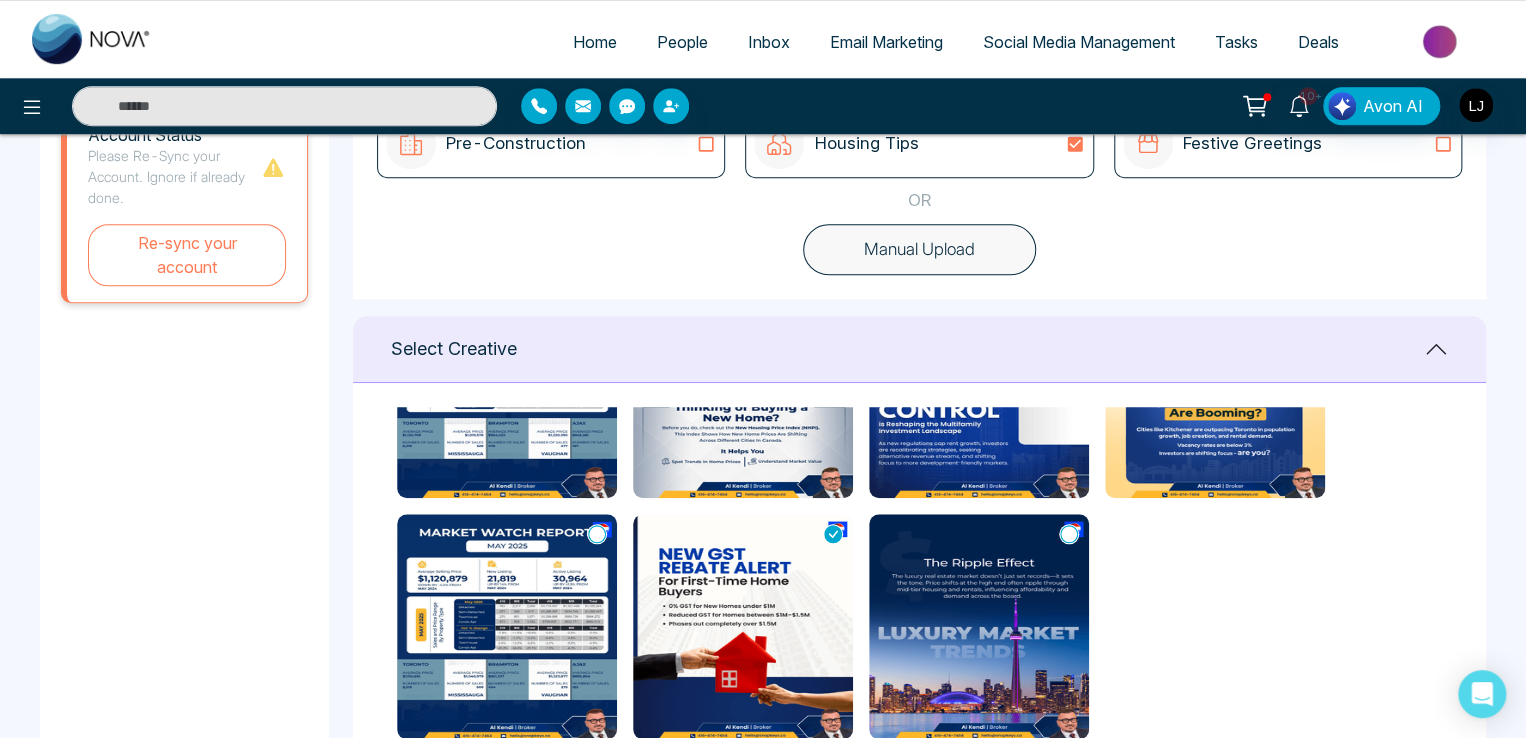 click on "People" at bounding box center [682, 42] 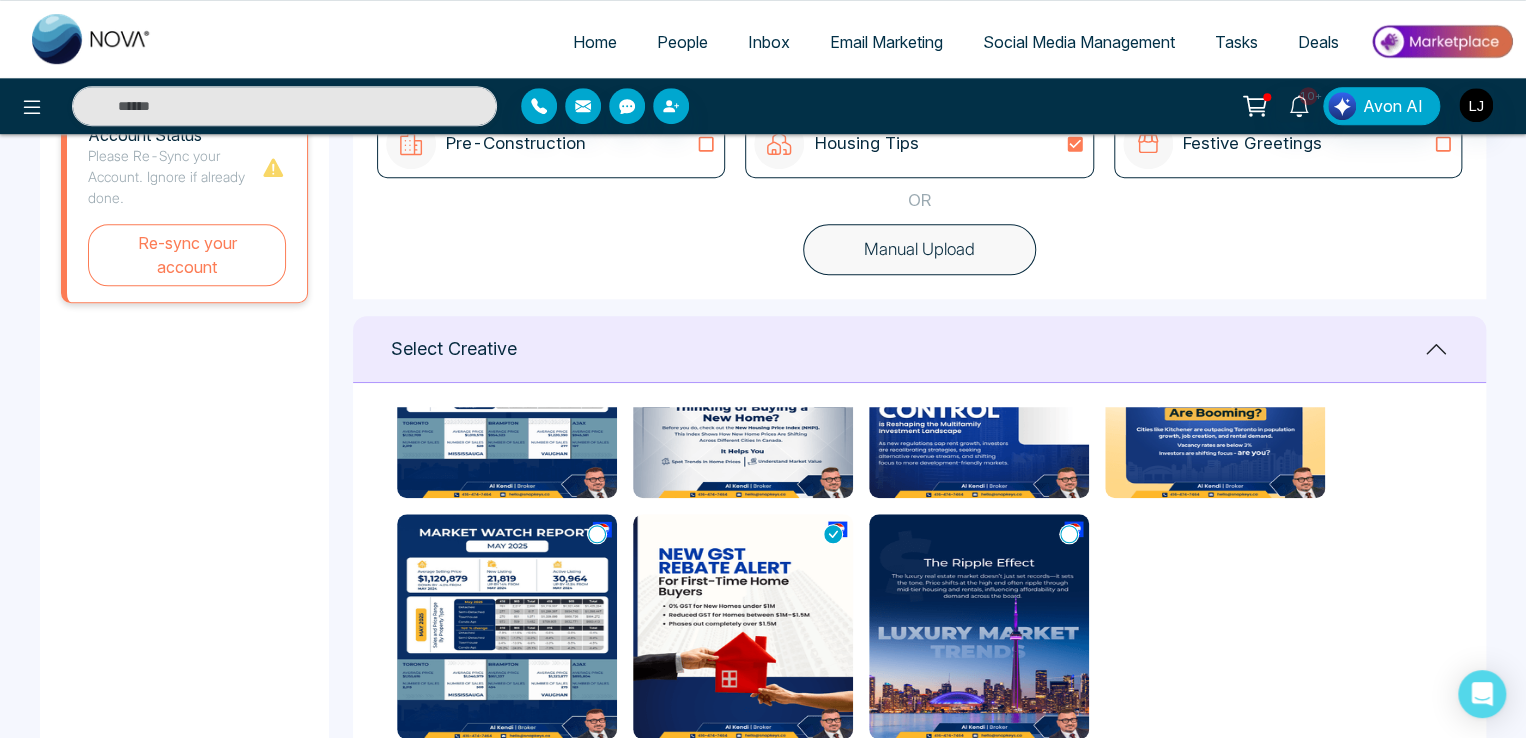 type on "**********" 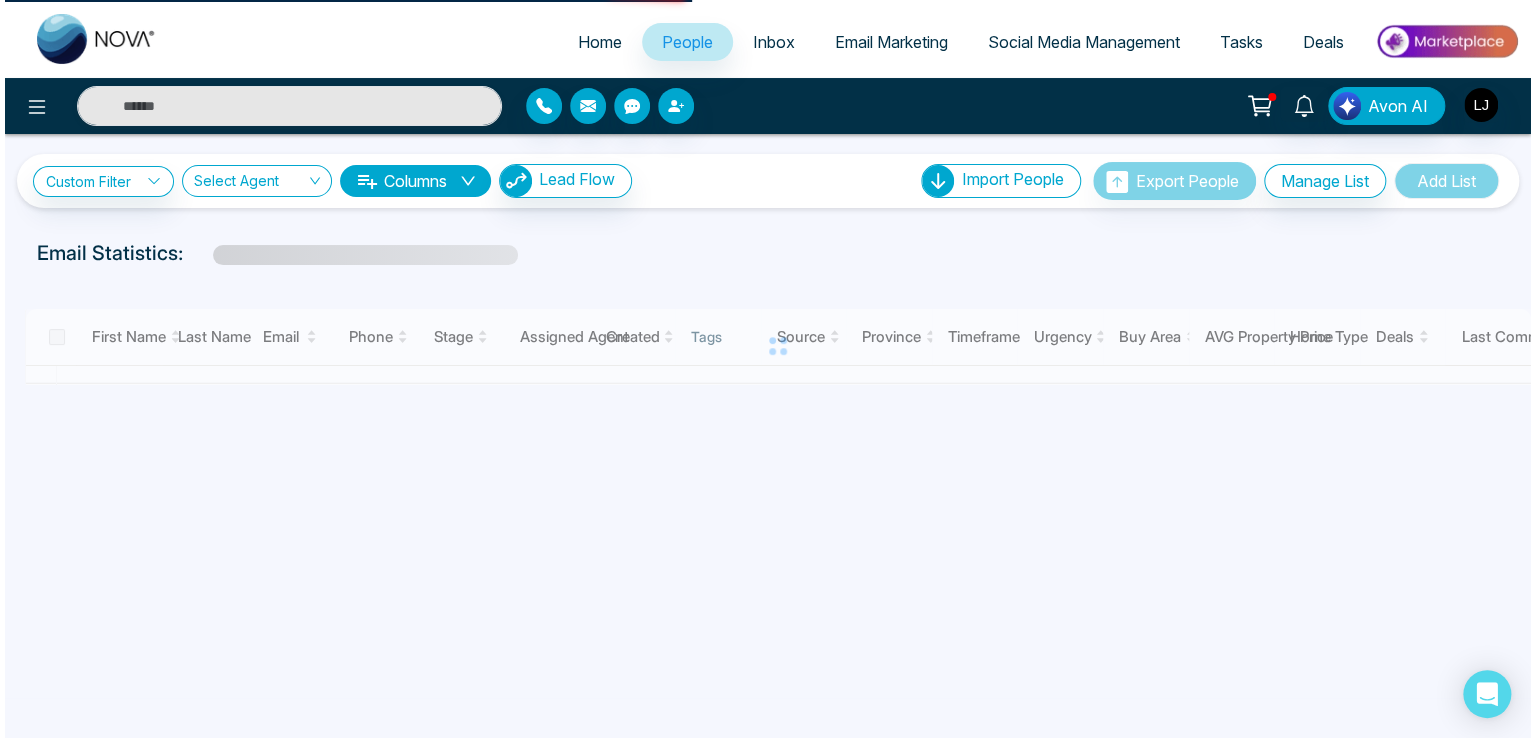 scroll, scrollTop: 0, scrollLeft: 0, axis: both 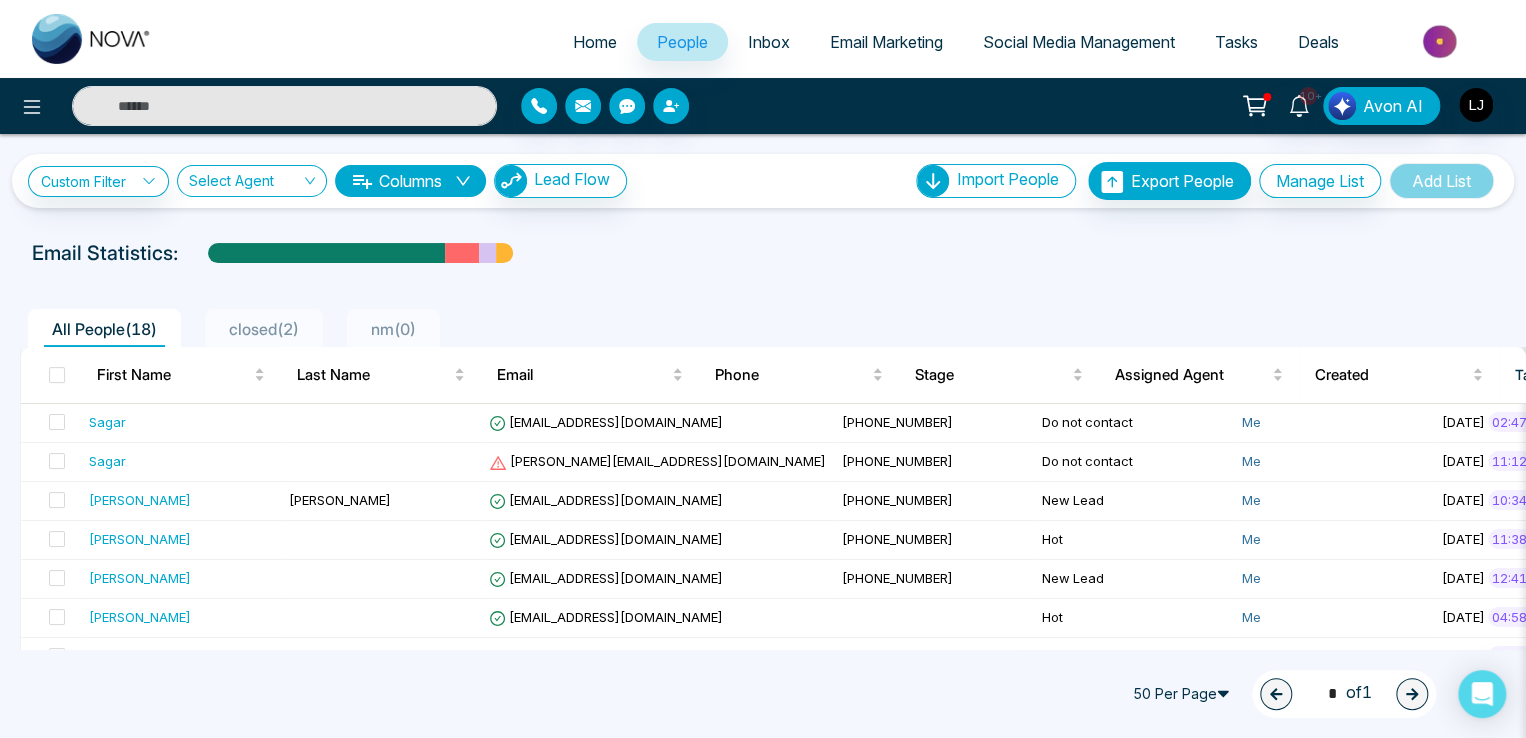click on "Email Statistics:" at bounding box center [763, 253] 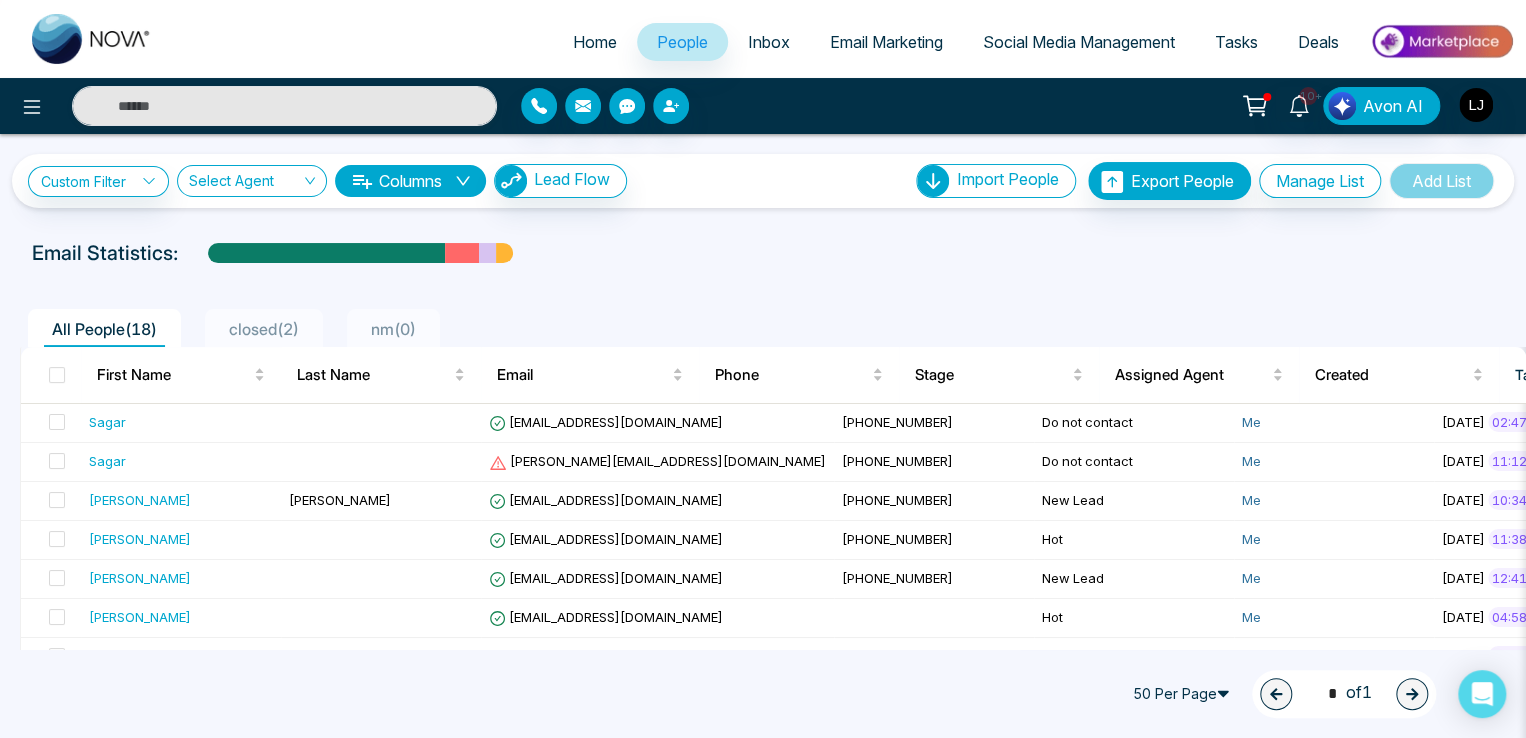 click on "Home" at bounding box center [595, 42] 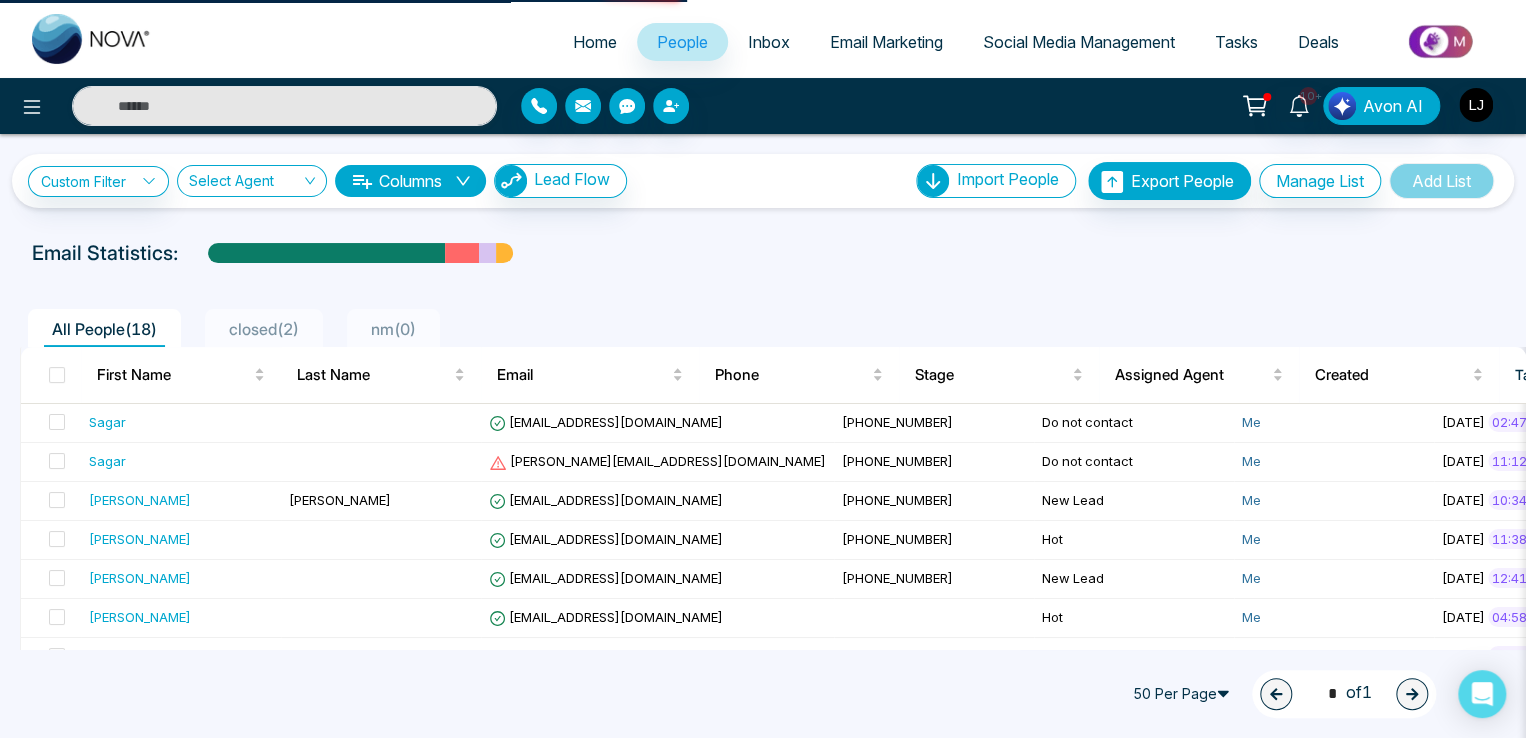 select on "*" 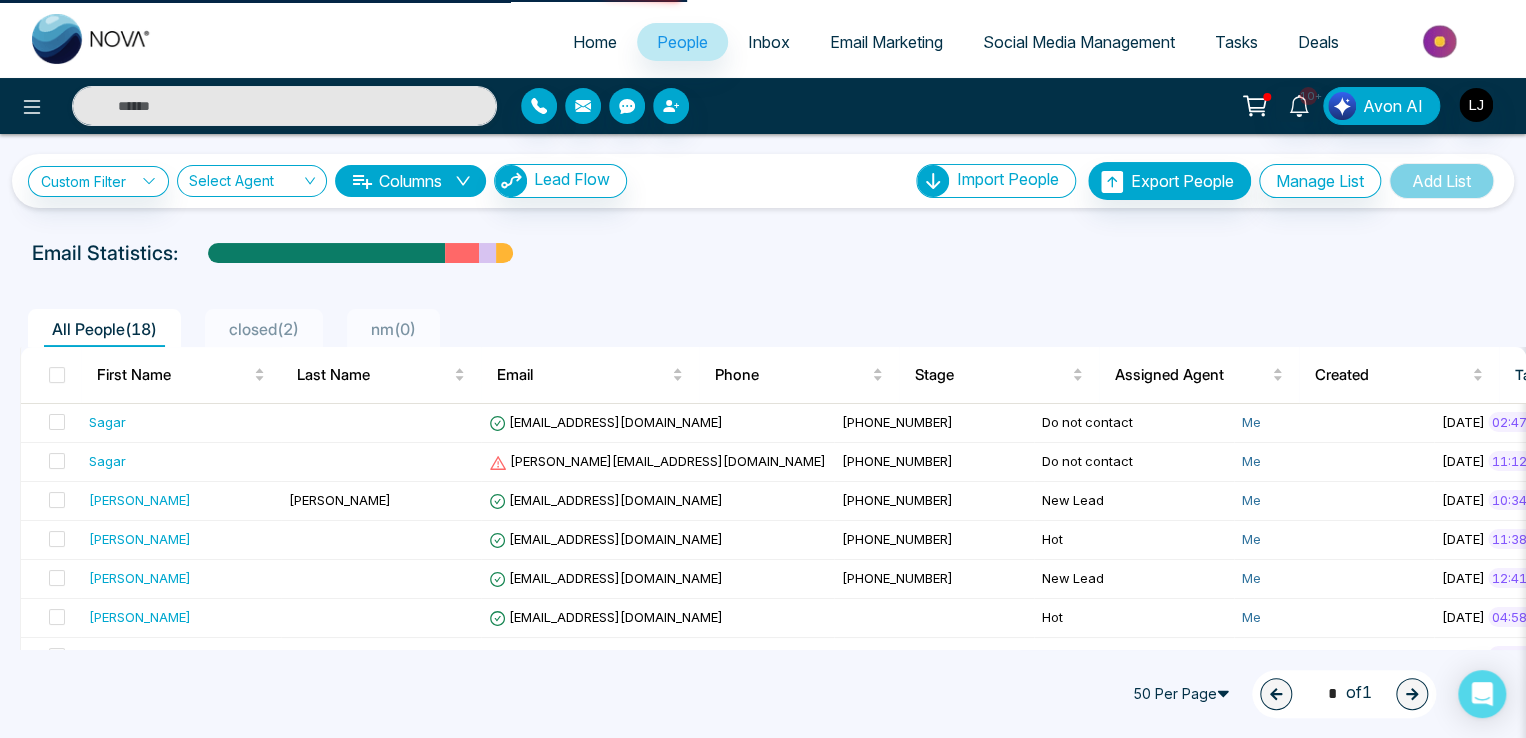 select on "*" 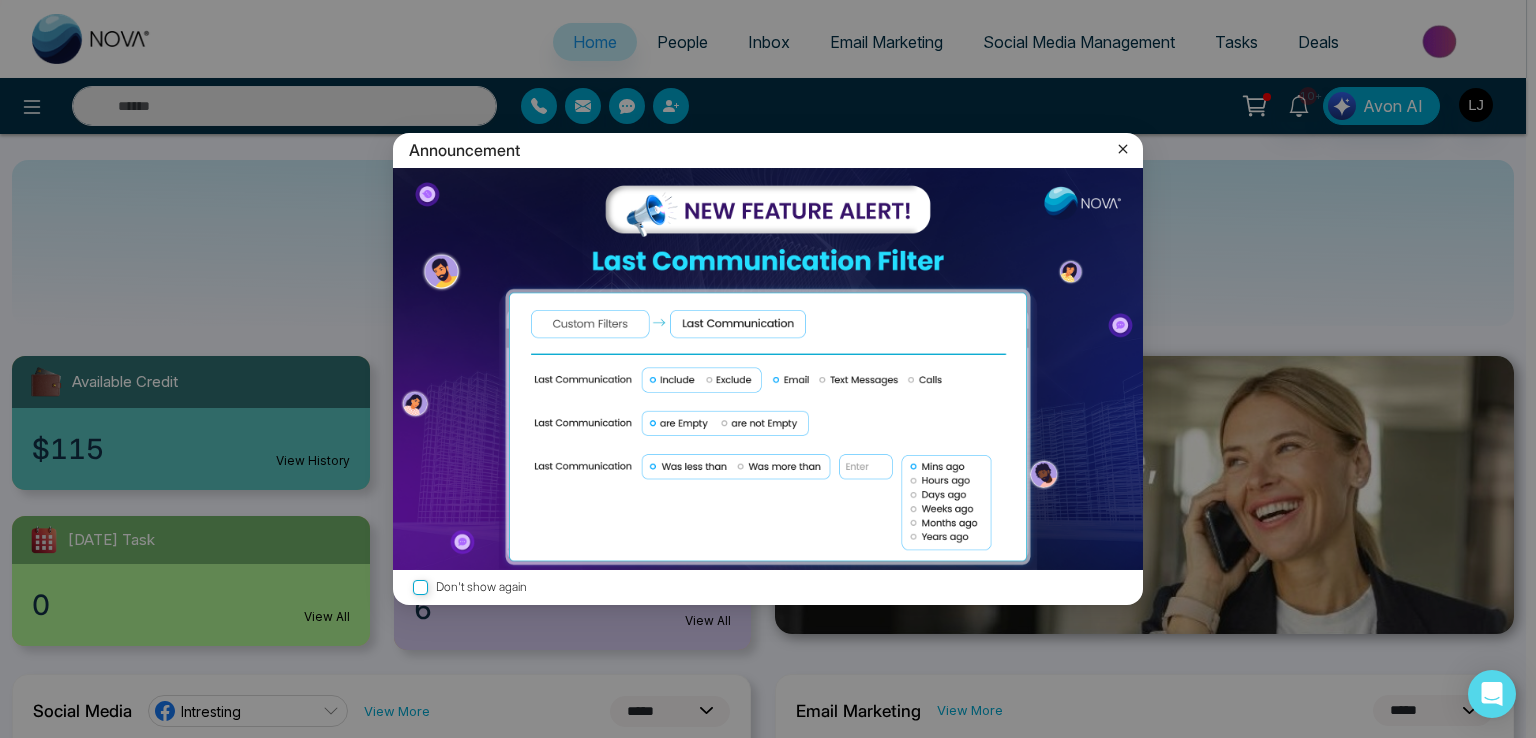 click at bounding box center [768, 1] 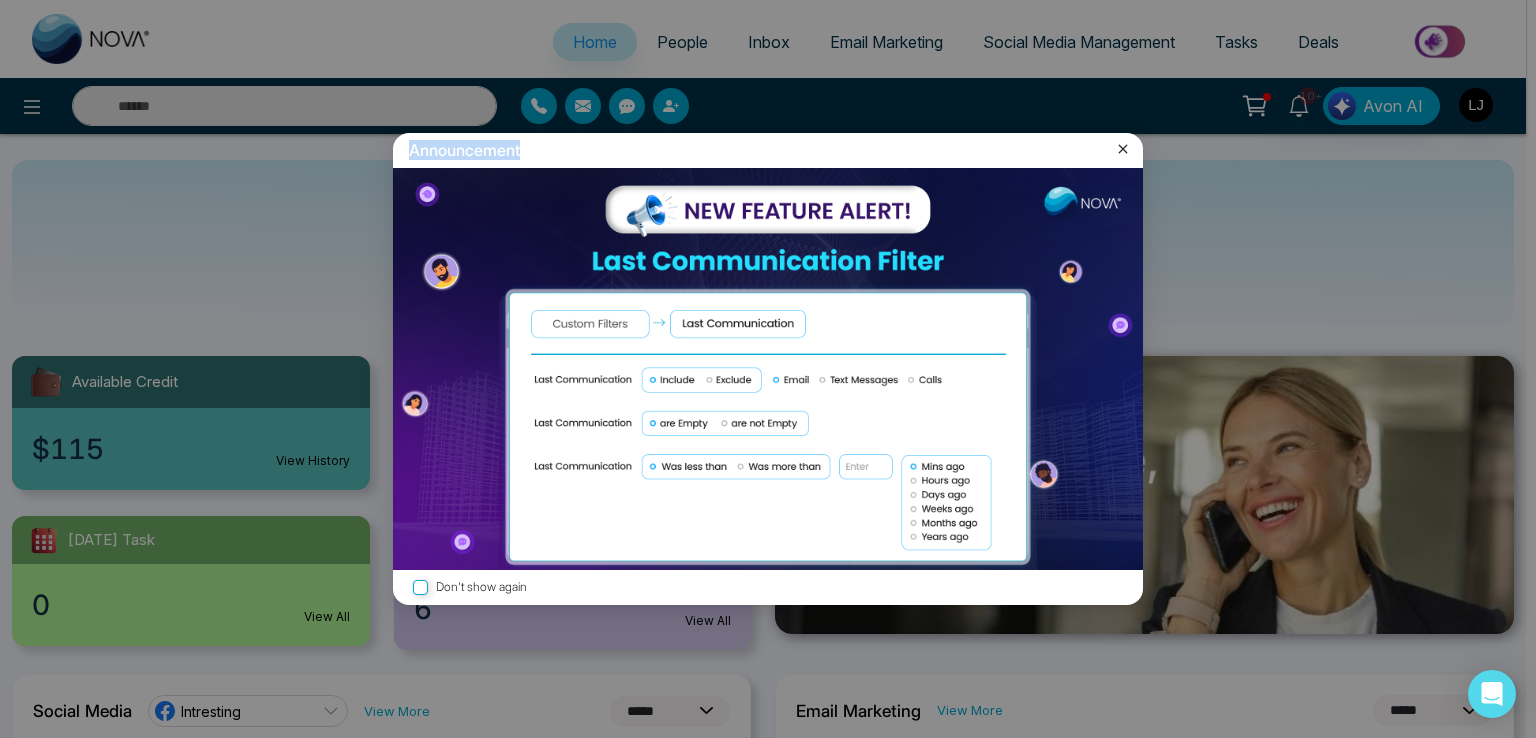 drag, startPoint x: 409, startPoint y: 153, endPoint x: 536, endPoint y: 153, distance: 127 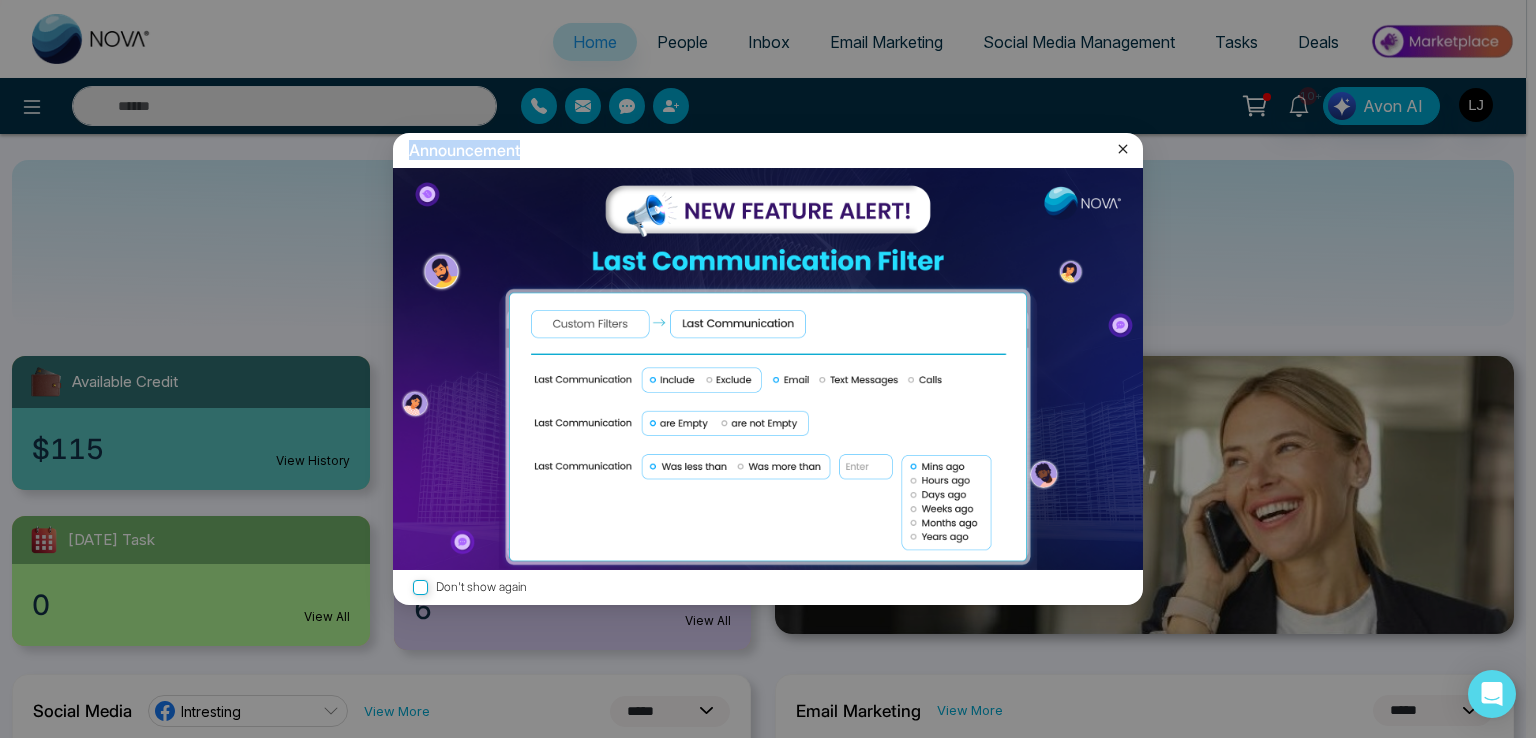 click on "Announcement" at bounding box center [768, 150] 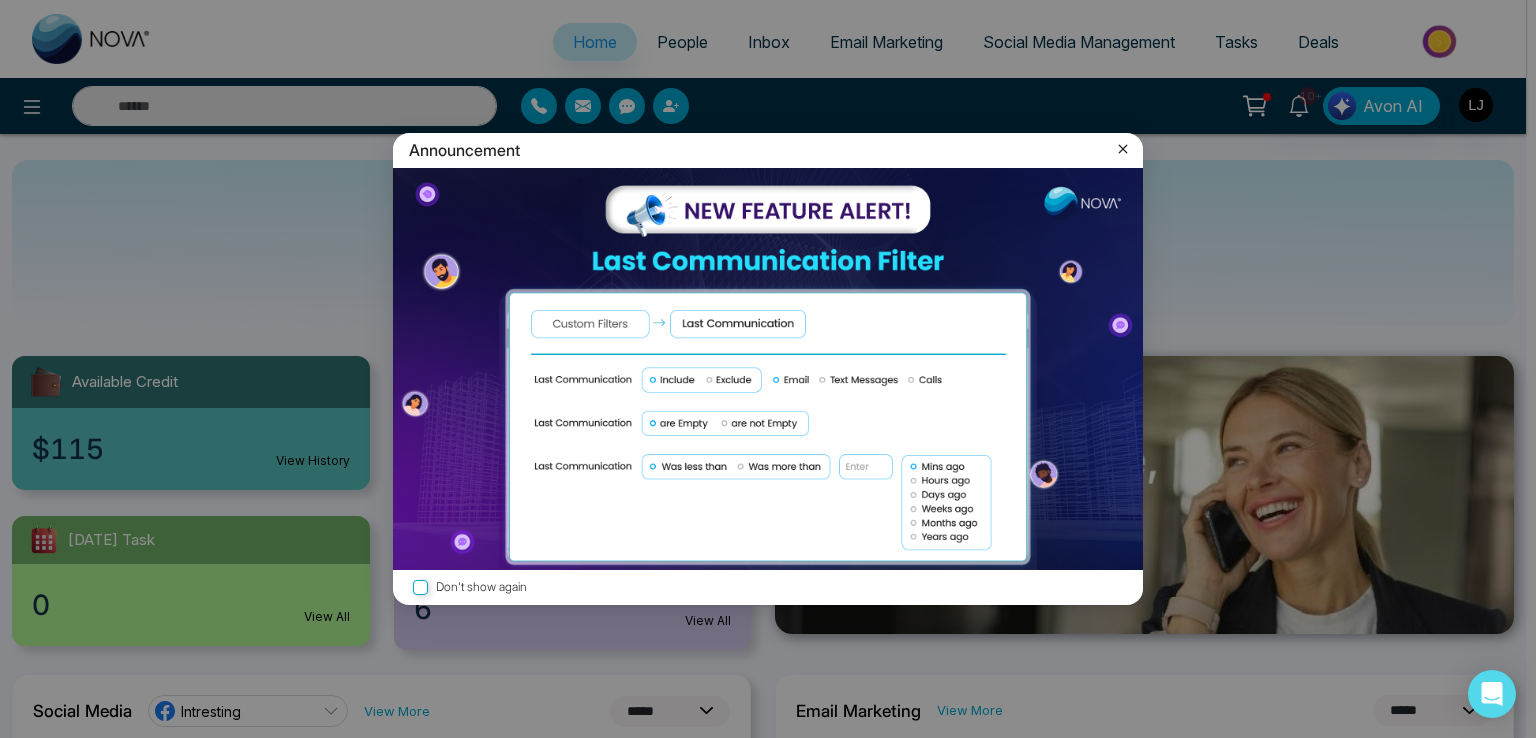 click 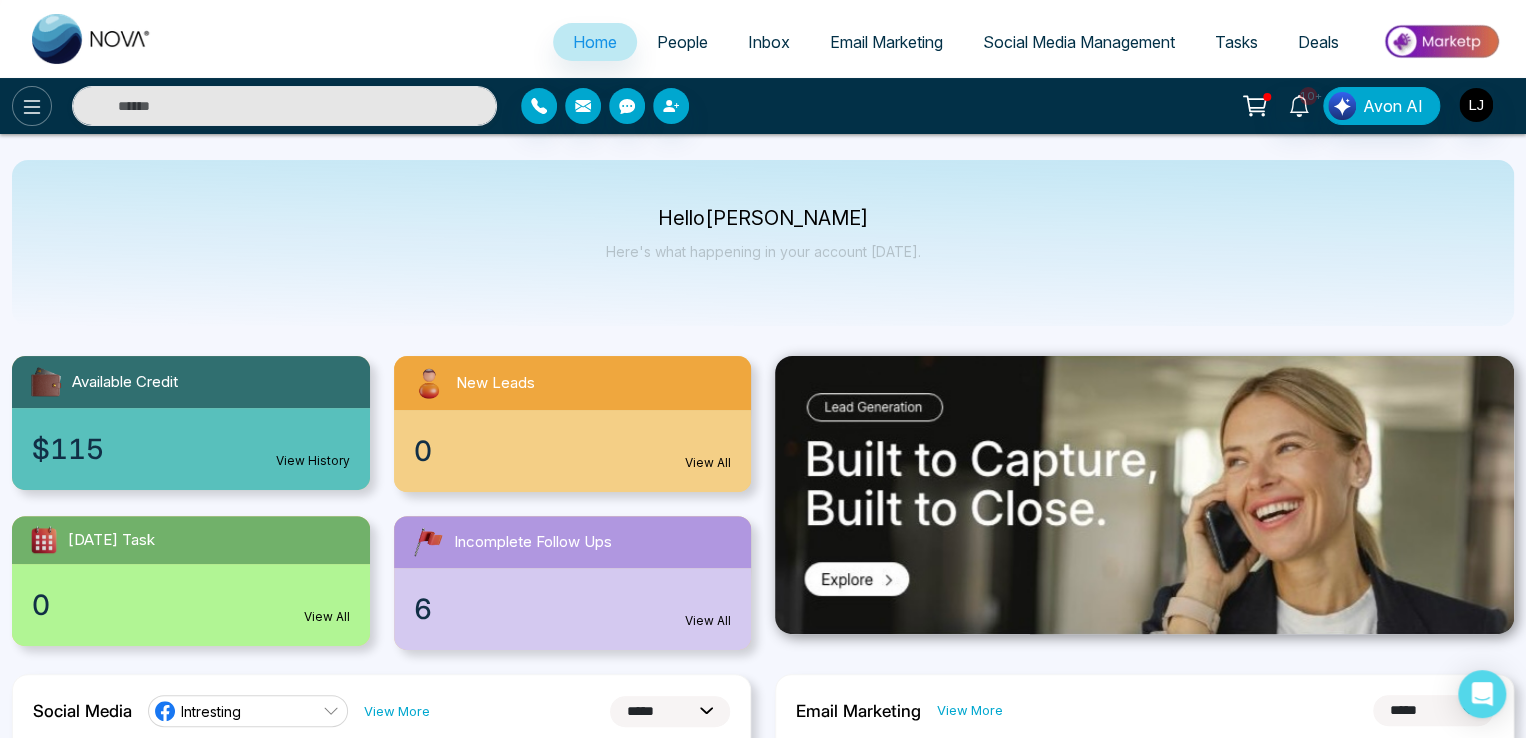 click 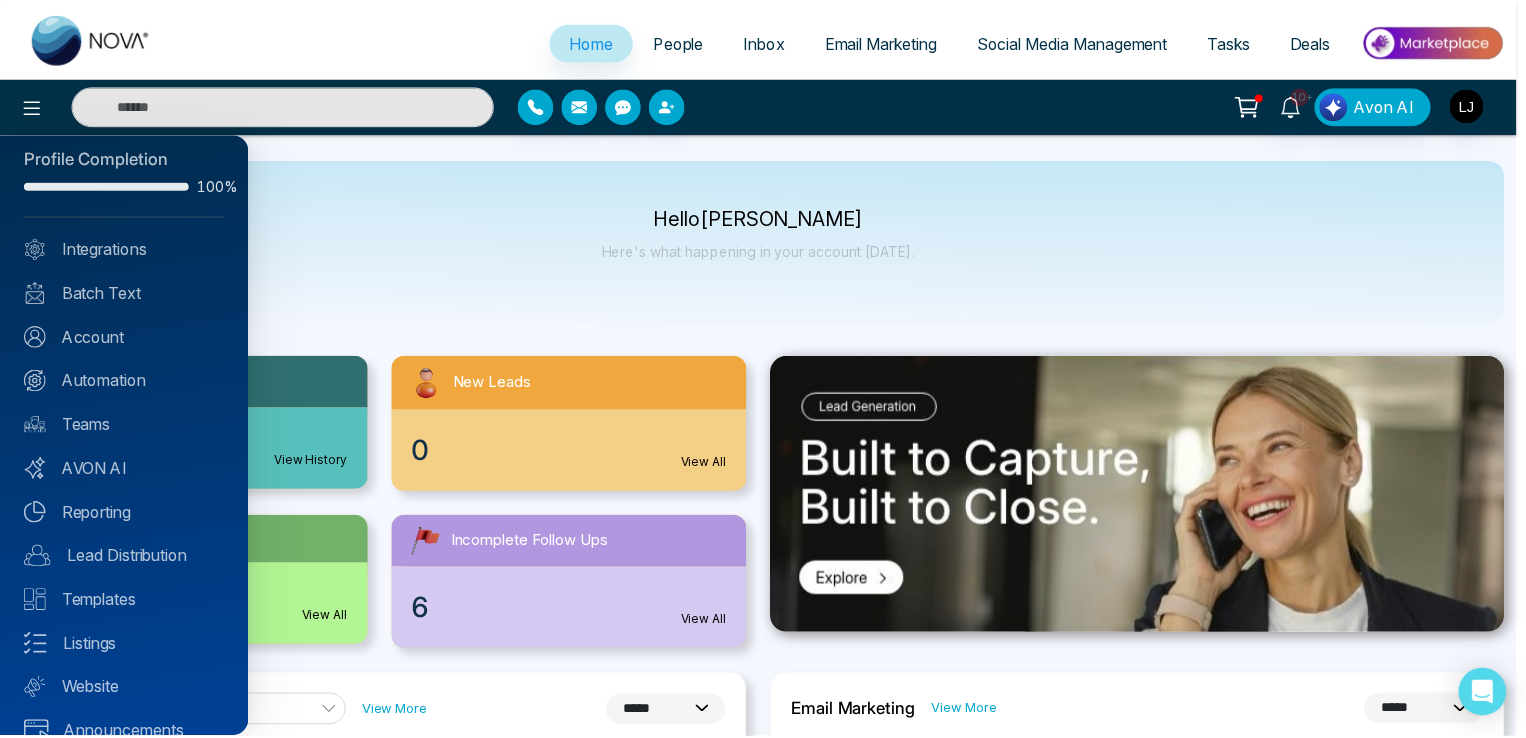 scroll, scrollTop: 48, scrollLeft: 0, axis: vertical 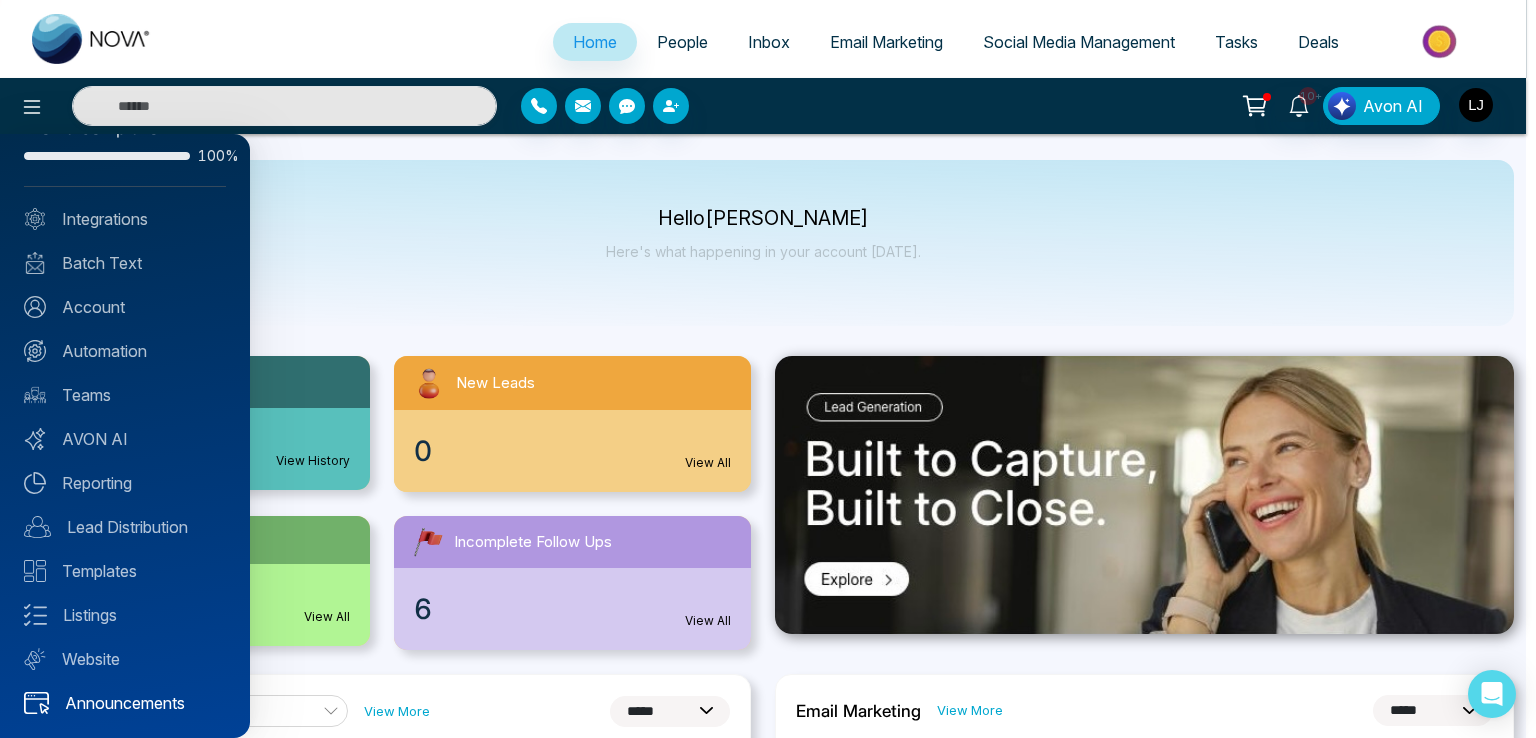 click on "Announcements" at bounding box center (125, 703) 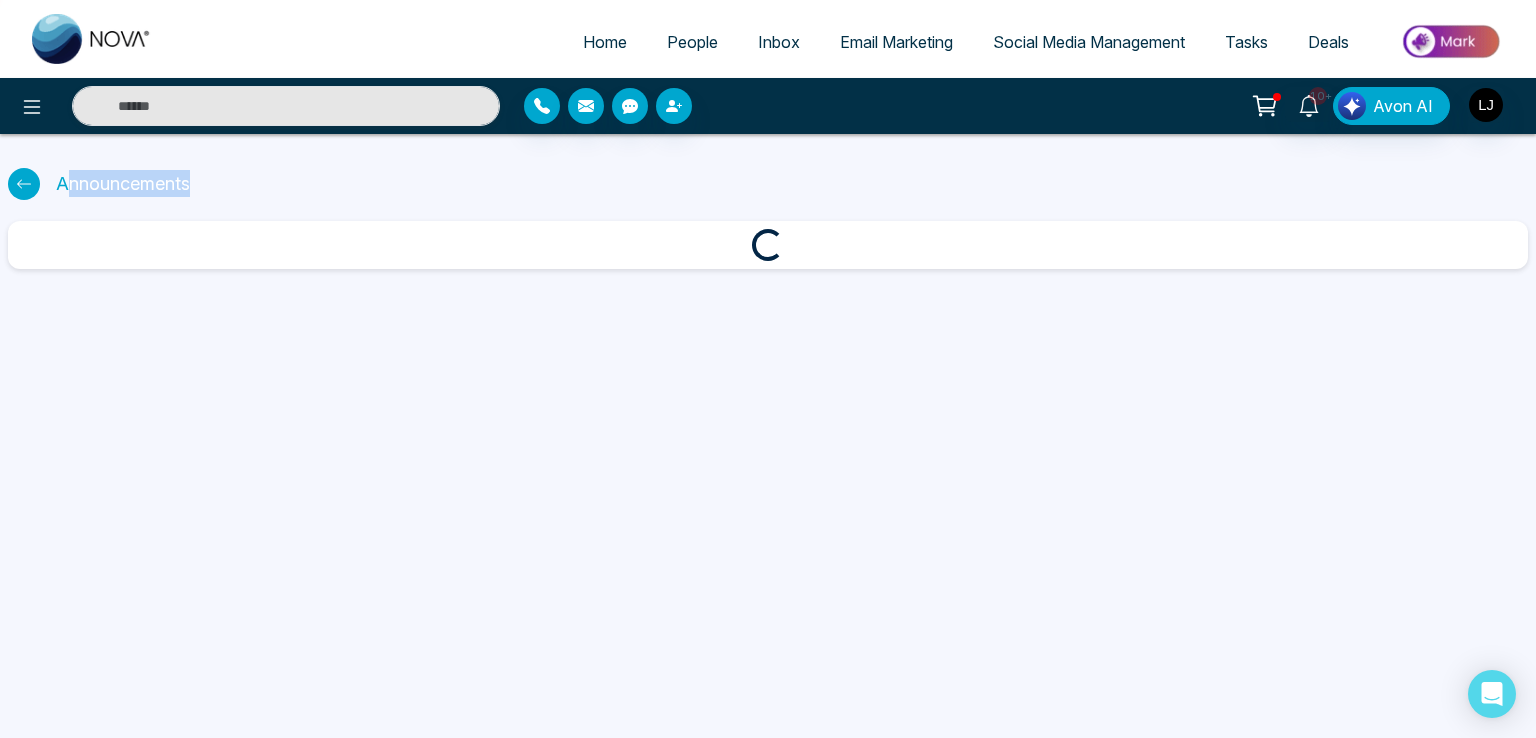 drag, startPoint x: 64, startPoint y: 185, endPoint x: 208, endPoint y: 191, distance: 144.12494 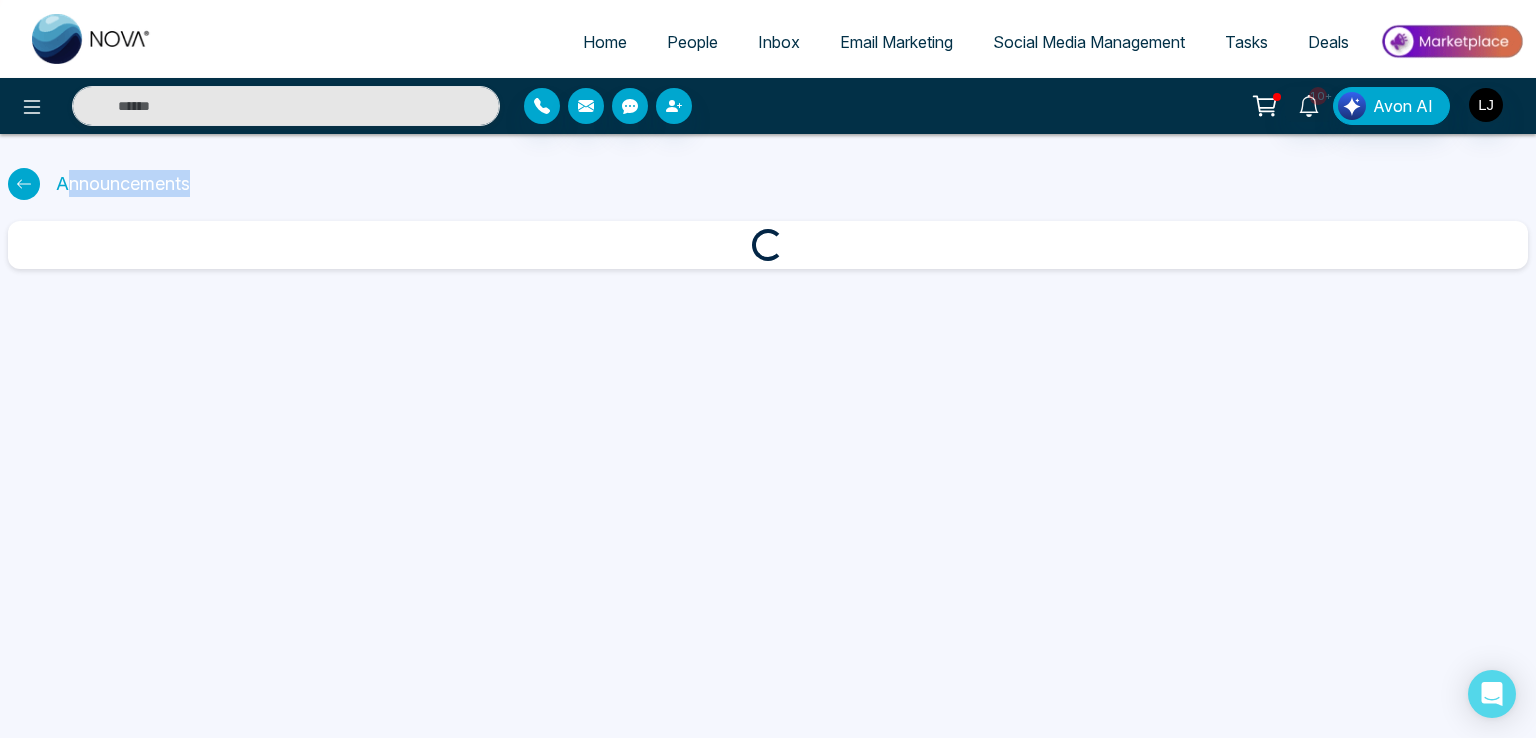 click on "Announcements" at bounding box center [768, 183] 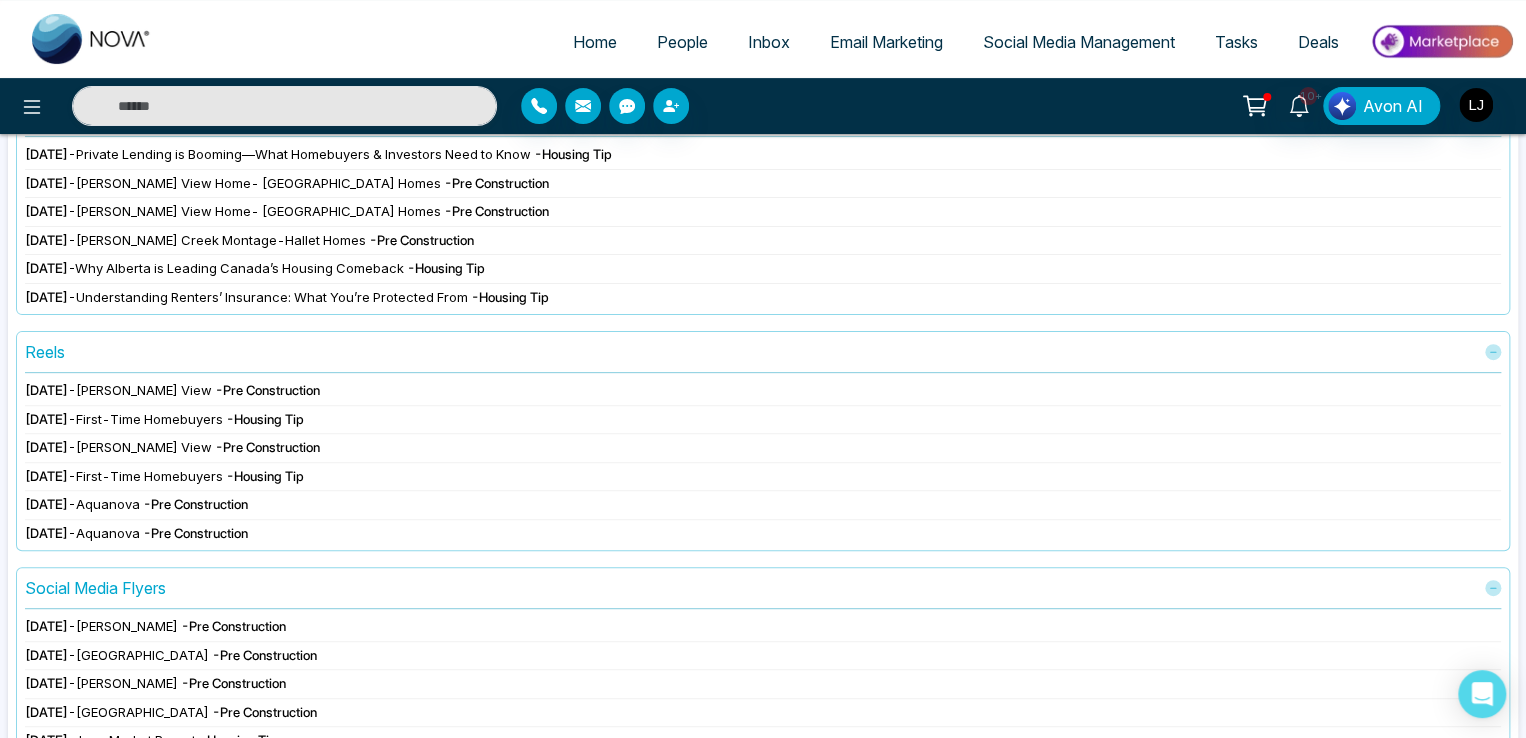 scroll, scrollTop: 300, scrollLeft: 0, axis: vertical 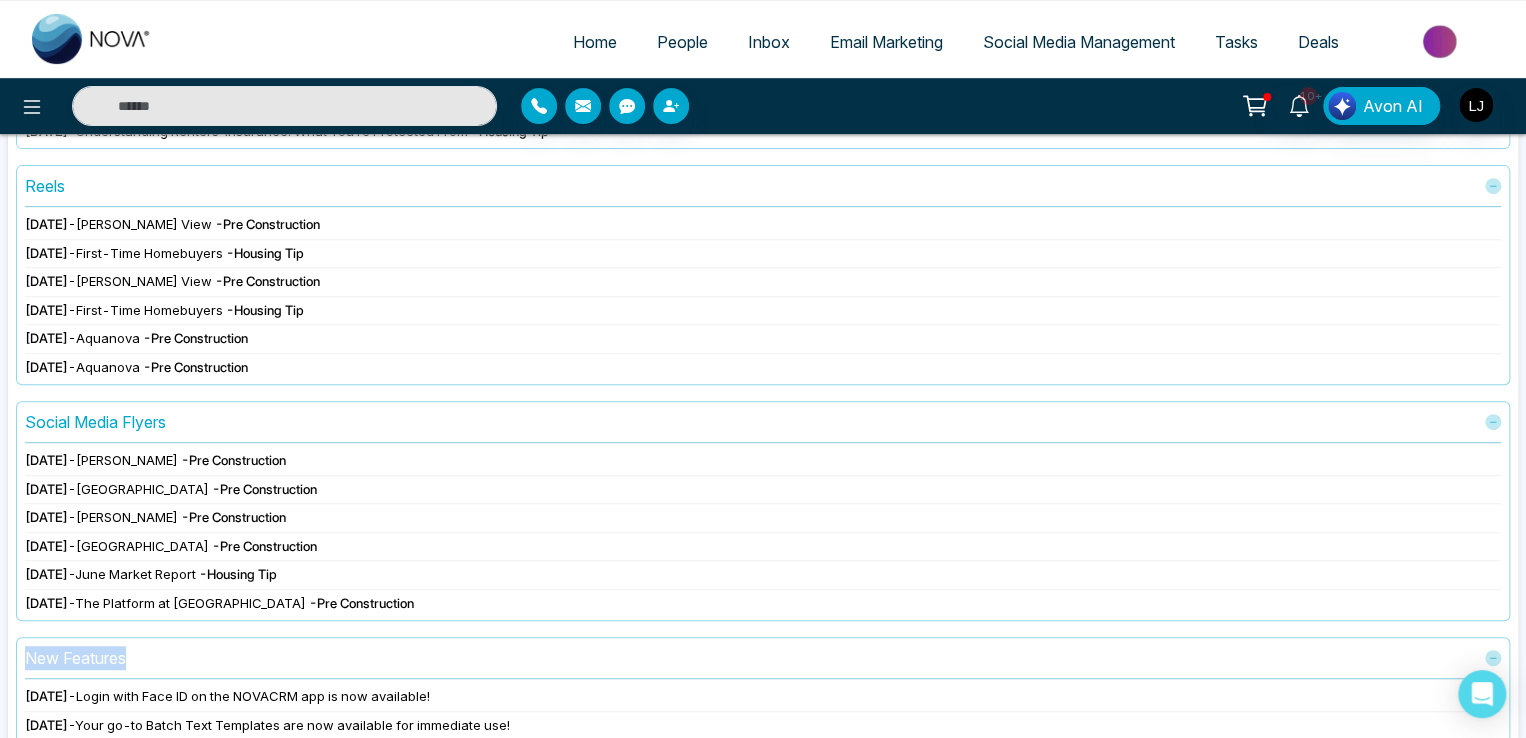 drag, startPoint x: 28, startPoint y: 661, endPoint x: 127, endPoint y: 659, distance: 99.0202 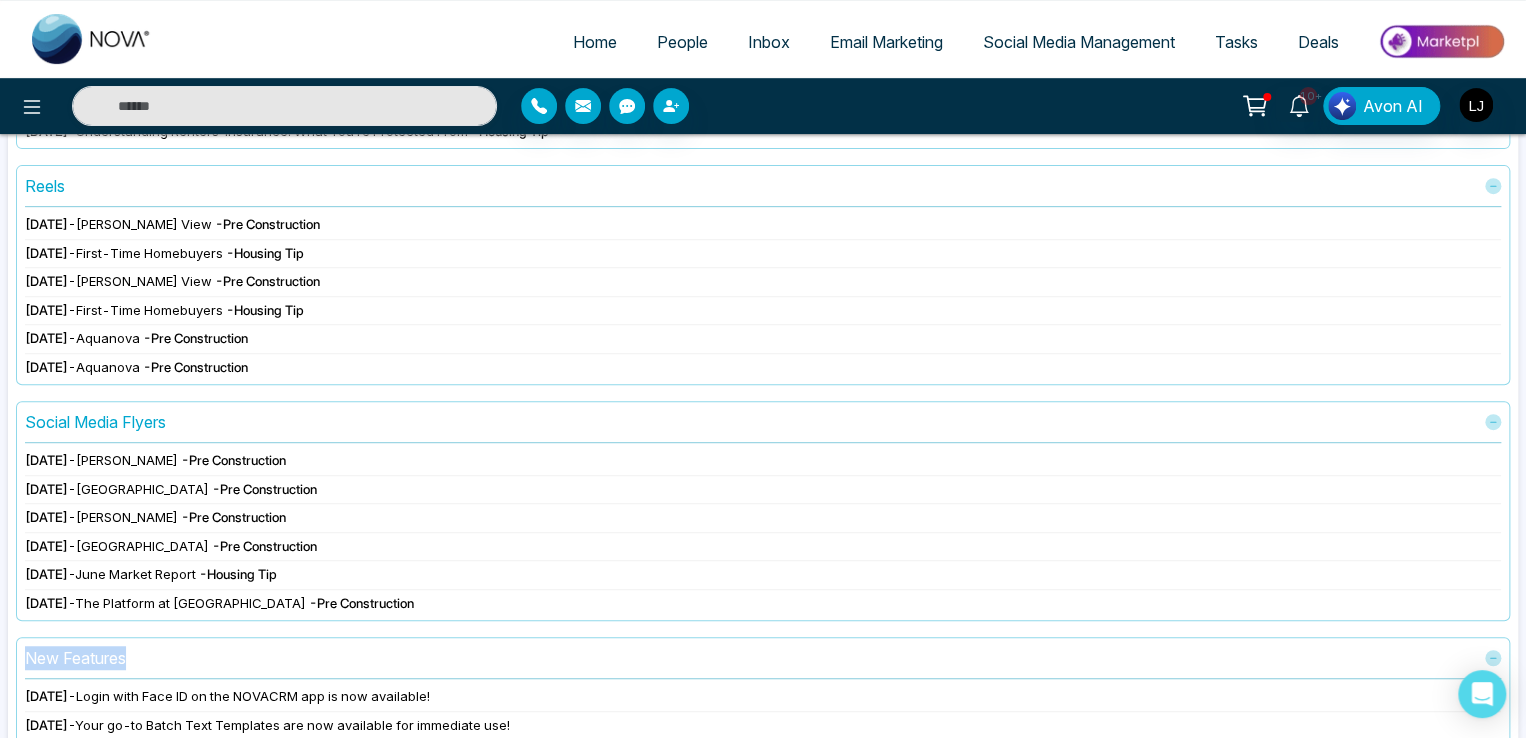 click on "New Features" at bounding box center [75, 658] 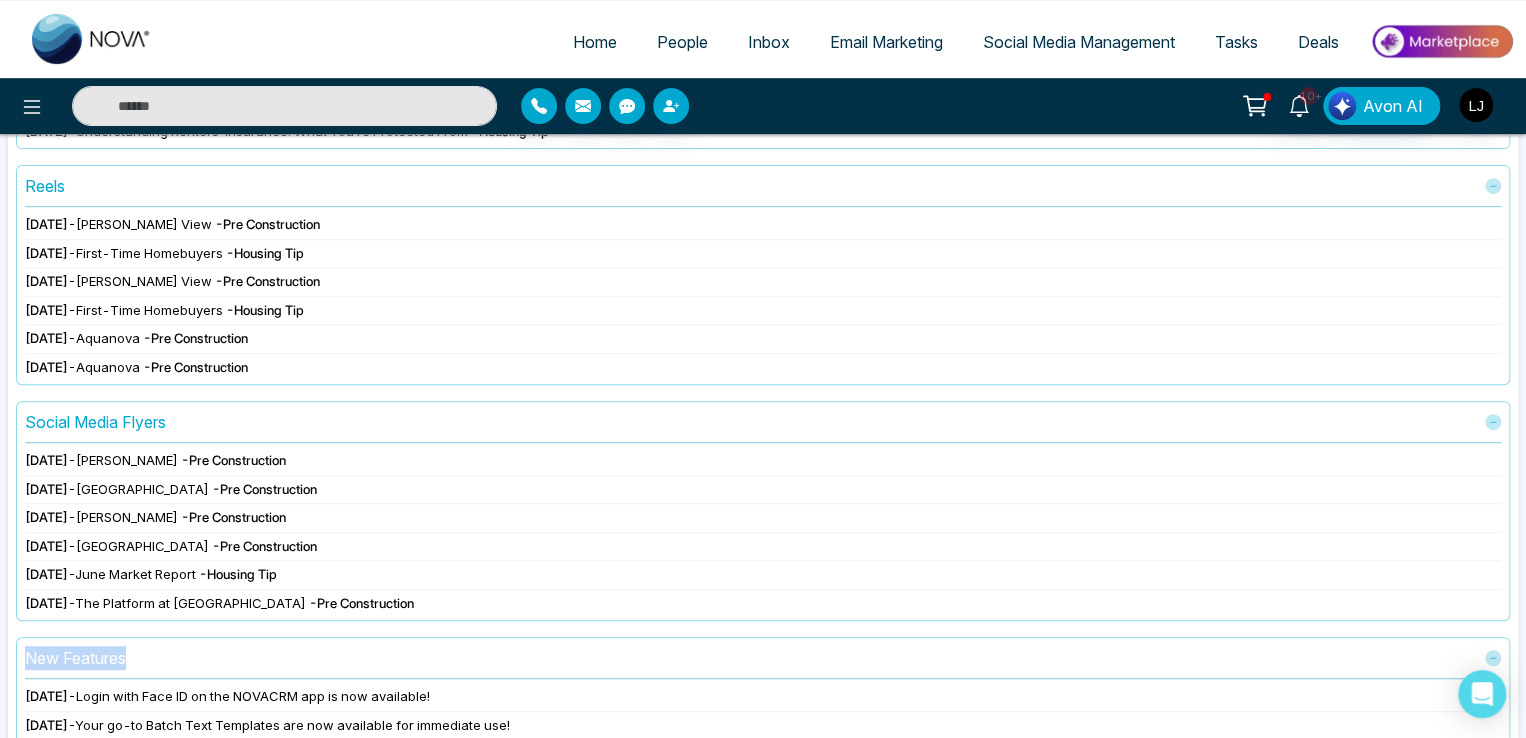 scroll, scrollTop: 255, scrollLeft: 0, axis: vertical 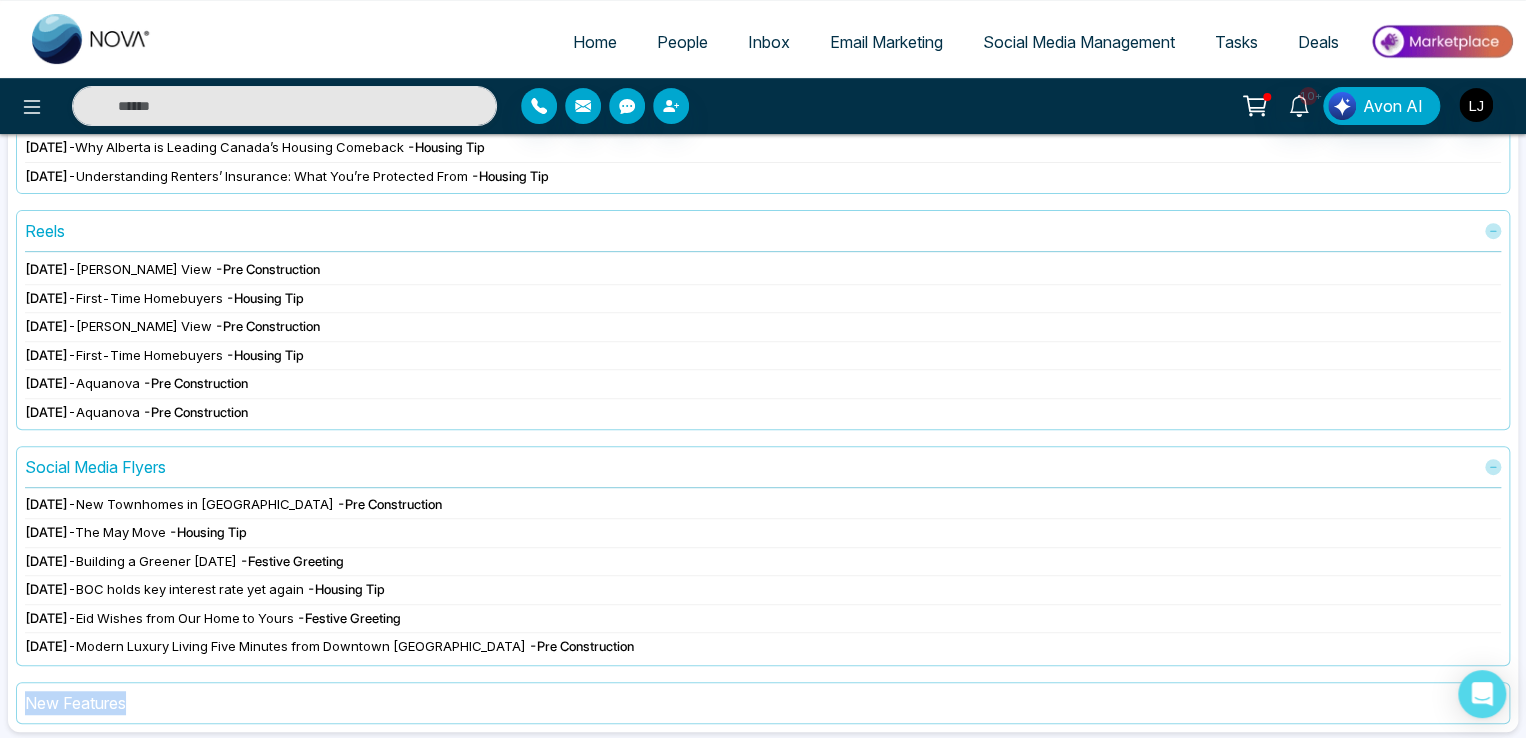 click on "New Features" at bounding box center [75, 703] 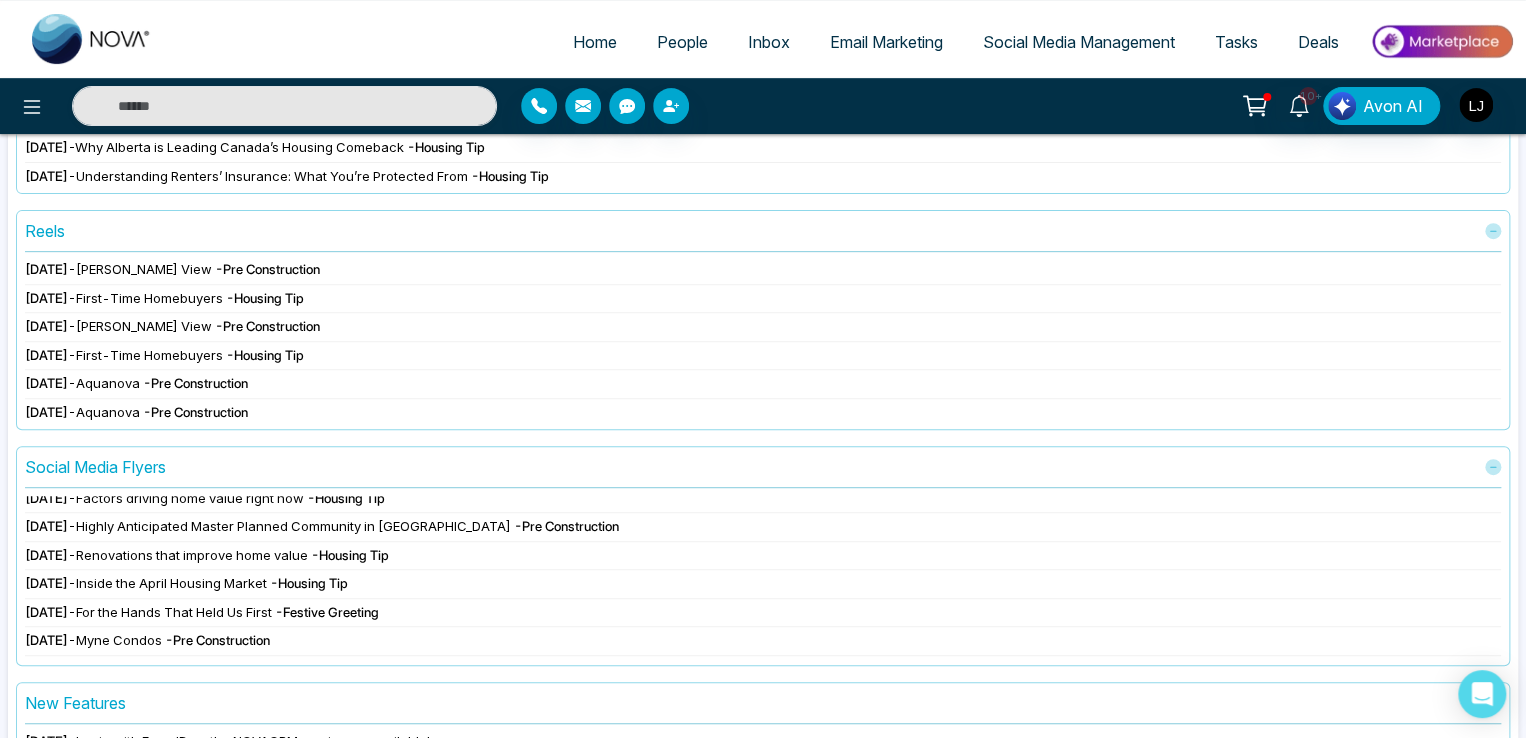 scroll, scrollTop: 1200, scrollLeft: 0, axis: vertical 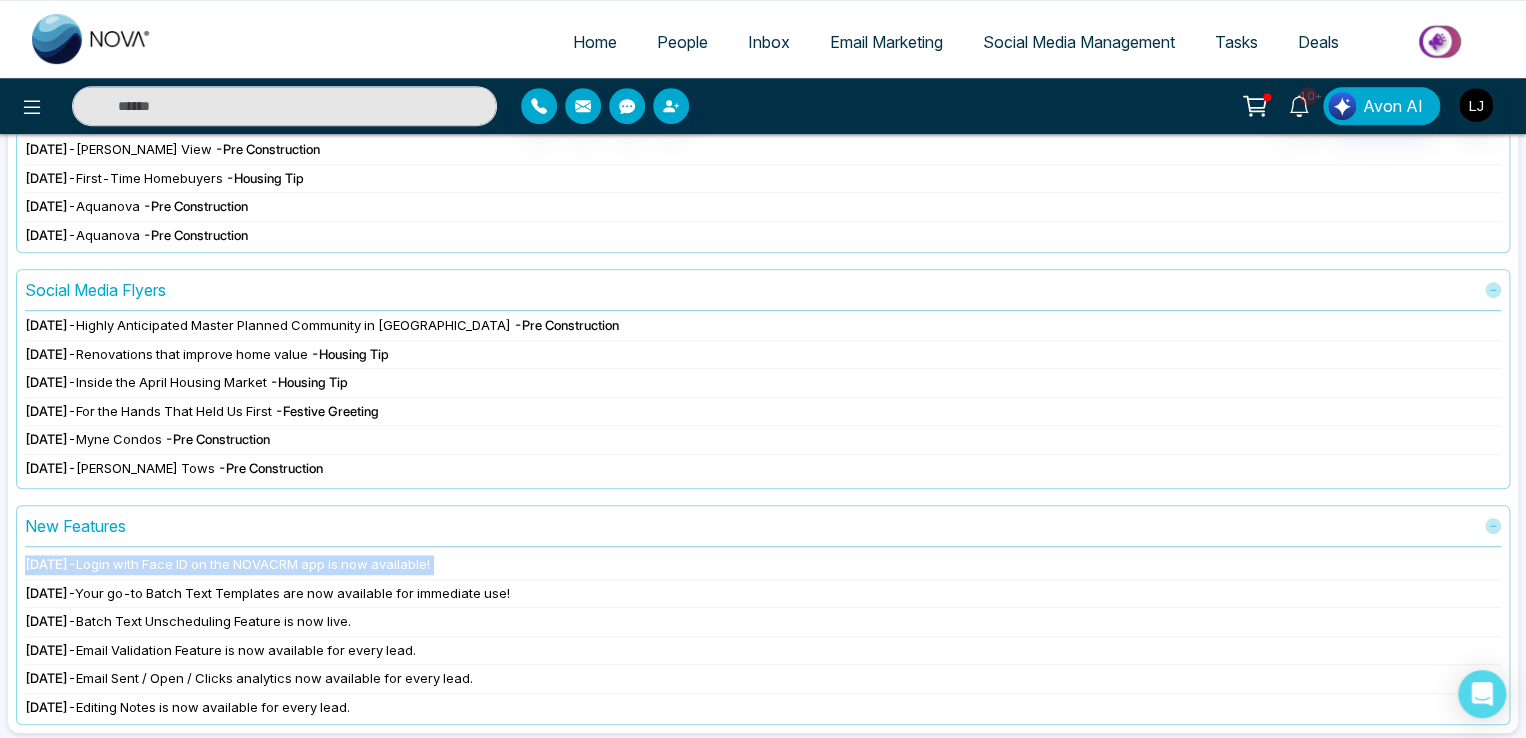 drag, startPoint x: 20, startPoint y: 562, endPoint x: 124, endPoint y: 573, distance: 104.58012 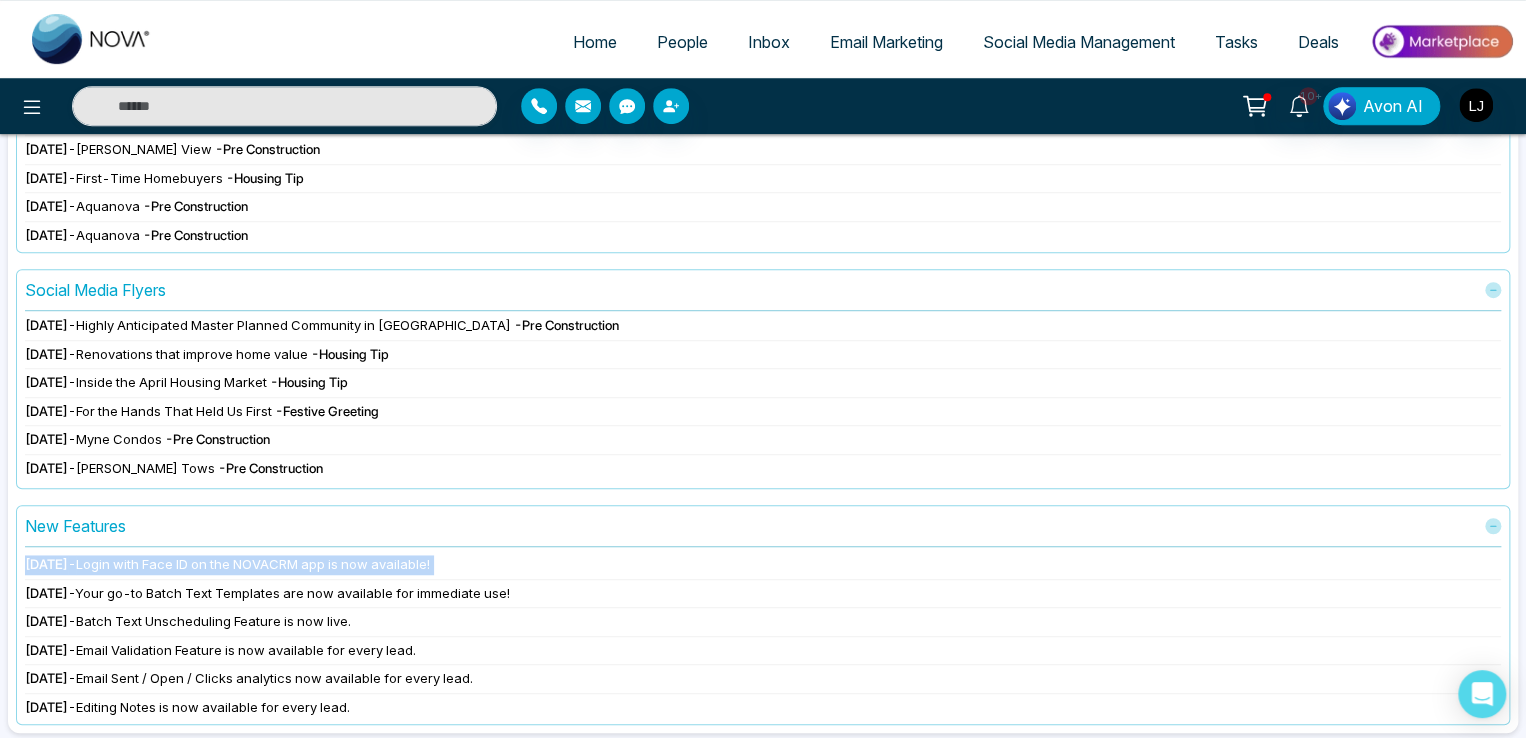 click on "New Features [DATE]   -  Login with Face ID on the NOVACRM app is now available!   [DATE]   -  Your go-to Batch Text Templates are now available for immediate use!   [DATE]   -  Batch Text Unscheduling Feature is now live.   [DATE]   -  Email Validation Feature is now available for every lead.   [DATE]   -  Email Sent / Open / Clicks analytics now available for every lead.   [DATE]   -  Editing Notes is now available for every lead." at bounding box center (763, 615) 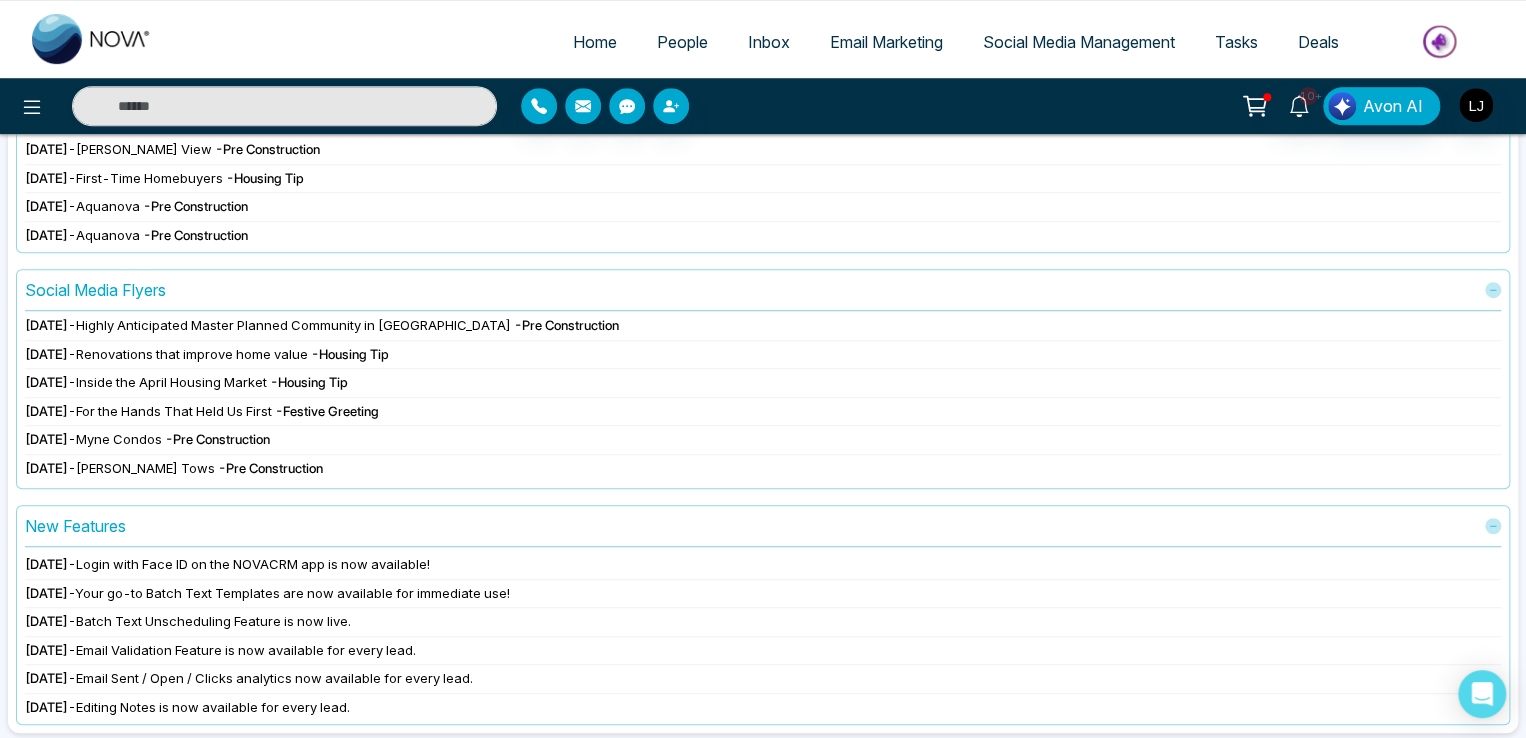 click on "Home People Inbox Email Marketing Social Media Management Tasks Deals" at bounding box center (843, 43) 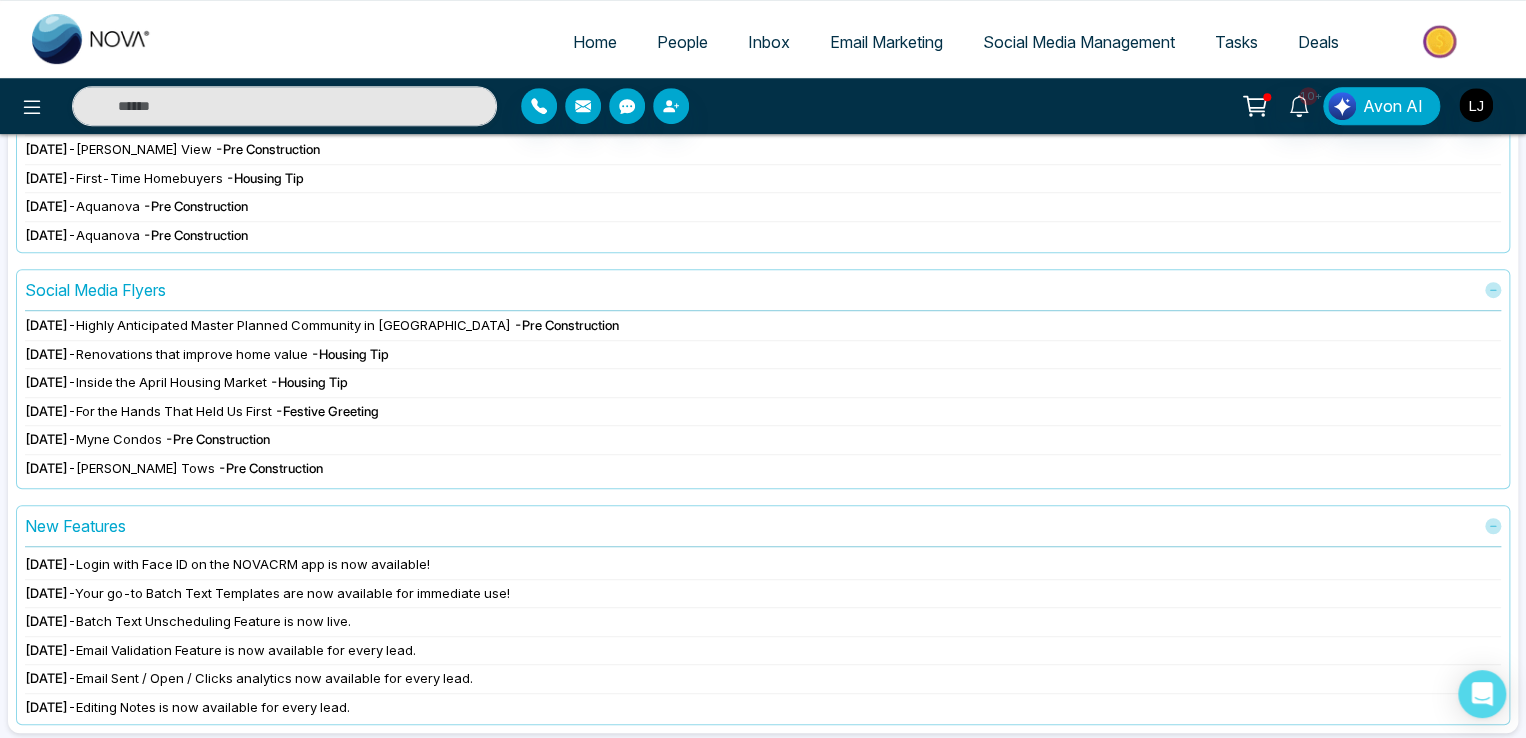 click on "Social Media Management" at bounding box center [1079, 42] 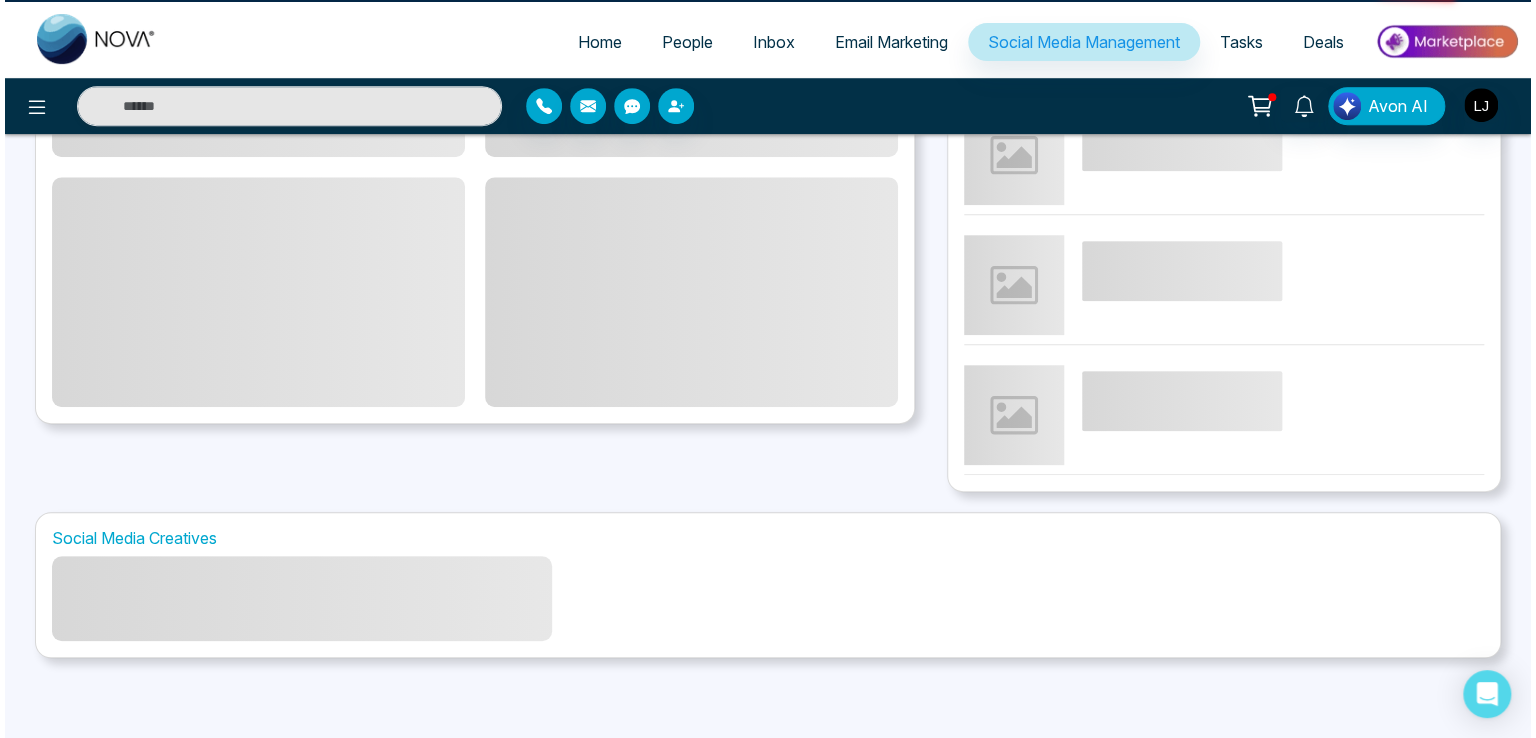 scroll, scrollTop: 0, scrollLeft: 0, axis: both 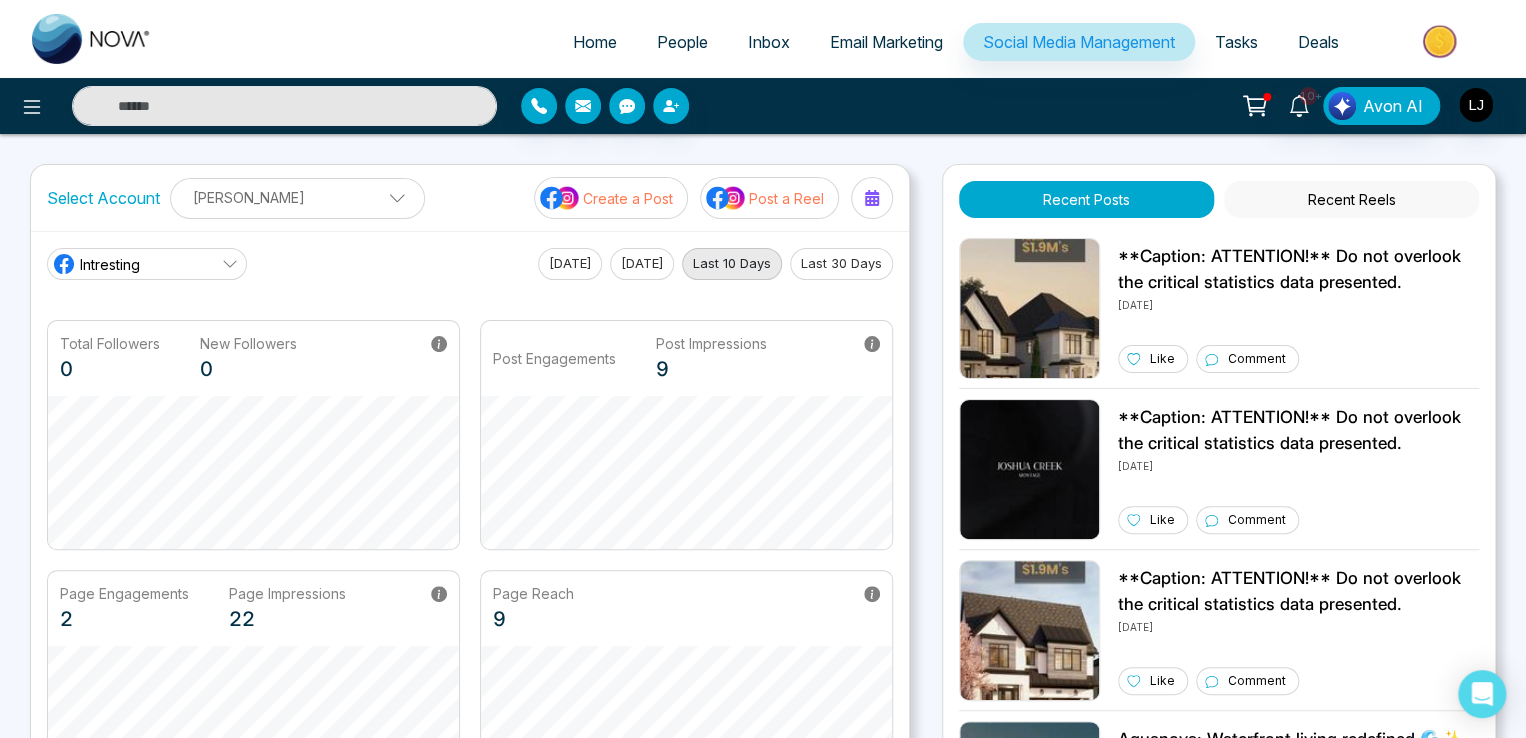 click 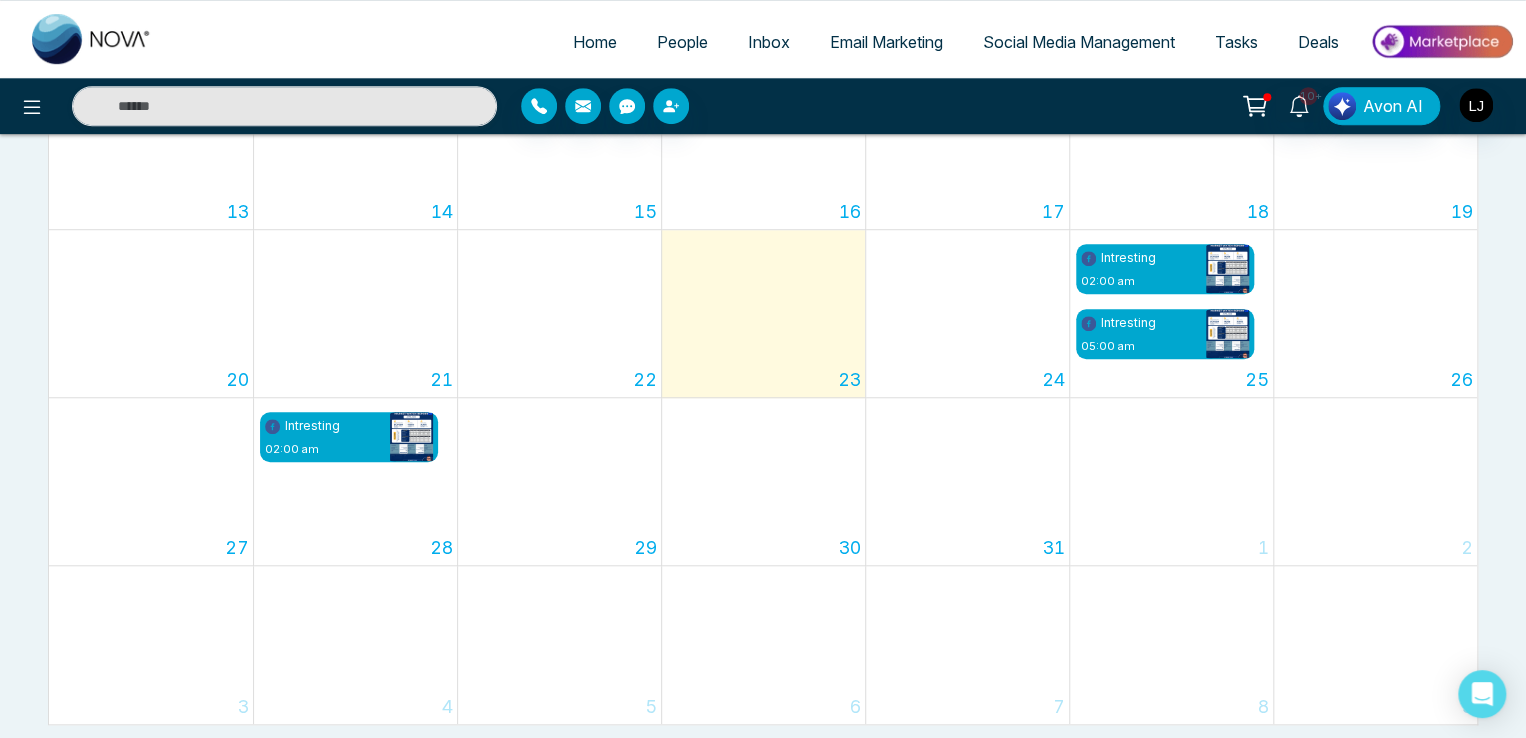 scroll, scrollTop: 600, scrollLeft: 0, axis: vertical 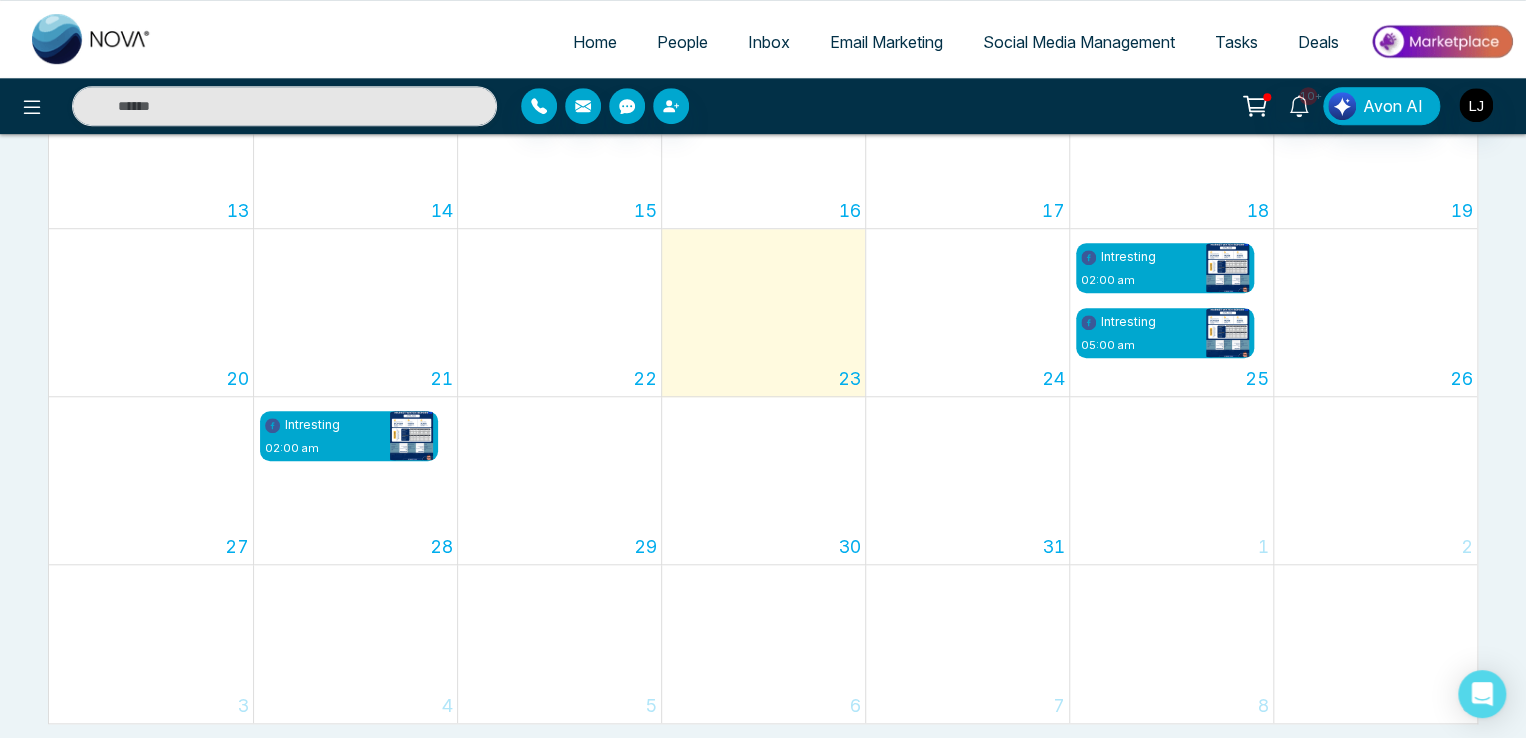 click on "5" at bounding box center [559, 644] 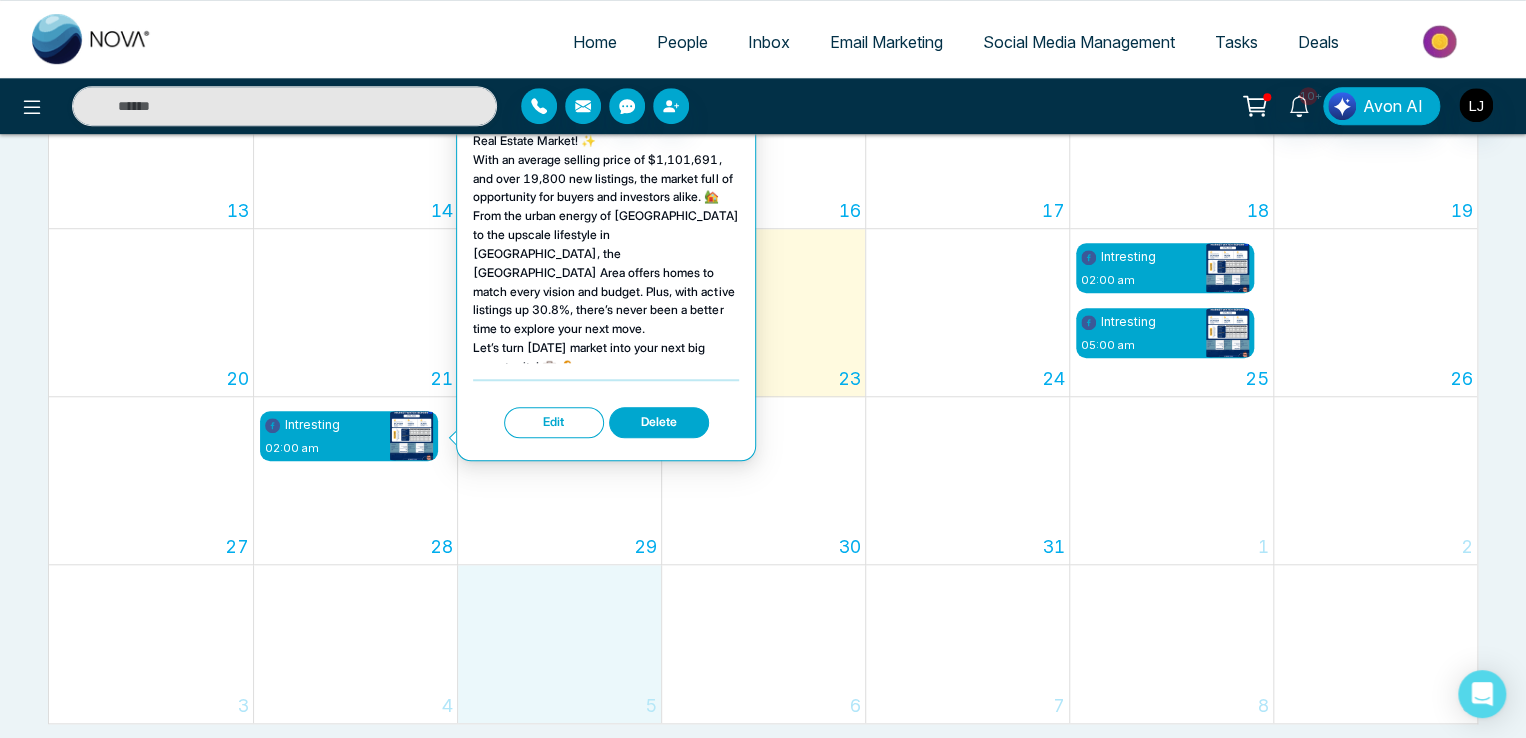 click on "Edit" at bounding box center (554, 422) 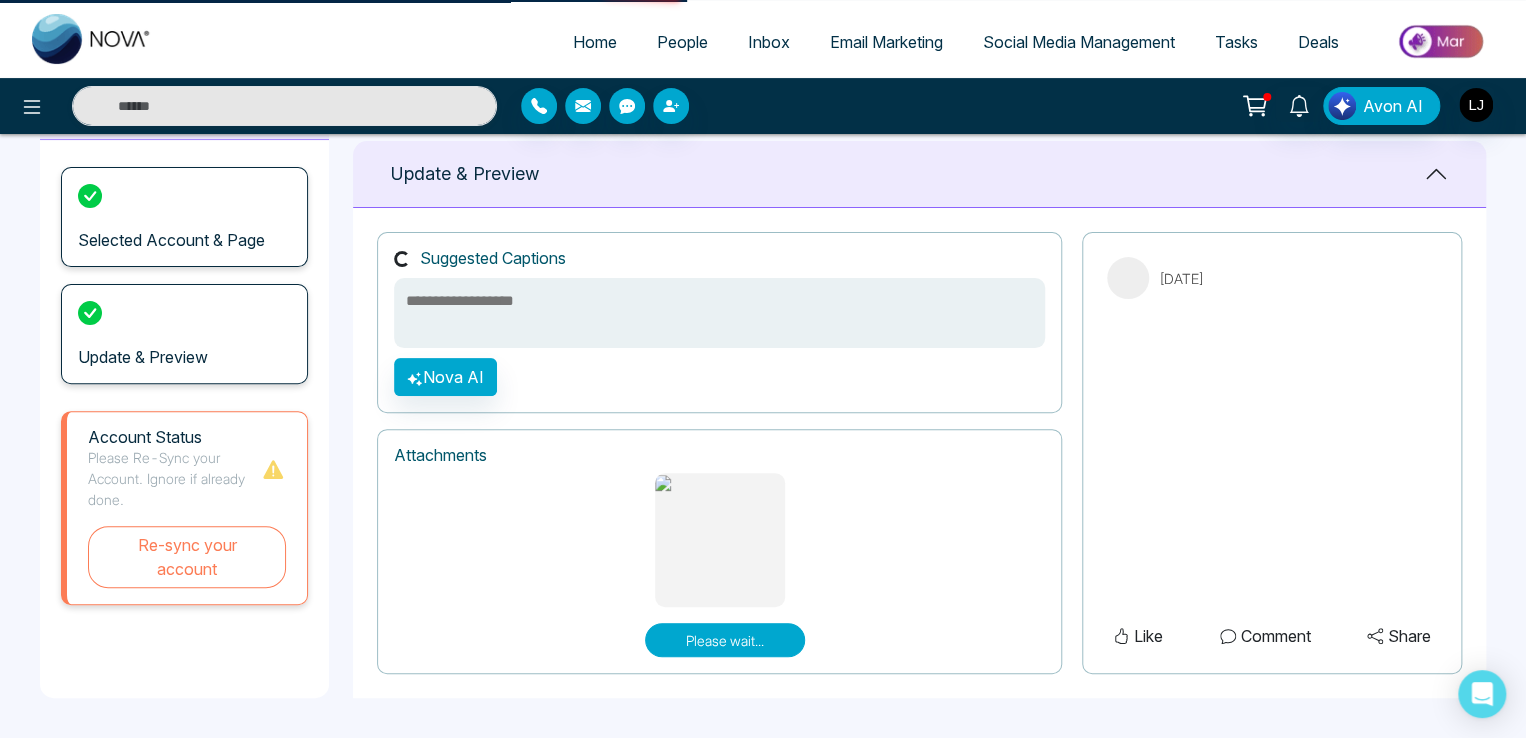 scroll, scrollTop: 0, scrollLeft: 0, axis: both 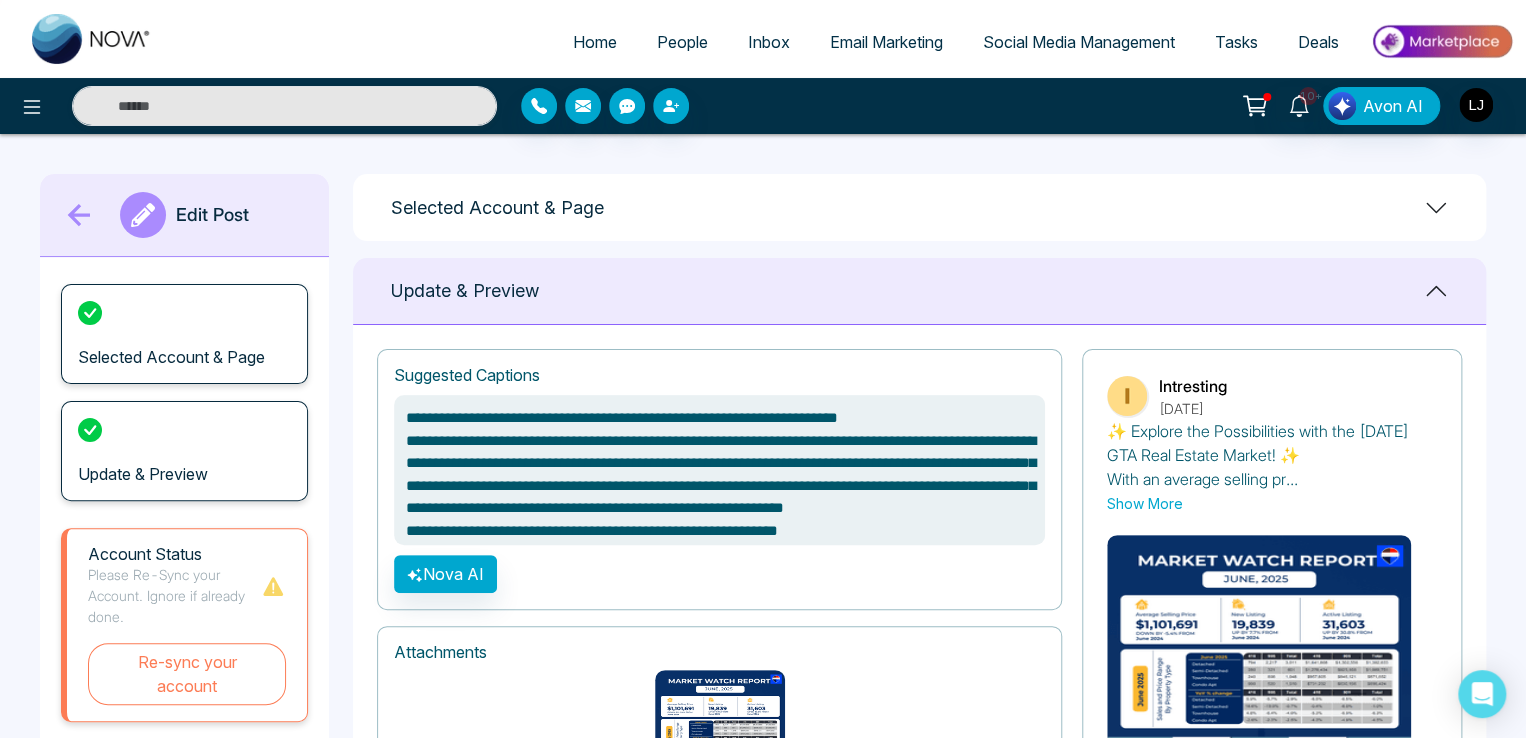 type on "**********" 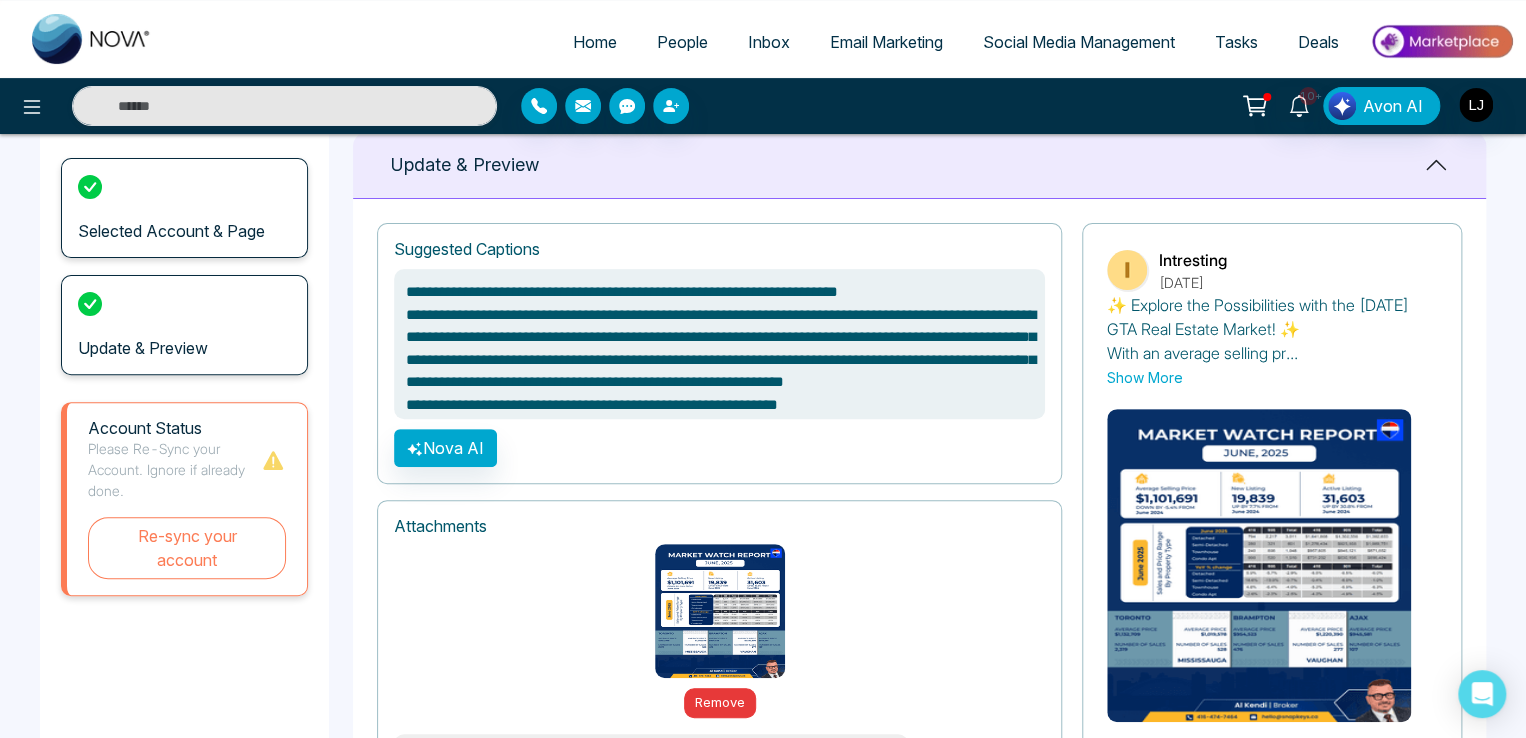 scroll, scrollTop: 0, scrollLeft: 0, axis: both 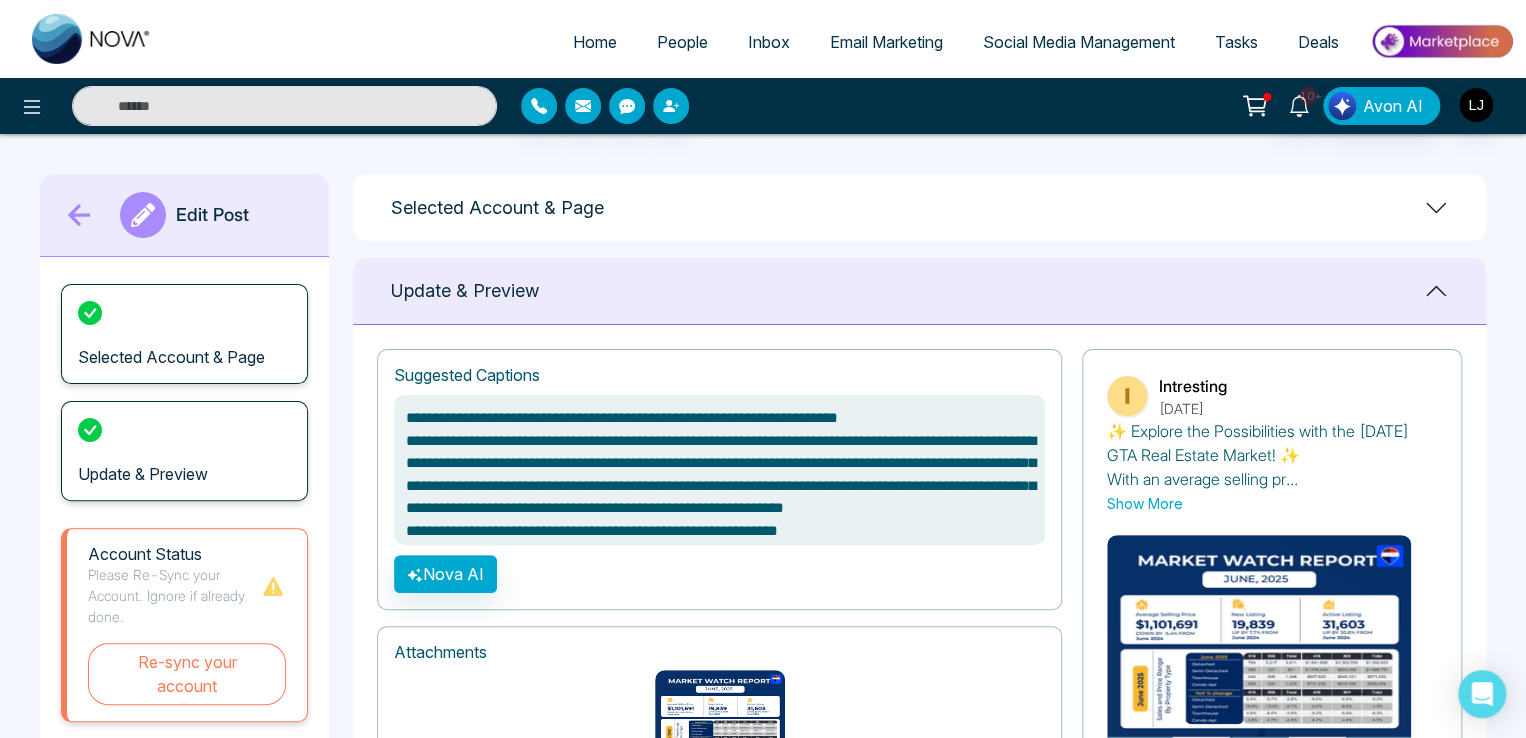 click 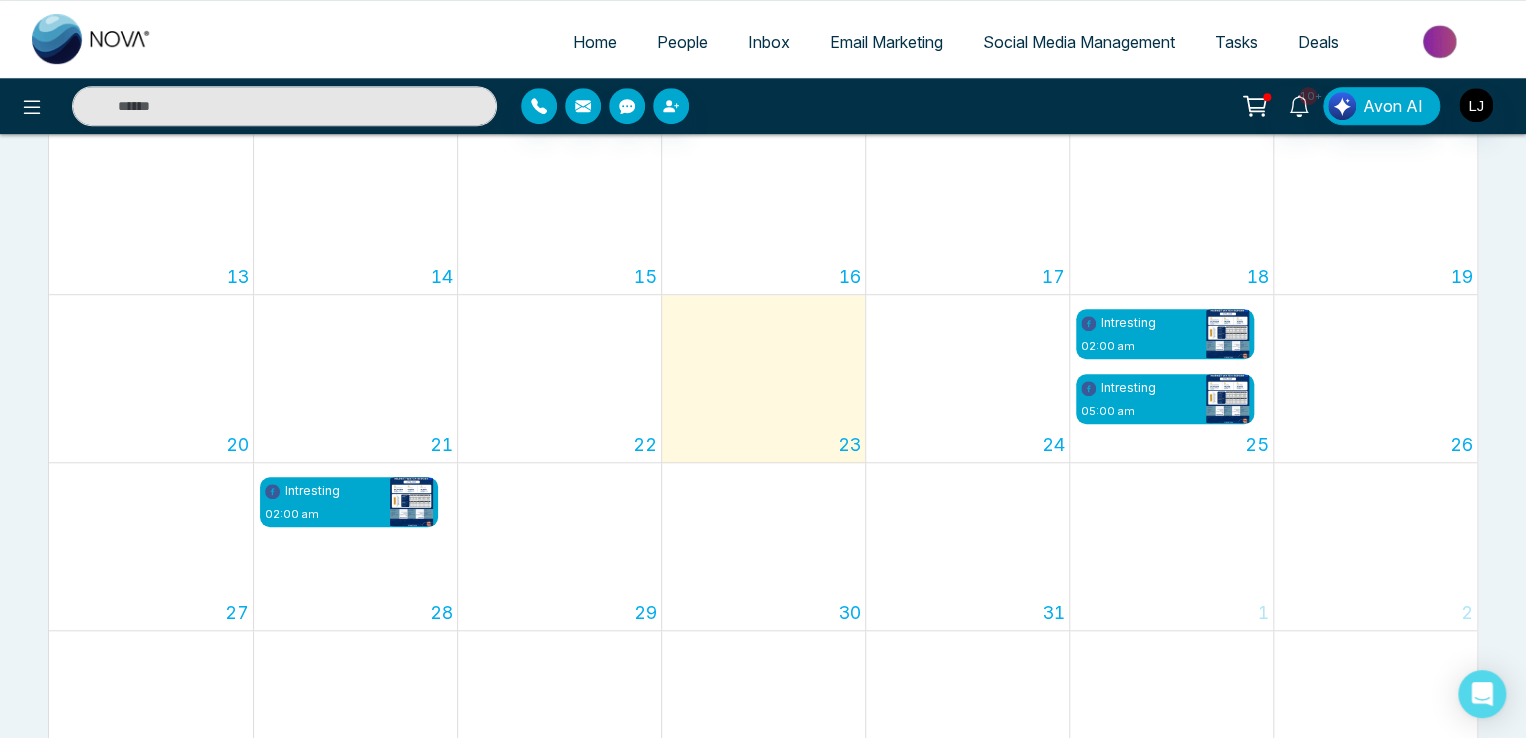 scroll, scrollTop: 600, scrollLeft: 0, axis: vertical 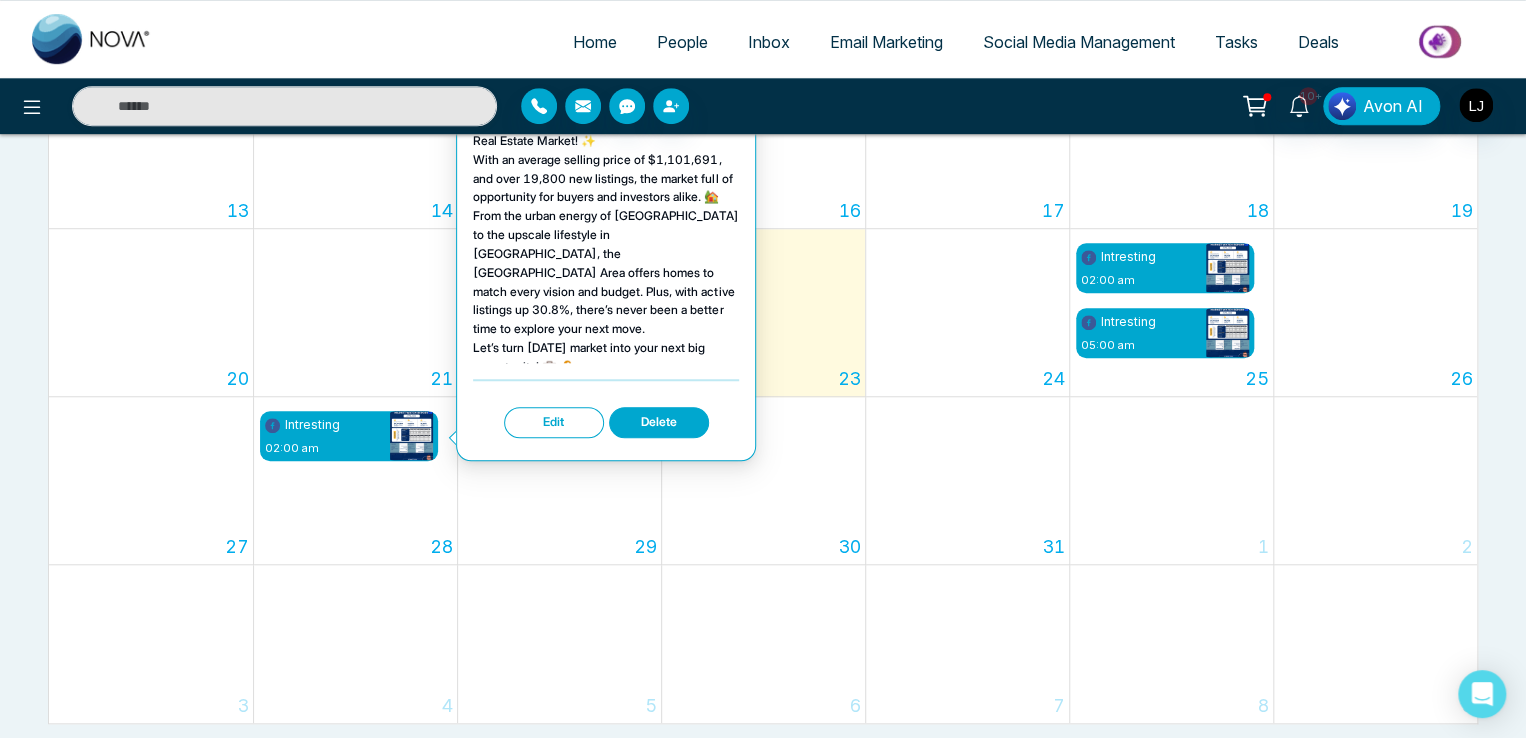 click on "Edit" at bounding box center (554, 422) 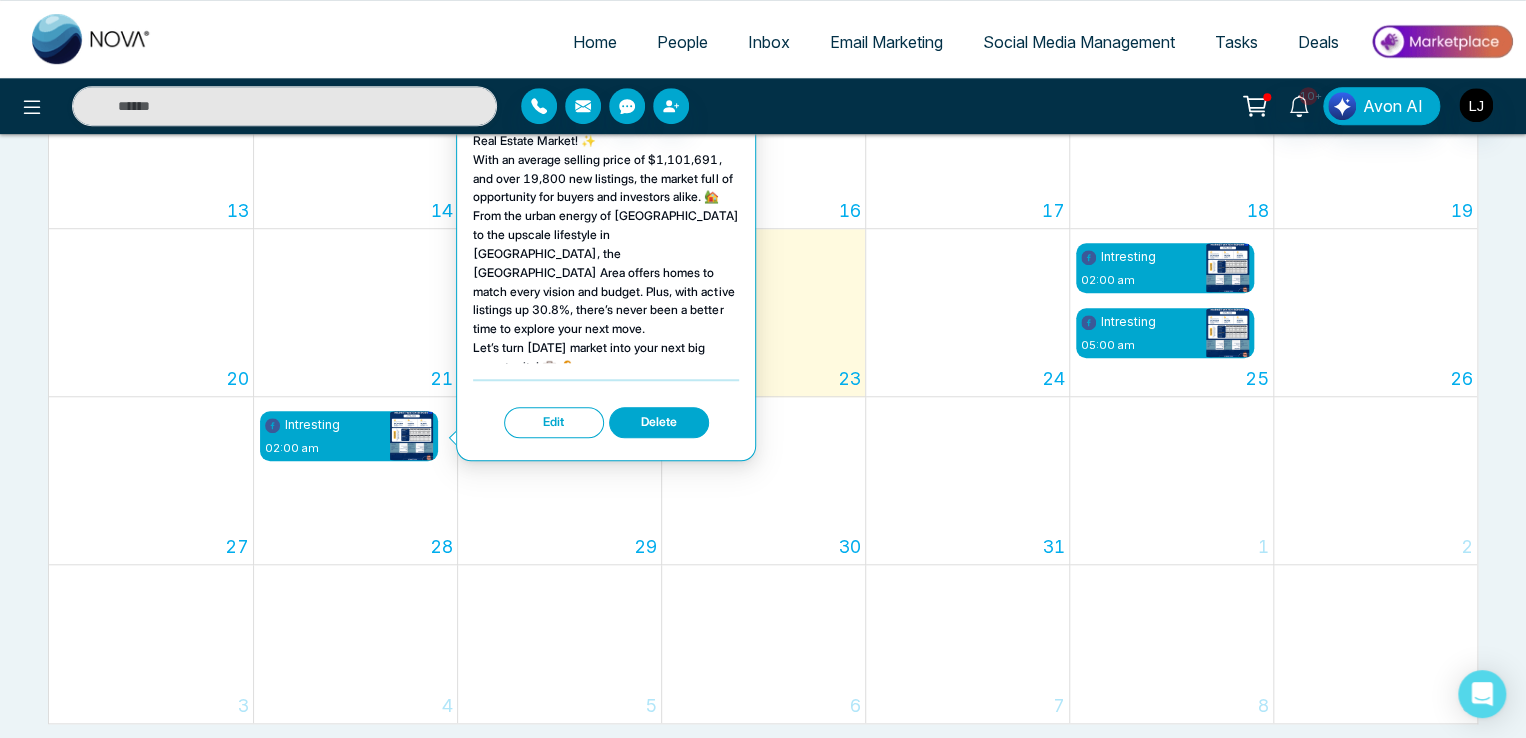 scroll, scrollTop: 0, scrollLeft: 0, axis: both 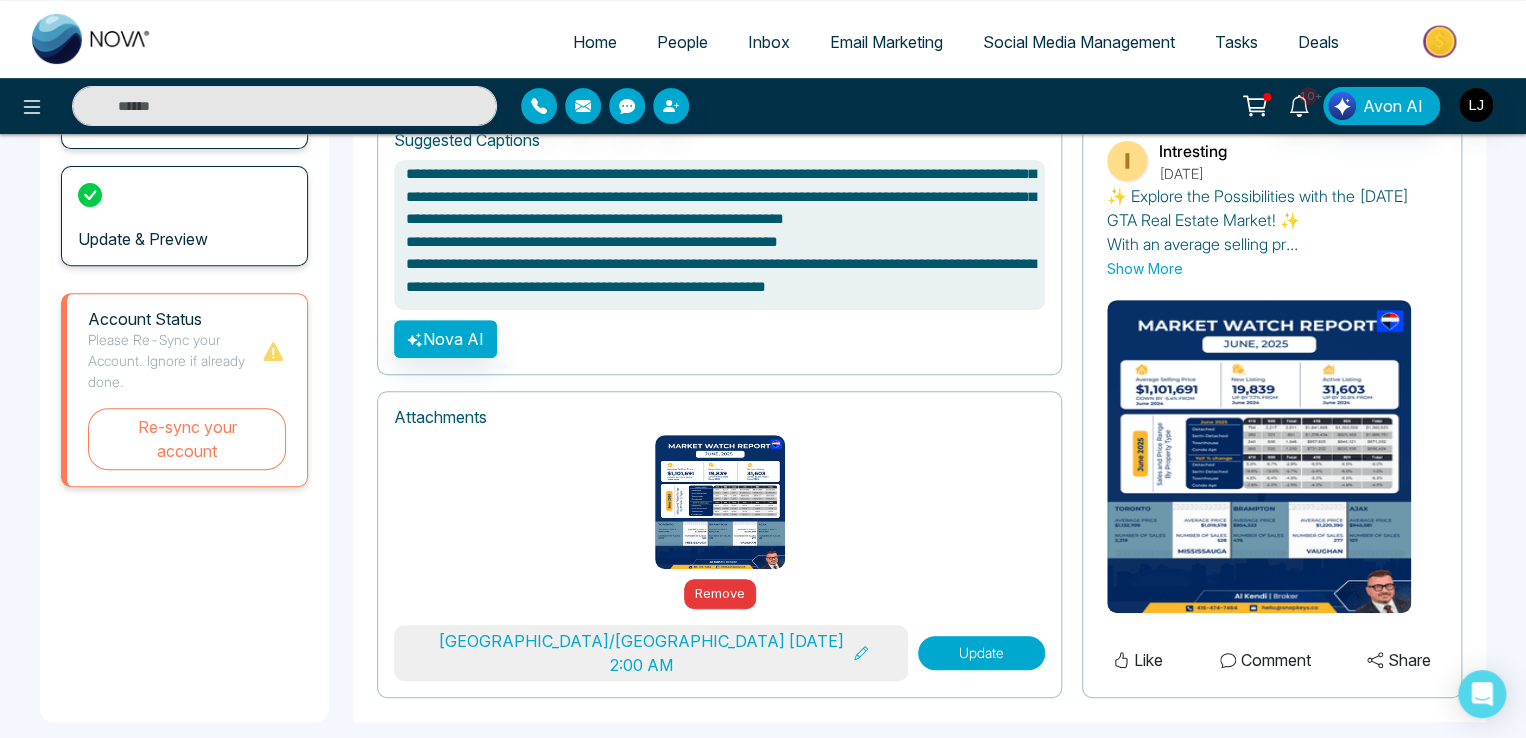 type on "**********" 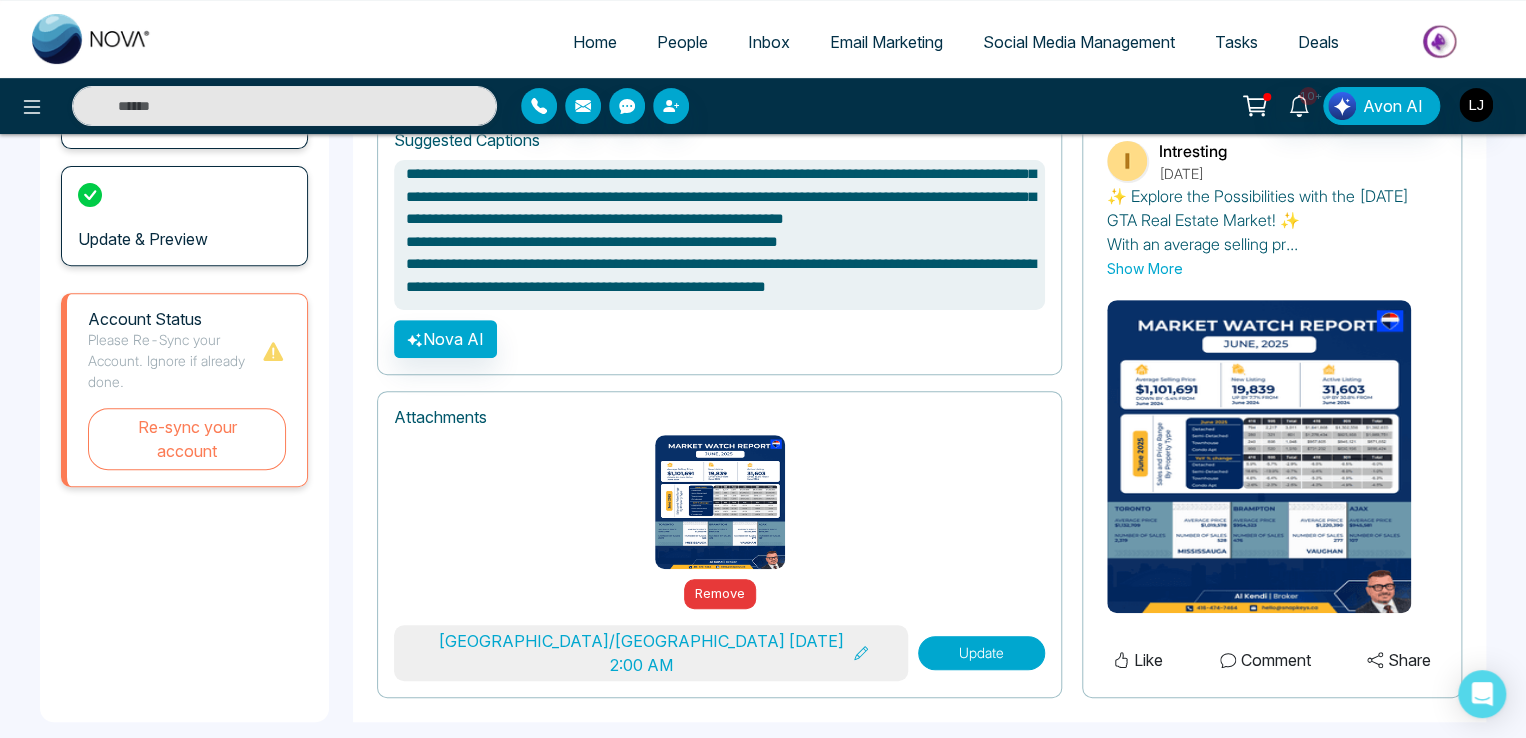click on "Email Marketing" at bounding box center (886, 42) 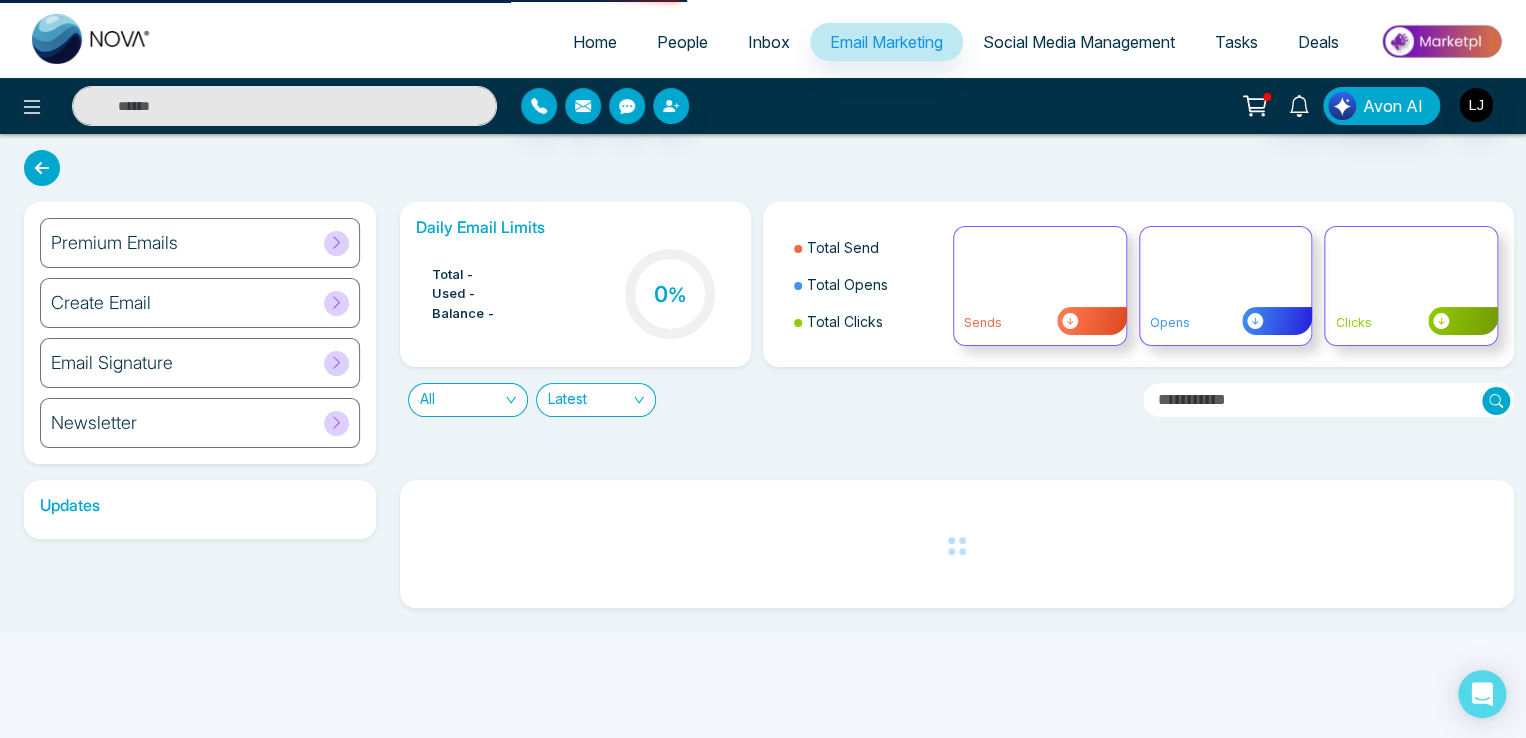 scroll, scrollTop: 0, scrollLeft: 0, axis: both 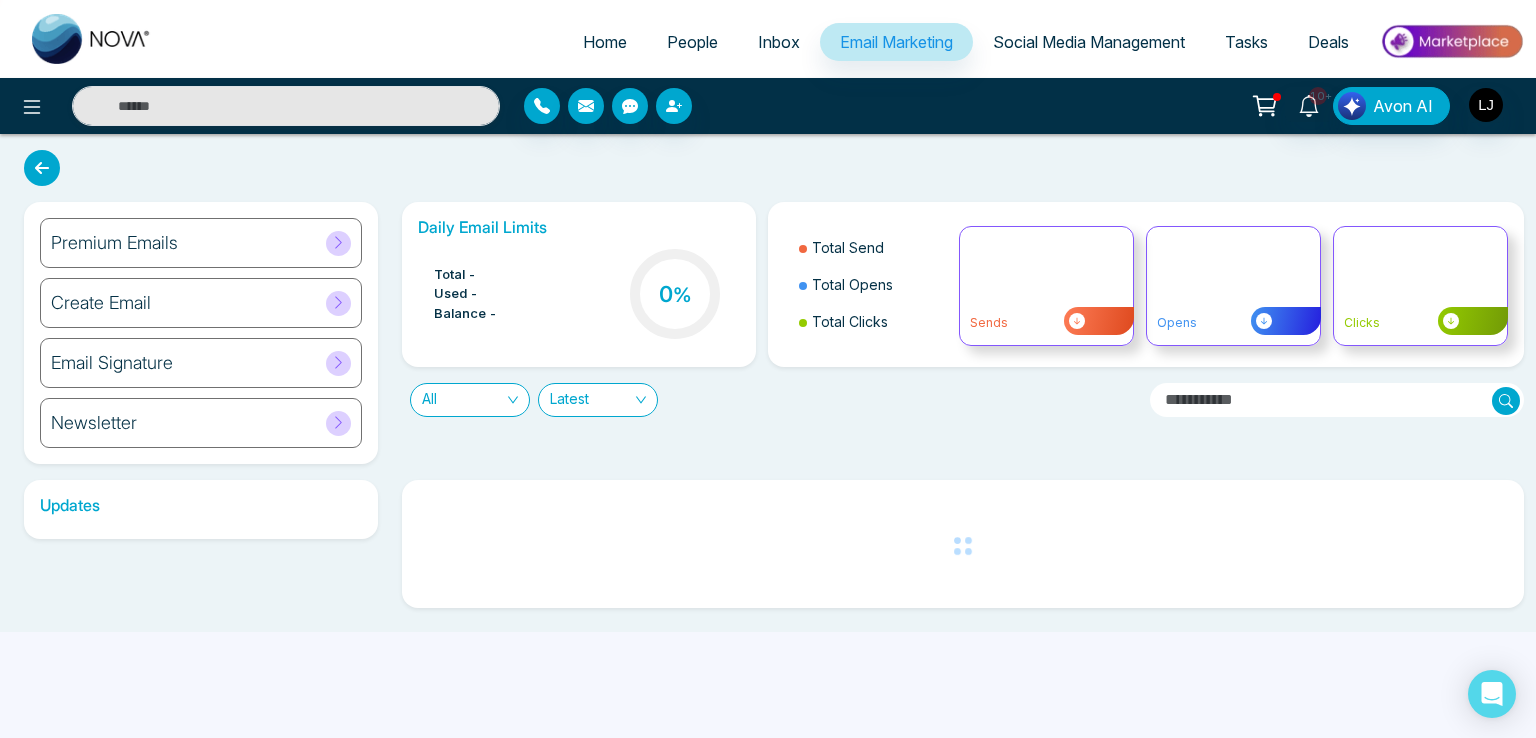 click on "Premium Emails" at bounding box center [201, 243] 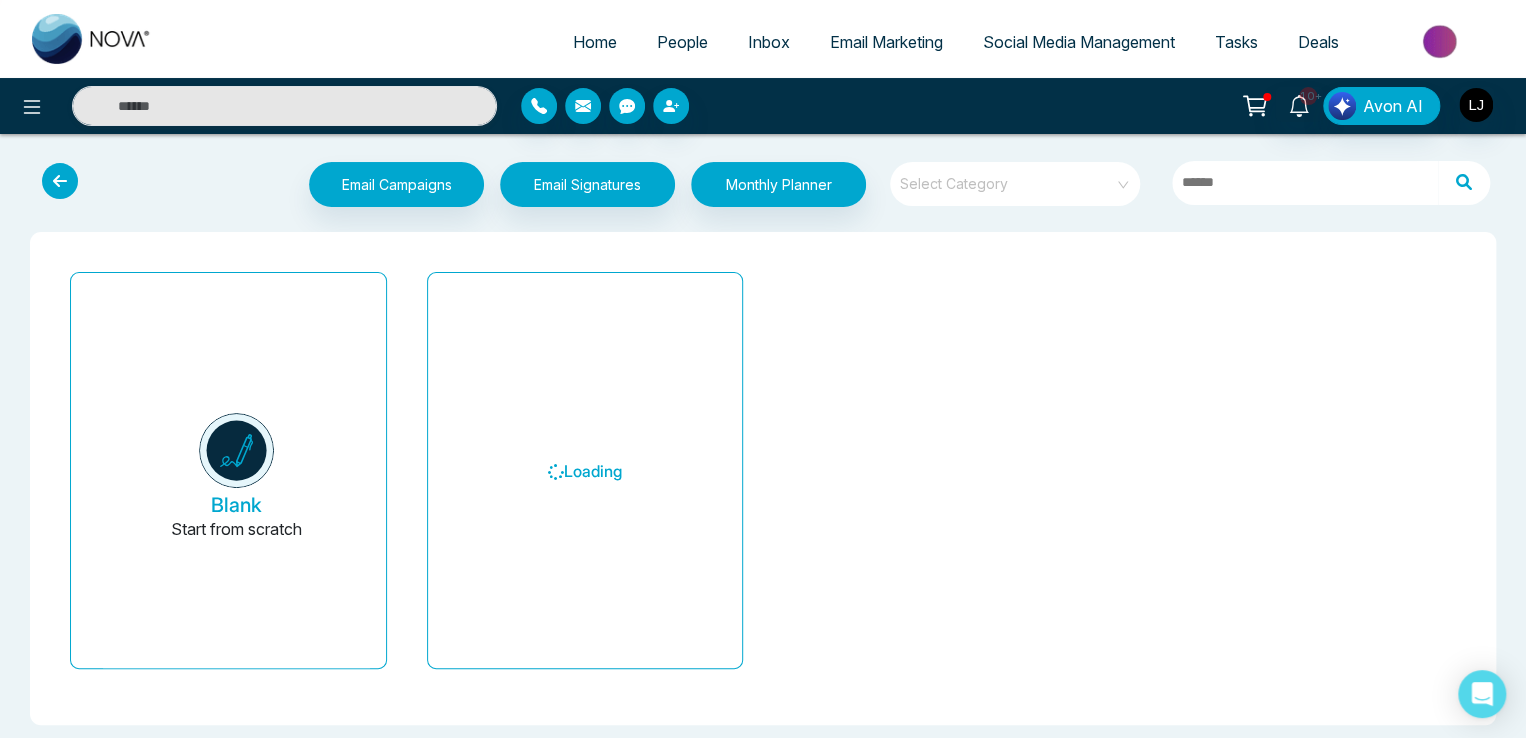 click on "People" at bounding box center (682, 42) 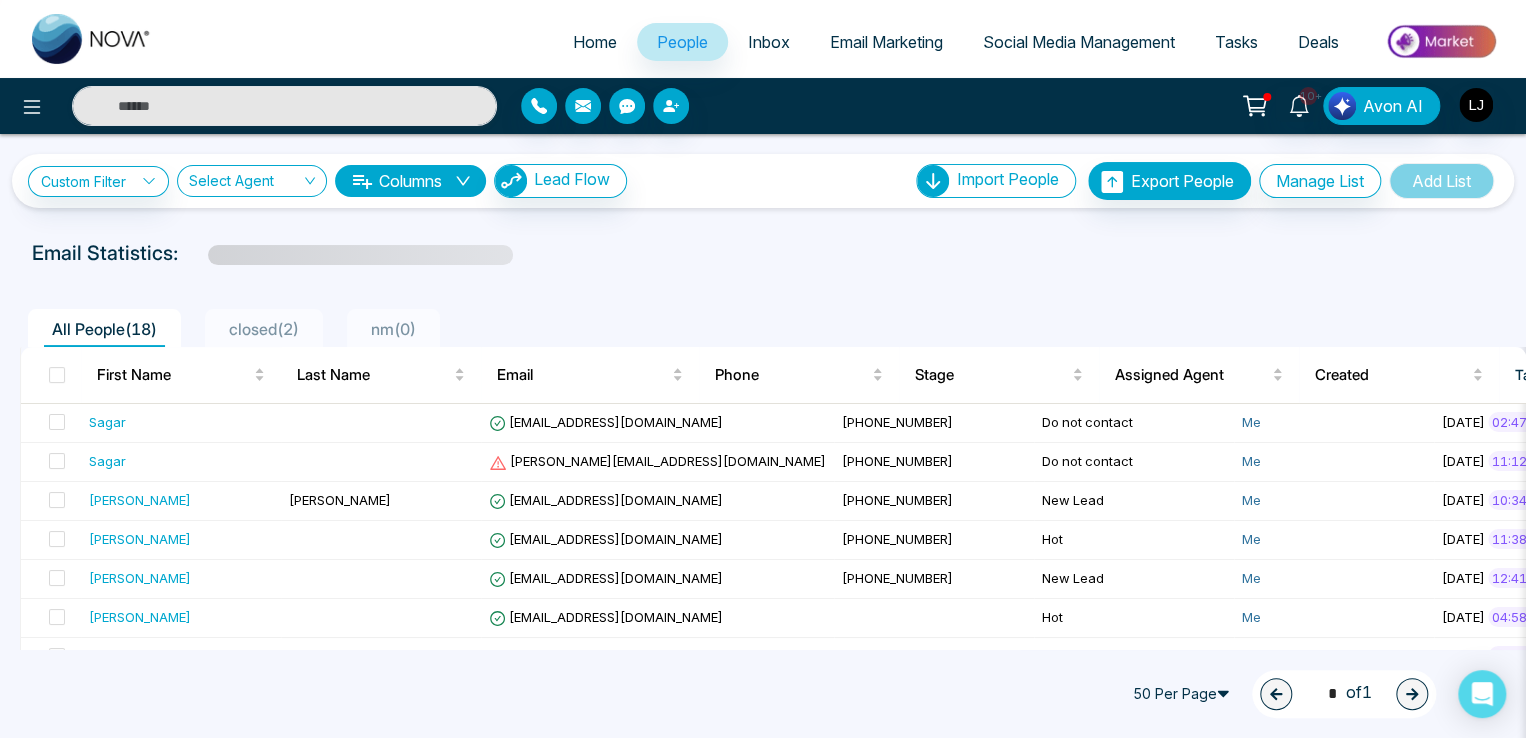 click on "All People  ( 18 )" at bounding box center [104, 329] 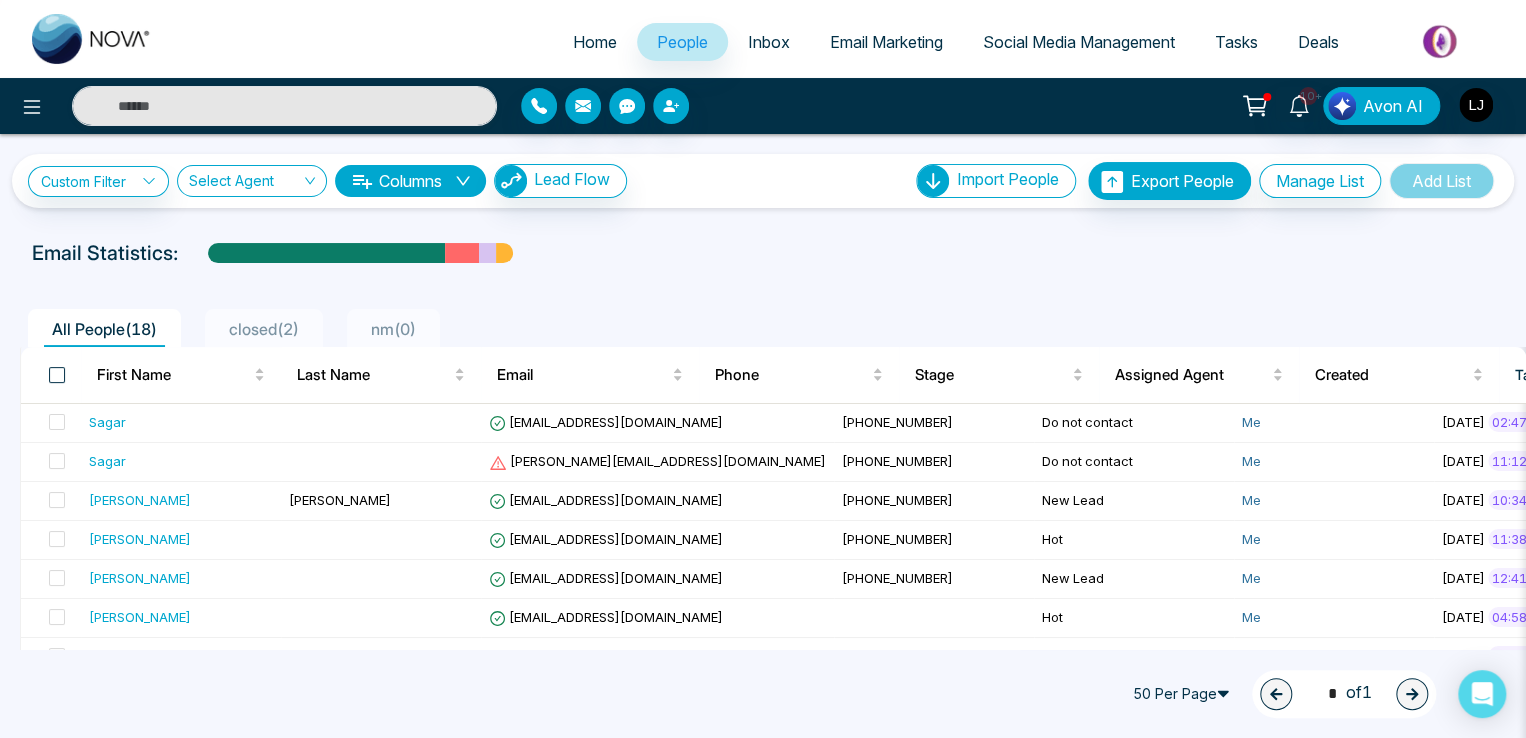 click at bounding box center (57, 375) 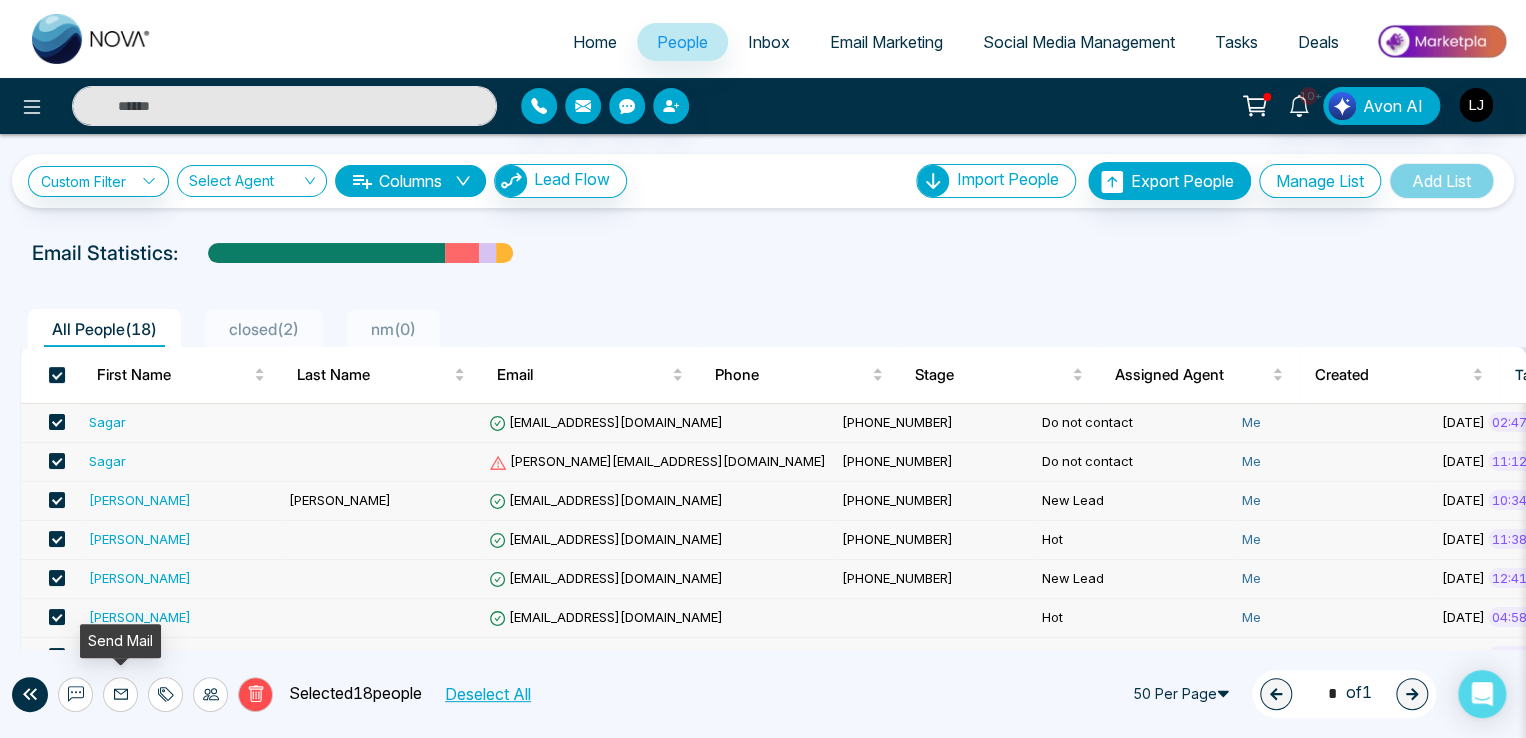 click at bounding box center [120, 694] 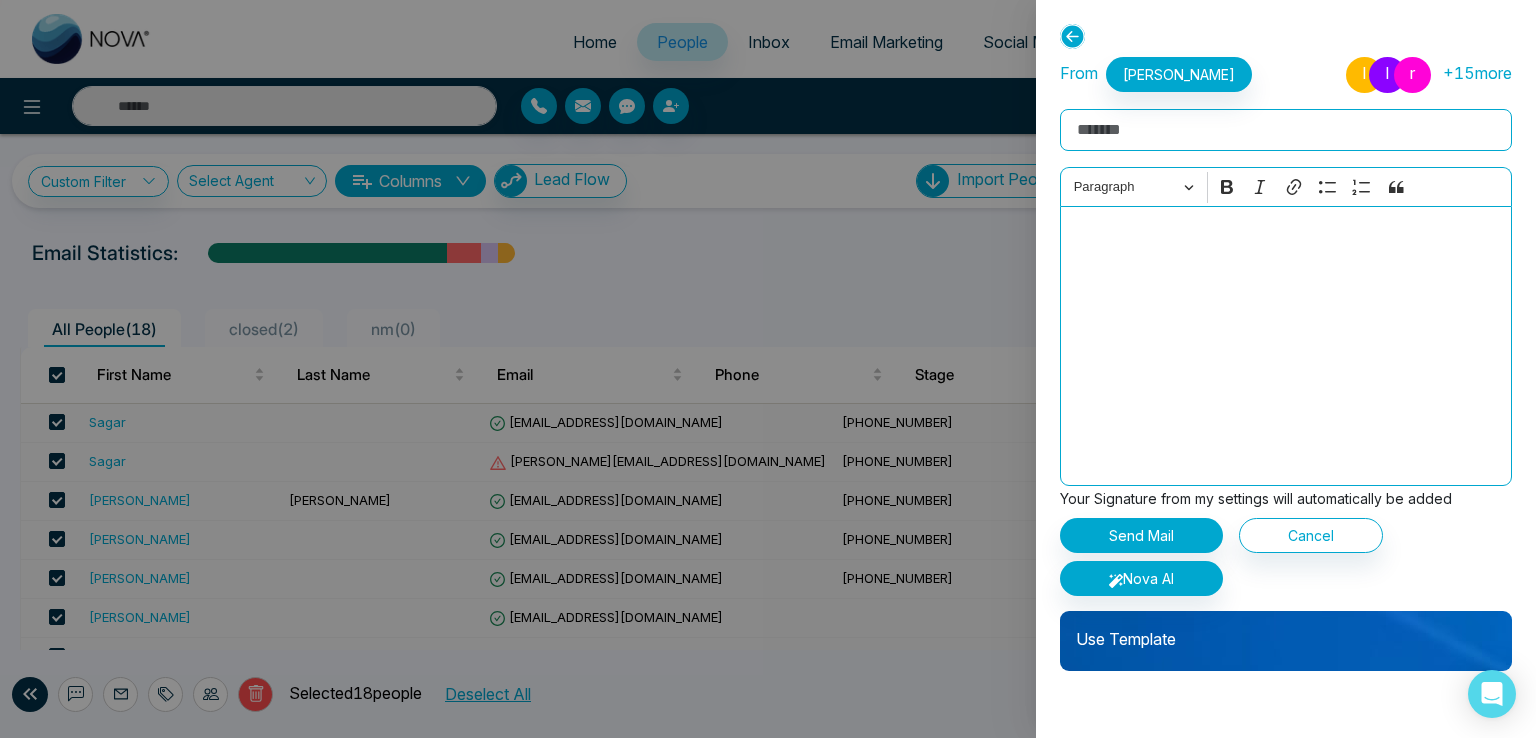 click on "Use Template" at bounding box center [1286, 631] 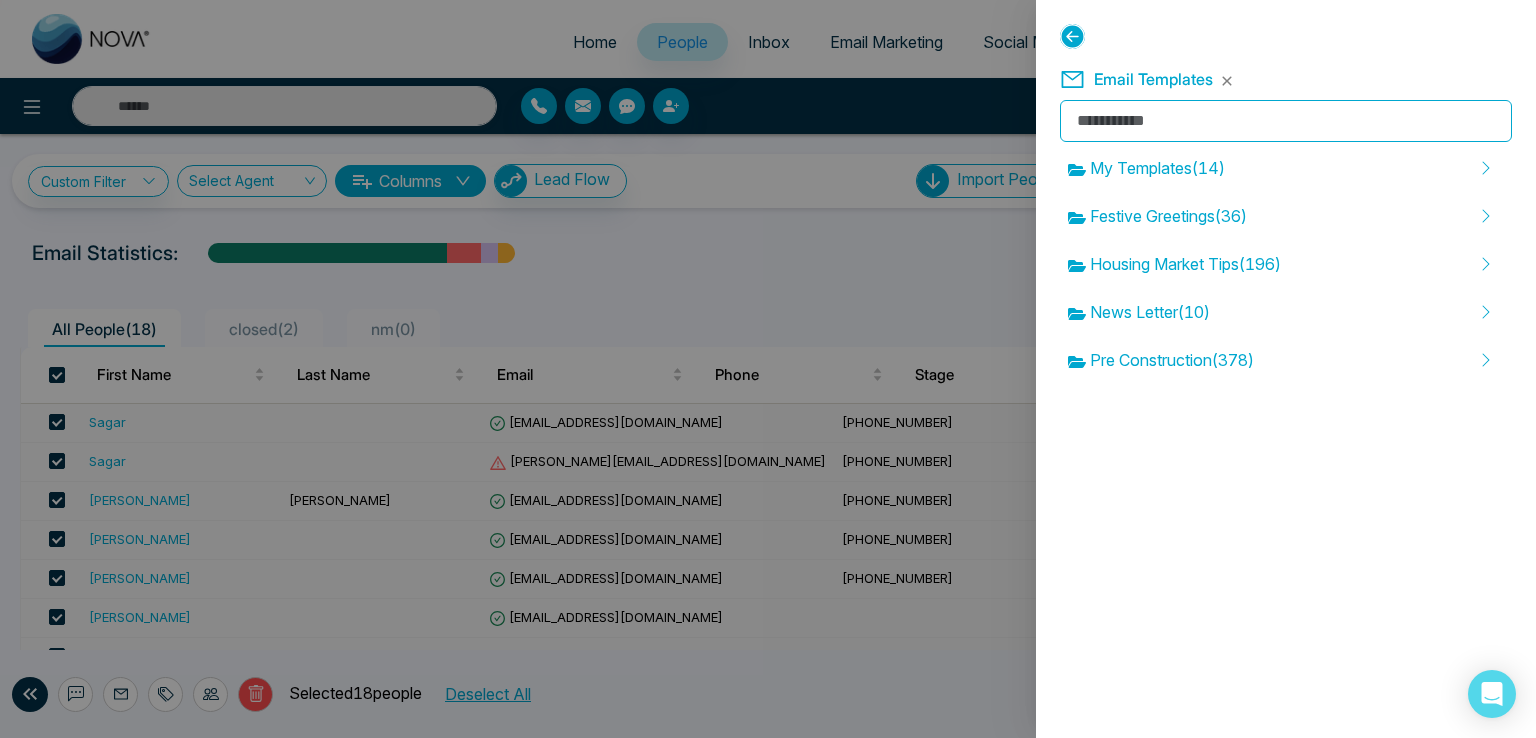 click on "**********" at bounding box center [1286, 369] 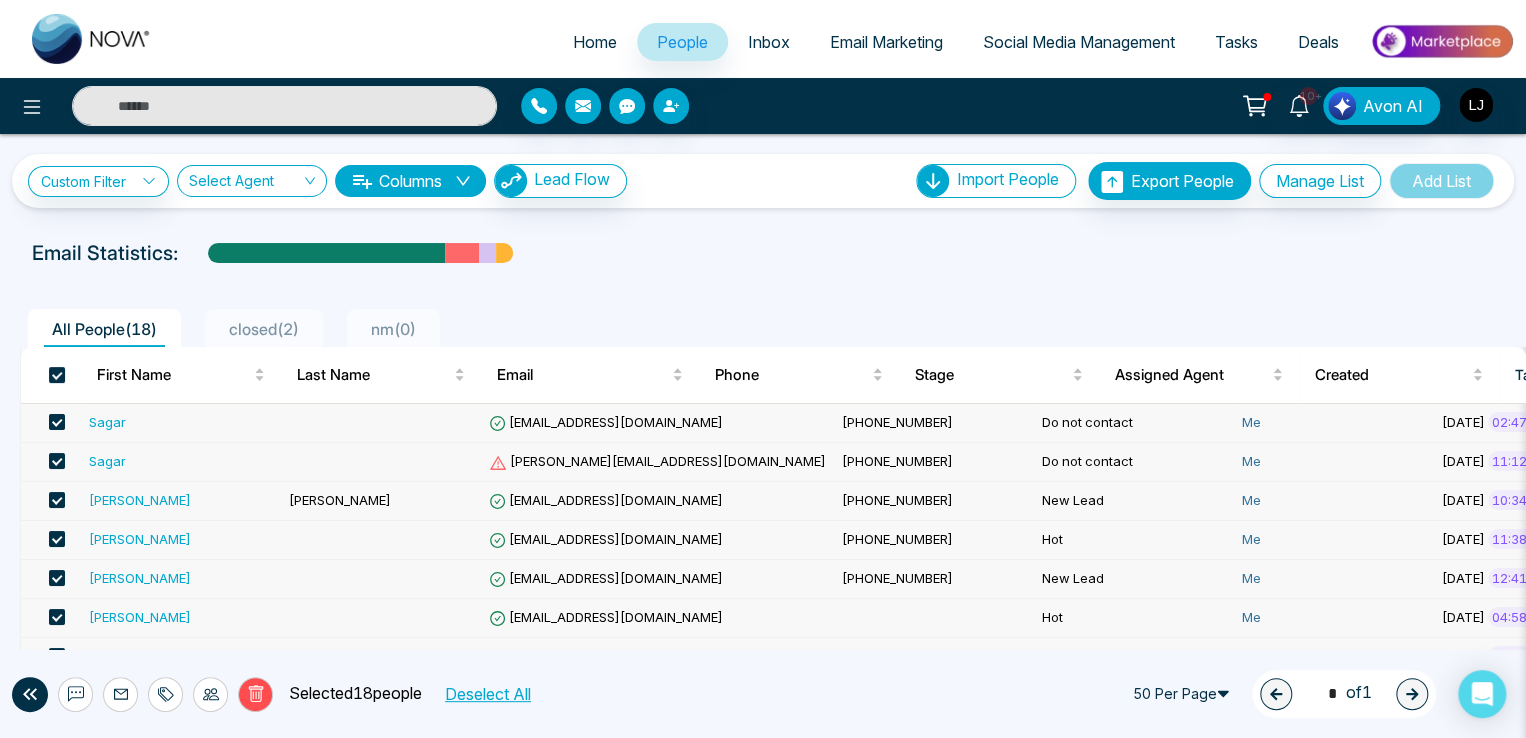 click on "Home" at bounding box center [595, 42] 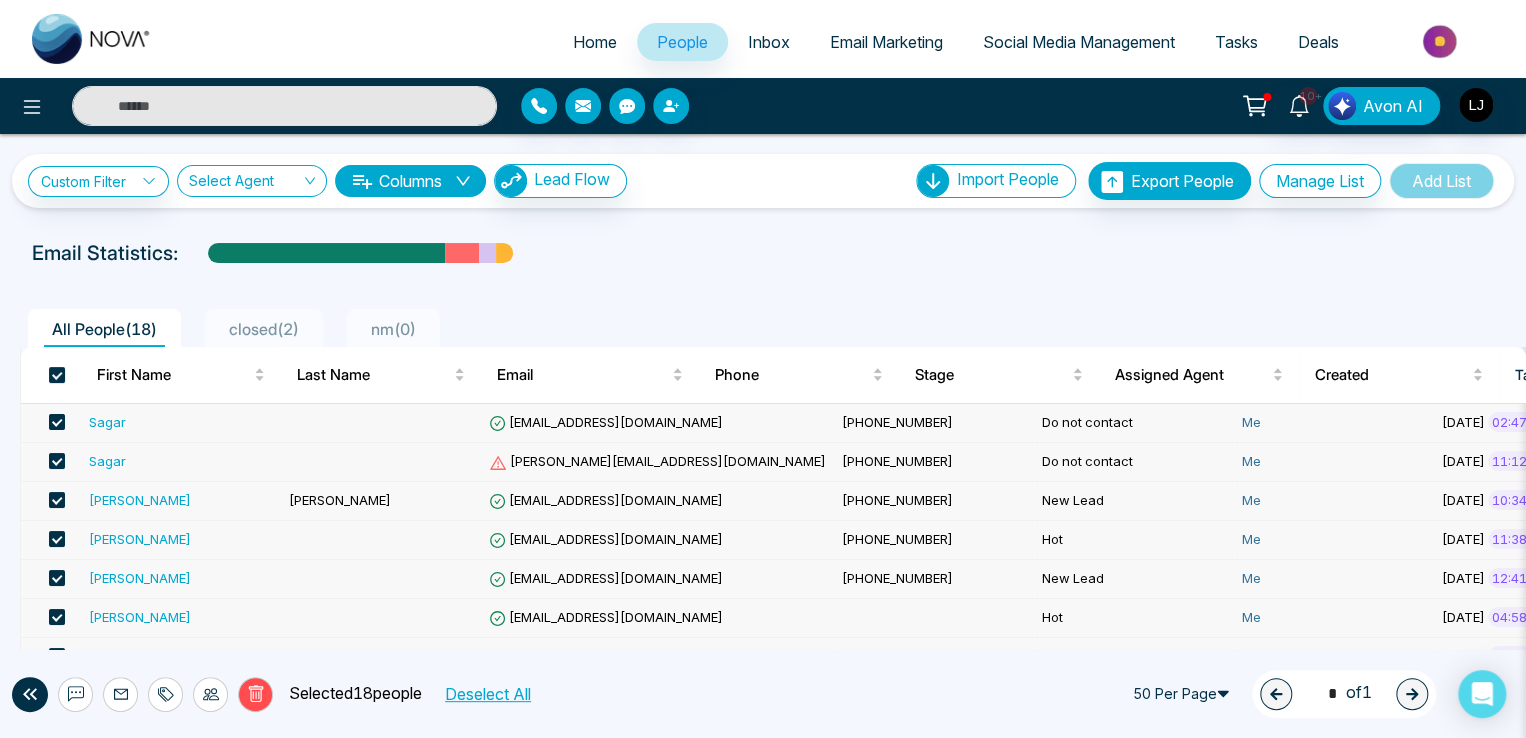 select on "*" 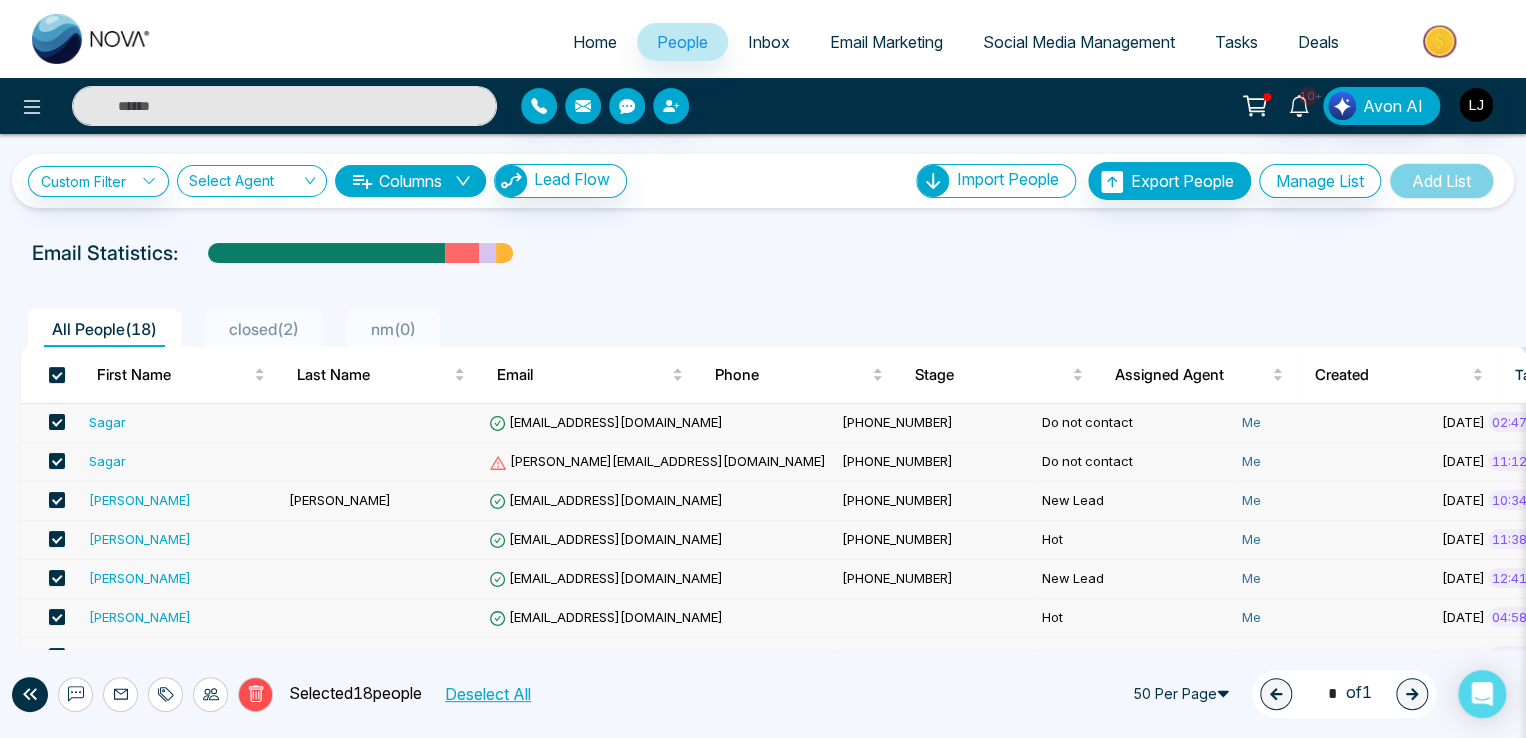 select on "*" 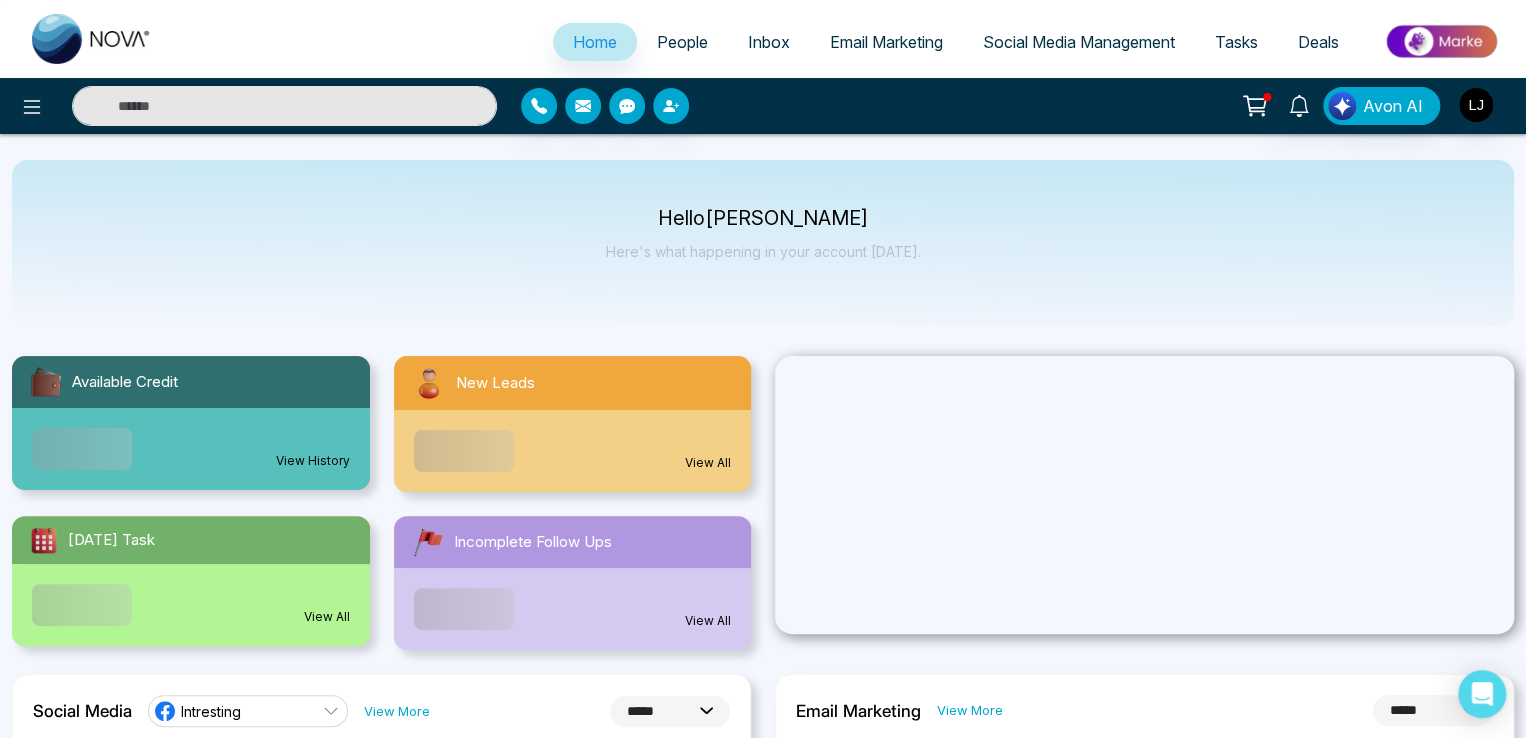 click on "People" at bounding box center [682, 42] 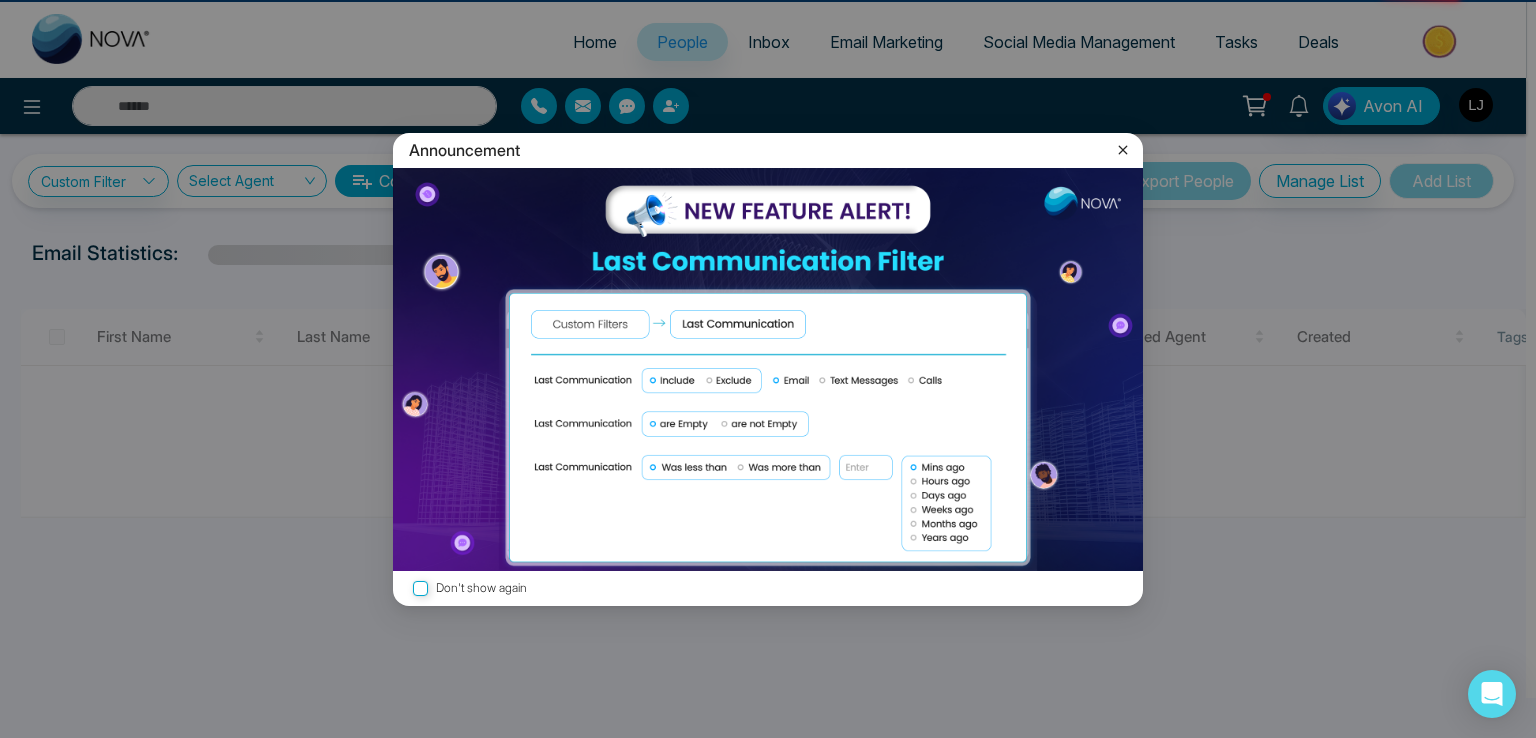 drag, startPoint x: 568, startPoint y: 41, endPoint x: 627, endPoint y: 45, distance: 59.135437 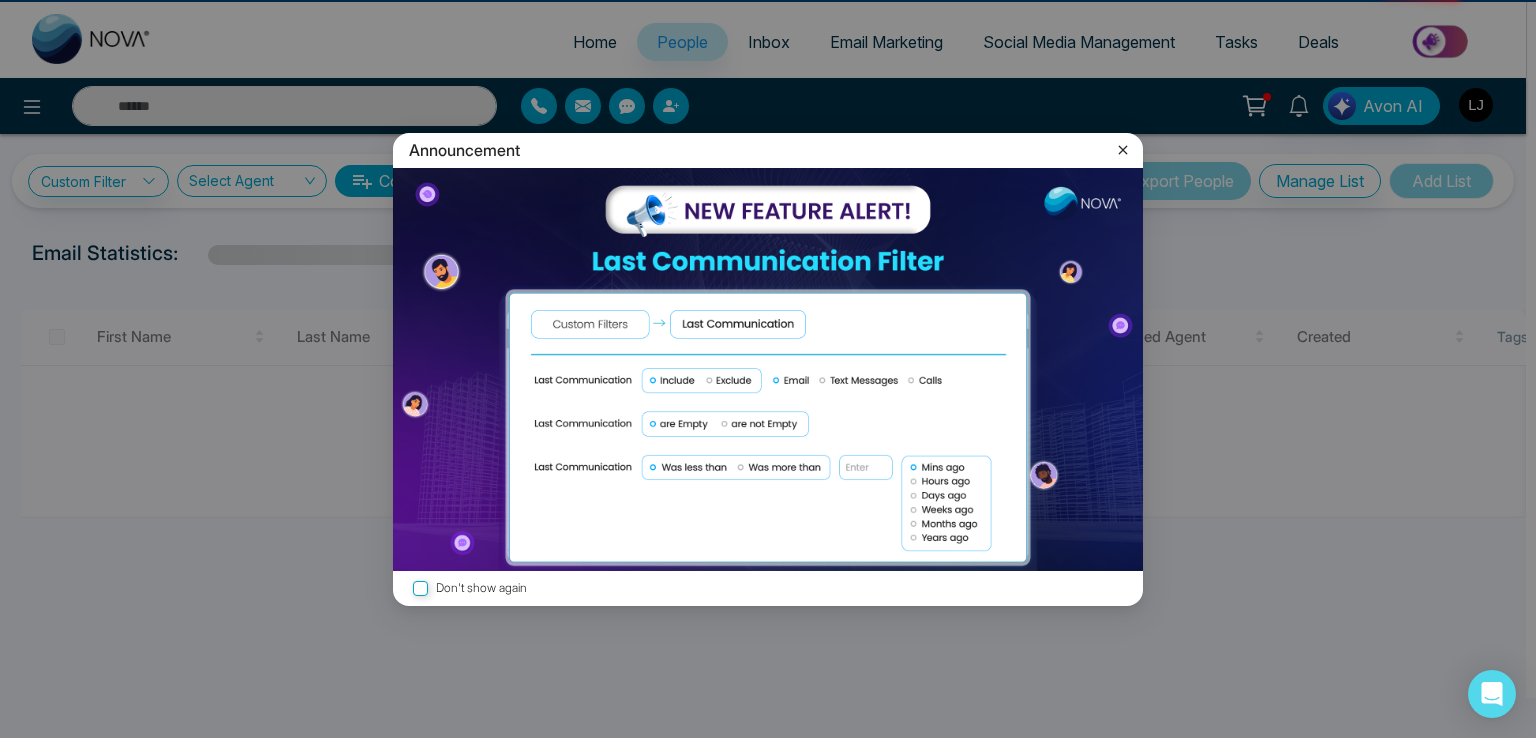 click on "Announcement   Don't show again" at bounding box center (768, 369) 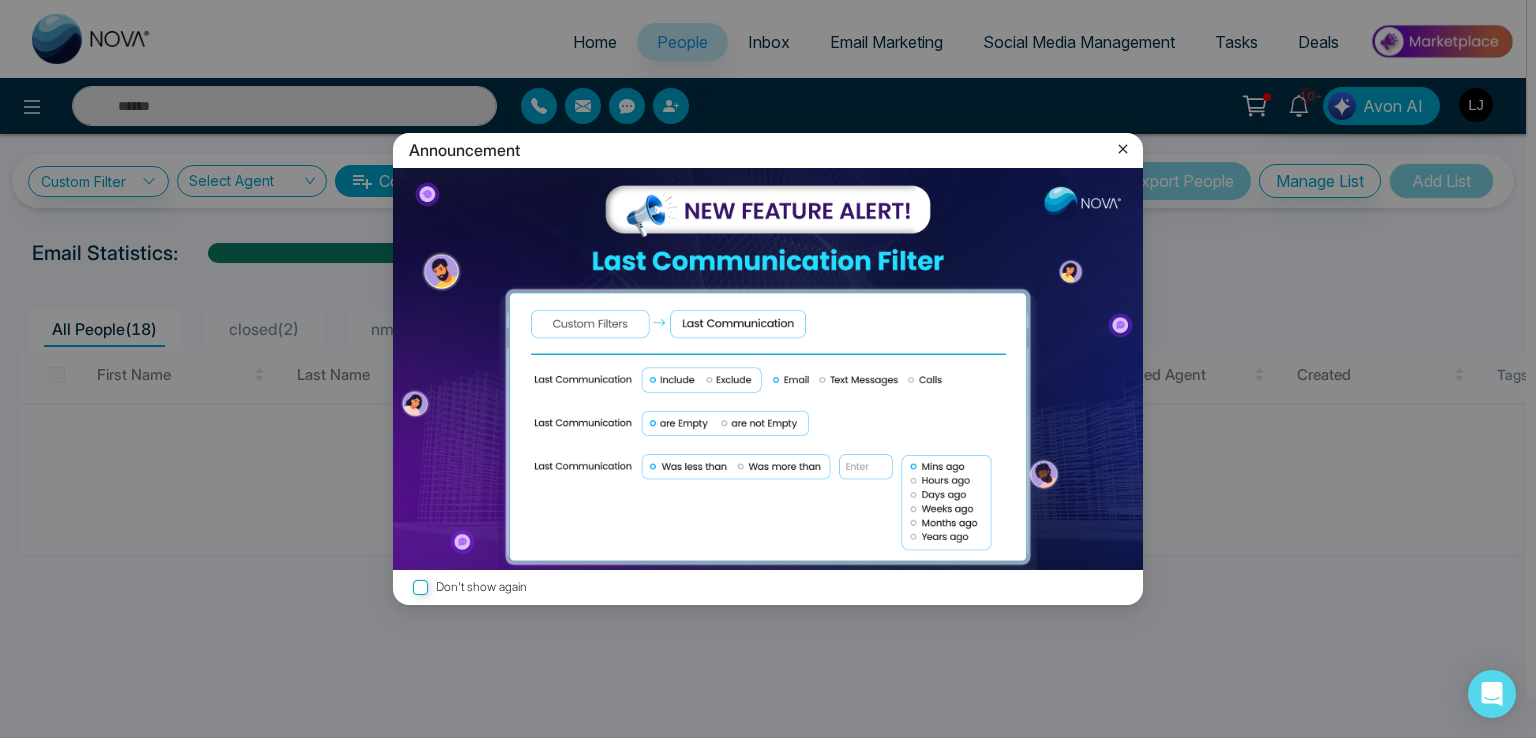 click 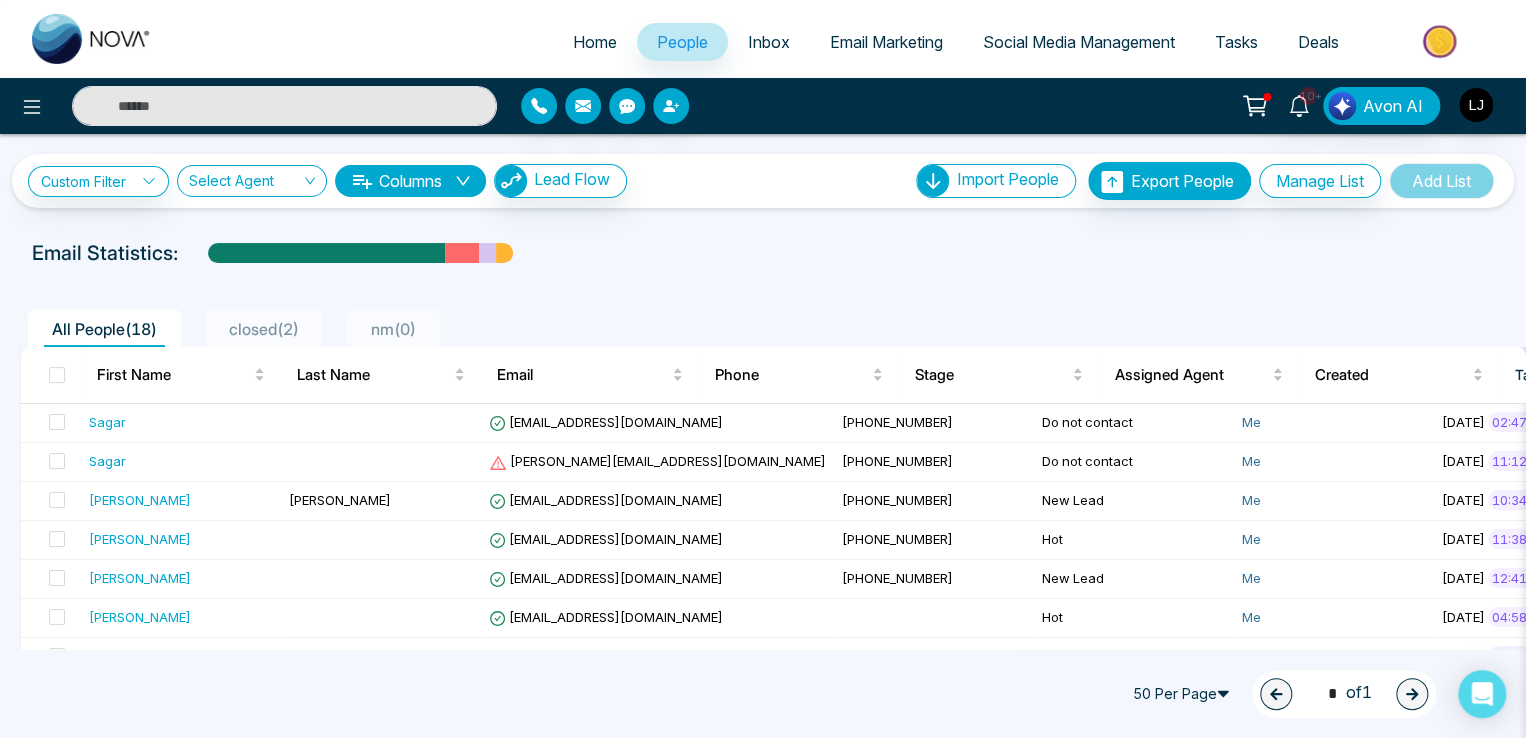 click on "Inbox" at bounding box center [769, 42] 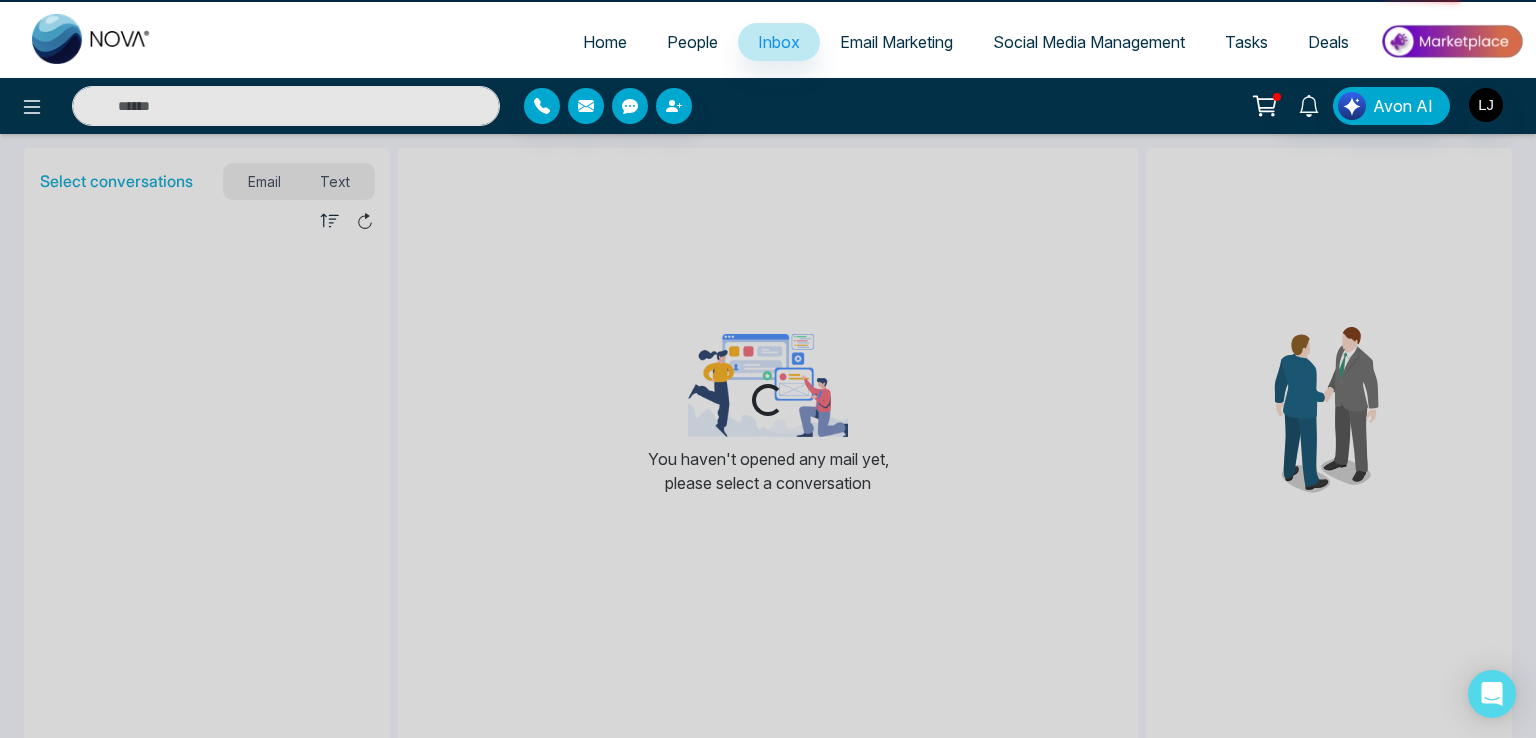 click on "People" at bounding box center [692, 42] 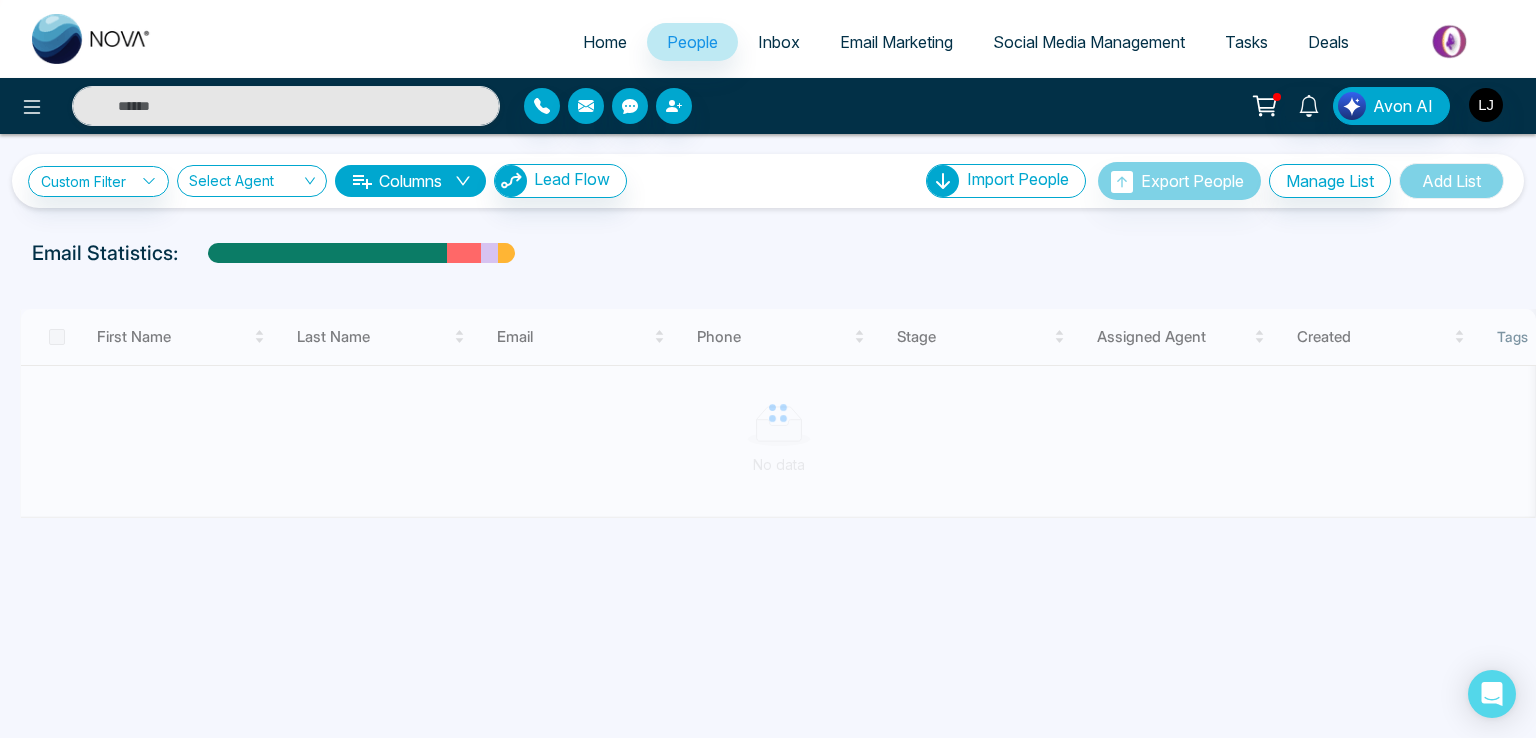 click on "Inbox" at bounding box center [779, 42] 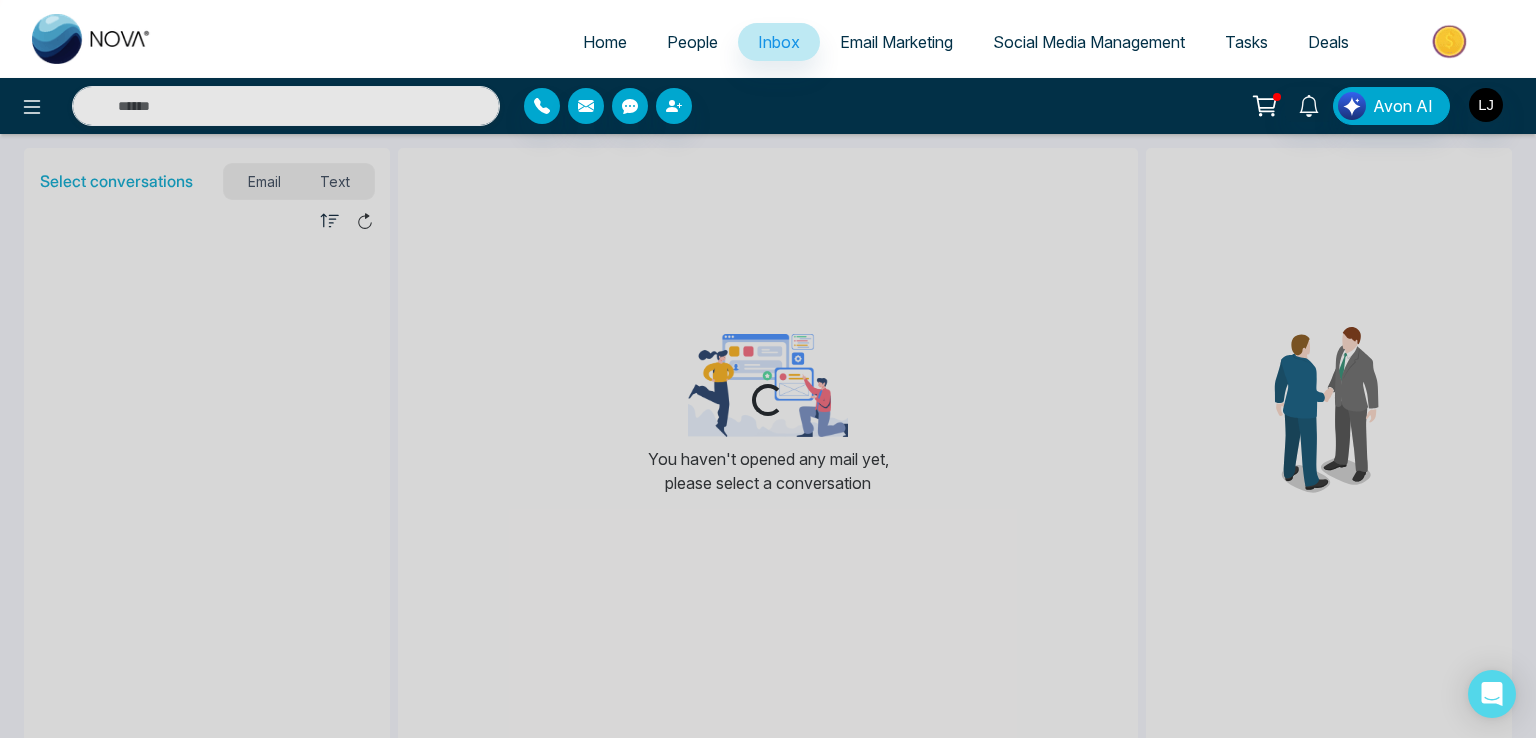 click on "People" at bounding box center (692, 42) 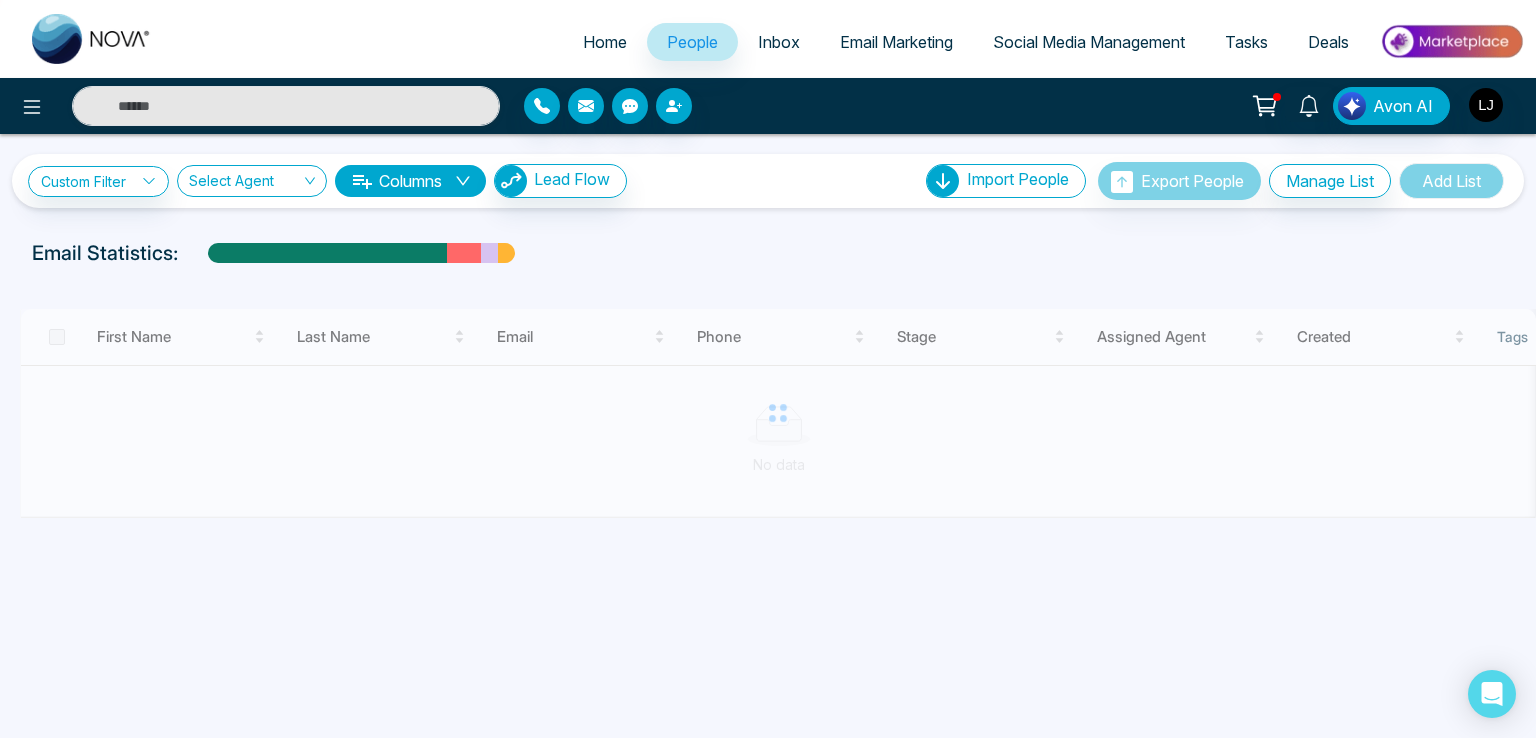 click on "People" at bounding box center [692, 42] 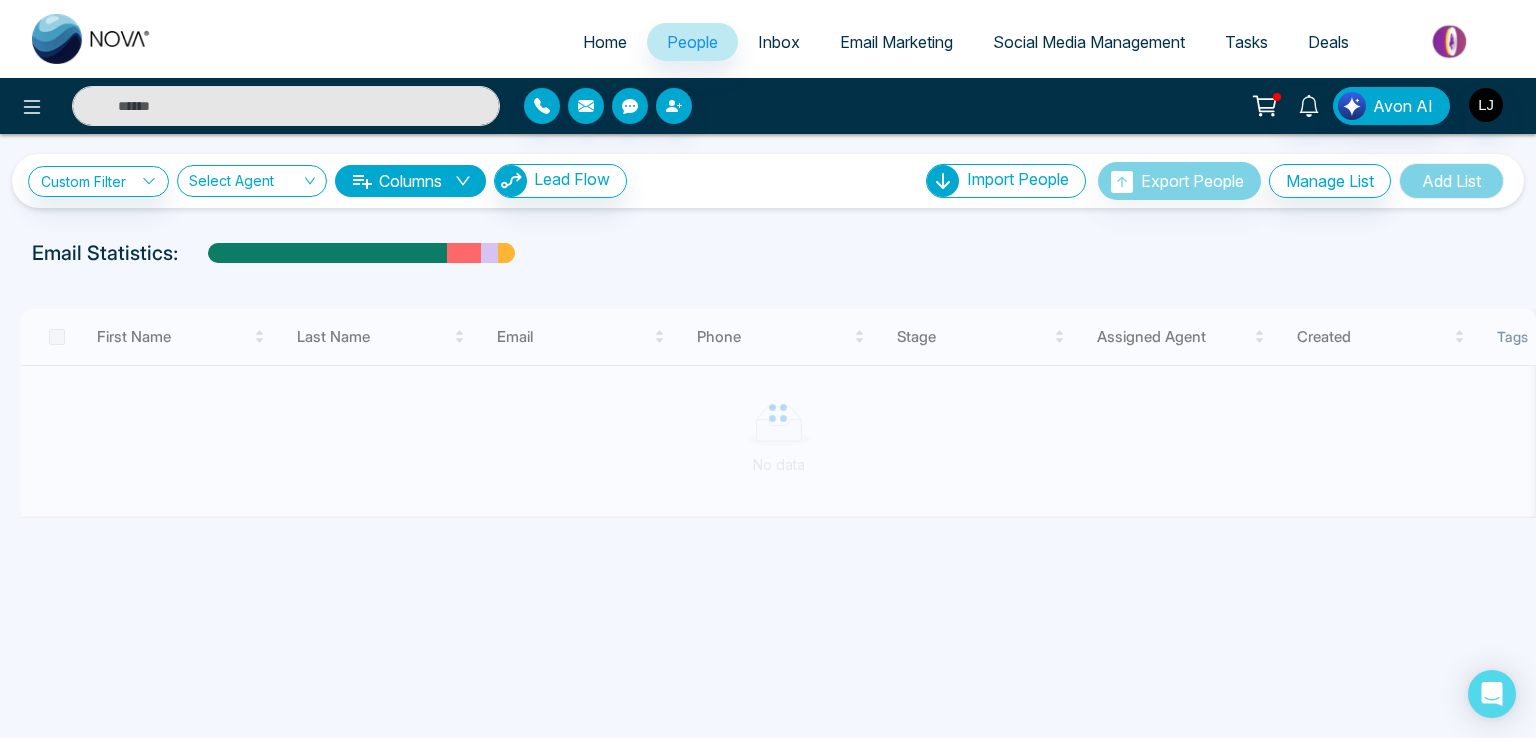 drag, startPoint x: 761, startPoint y: 37, endPoint x: 742, endPoint y: 41, distance: 19.416489 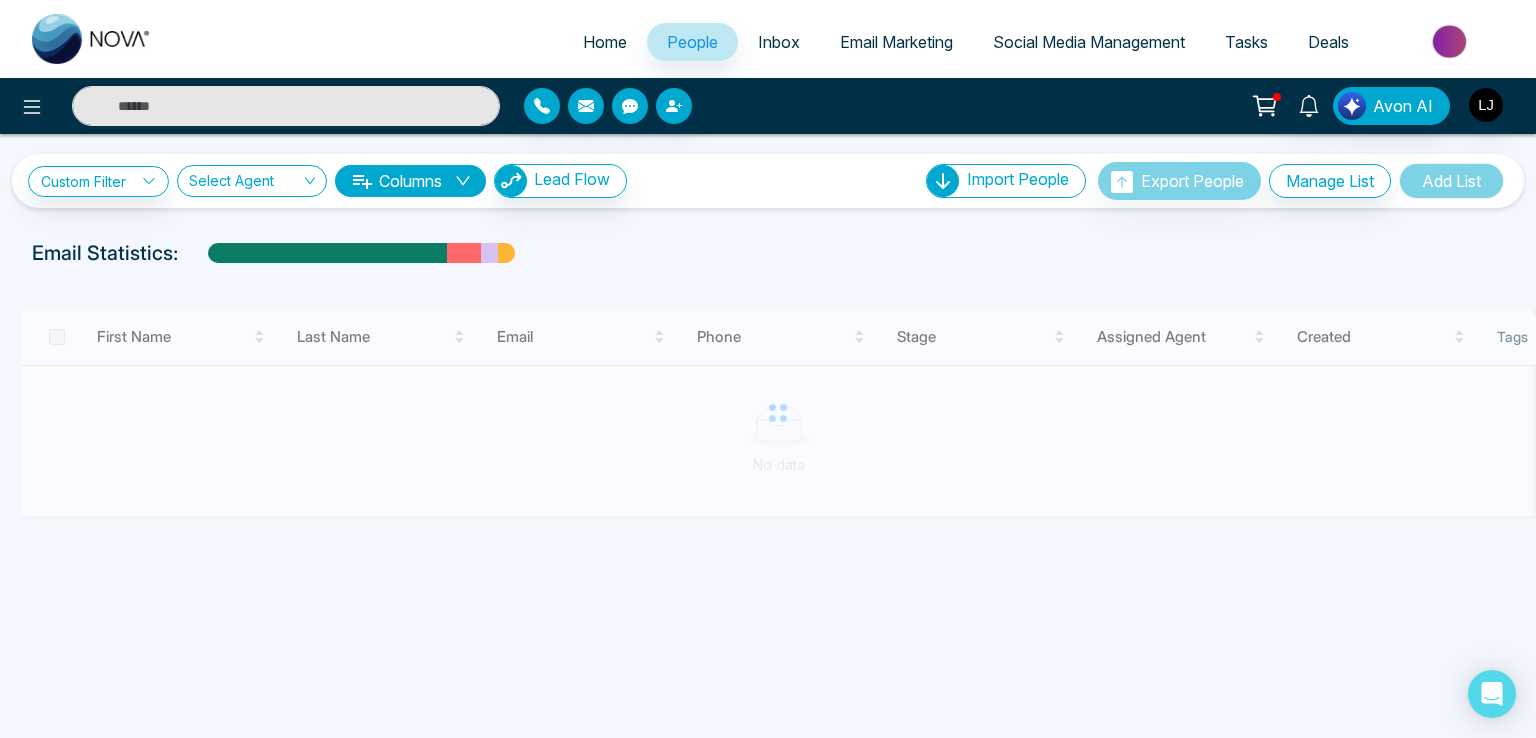 click on "Inbox" at bounding box center [779, 42] 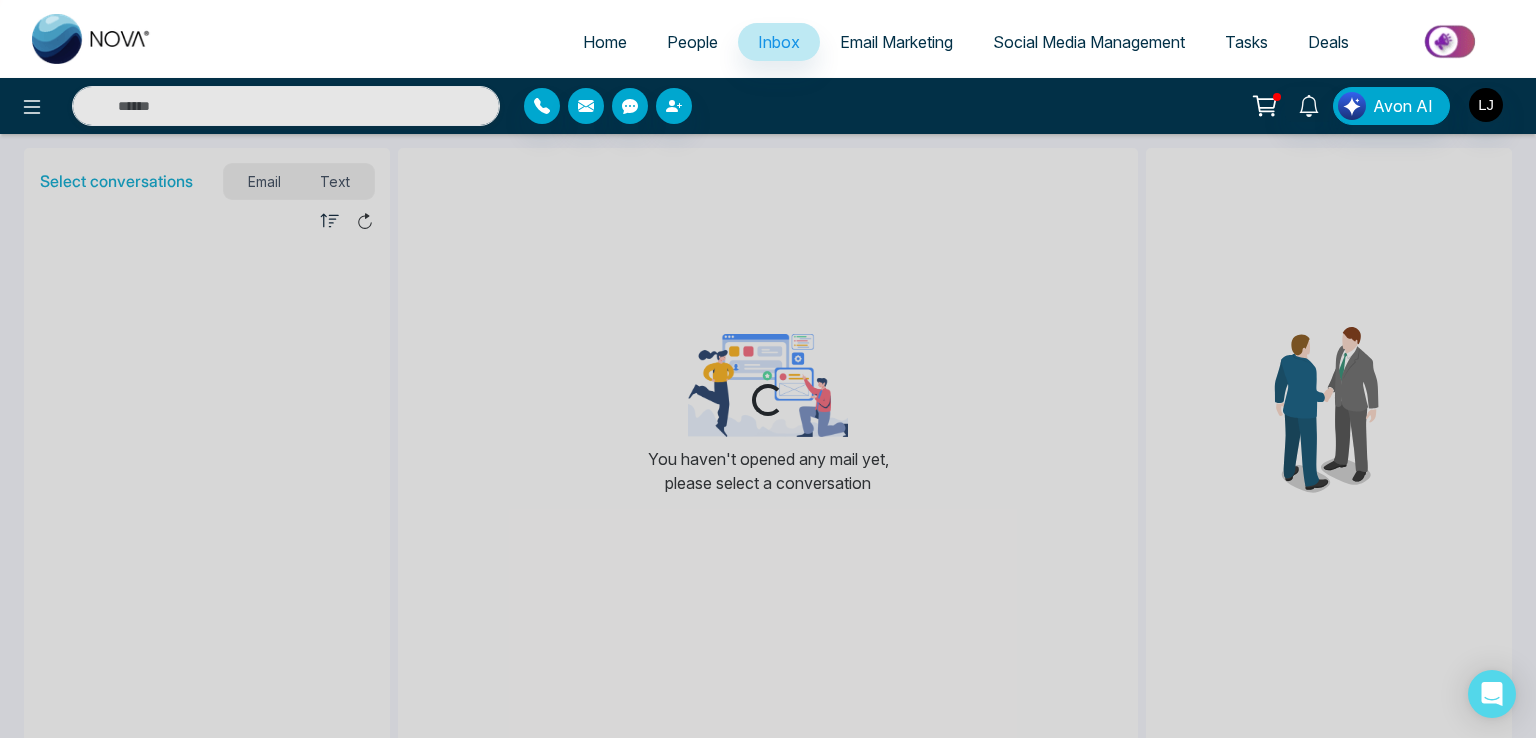 click on "People" at bounding box center (692, 42) 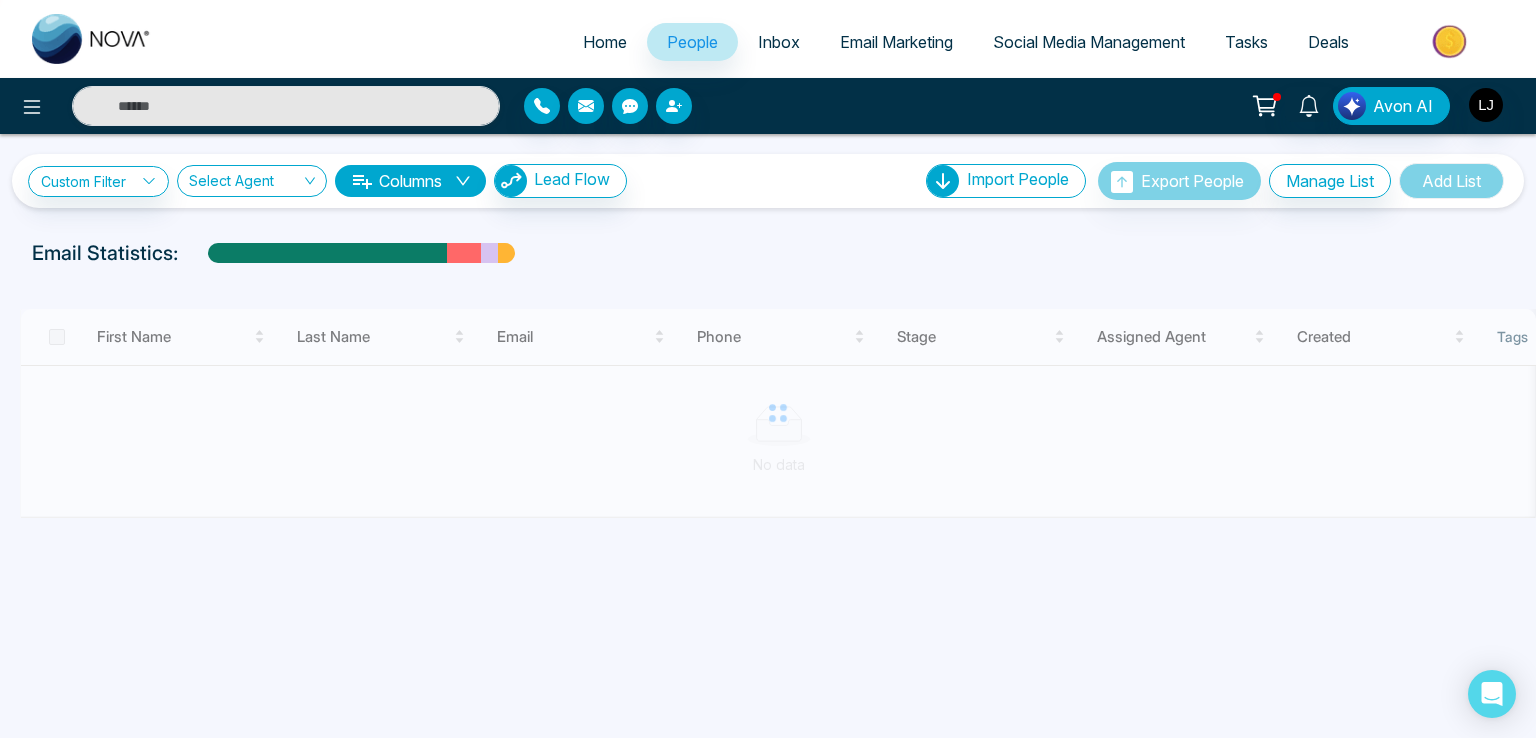 click on "People" at bounding box center (692, 42) 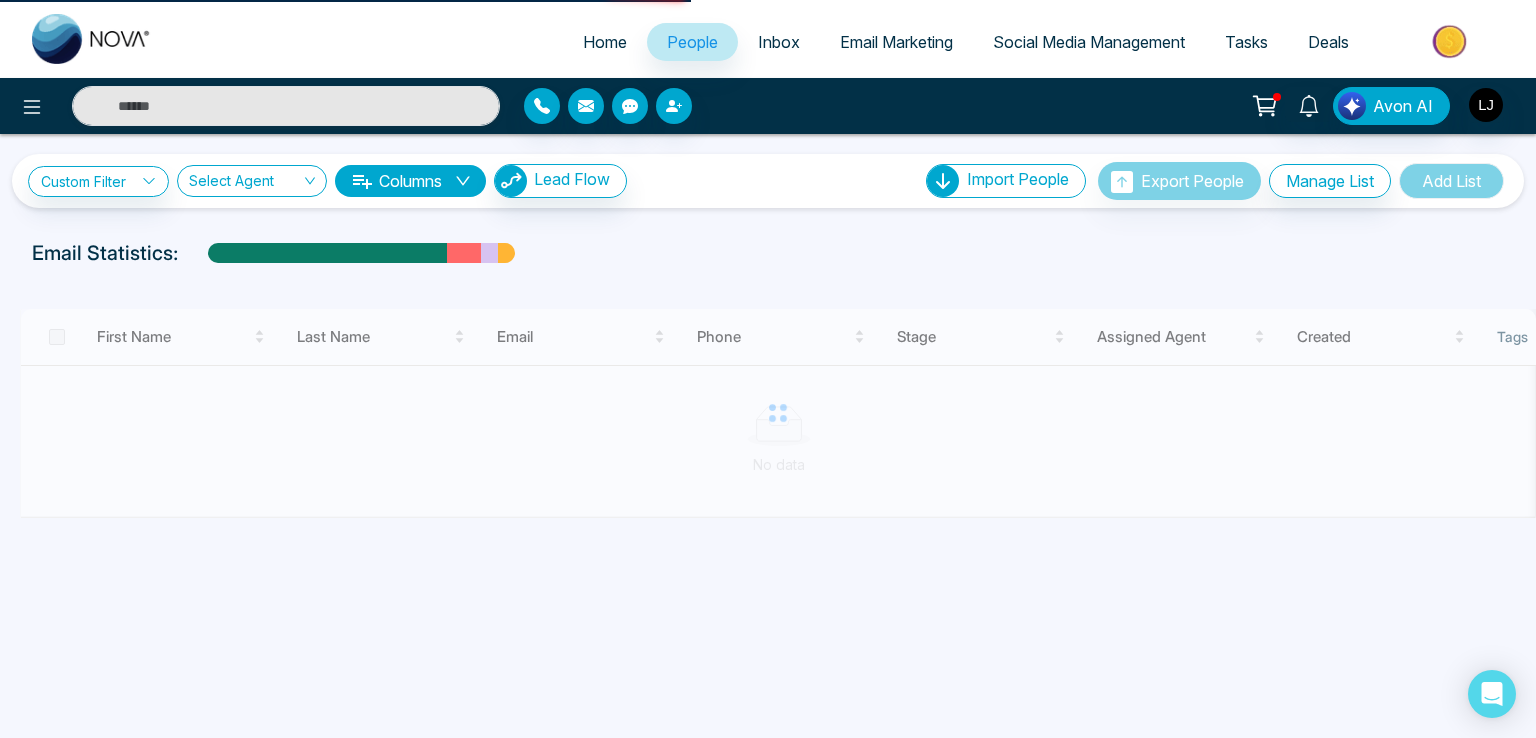 click on "Inbox" at bounding box center (779, 42) 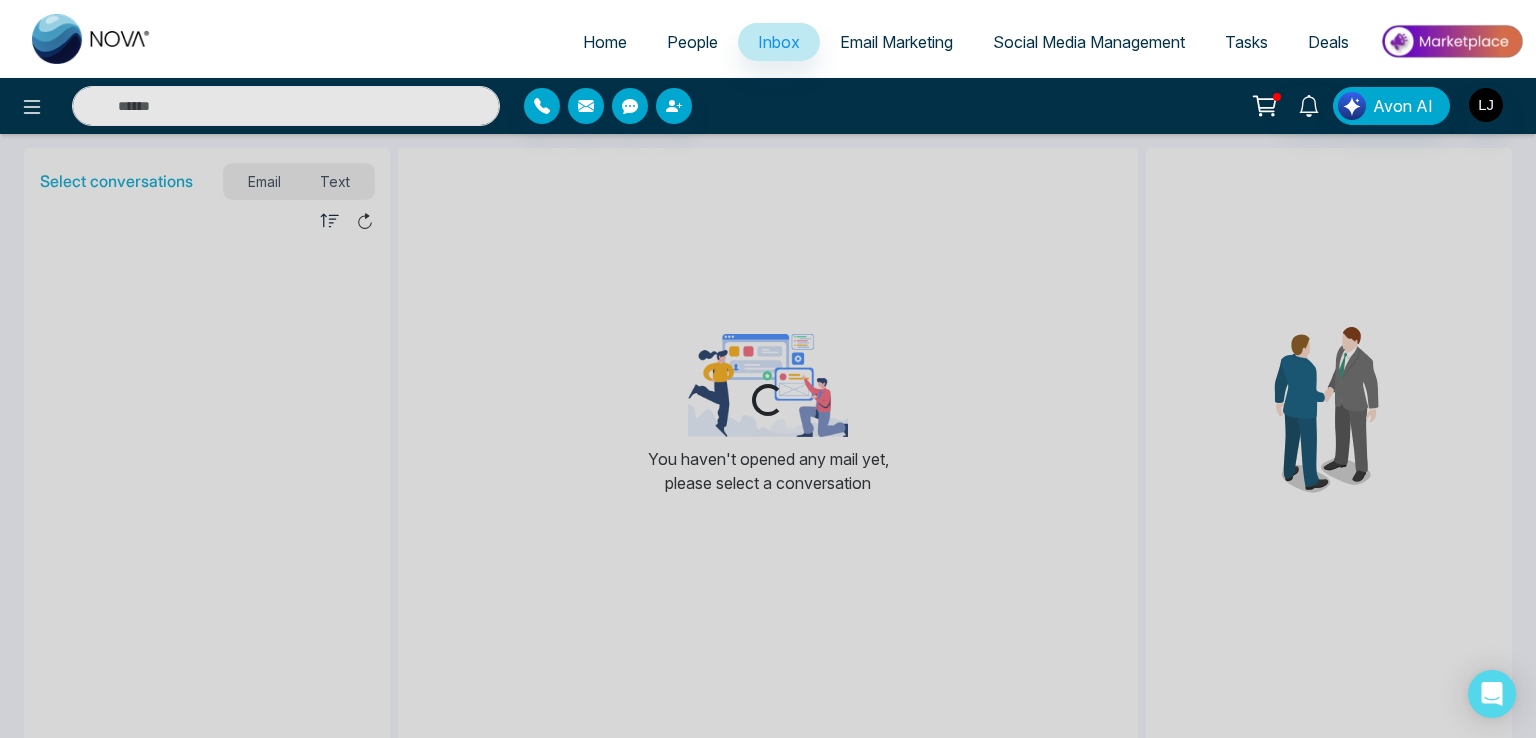 click on "People" at bounding box center (692, 42) 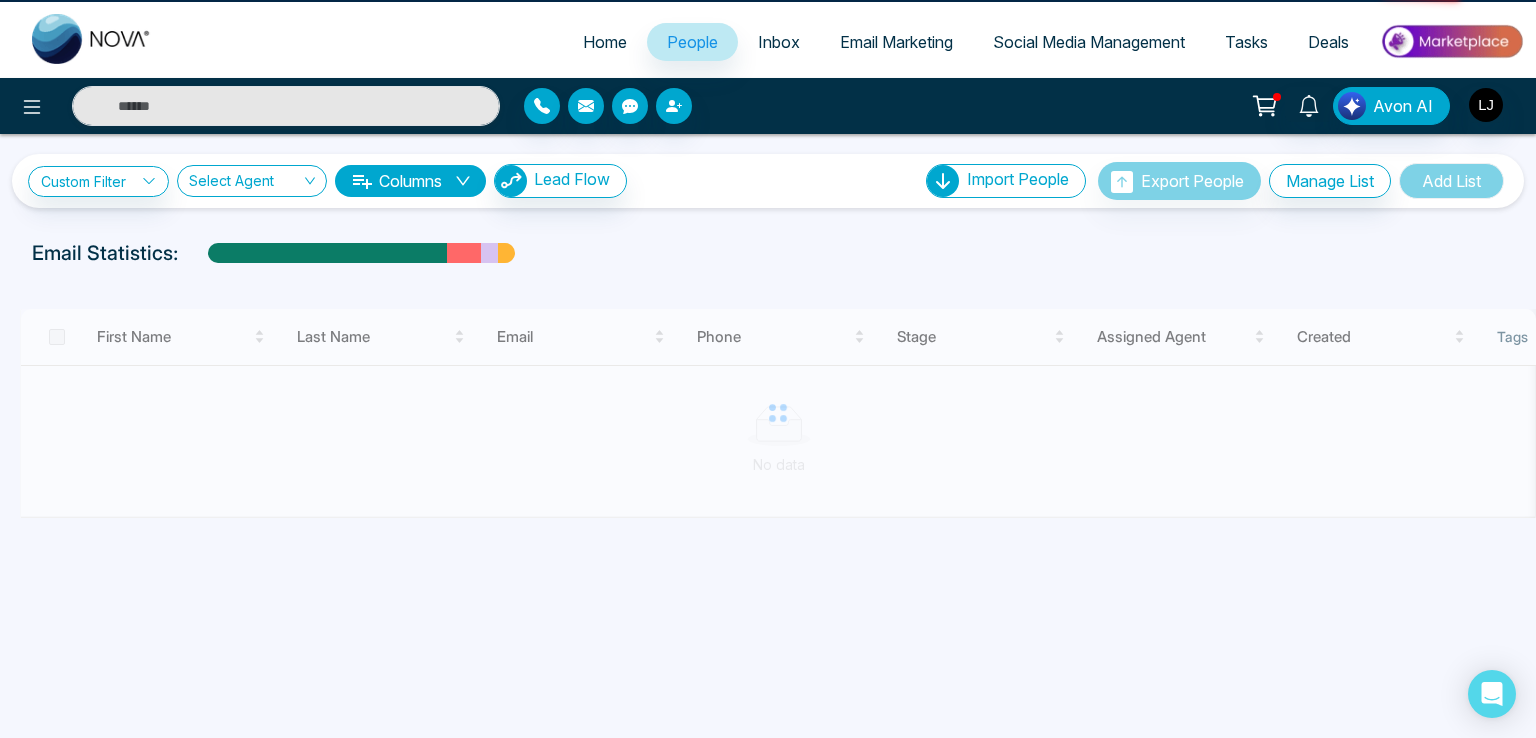click on "Inbox" at bounding box center [779, 42] 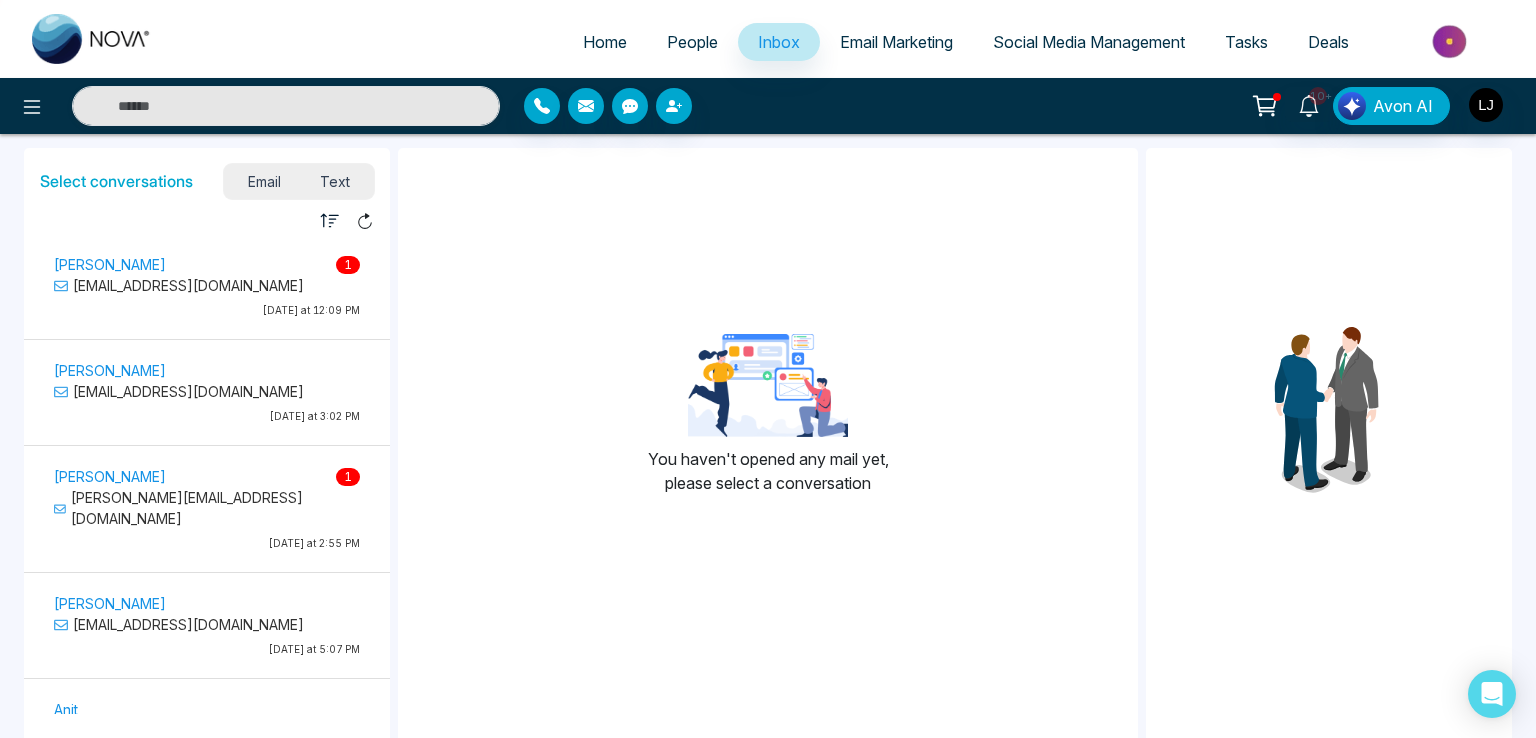 click on "People" at bounding box center [692, 42] 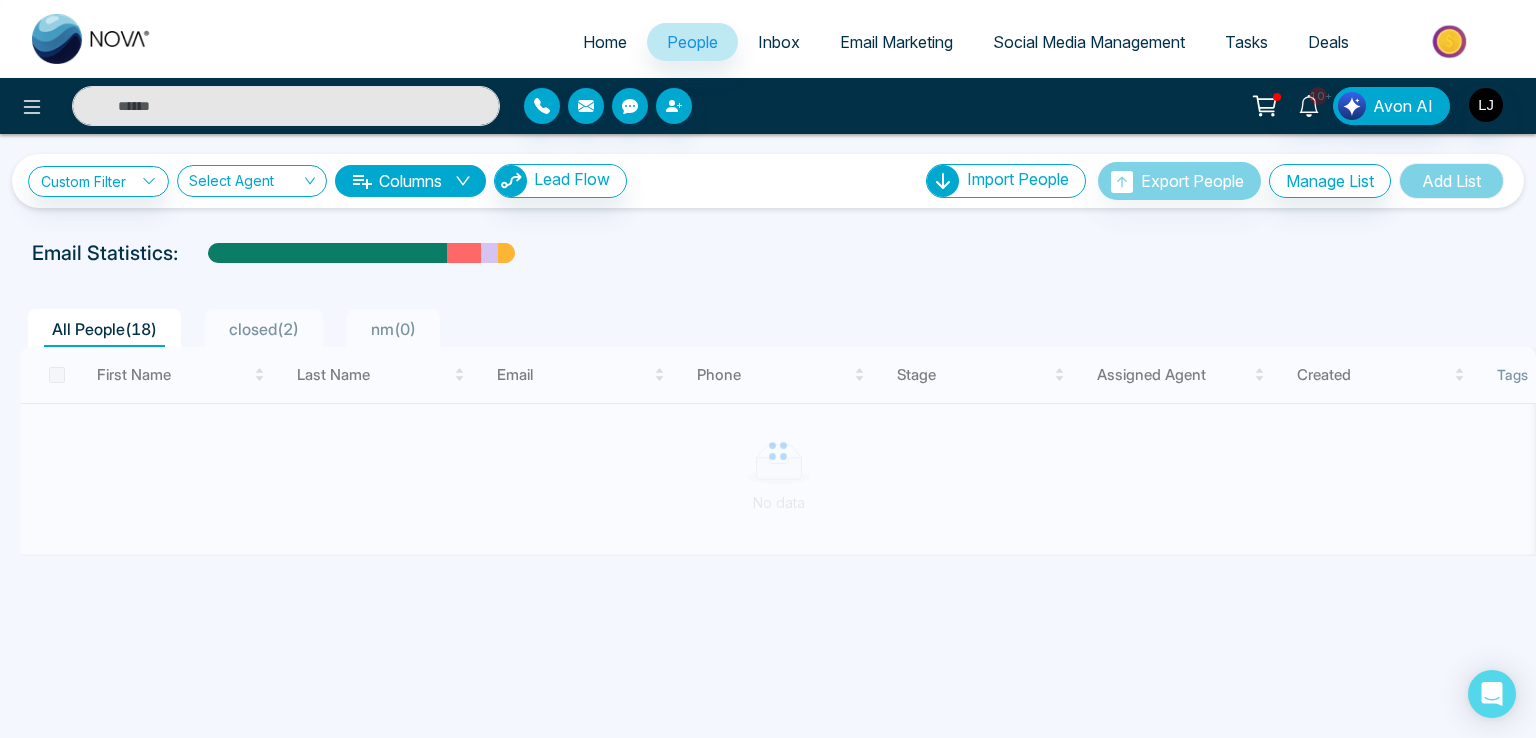 click at bounding box center [778, 451] 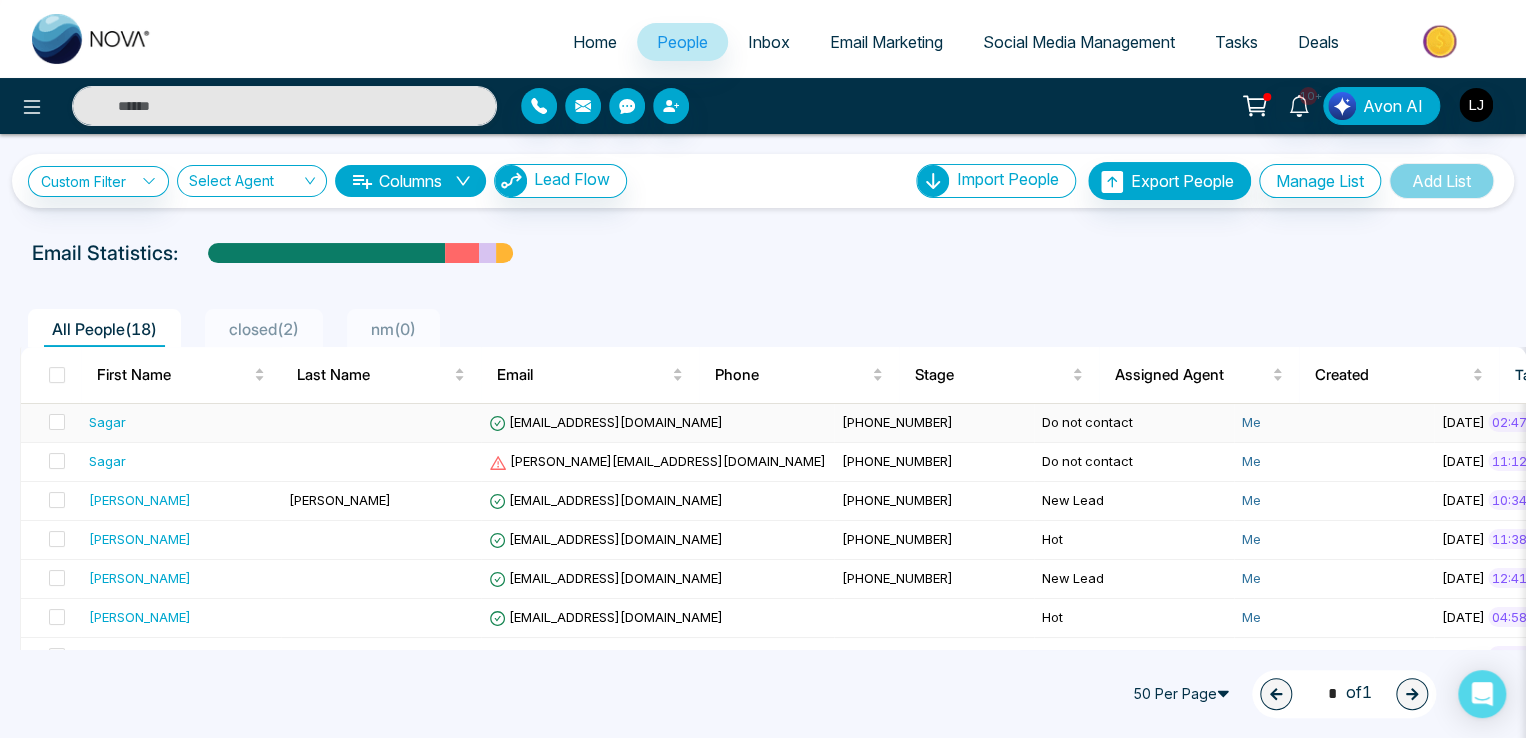 click on "[EMAIL_ADDRESS][DOMAIN_NAME]" at bounding box center (606, 422) 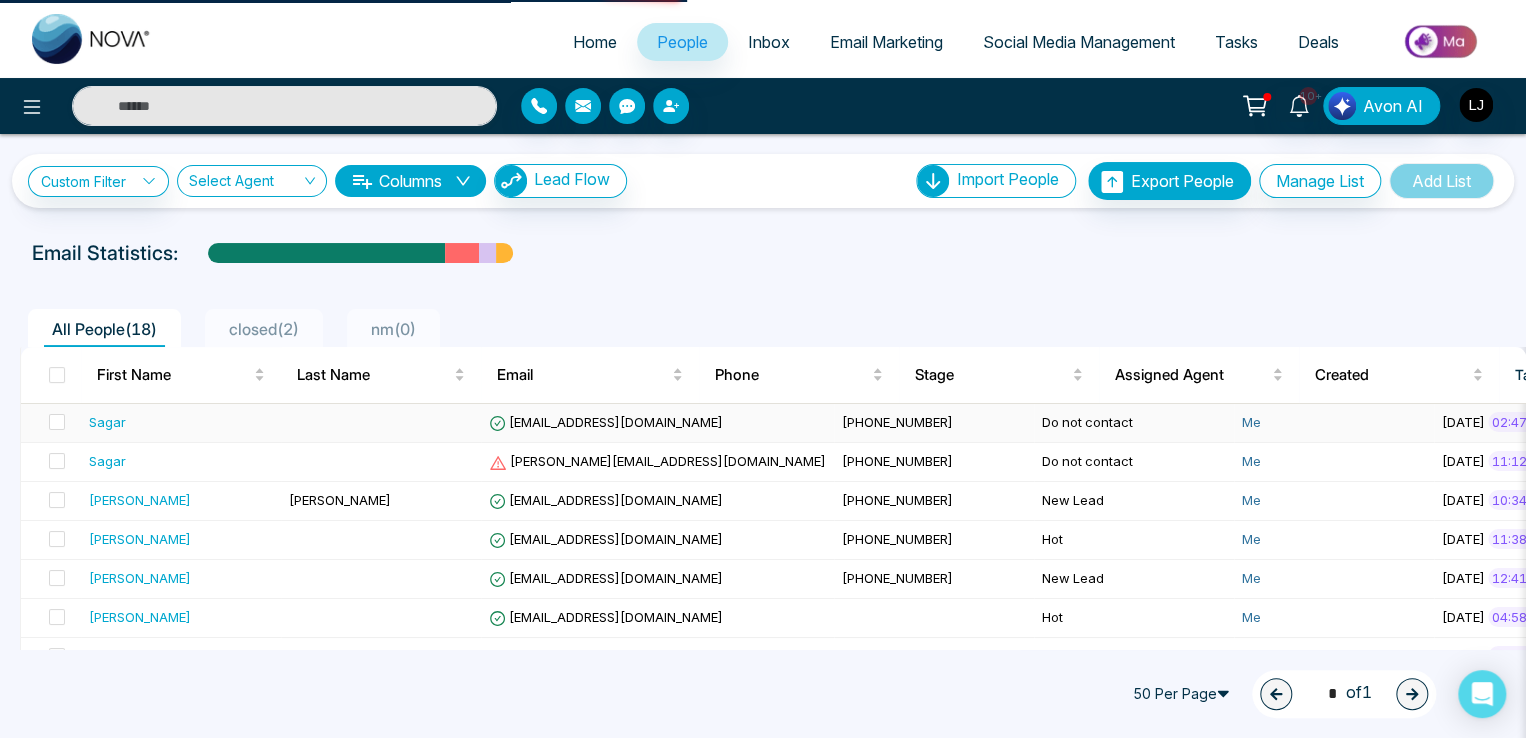 click on "[EMAIL_ADDRESS][DOMAIN_NAME]" at bounding box center [606, 422] 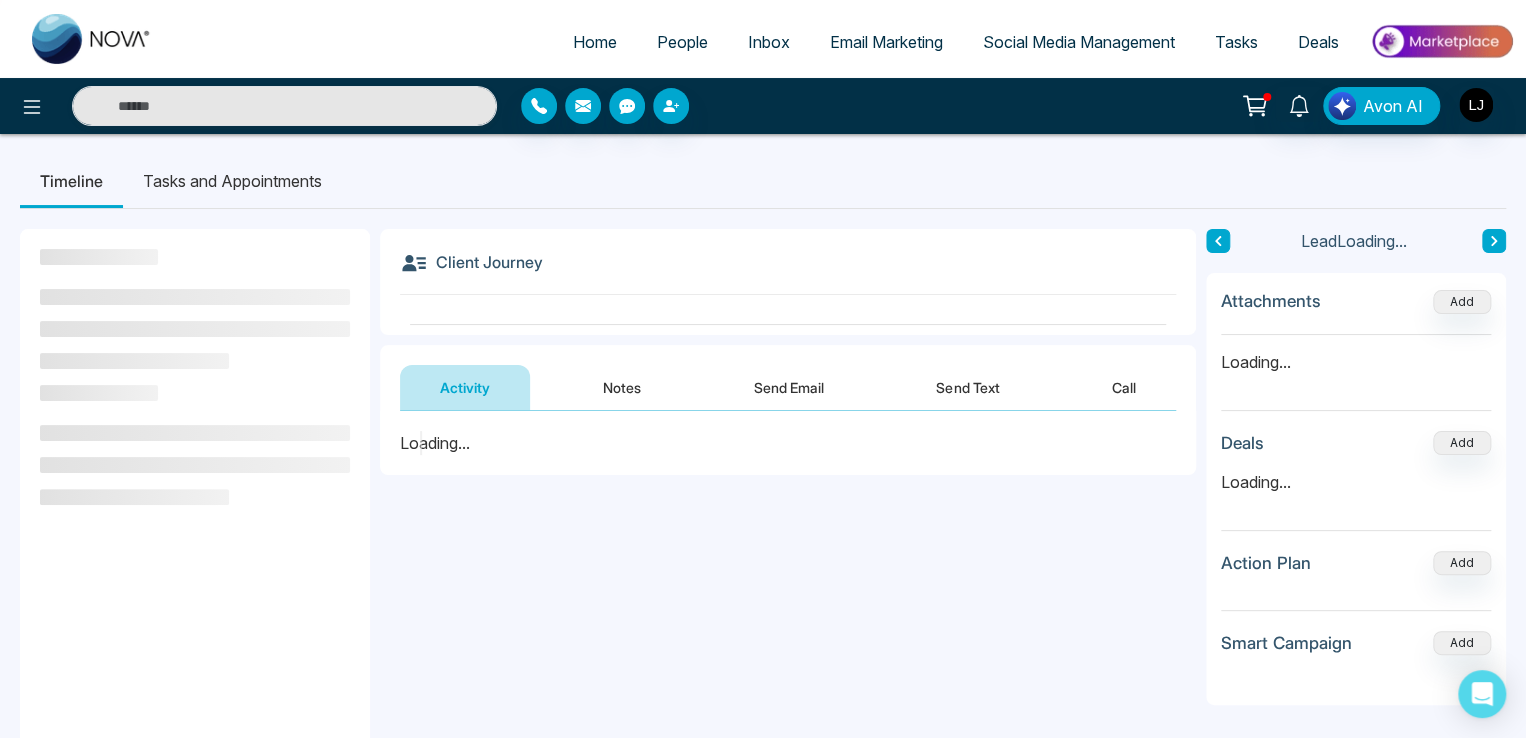click on "Notes" at bounding box center [622, 387] 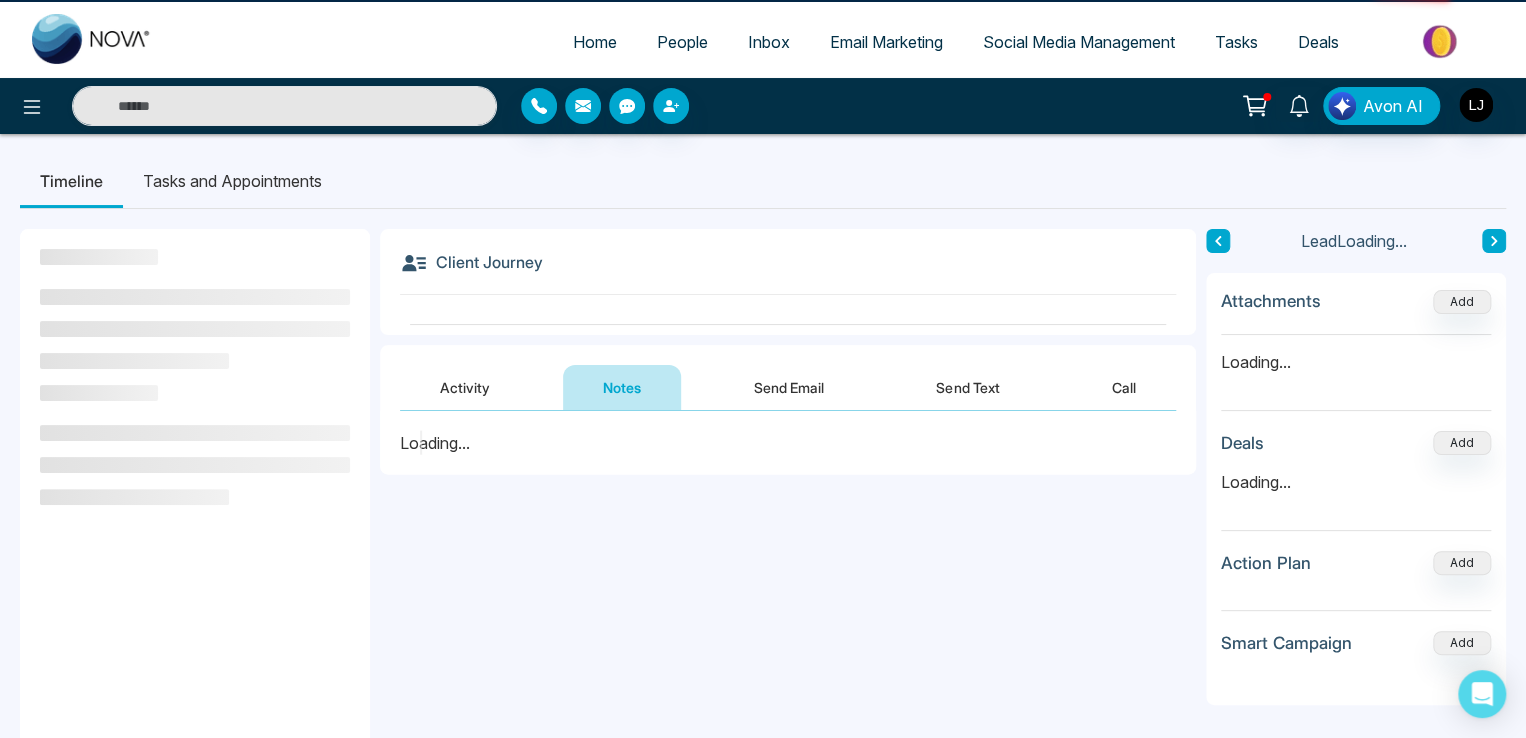 click on "Notes" at bounding box center [622, 387] 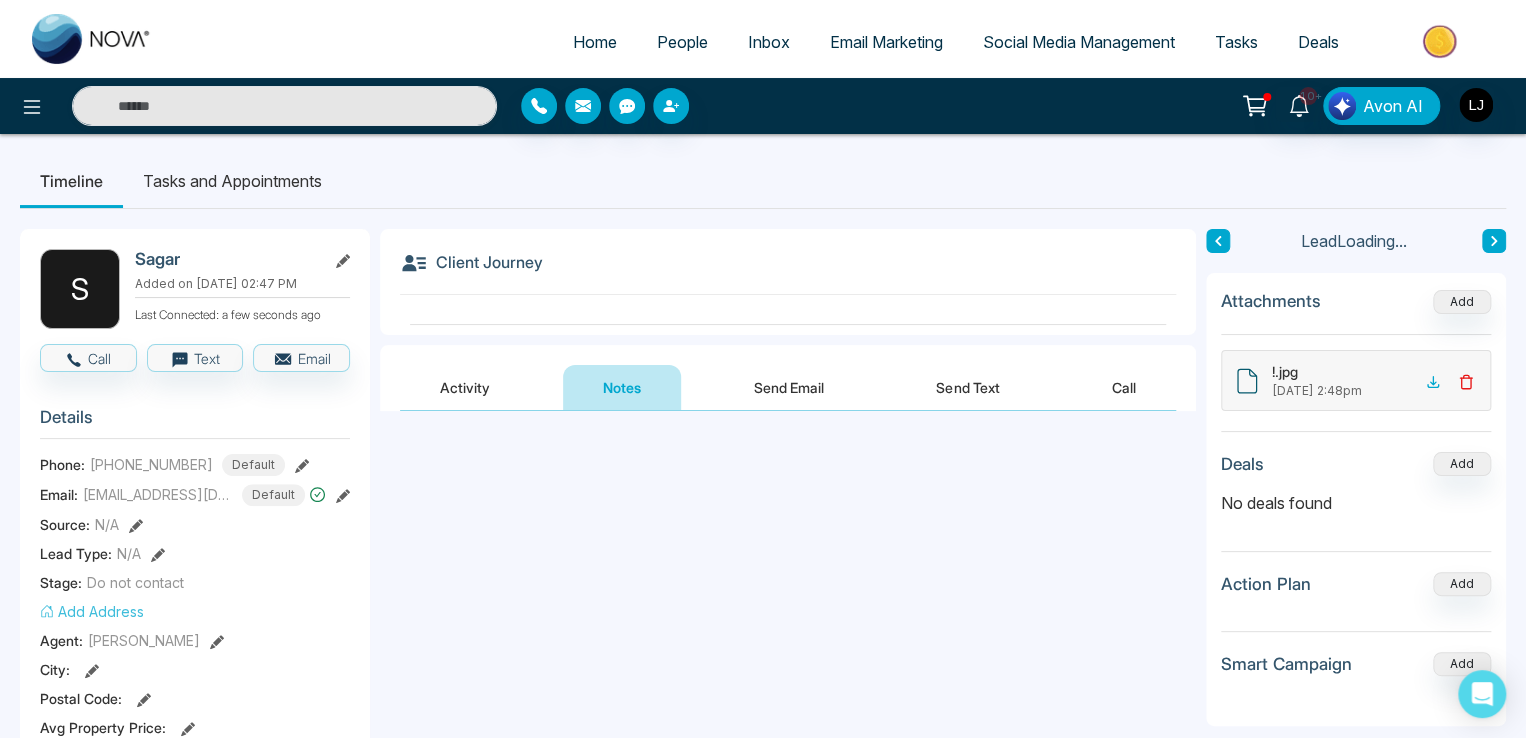click on "**********" at bounding box center (788, 879) 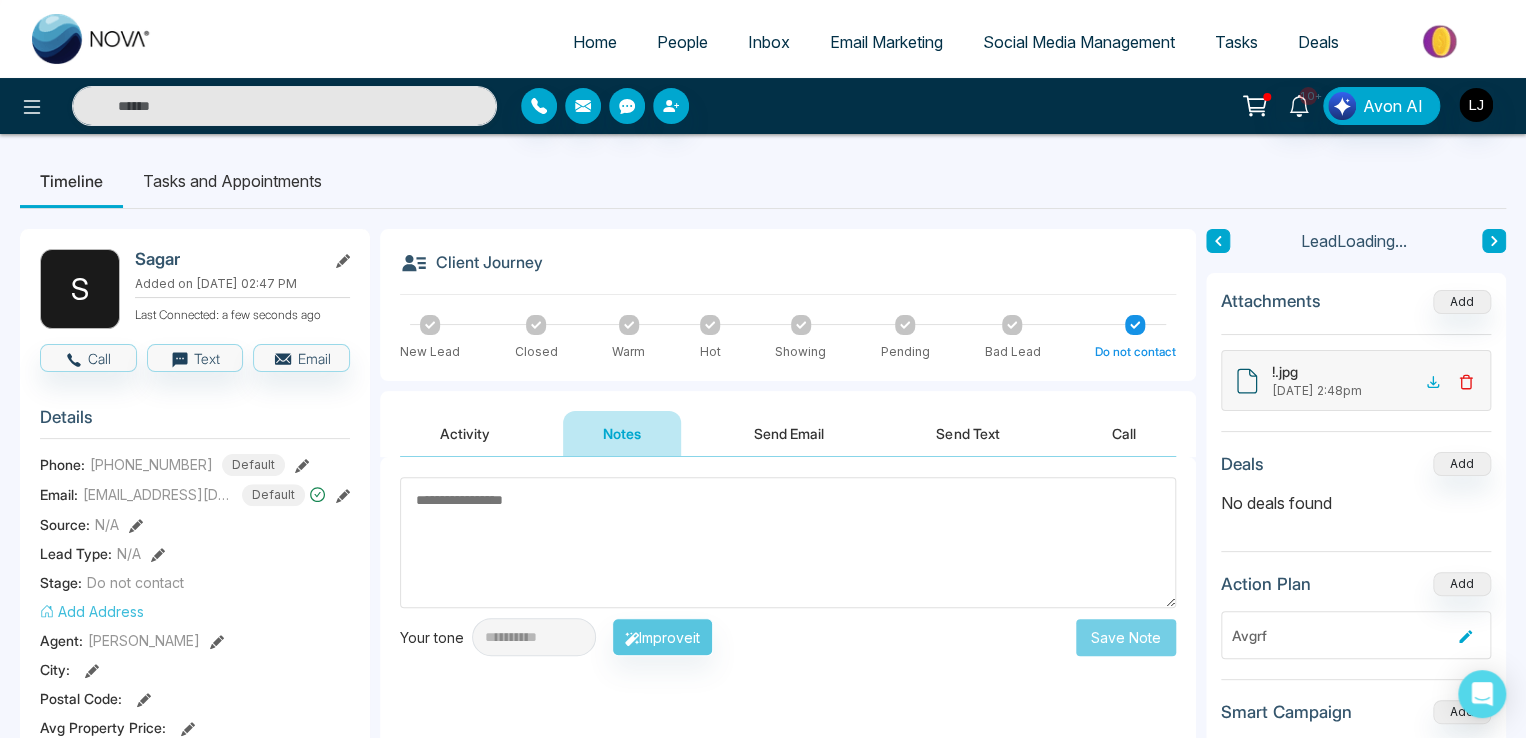 click on "**********" at bounding box center [788, 878] 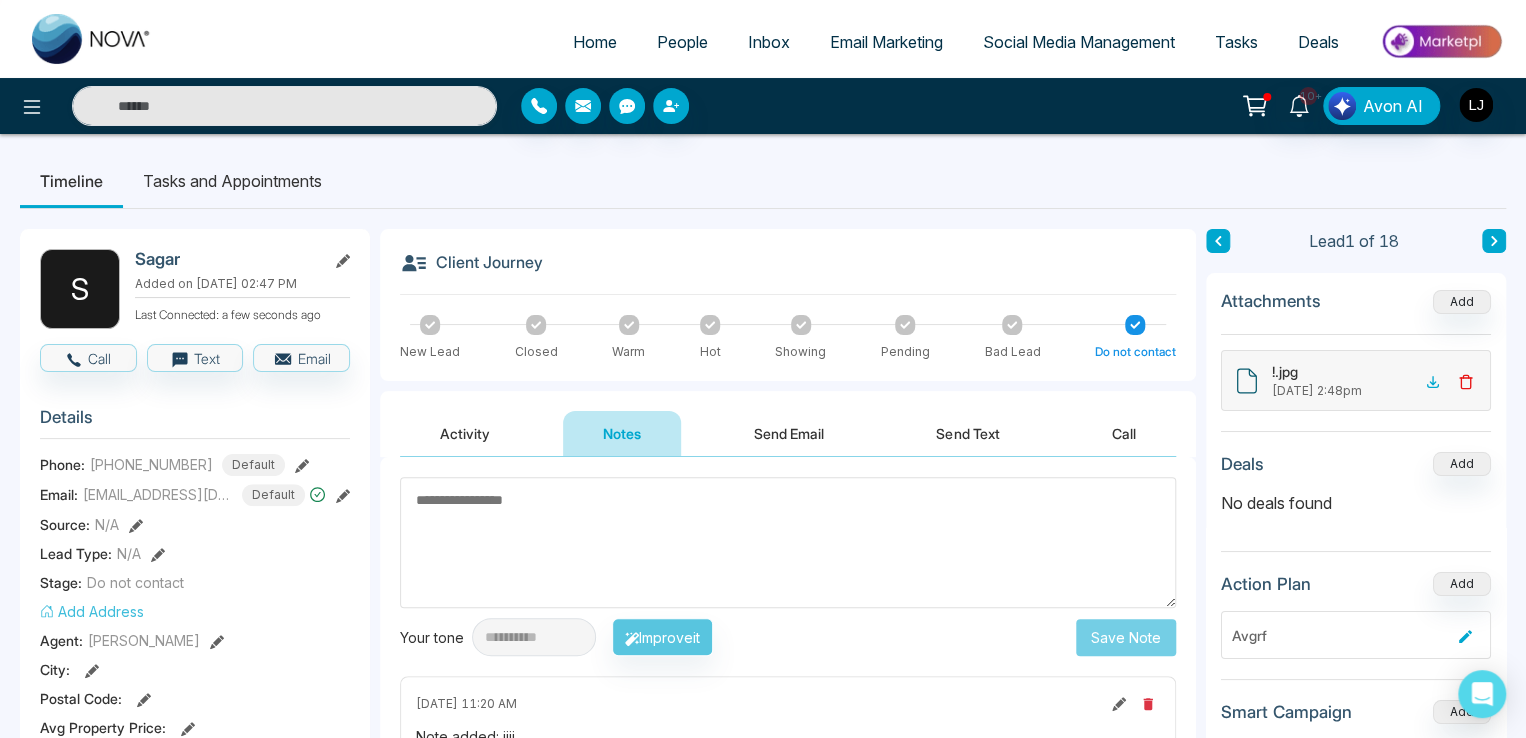 click on "Call" at bounding box center (1124, 433) 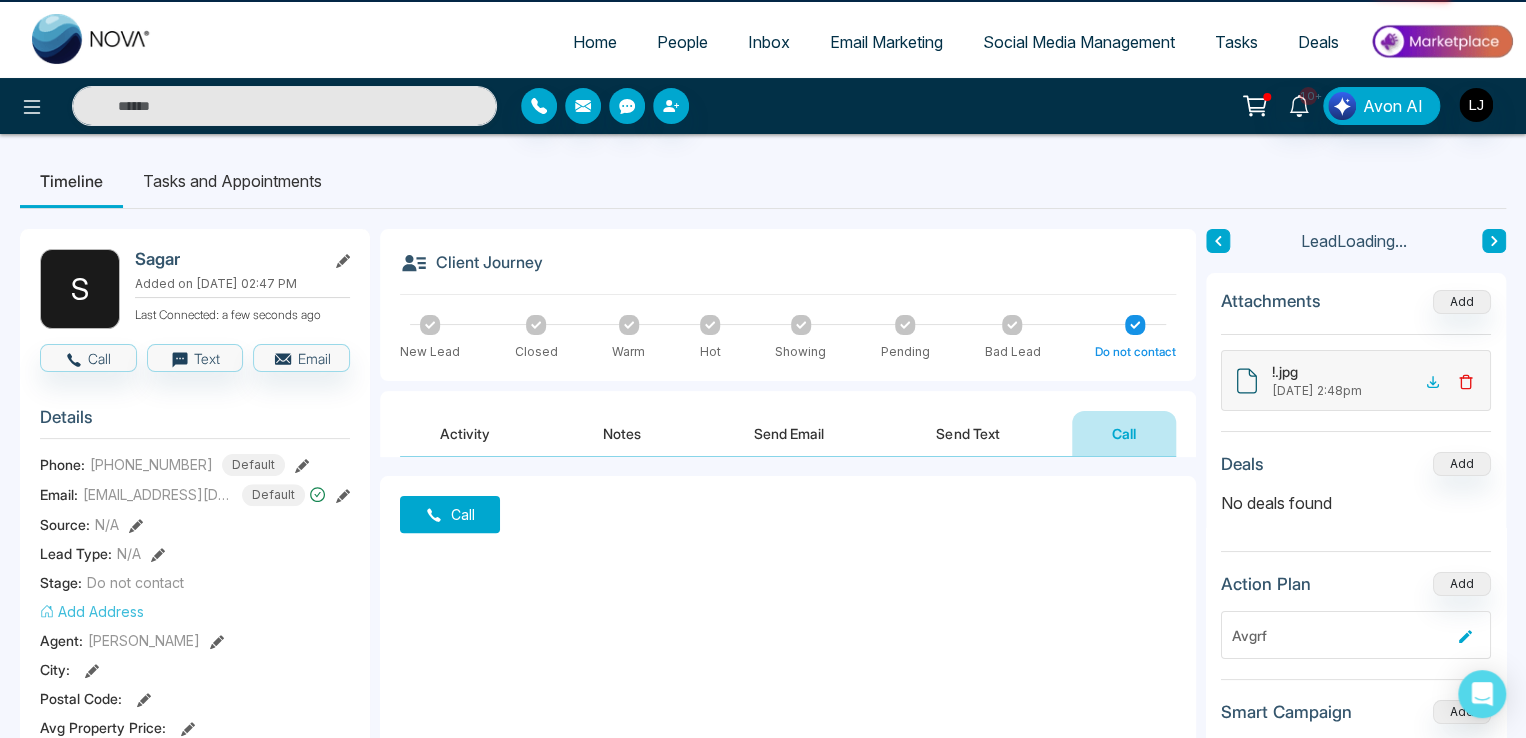 drag, startPoint x: 1000, startPoint y: 429, endPoint x: 932, endPoint y: 429, distance: 68 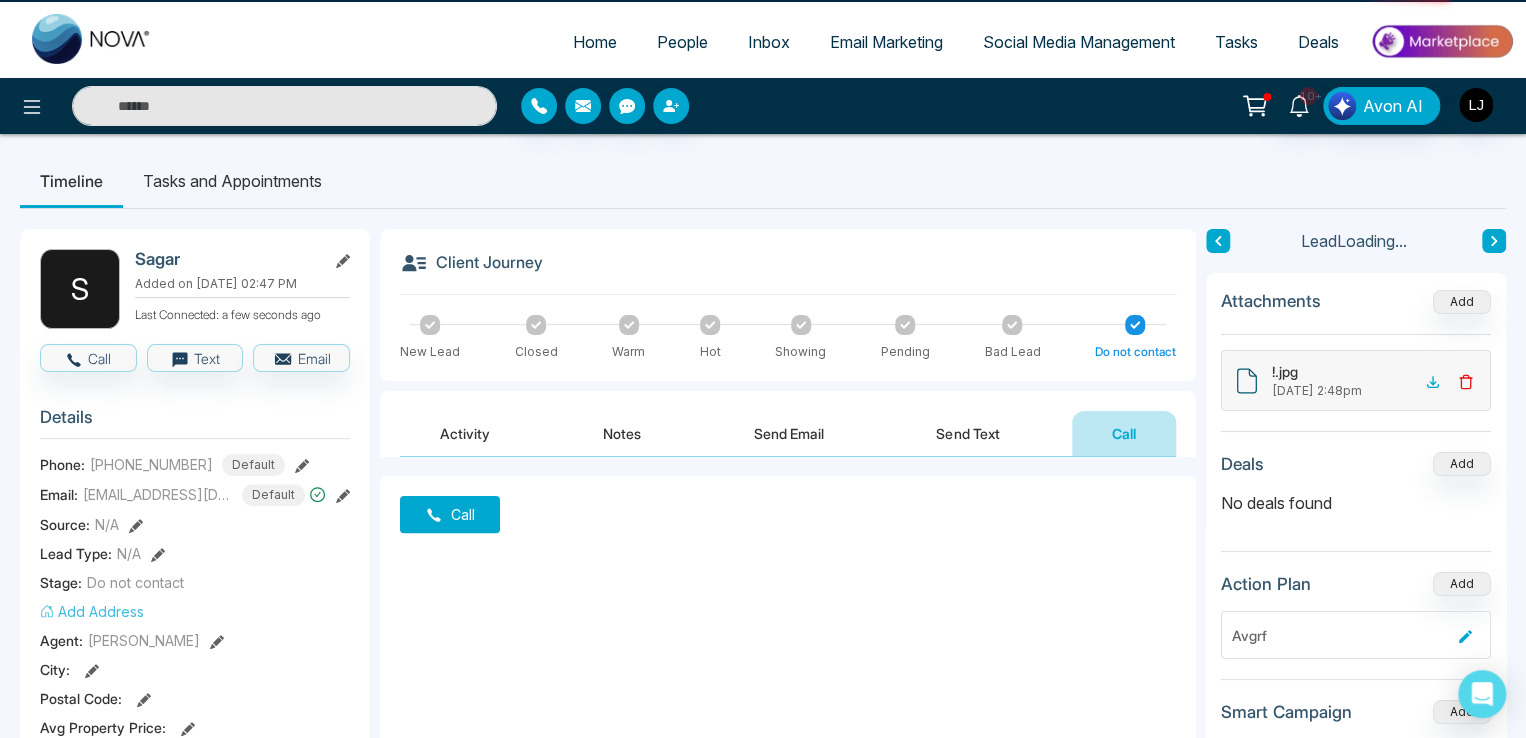 click on "Send Text" at bounding box center [967, 433] 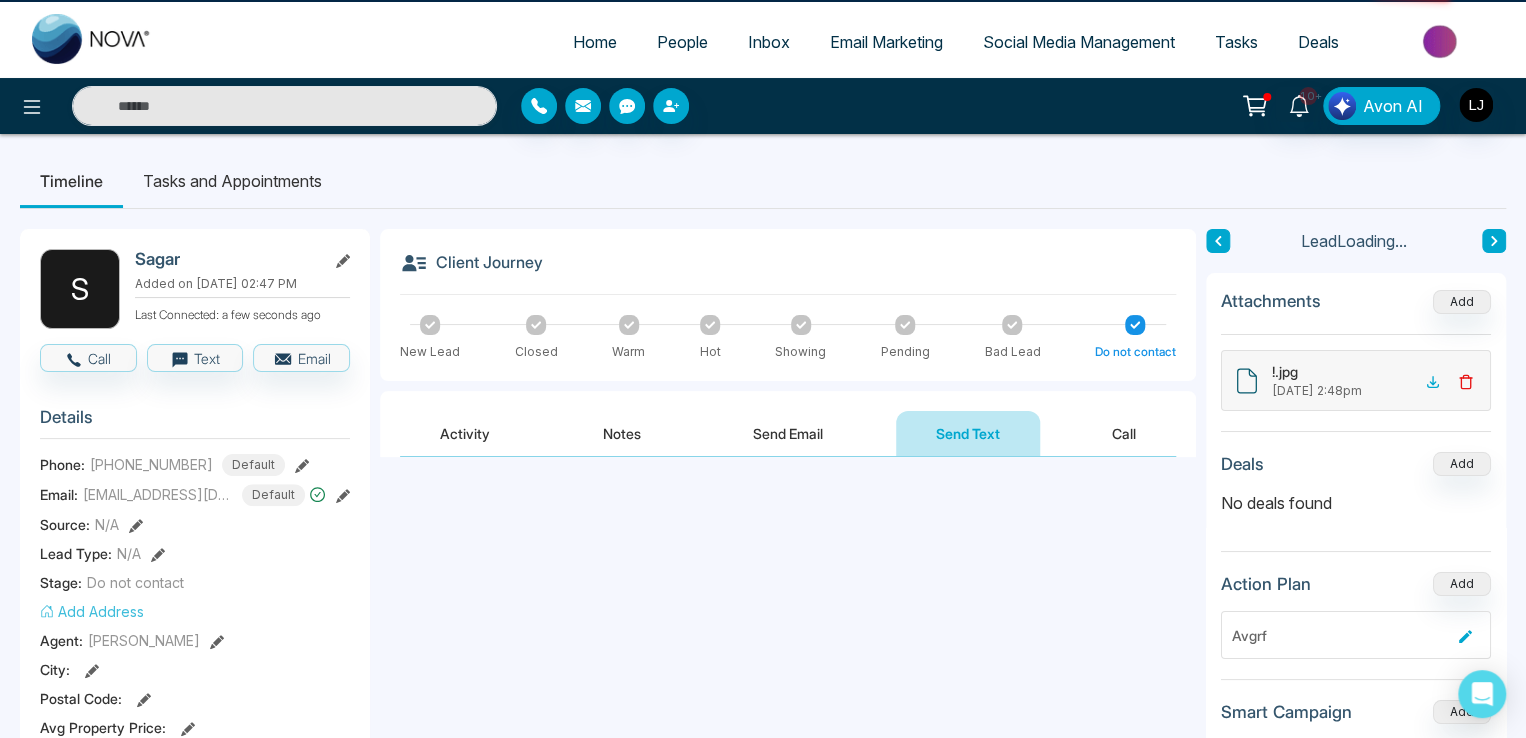 click on "Send Email" at bounding box center [788, 433] 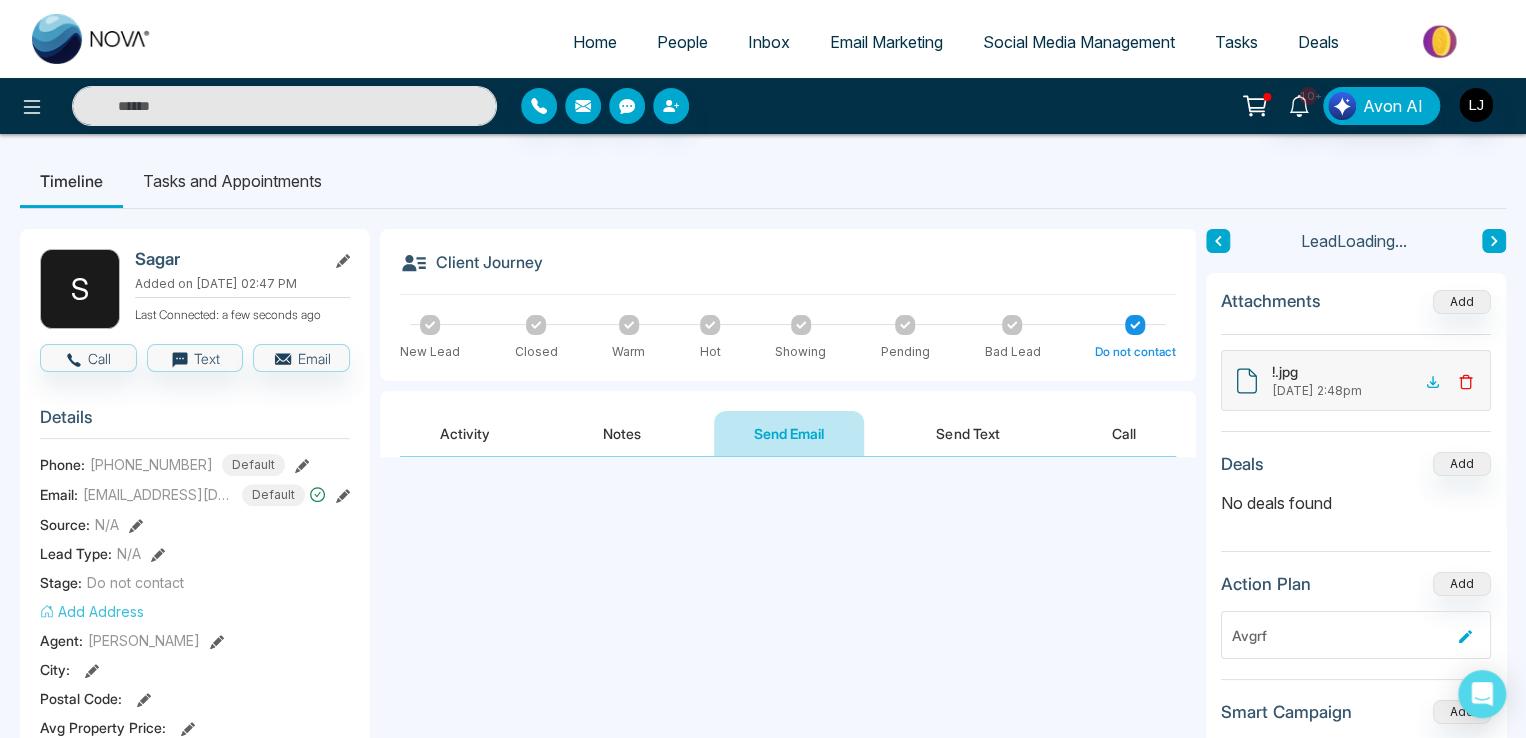 drag, startPoint x: 620, startPoint y: 434, endPoint x: 548, endPoint y: 437, distance: 72.06247 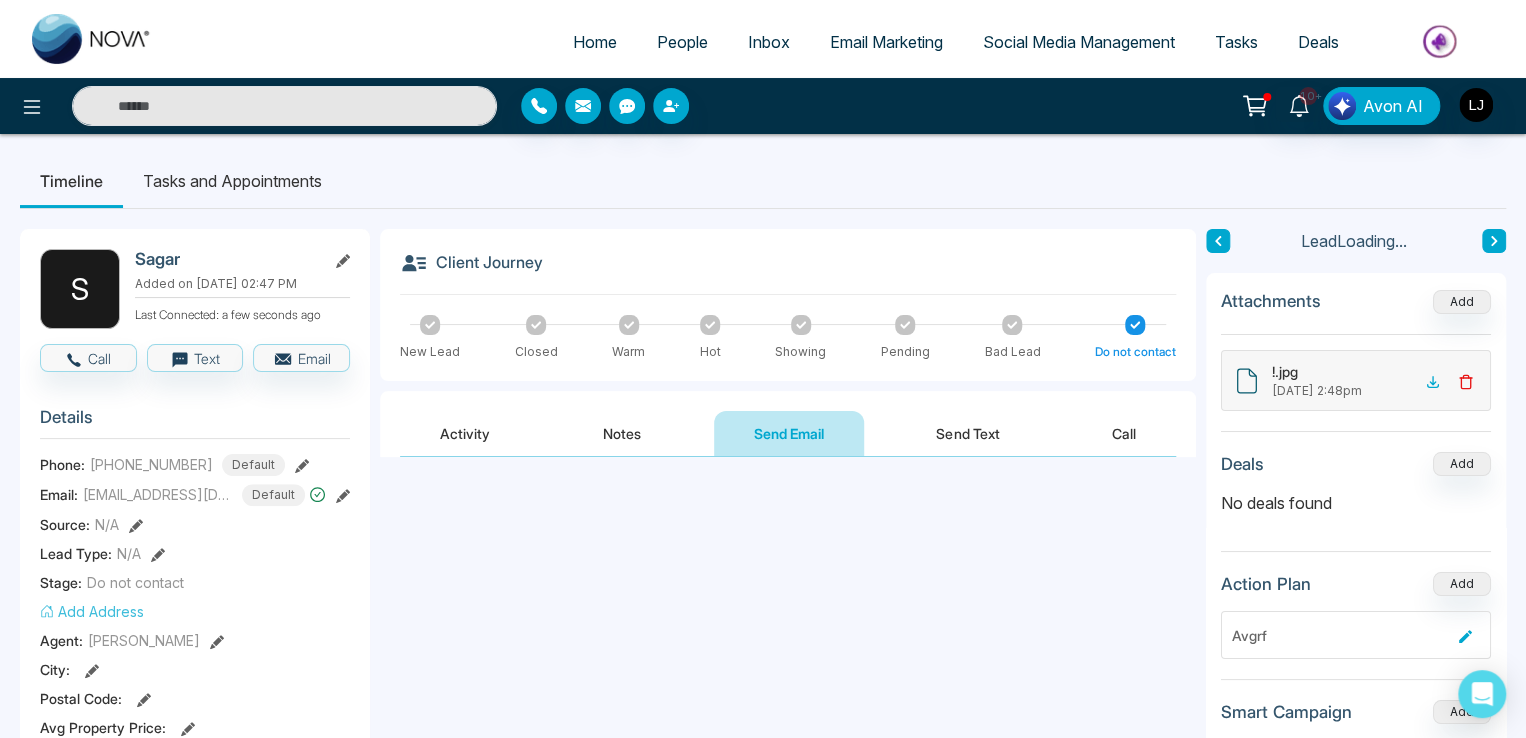 click on "Notes" at bounding box center [622, 433] 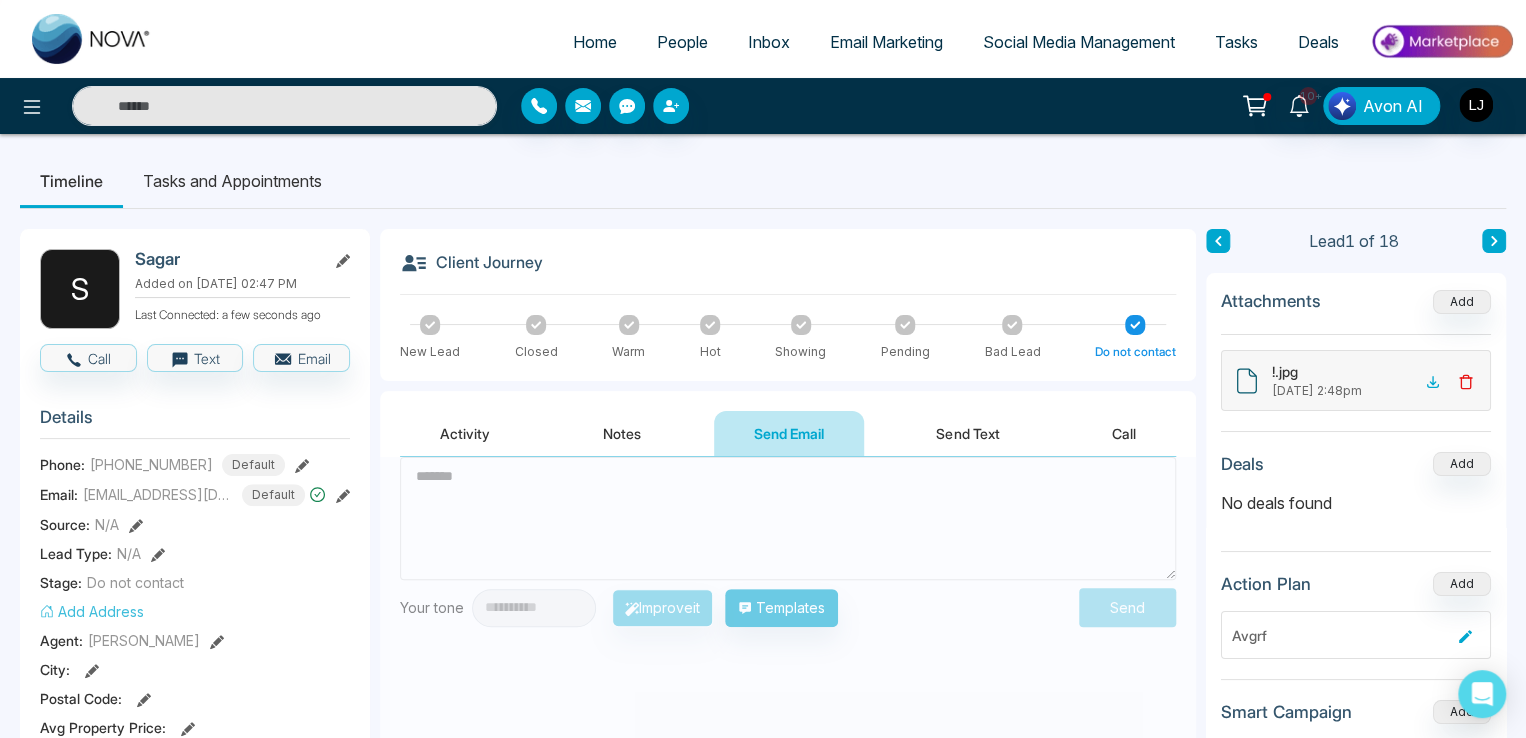 click on "Activity" at bounding box center [465, 433] 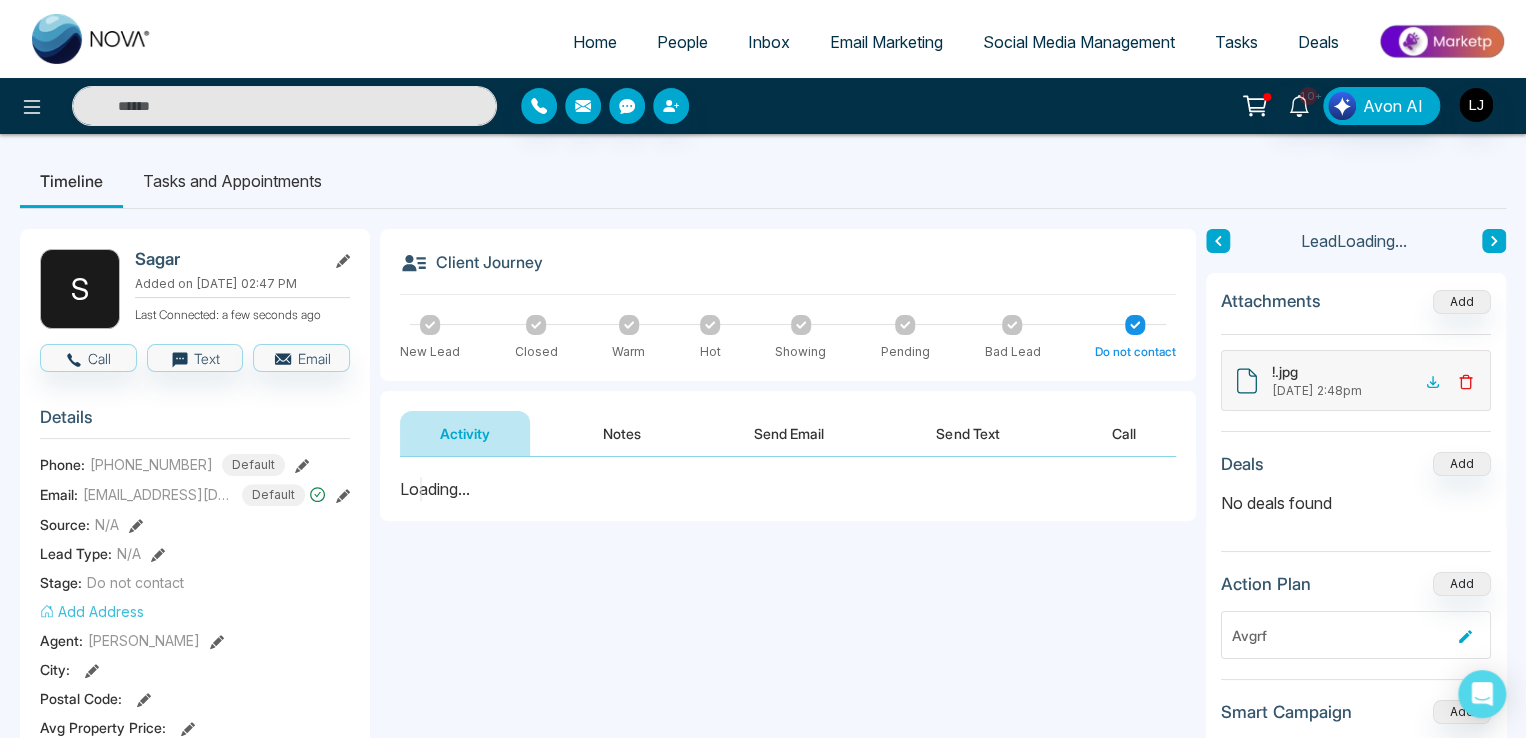 click on "People" at bounding box center (682, 42) 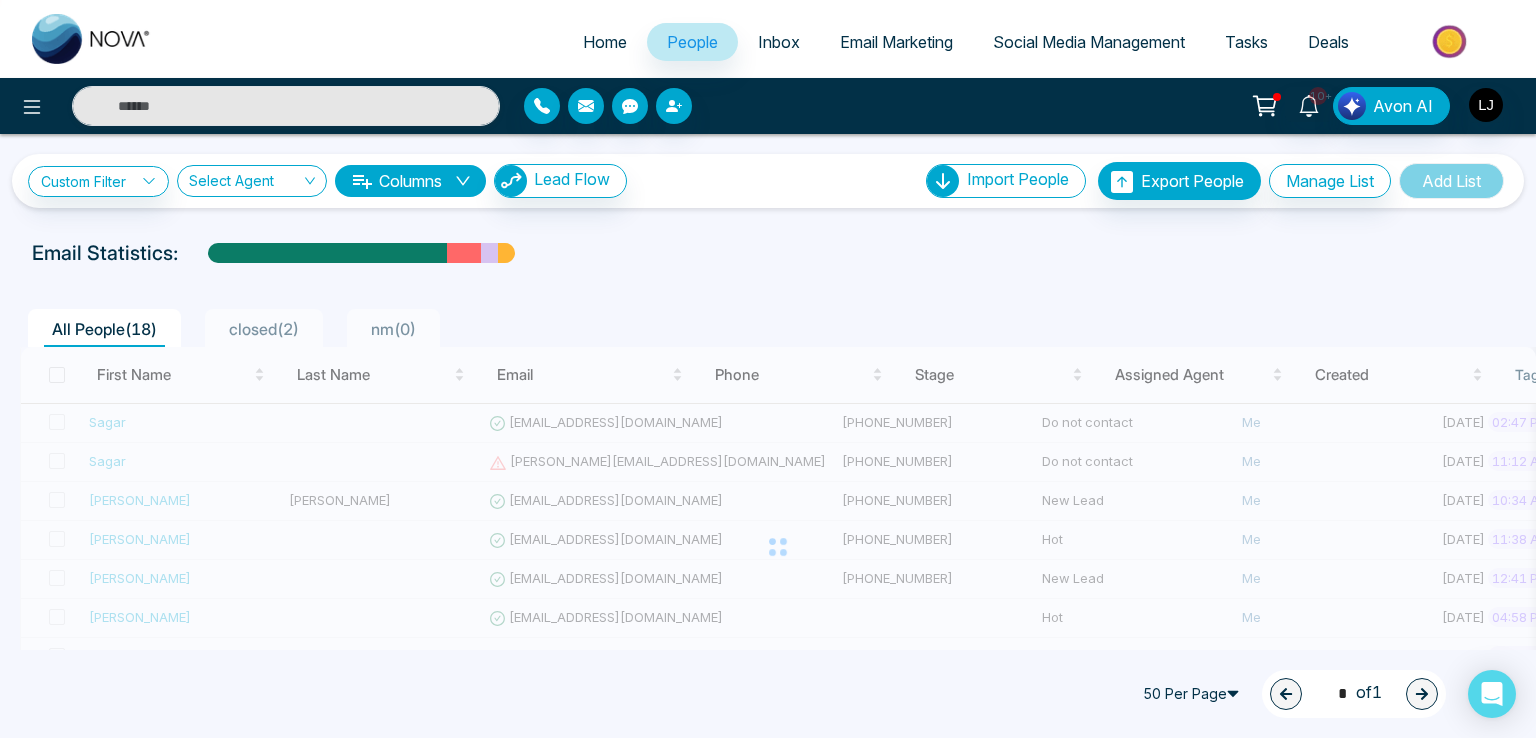 click on "Email Marketing" at bounding box center [896, 42] 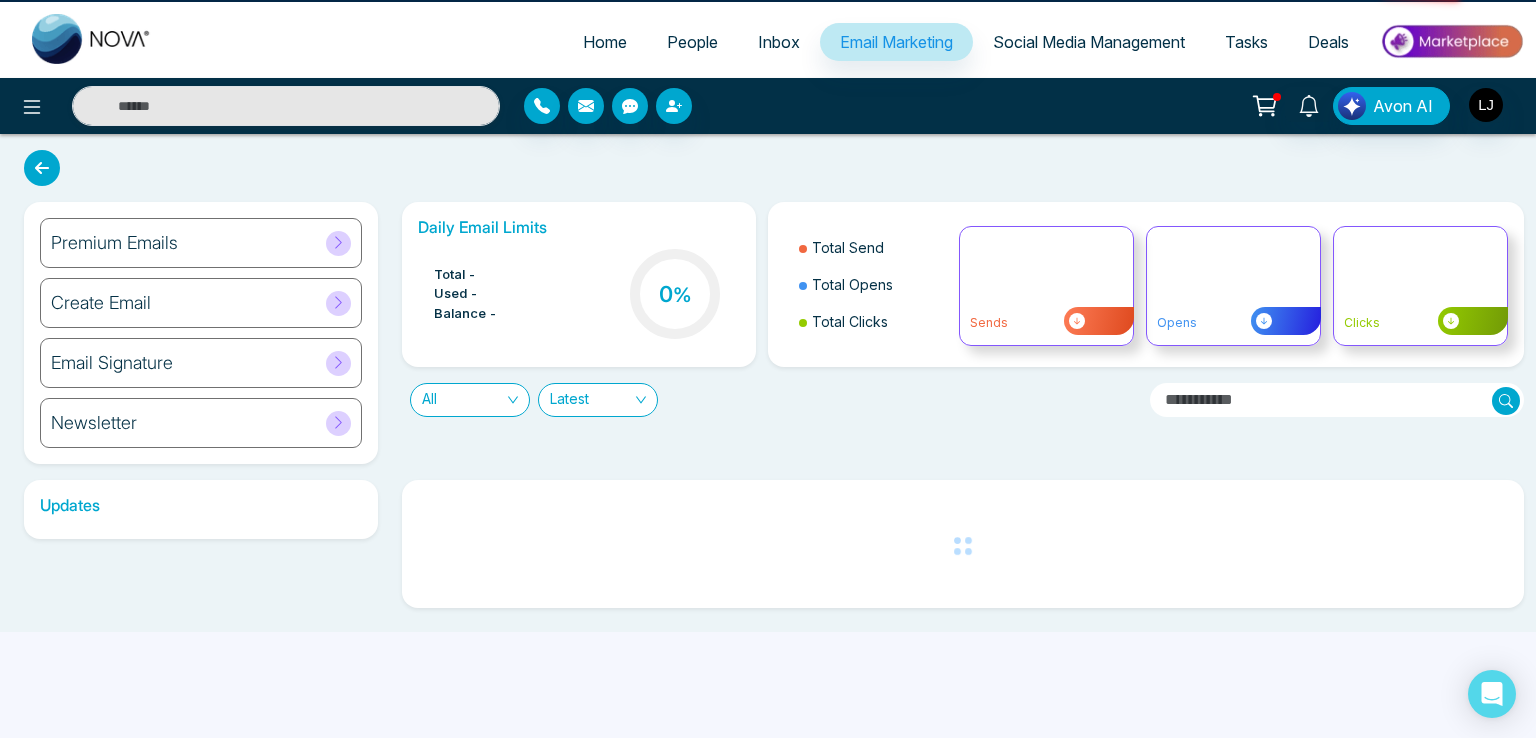 click on "People" at bounding box center [692, 42] 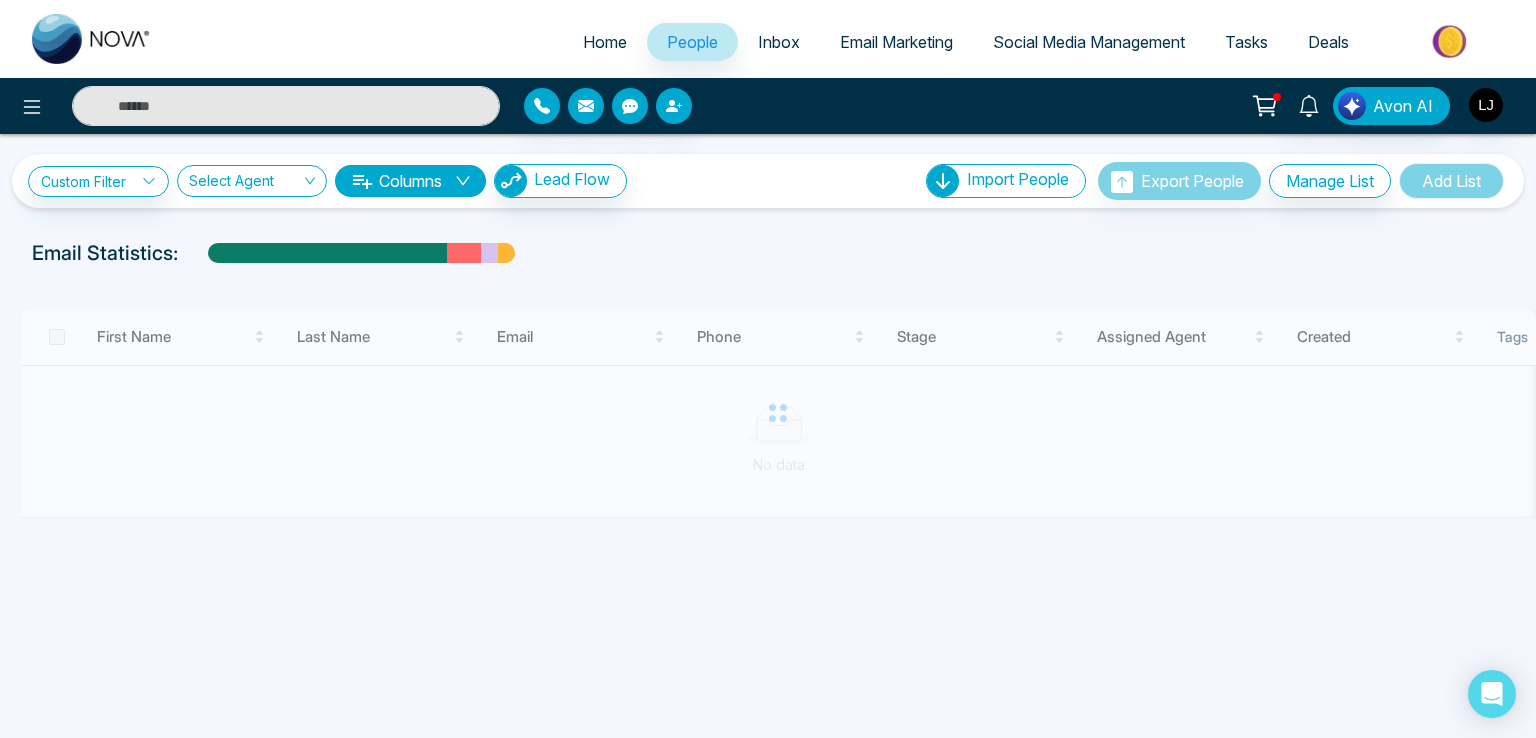 click on "Home" at bounding box center (605, 42) 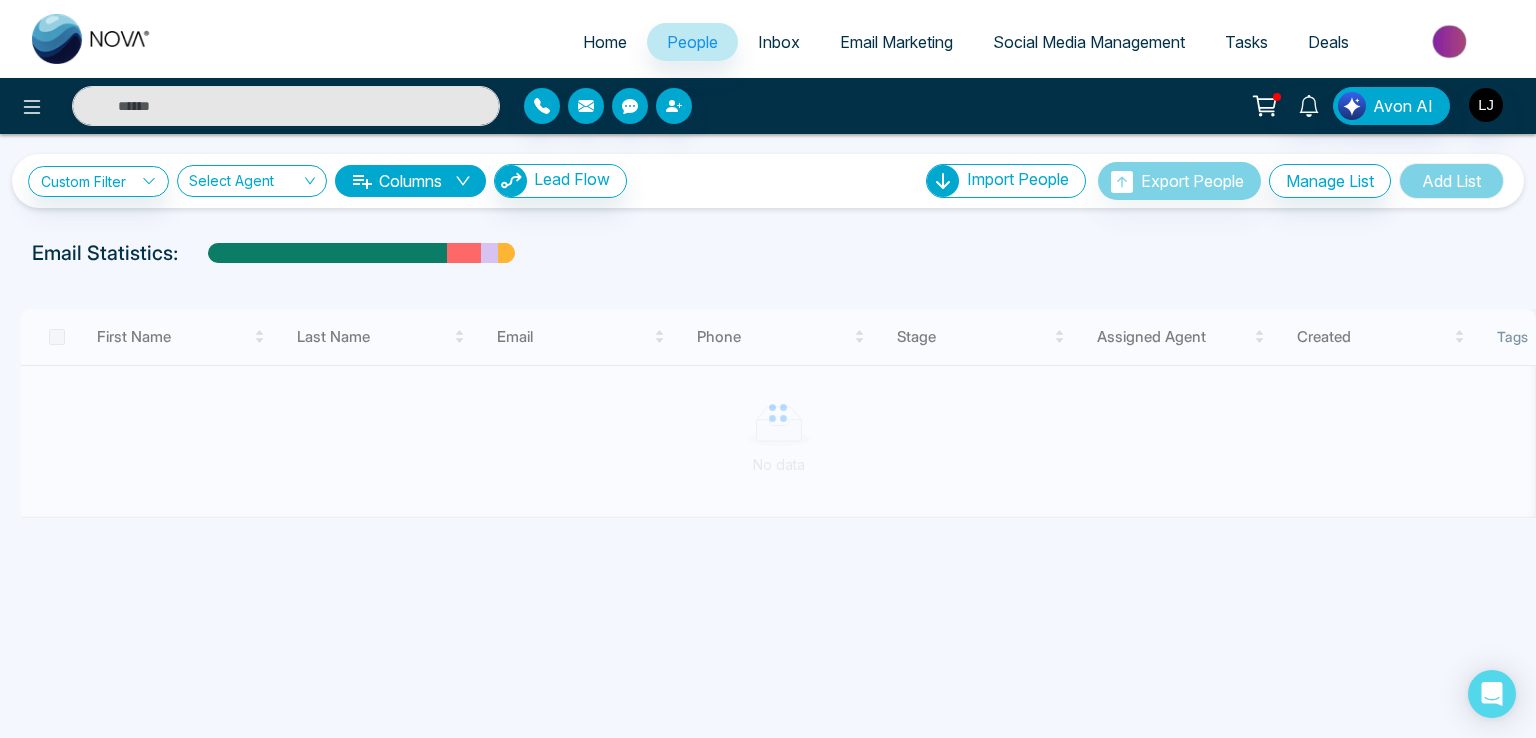 select on "*" 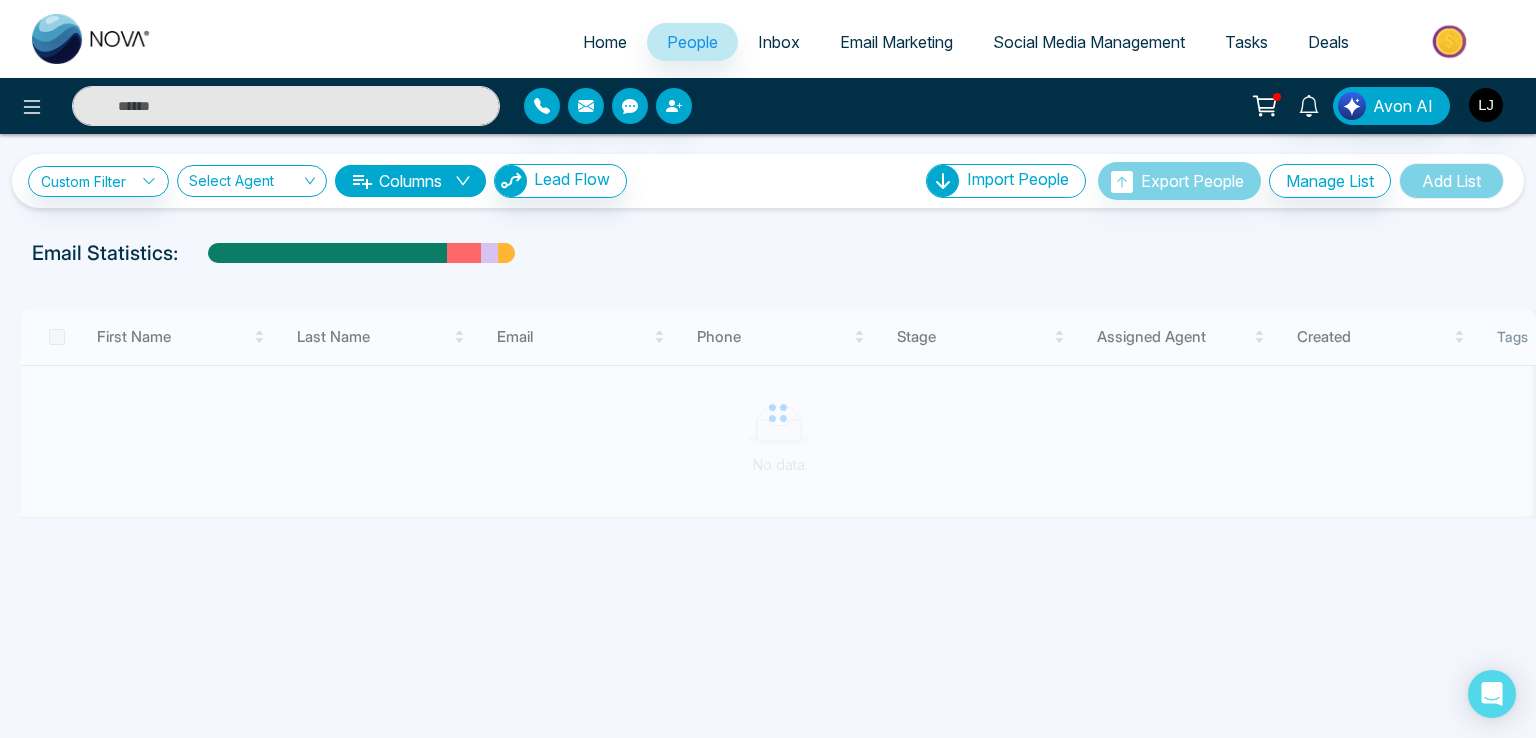 select on "*" 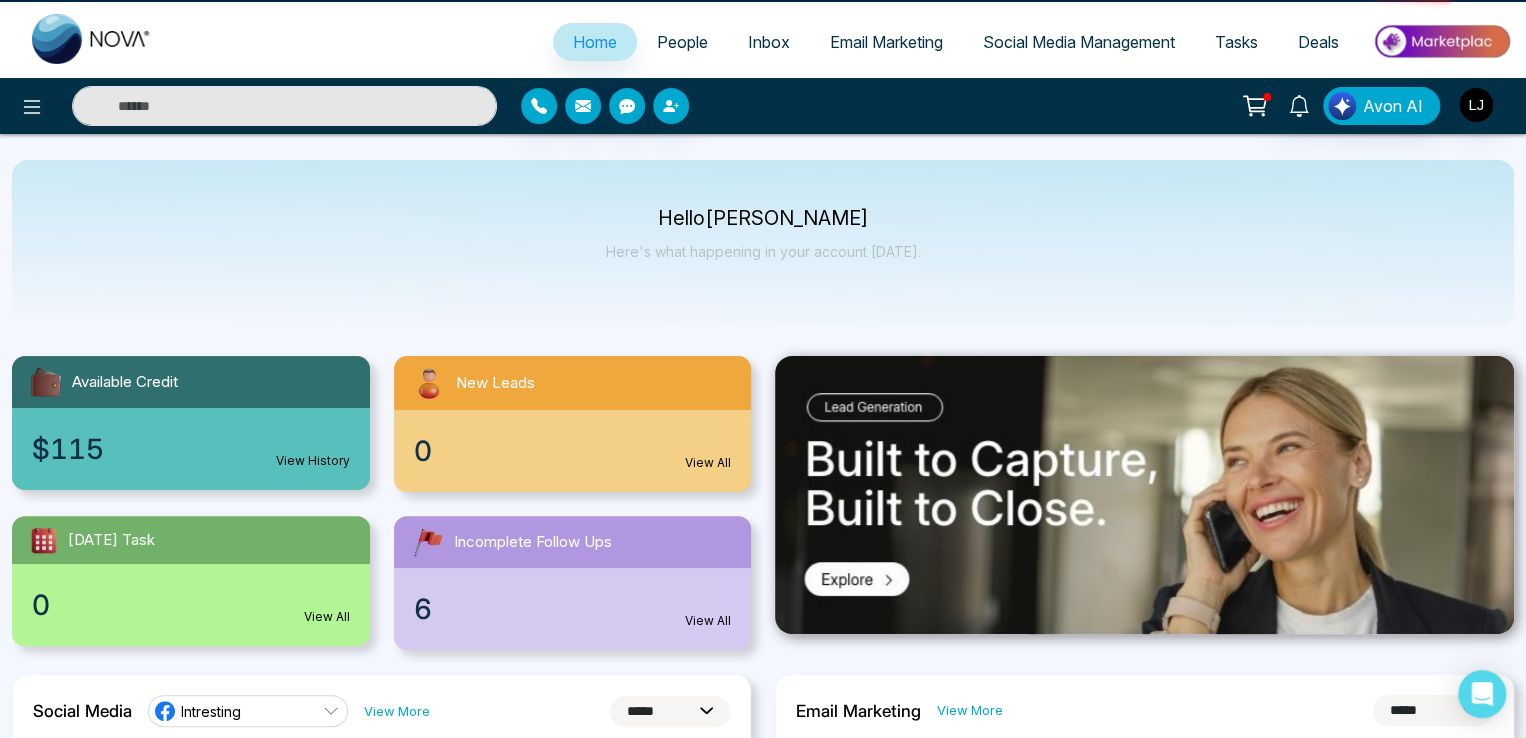 click on "Inbox" at bounding box center [769, 42] 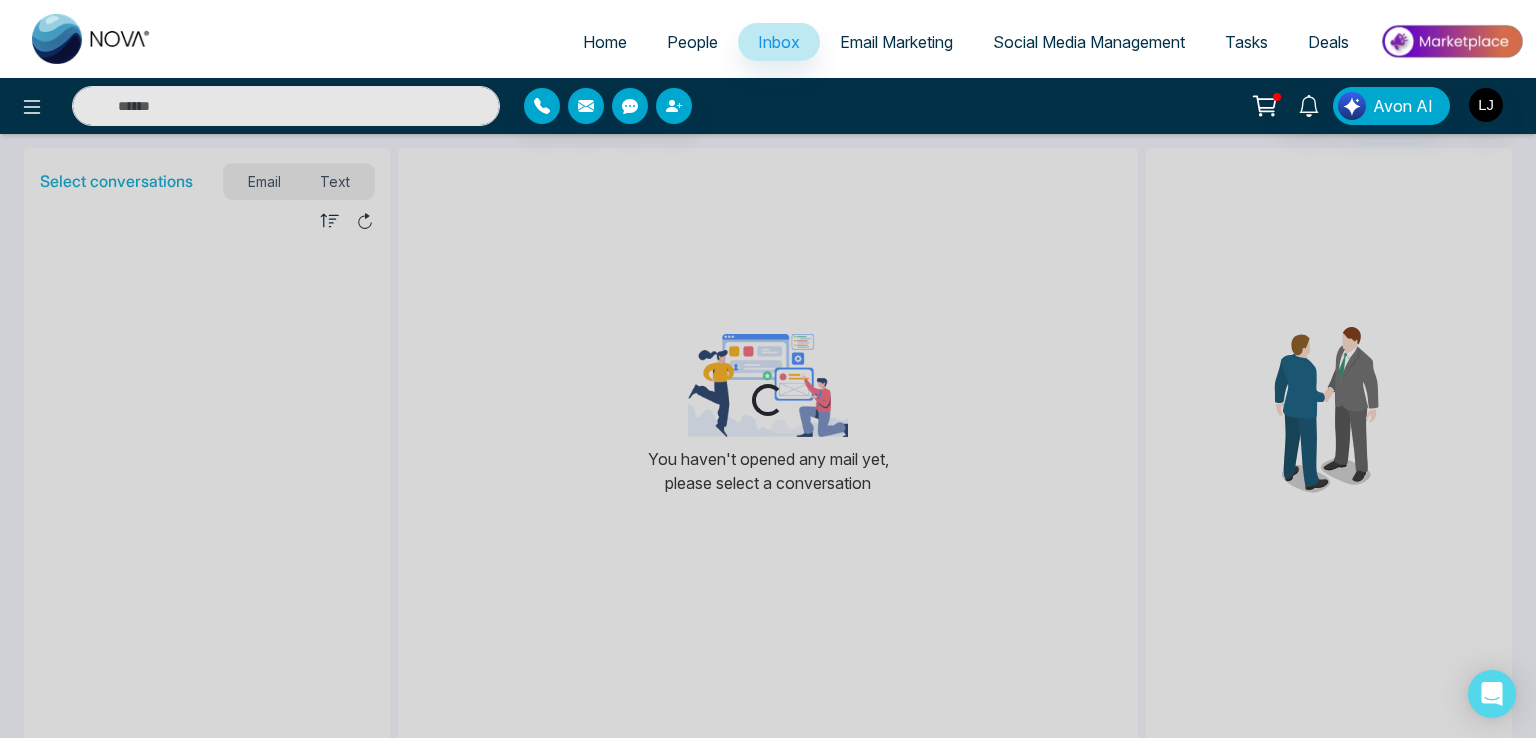 click on "Inbox" at bounding box center (779, 42) 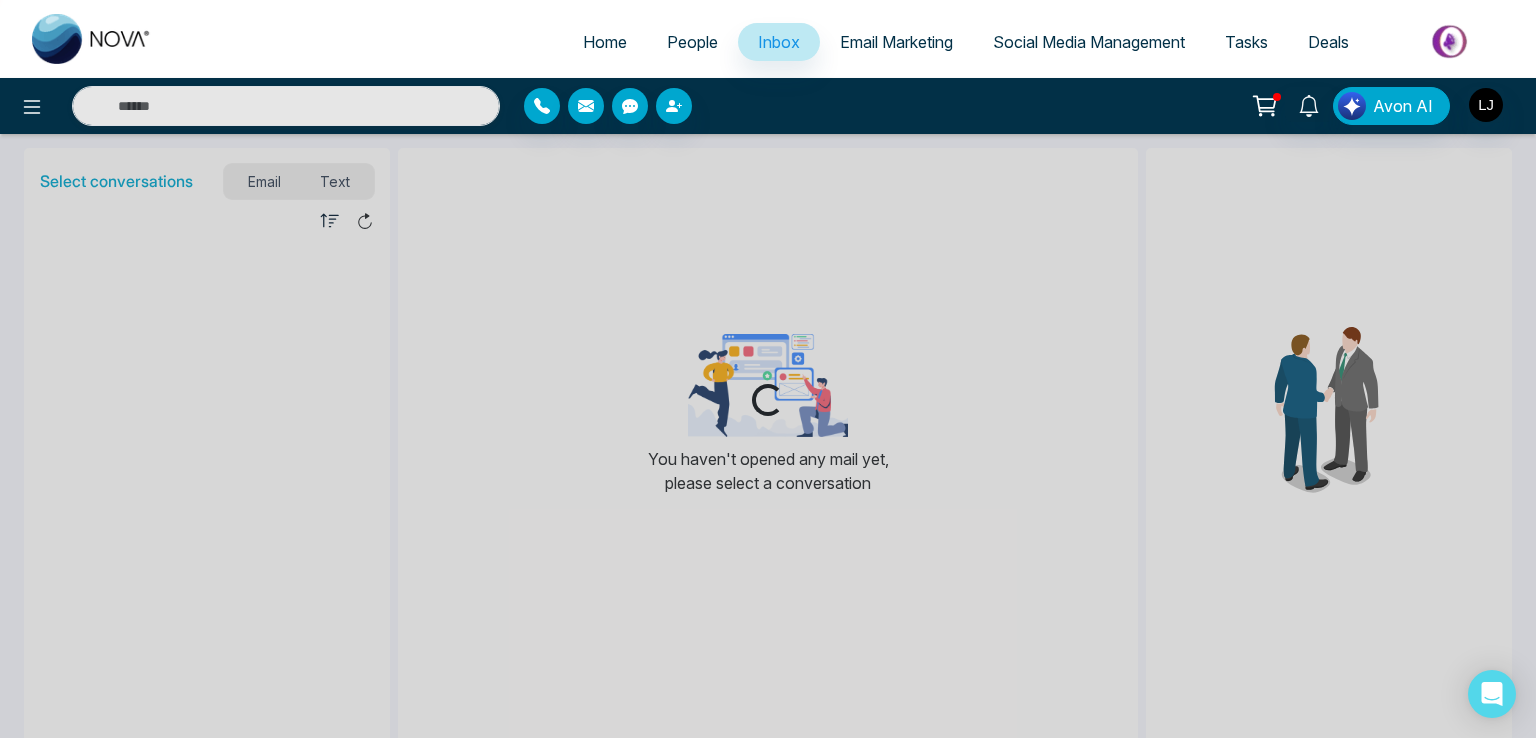 click on "**********" at bounding box center (768, 369) 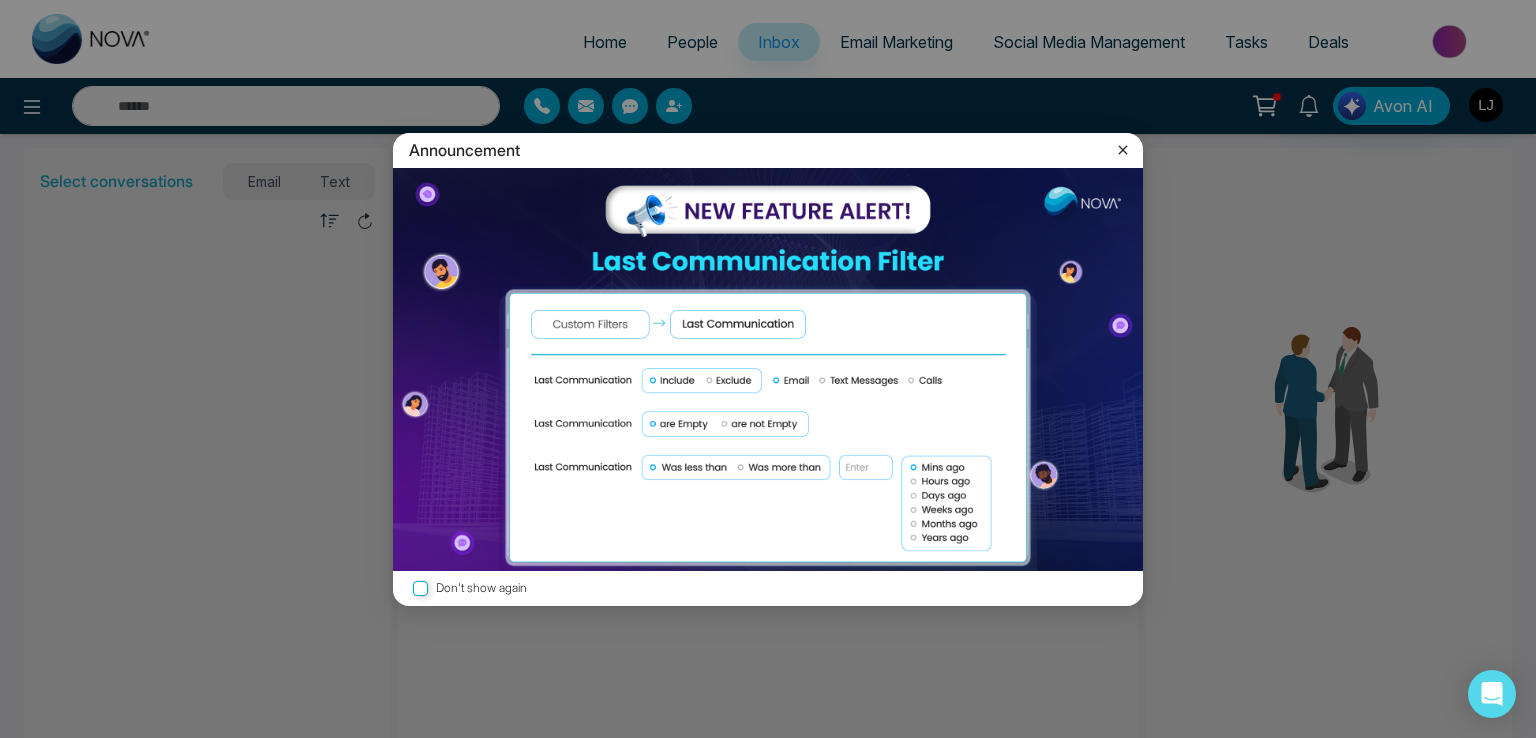 click on "Announcement   Don't show again" at bounding box center [768, 369] 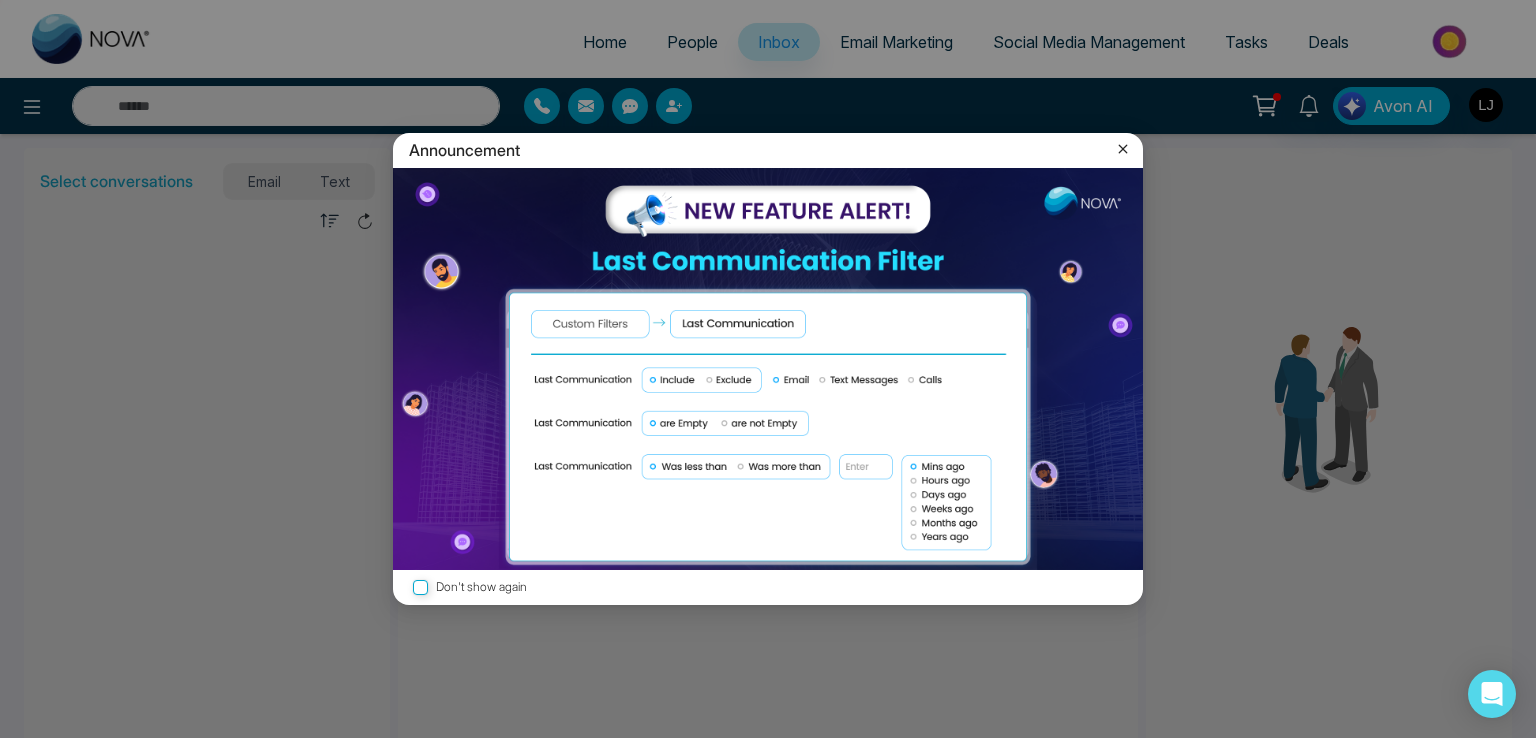 click on "Announcement" at bounding box center (768, 150) 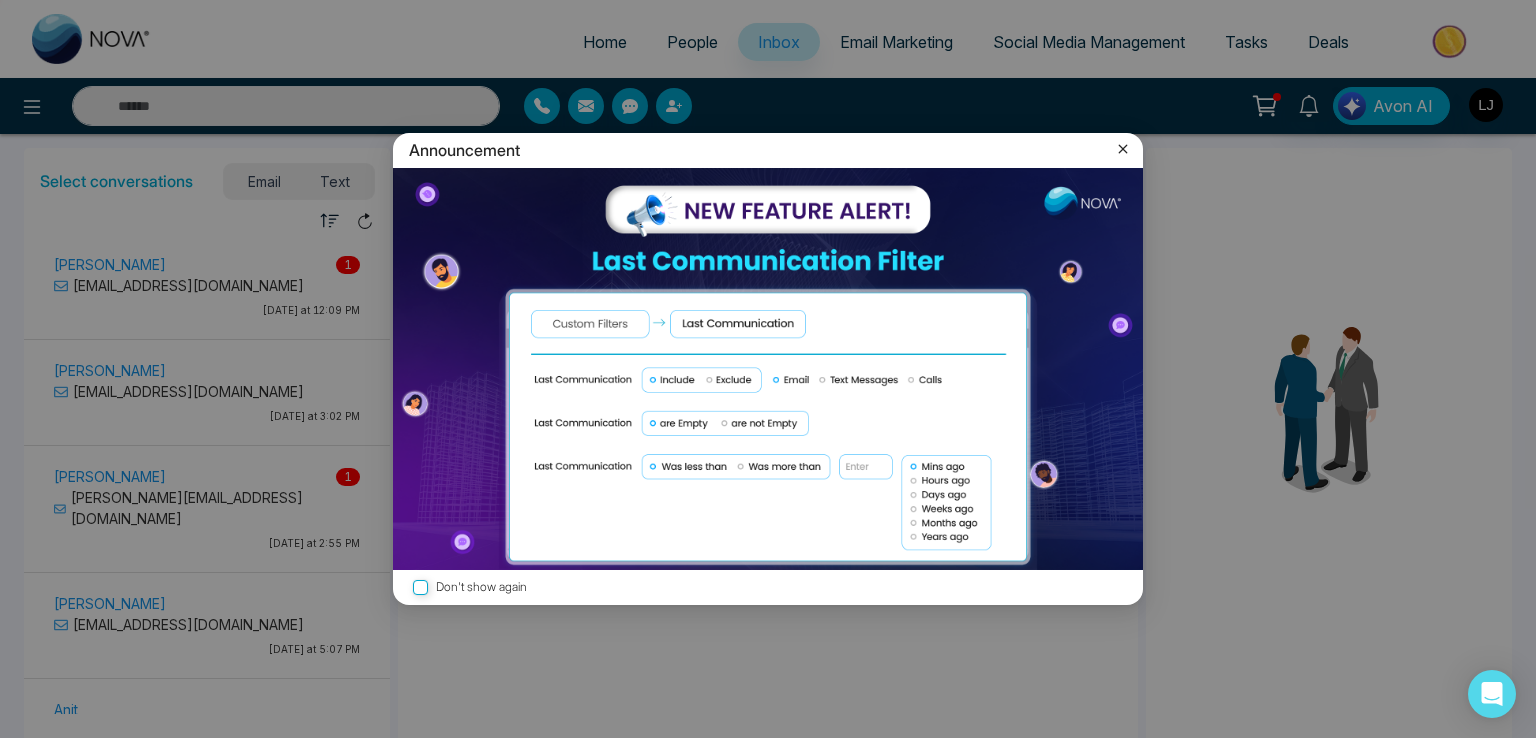 click 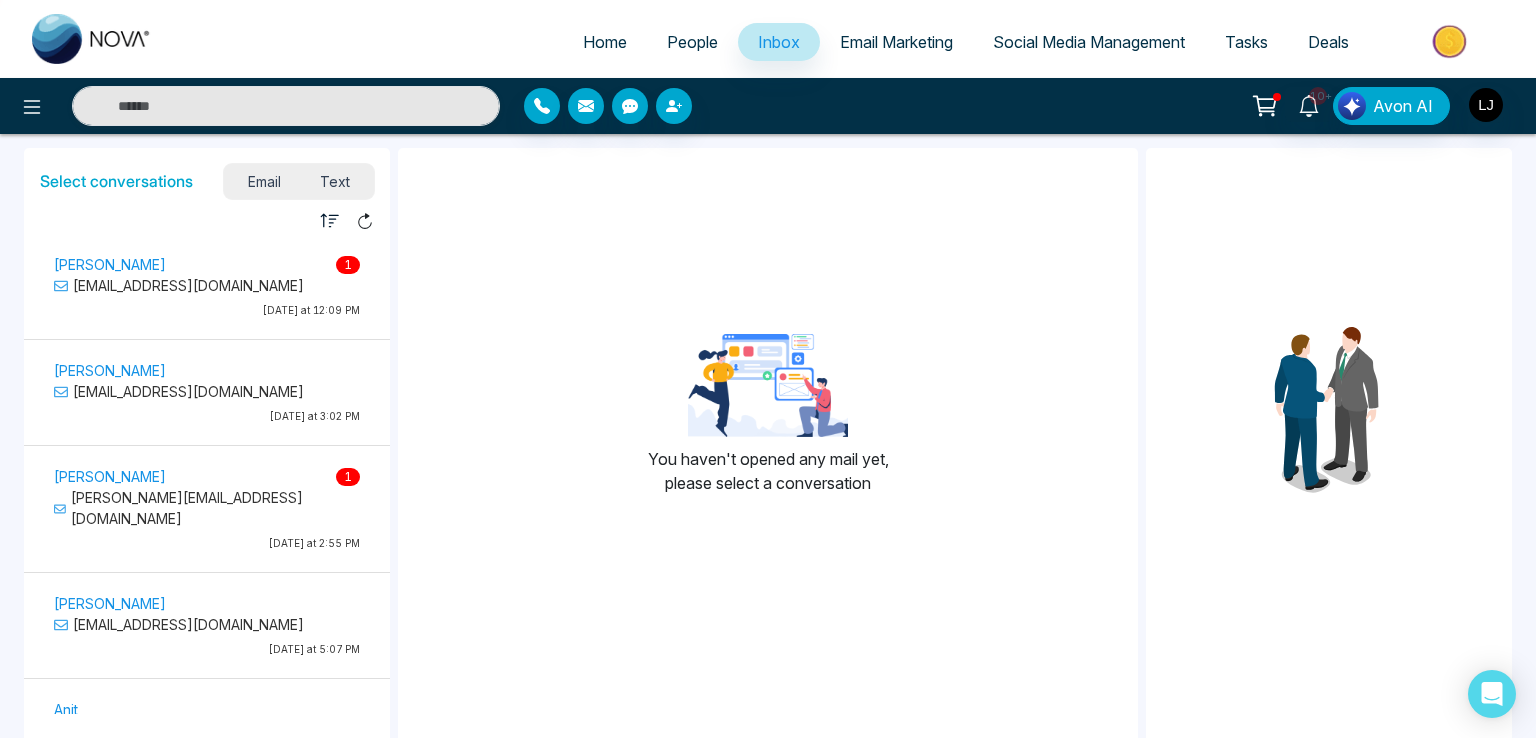 click on "Social Media Management" at bounding box center (1089, 42) 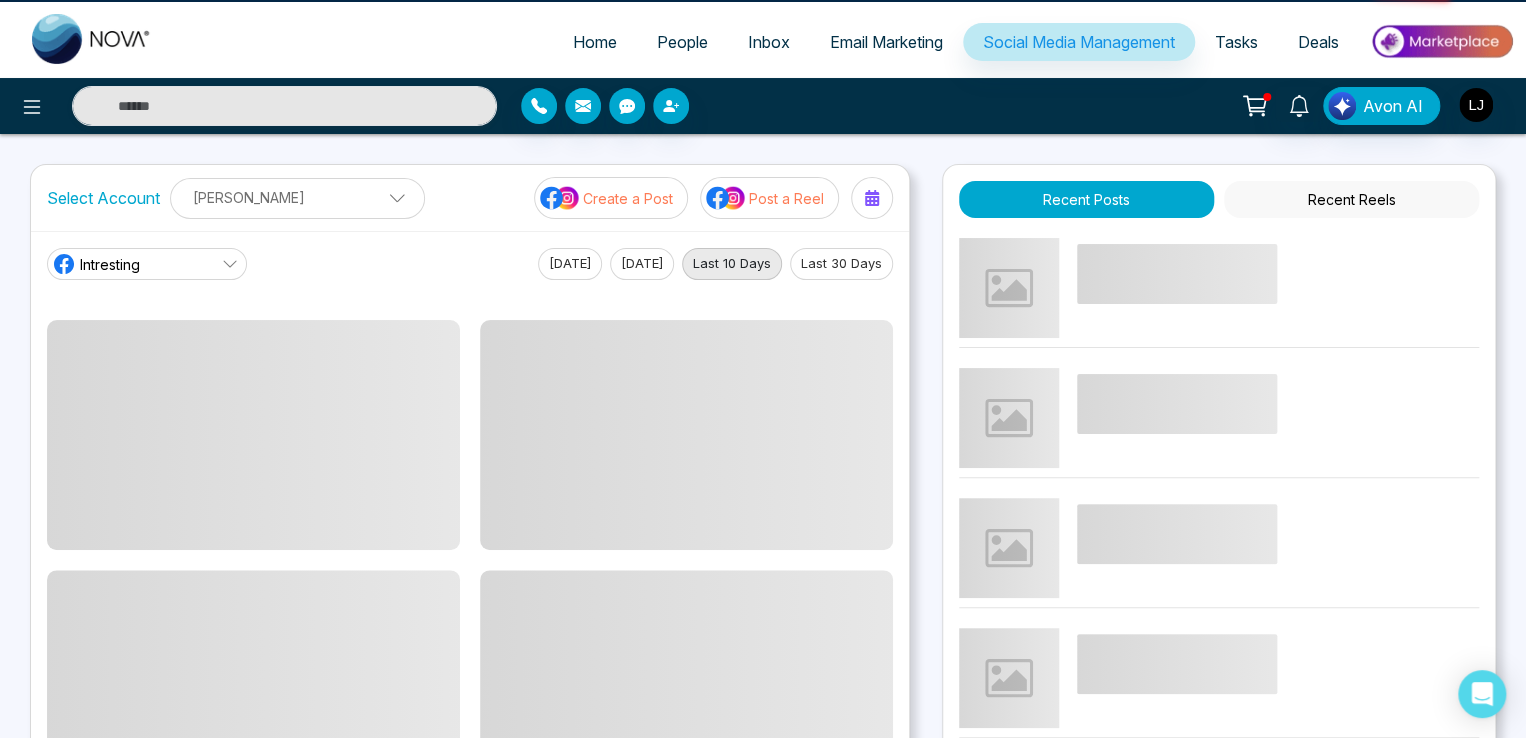 click on "Email Marketing" at bounding box center (886, 42) 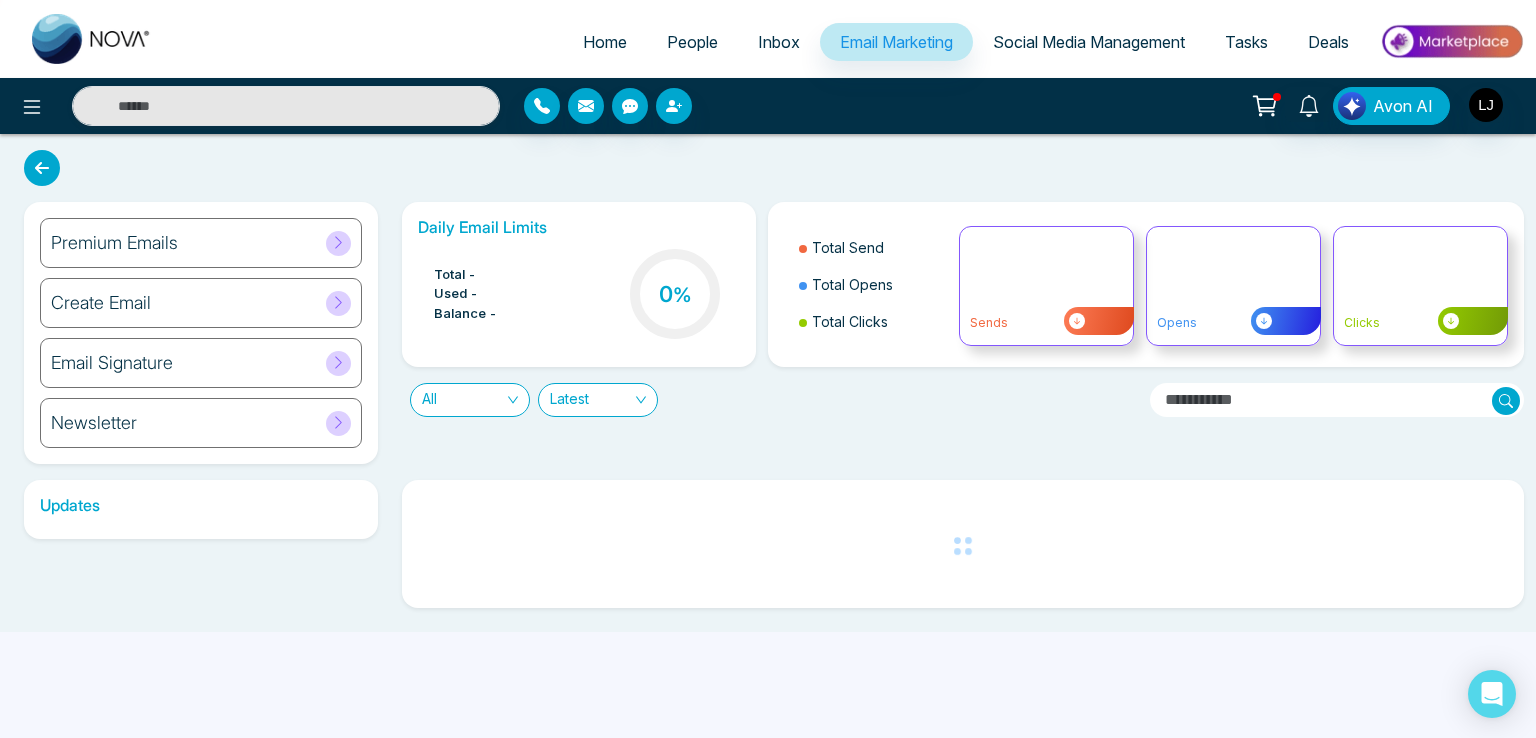 click on "Inbox" at bounding box center [779, 42] 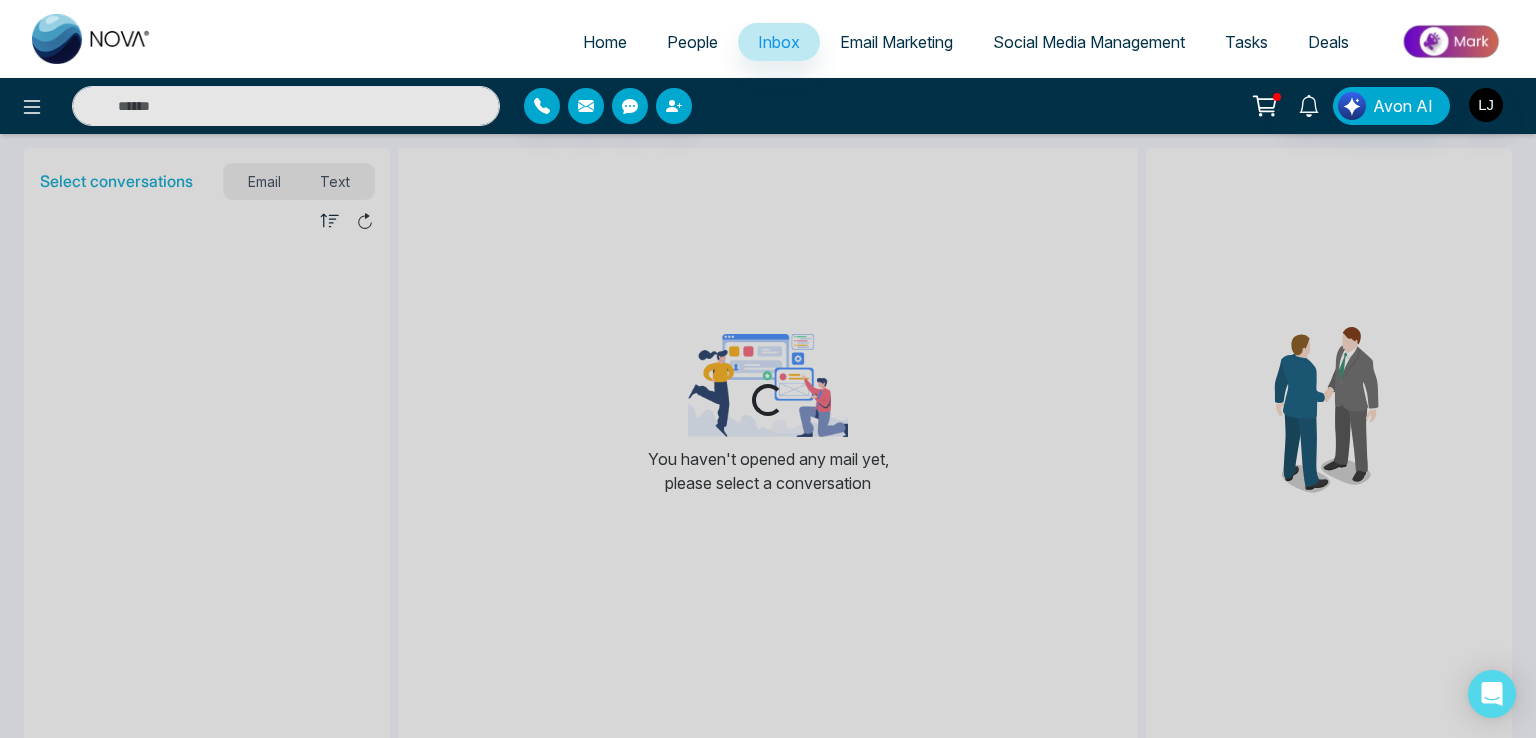 drag, startPoint x: 720, startPoint y: 42, endPoint x: 685, endPoint y: 42, distance: 35 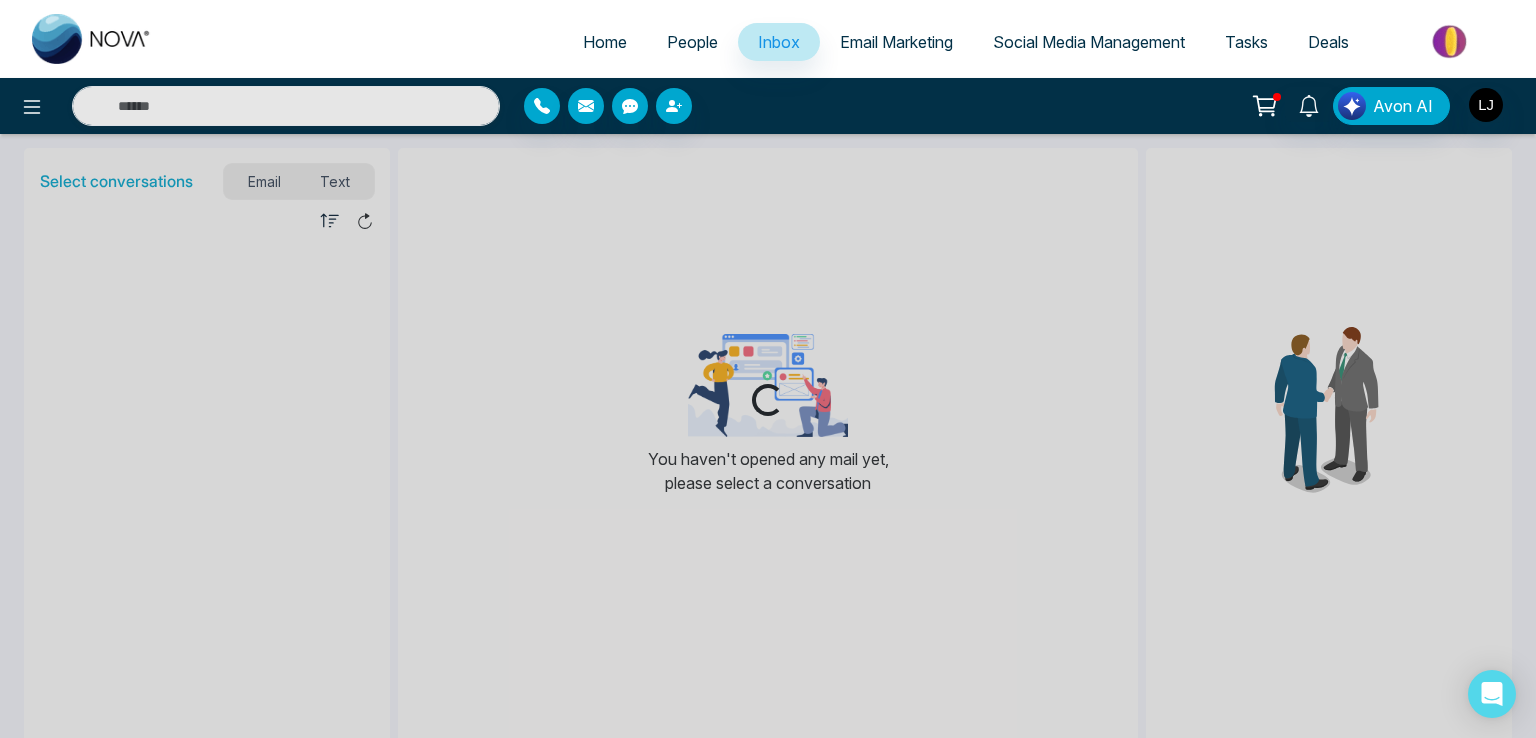 click on "People" at bounding box center (692, 42) 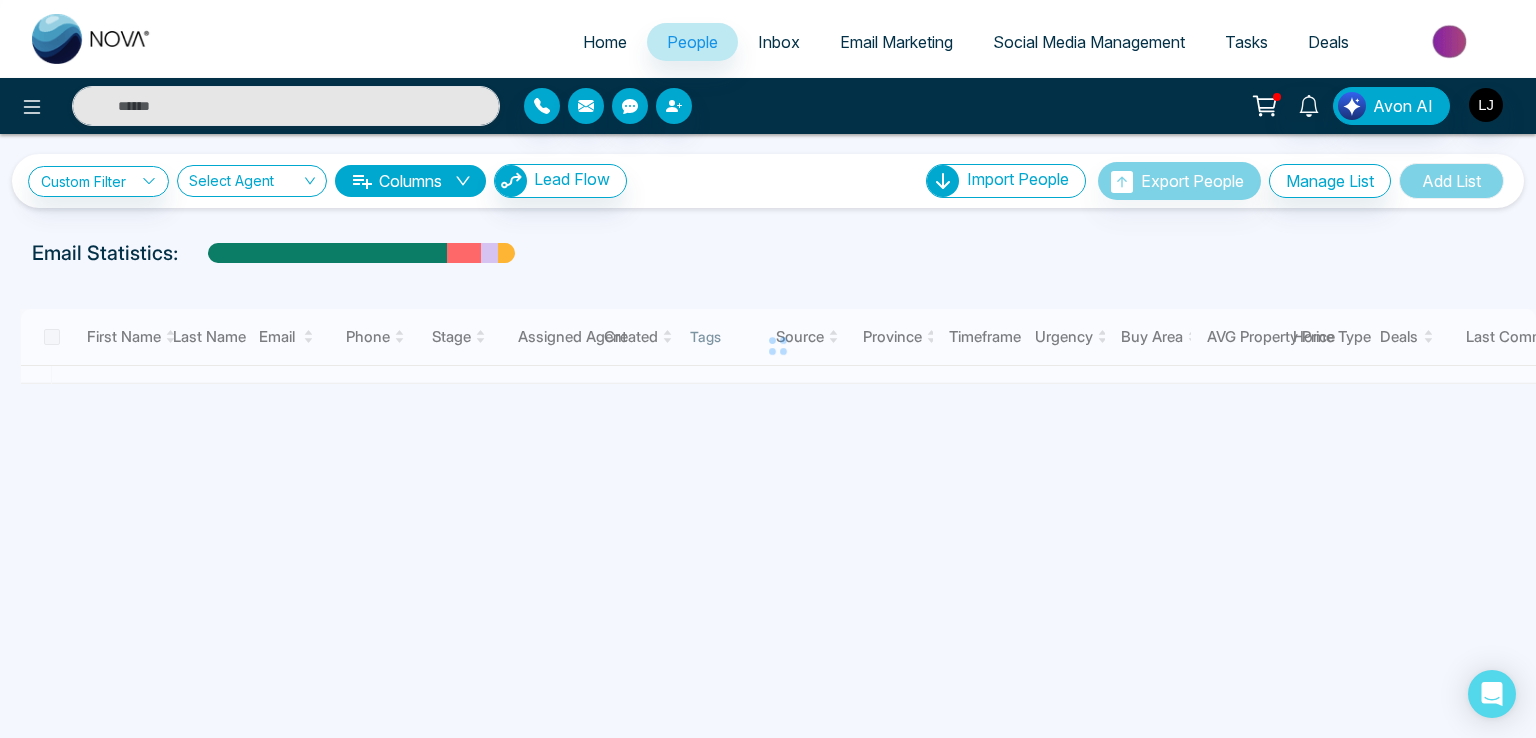 click on "People" at bounding box center (692, 42) 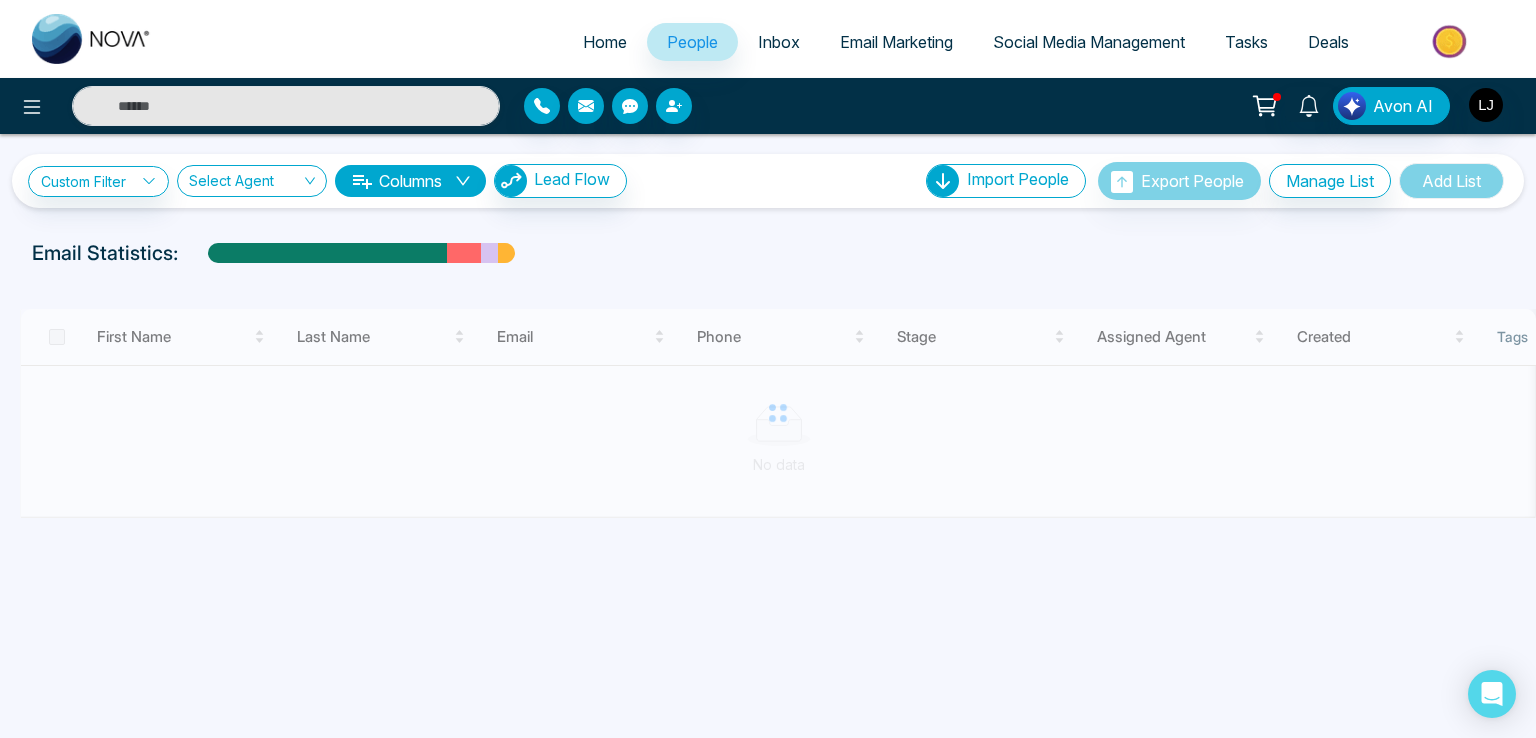 click on "Inbox" at bounding box center [779, 42] 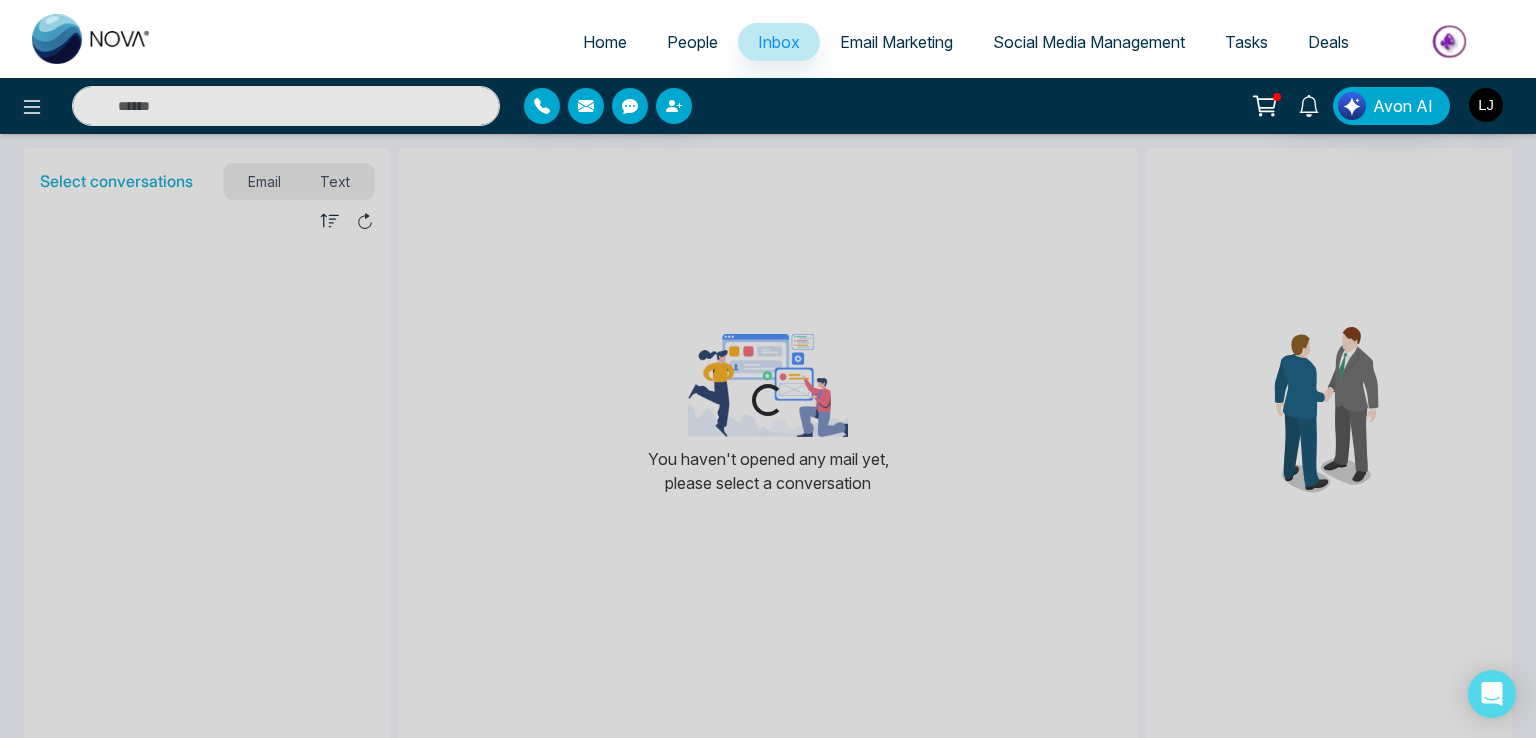 drag, startPoint x: 715, startPoint y: 39, endPoint x: 701, endPoint y: 39, distance: 14 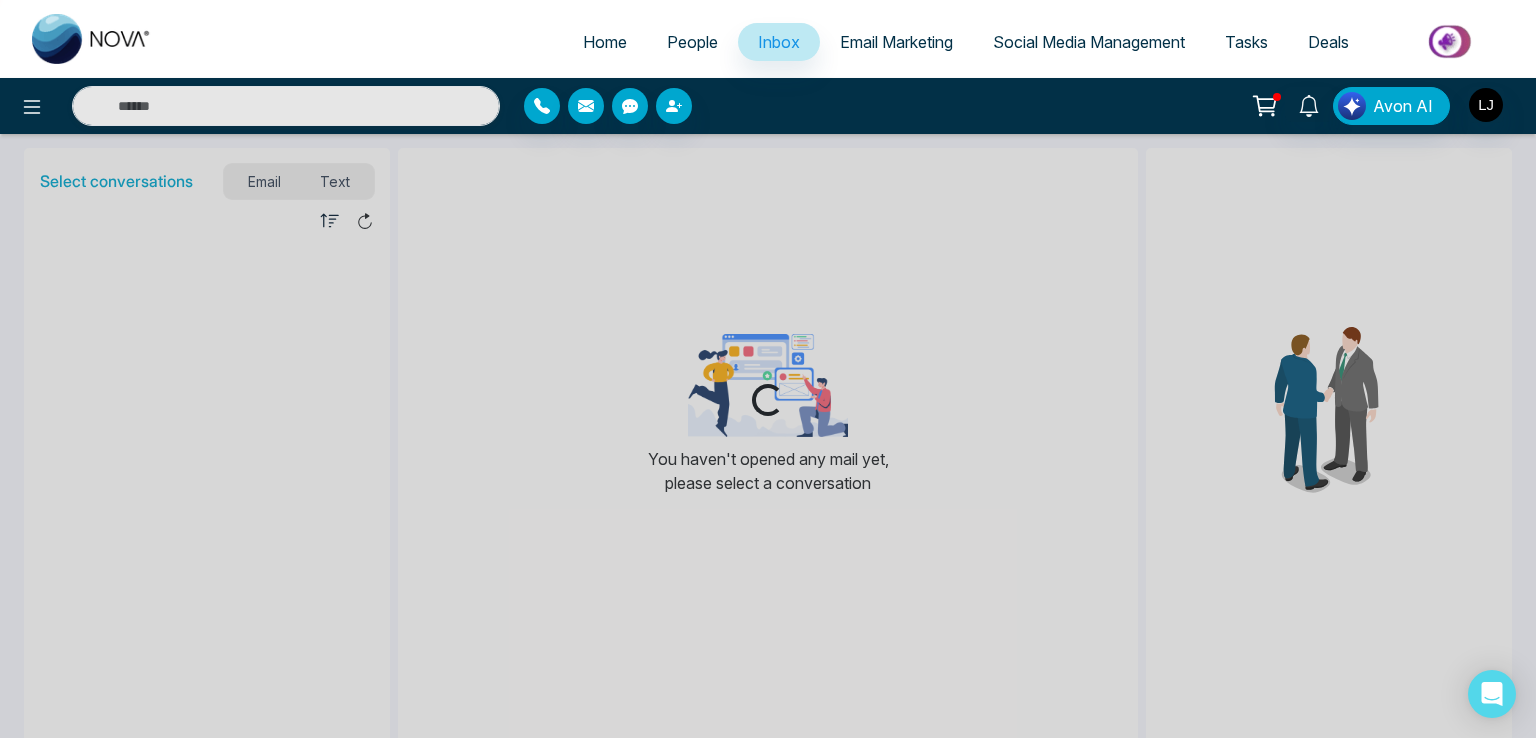 click on "People" at bounding box center [692, 42] 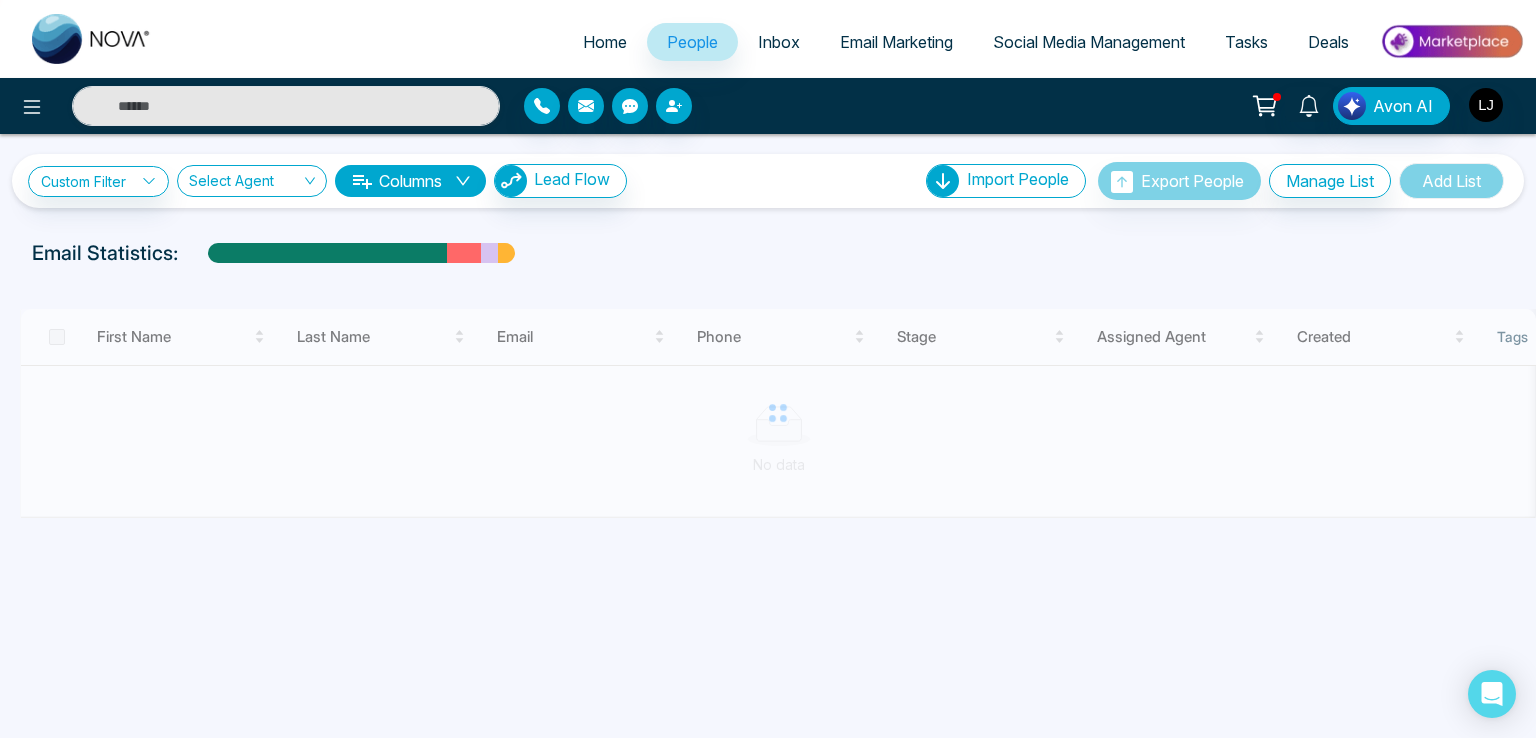 click at bounding box center [778, 413] 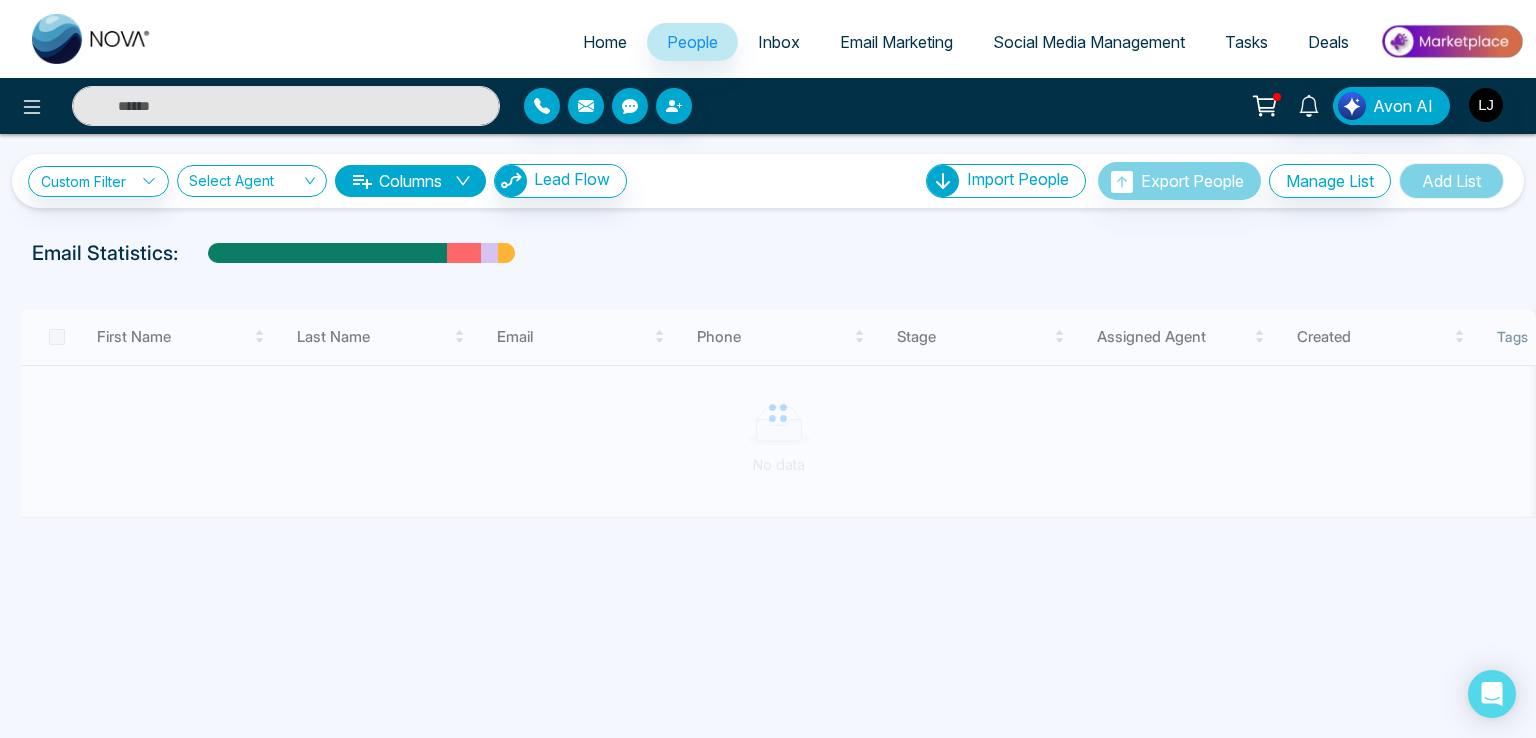 click at bounding box center [778, 413] 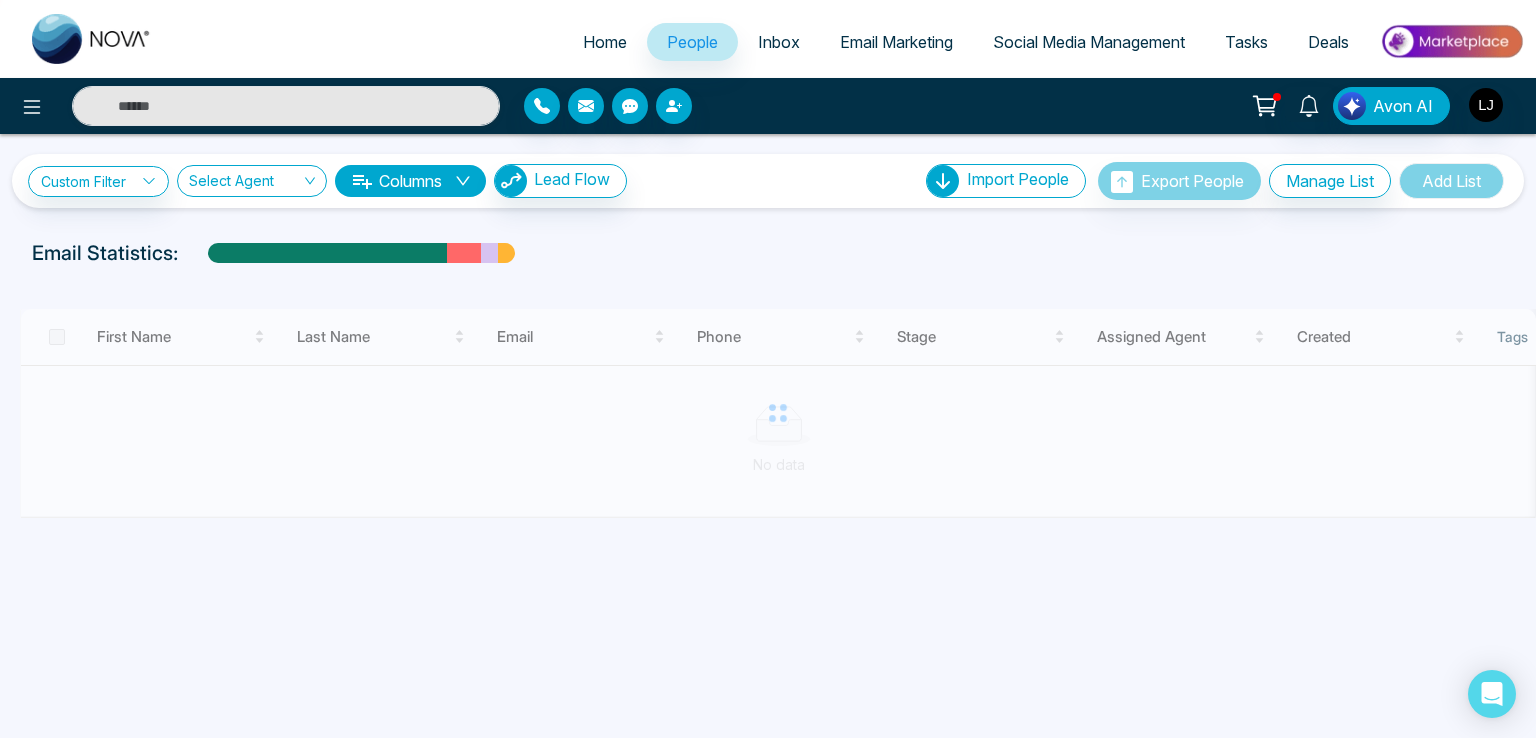 click at bounding box center (778, 413) 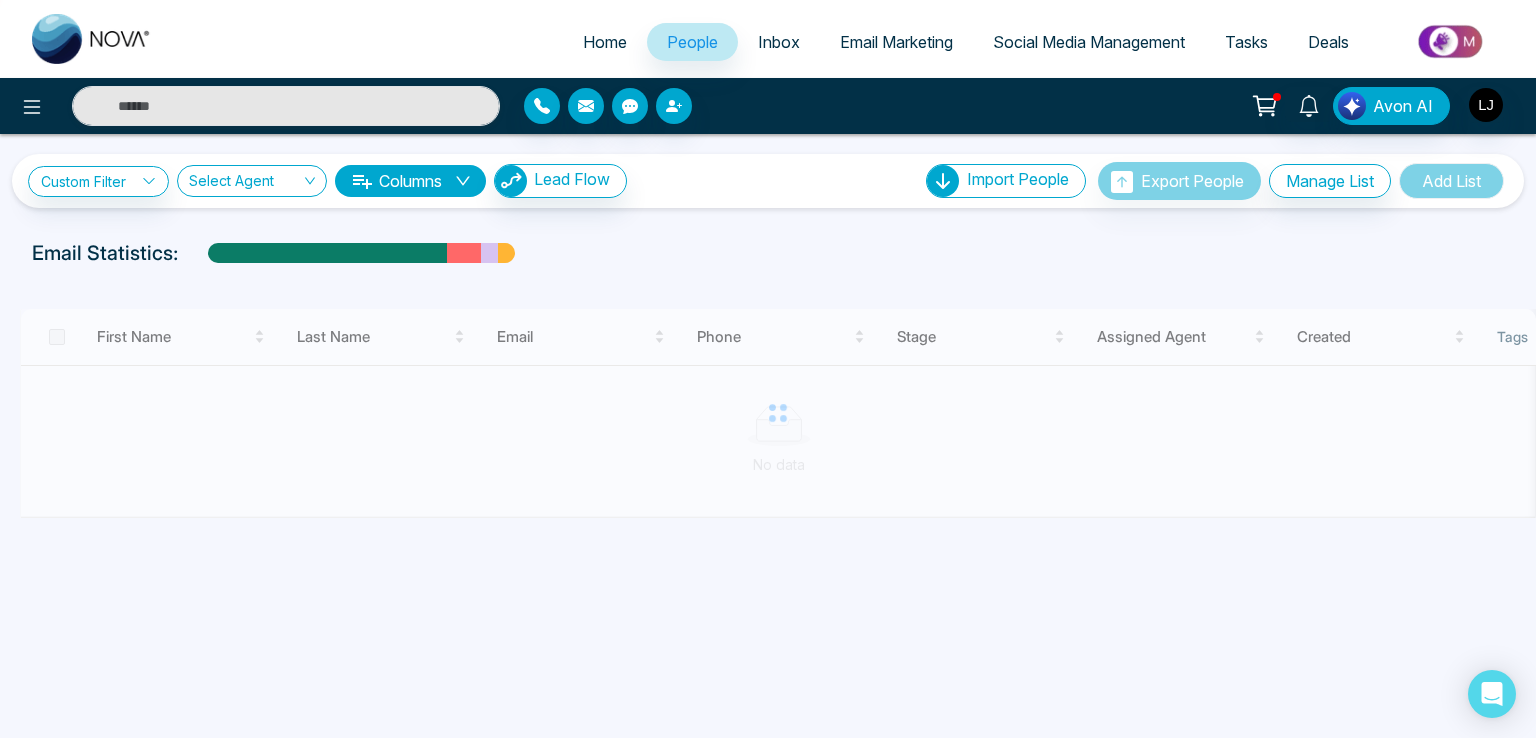 click at bounding box center (778, 413) 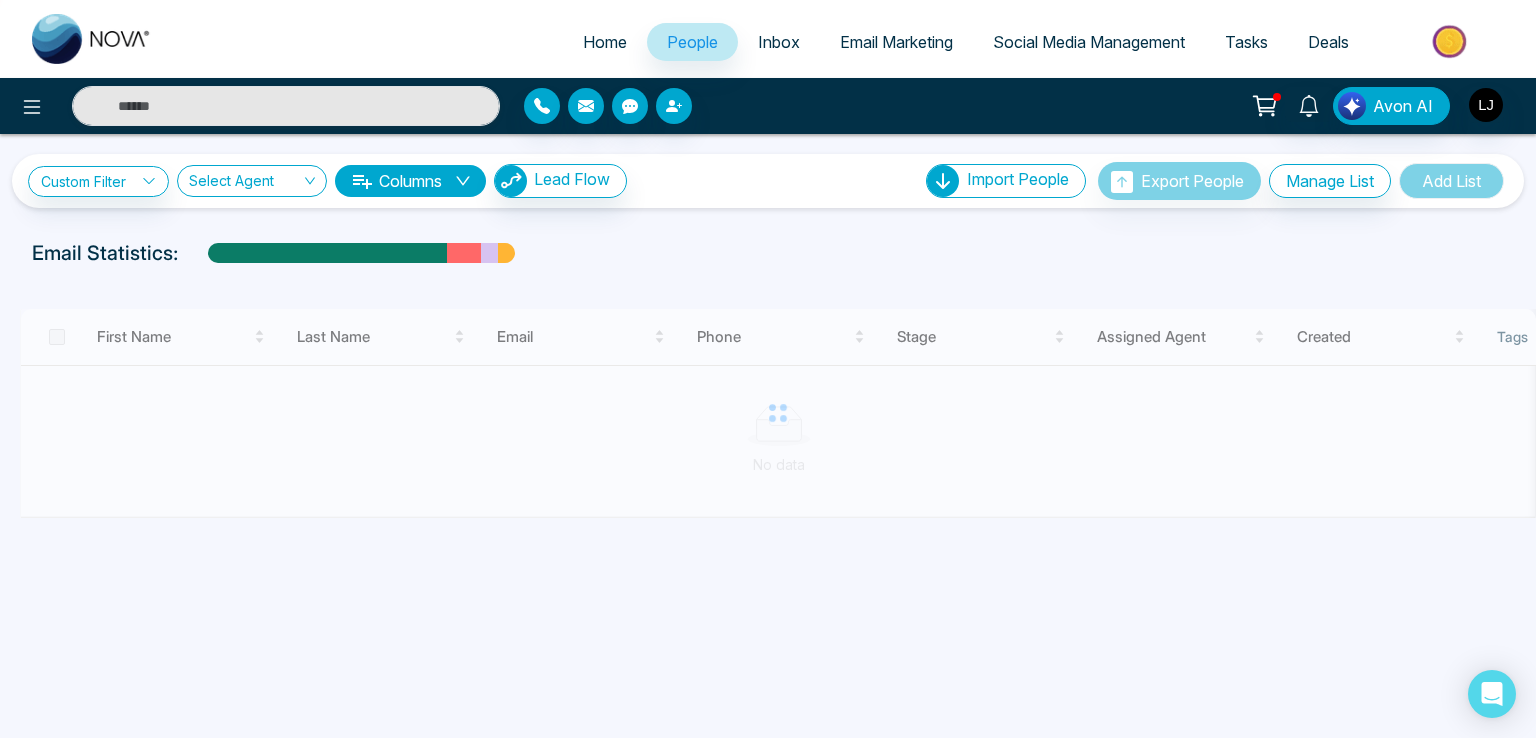 click at bounding box center (778, 413) 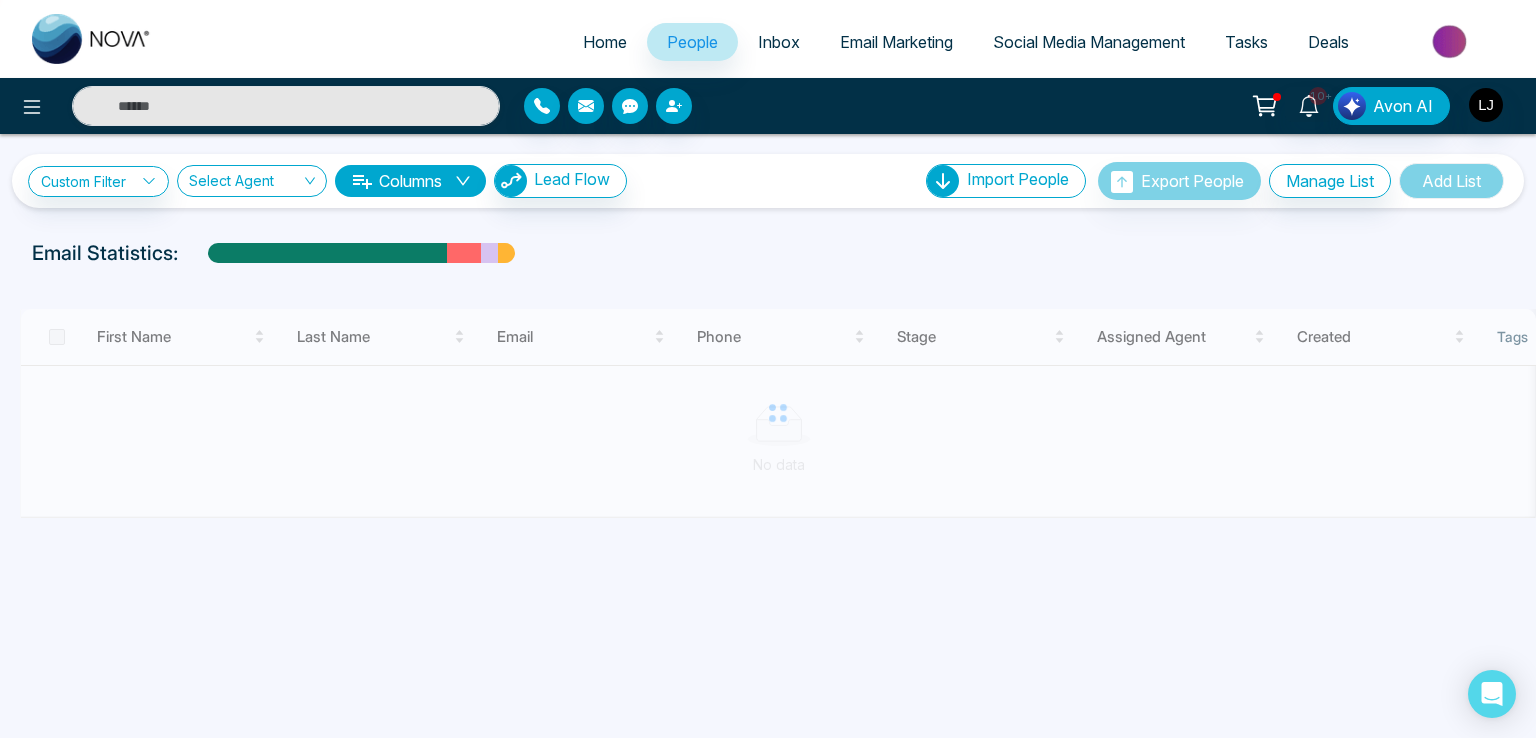 click at bounding box center [778, 413] 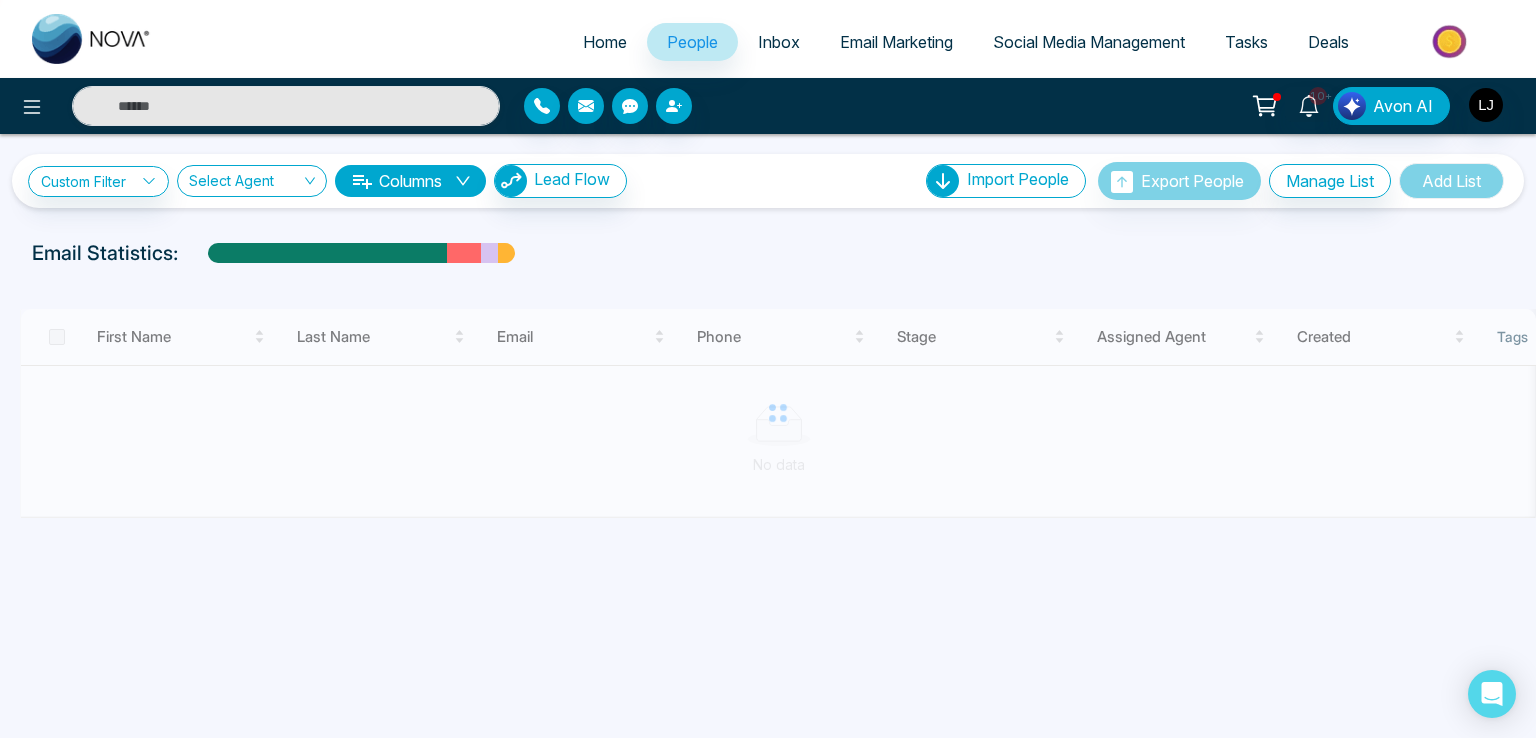 click at bounding box center [778, 413] 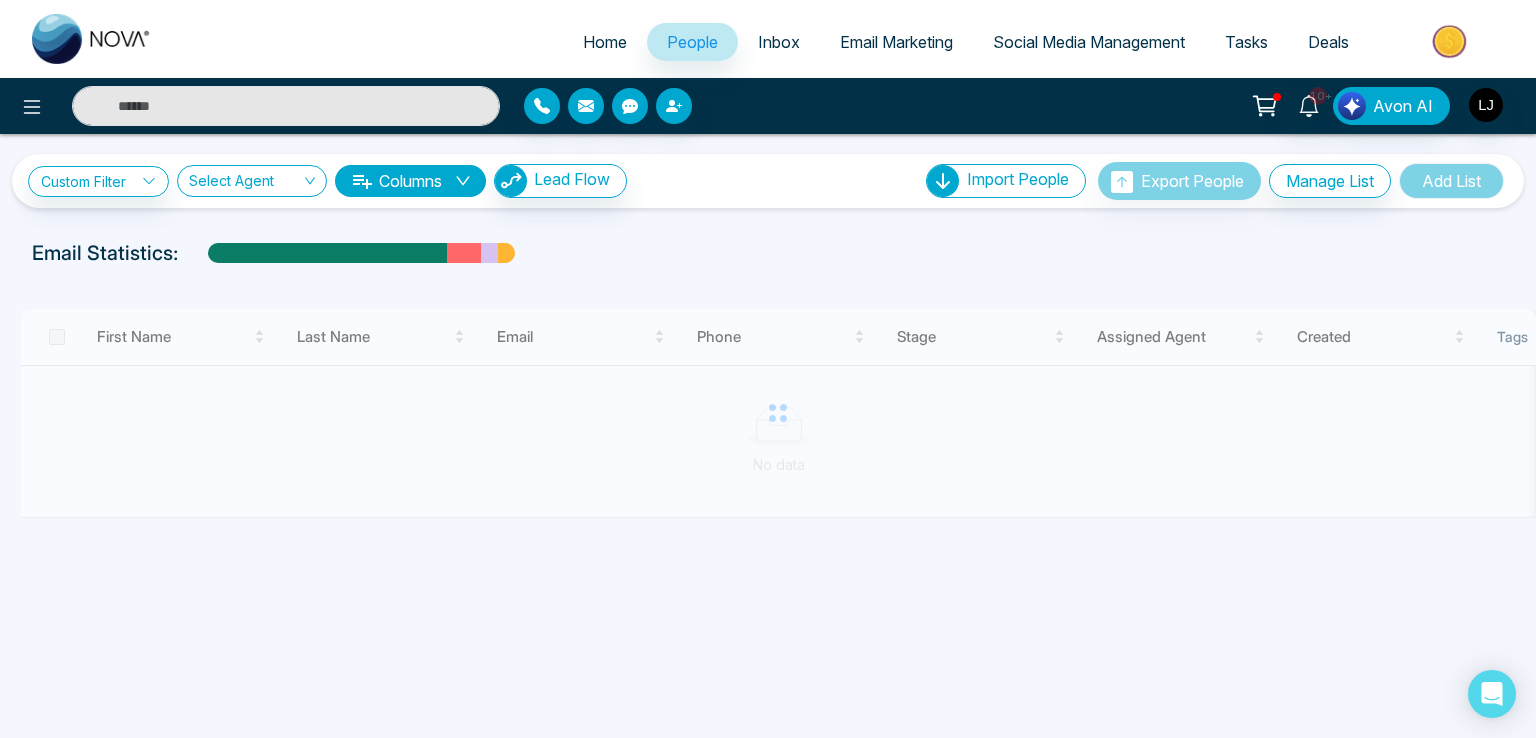 click at bounding box center (778, 413) 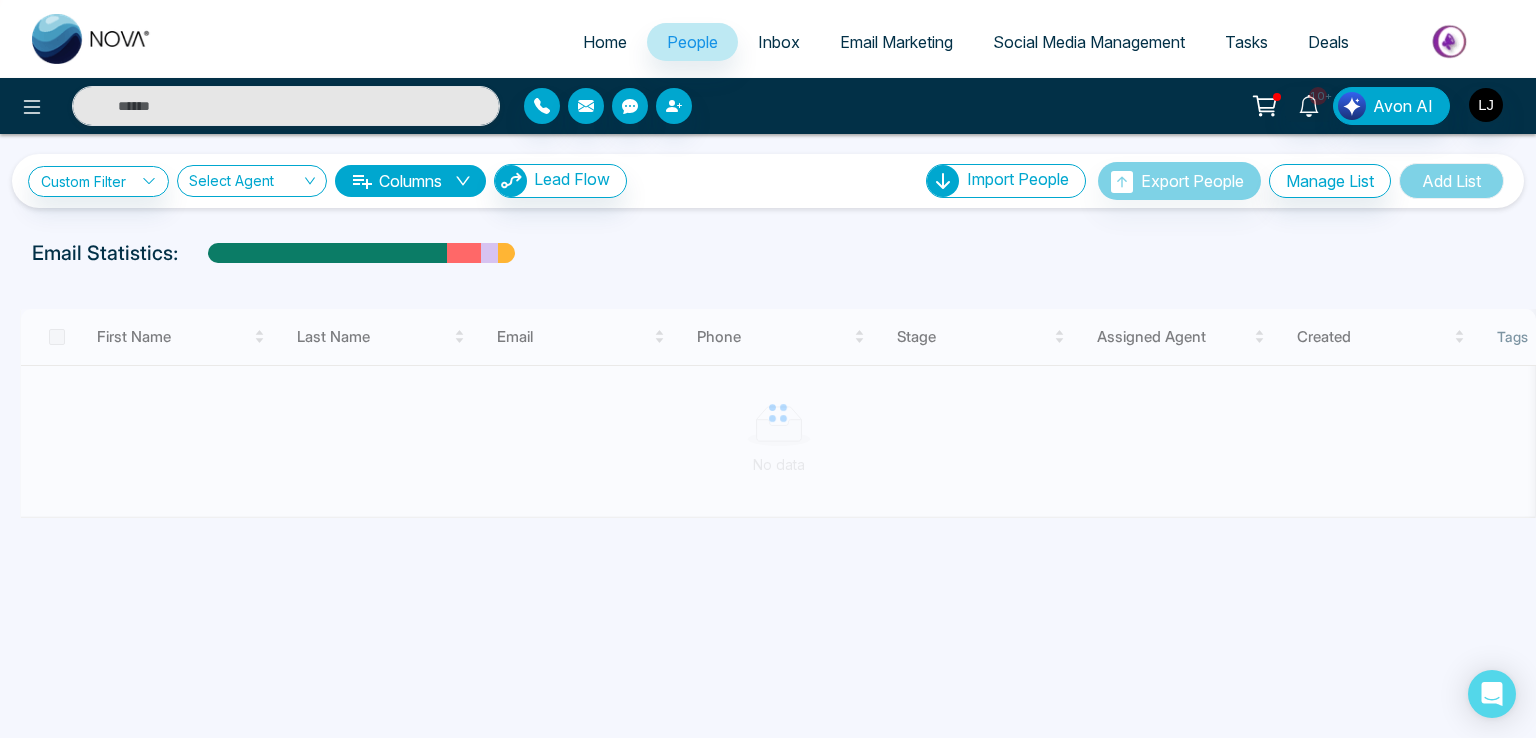 click at bounding box center [778, 413] 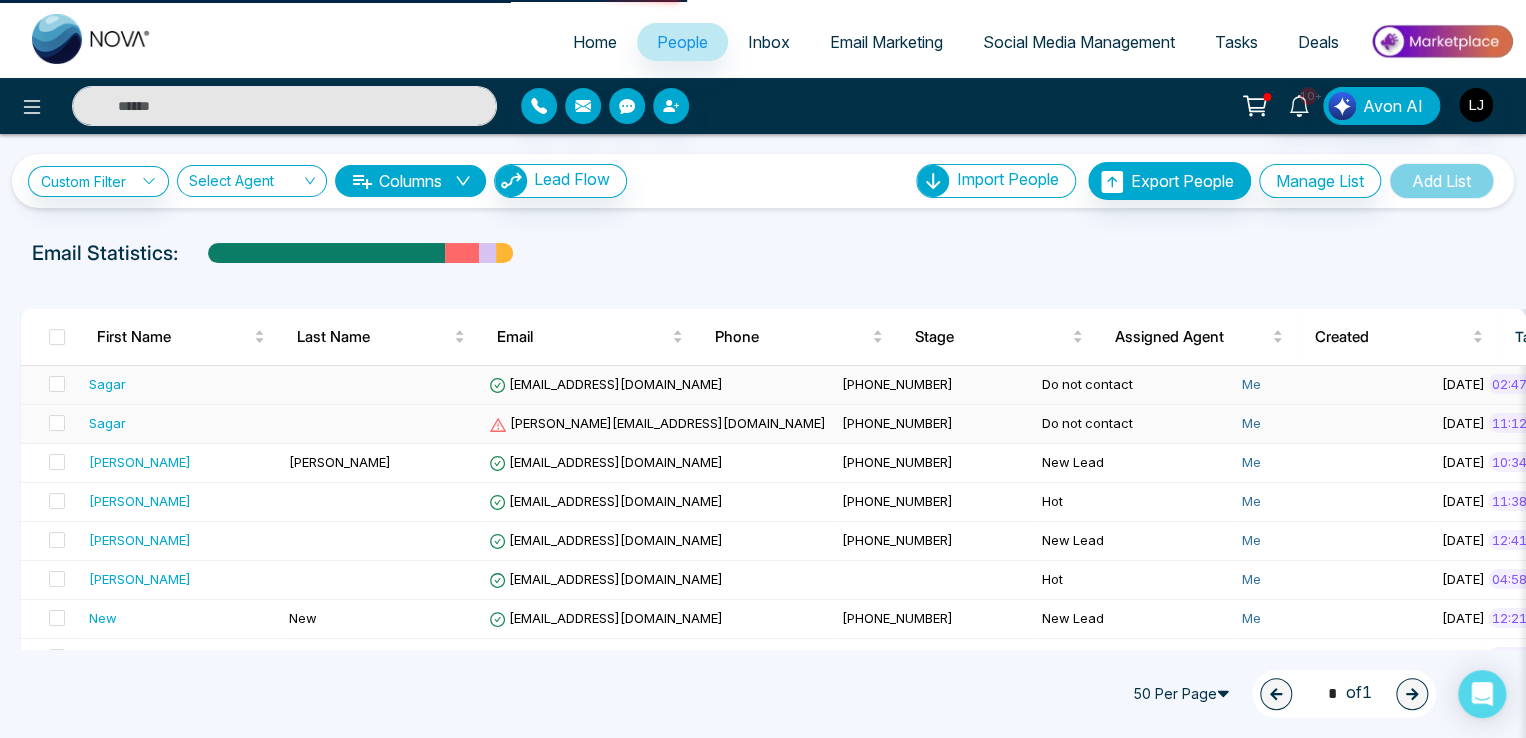 click on "[EMAIL_ADDRESS][DOMAIN_NAME]" at bounding box center (657, 385) 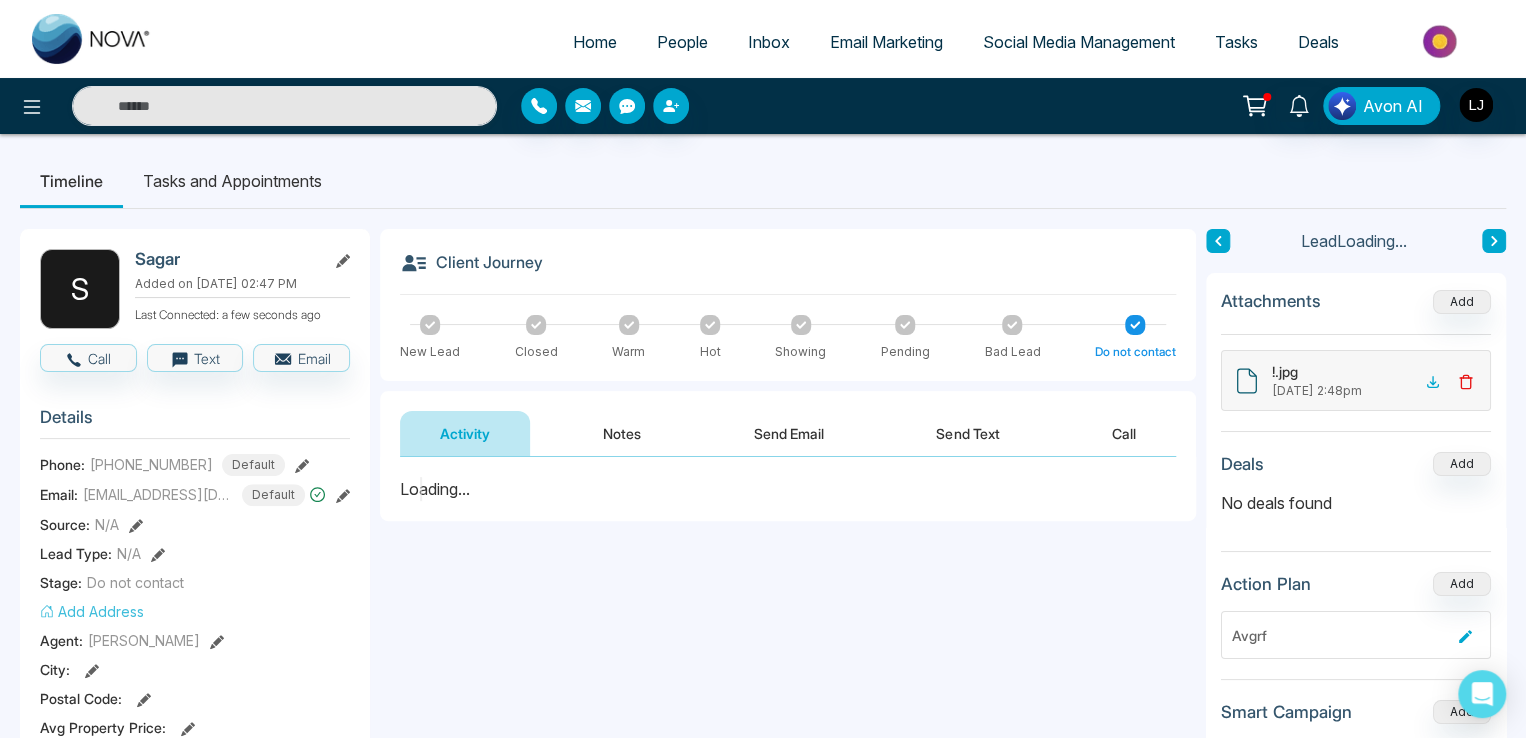 drag, startPoint x: 723, startPoint y: 445, endPoint x: 780, endPoint y: 430, distance: 58.940647 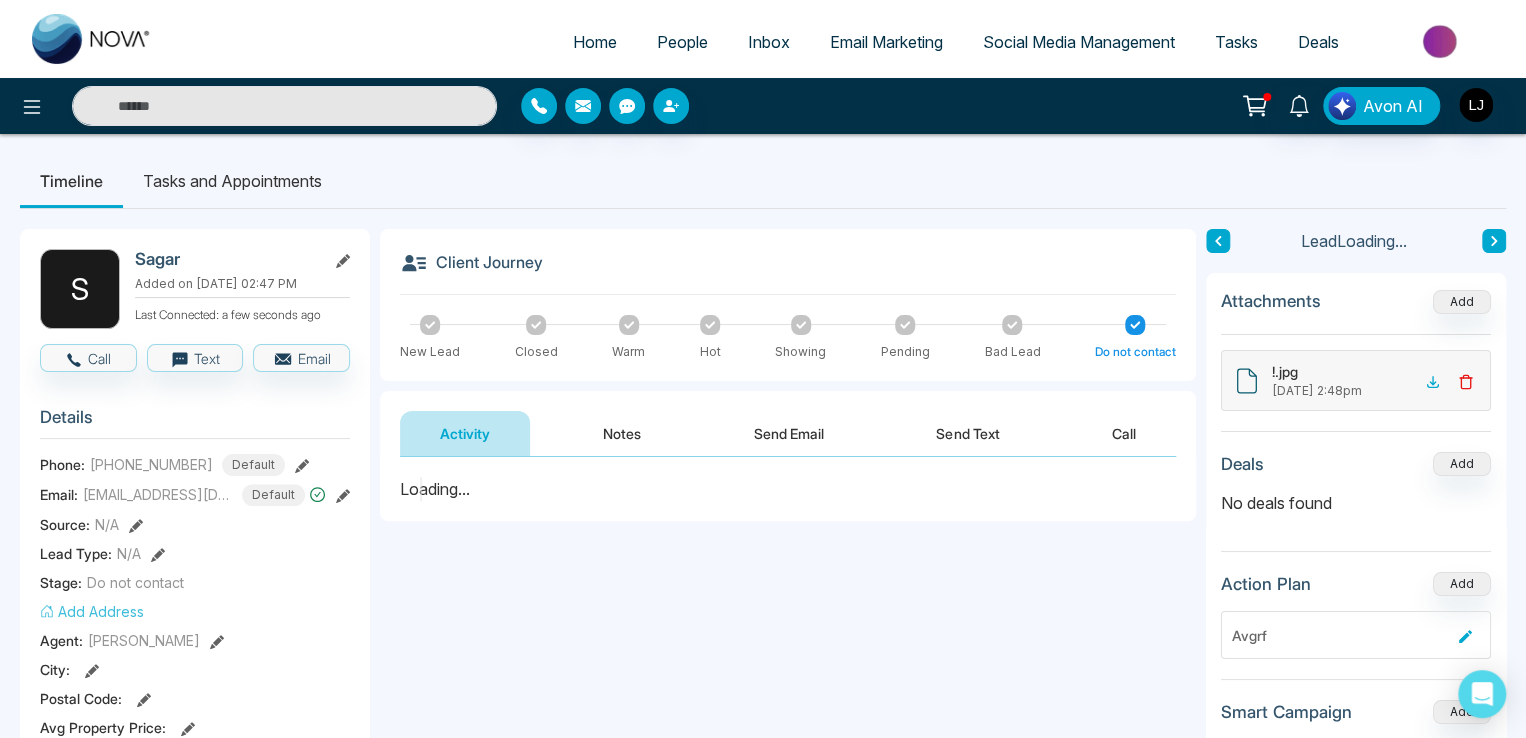 click on "Send Email" at bounding box center (789, 433) 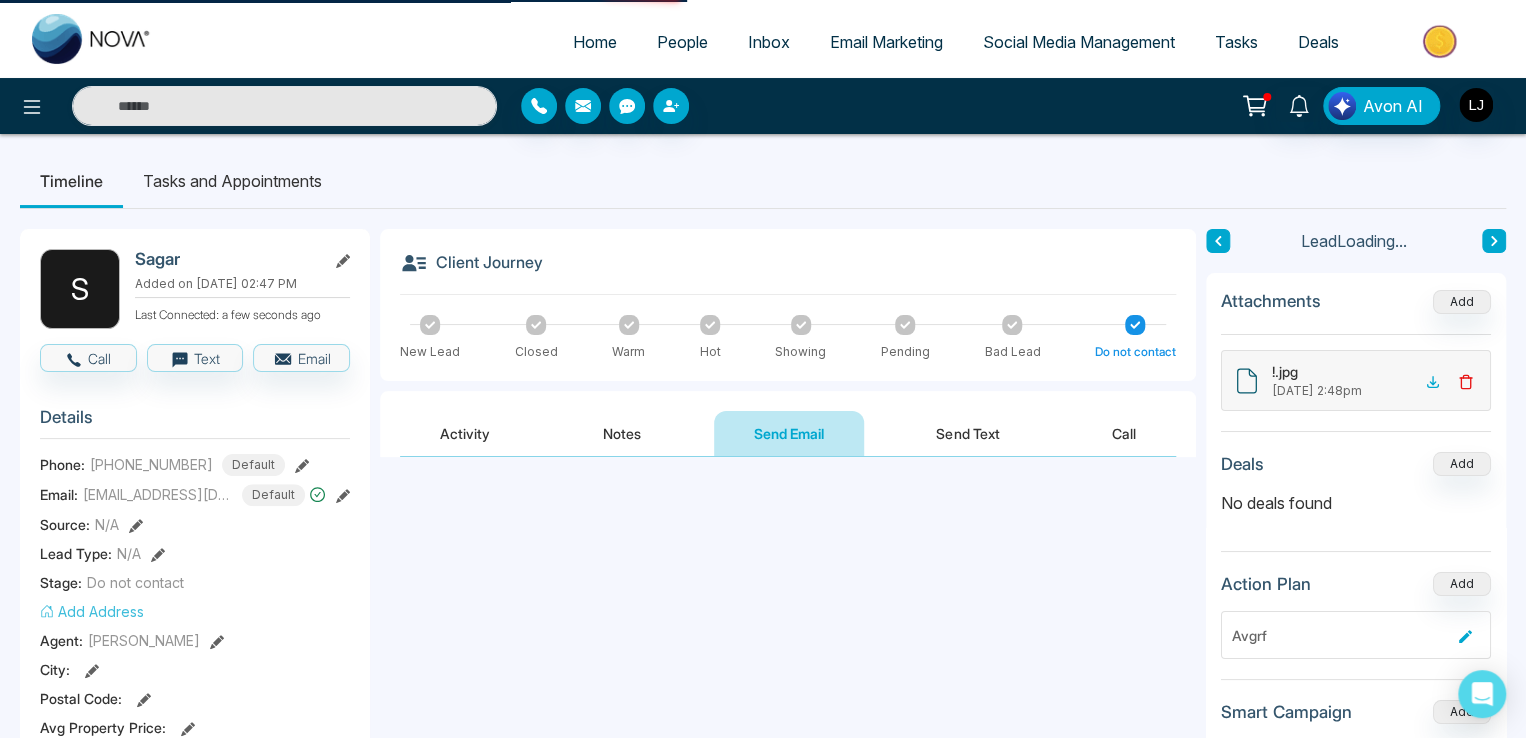 click on "Send Email" at bounding box center [789, 433] 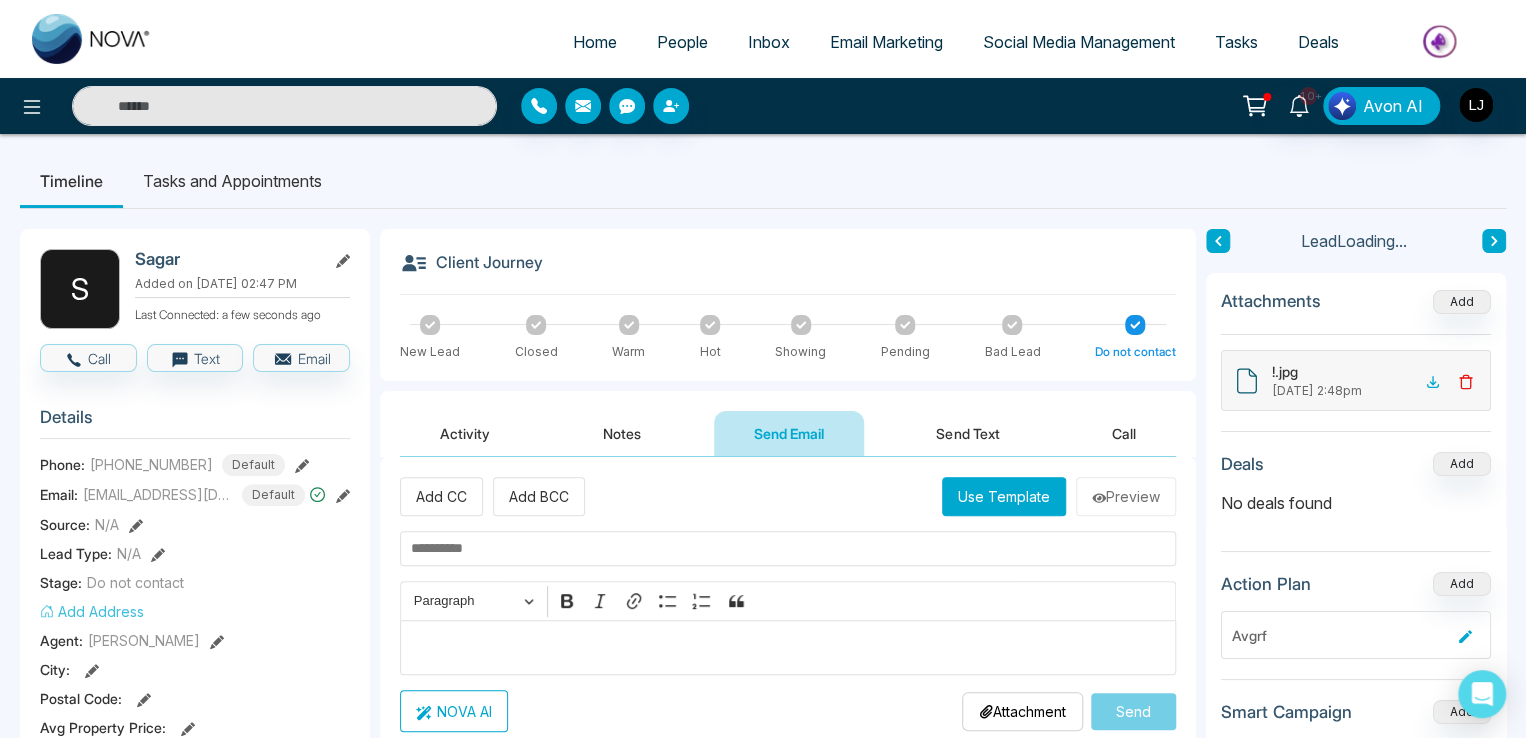 click on "Use Template" at bounding box center [1004, 496] 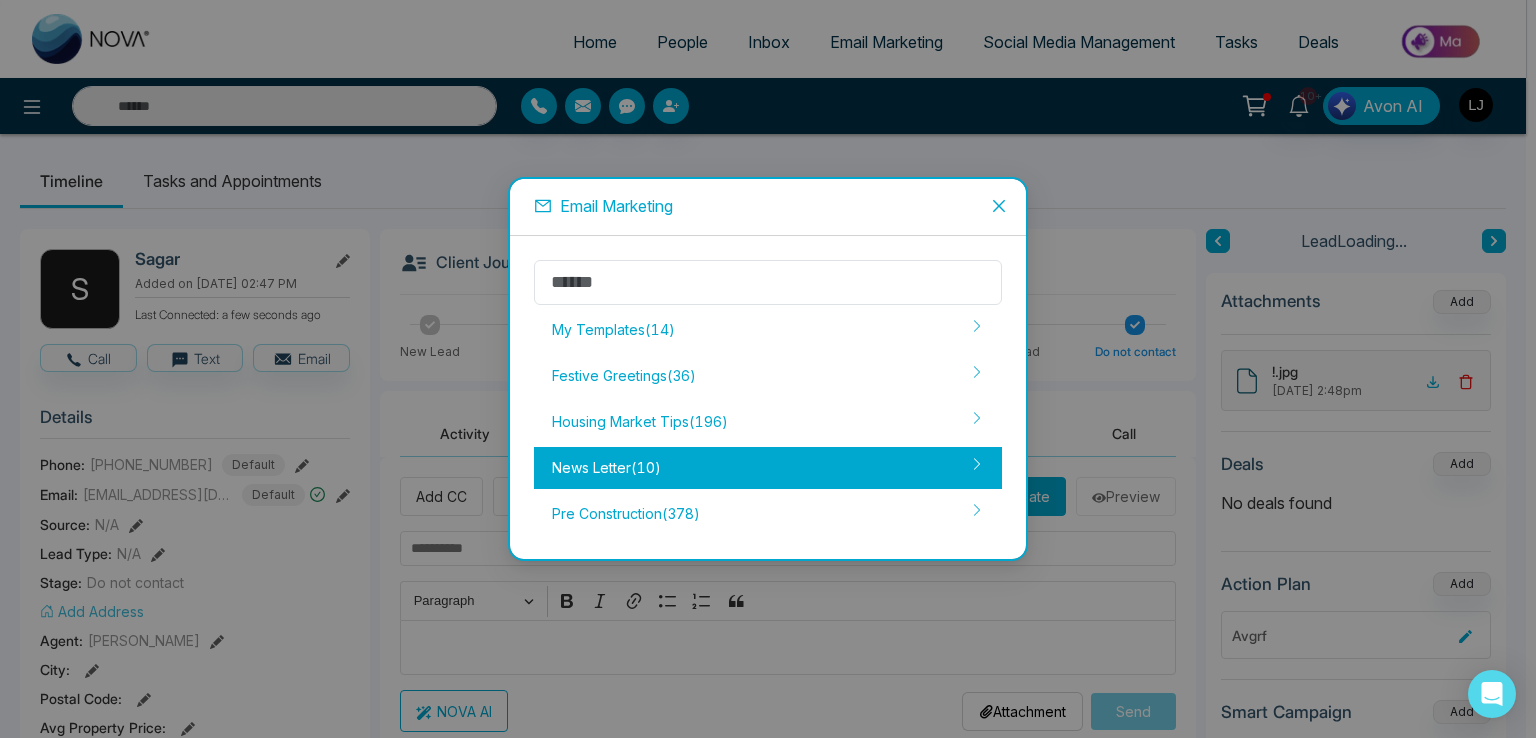 click on "News Letter  ( 10 )" at bounding box center [768, 468] 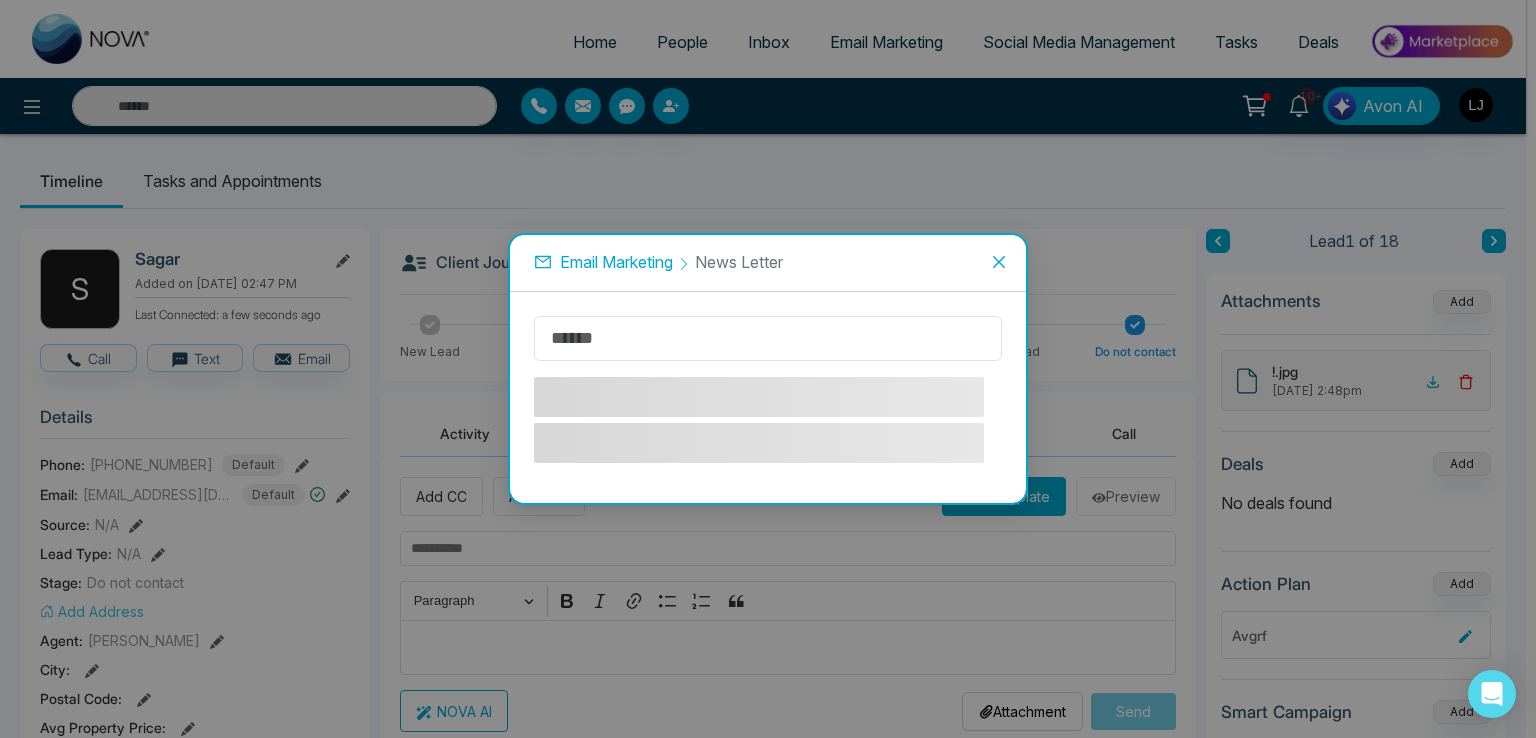 click at bounding box center (768, 420) 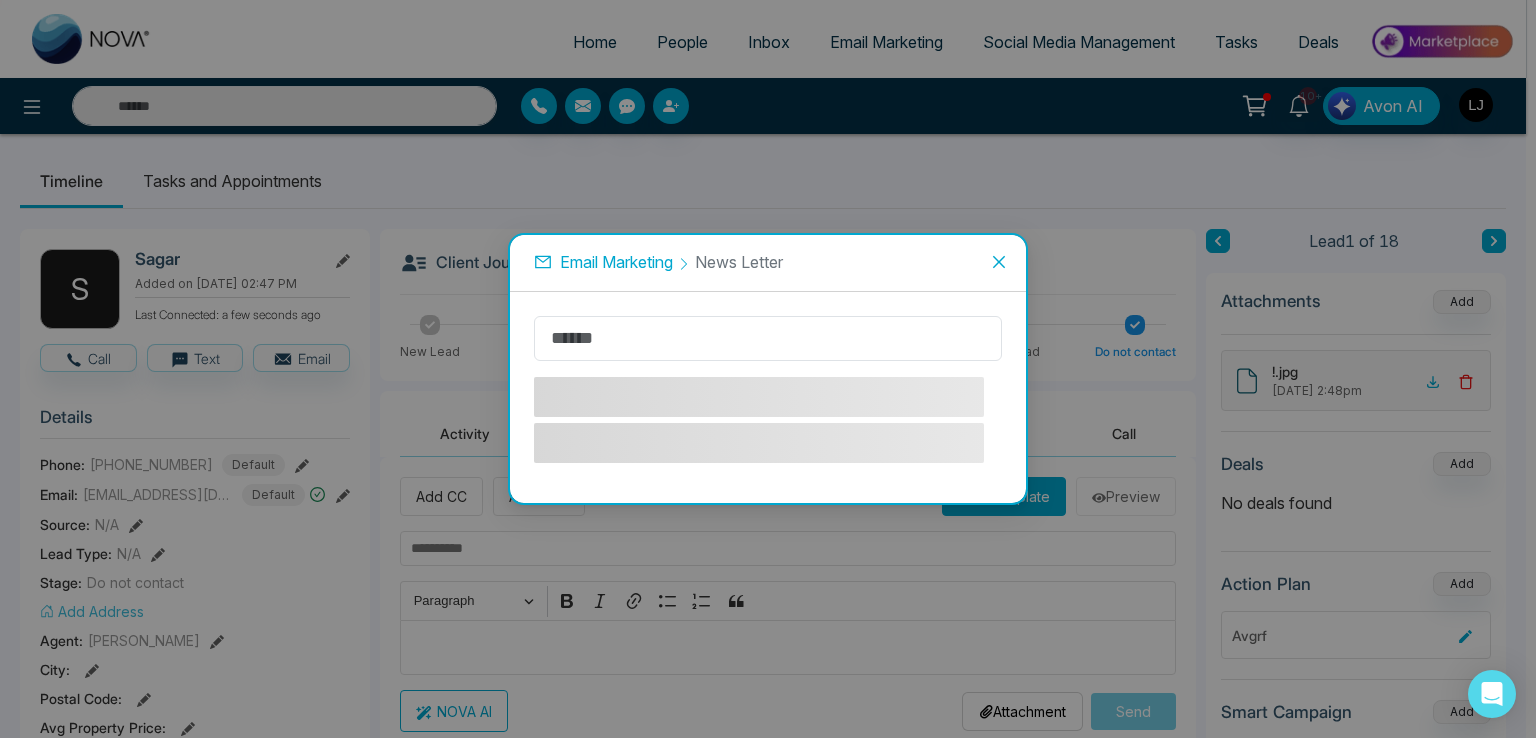 click on "Email Marketing" at bounding box center (616, 262) 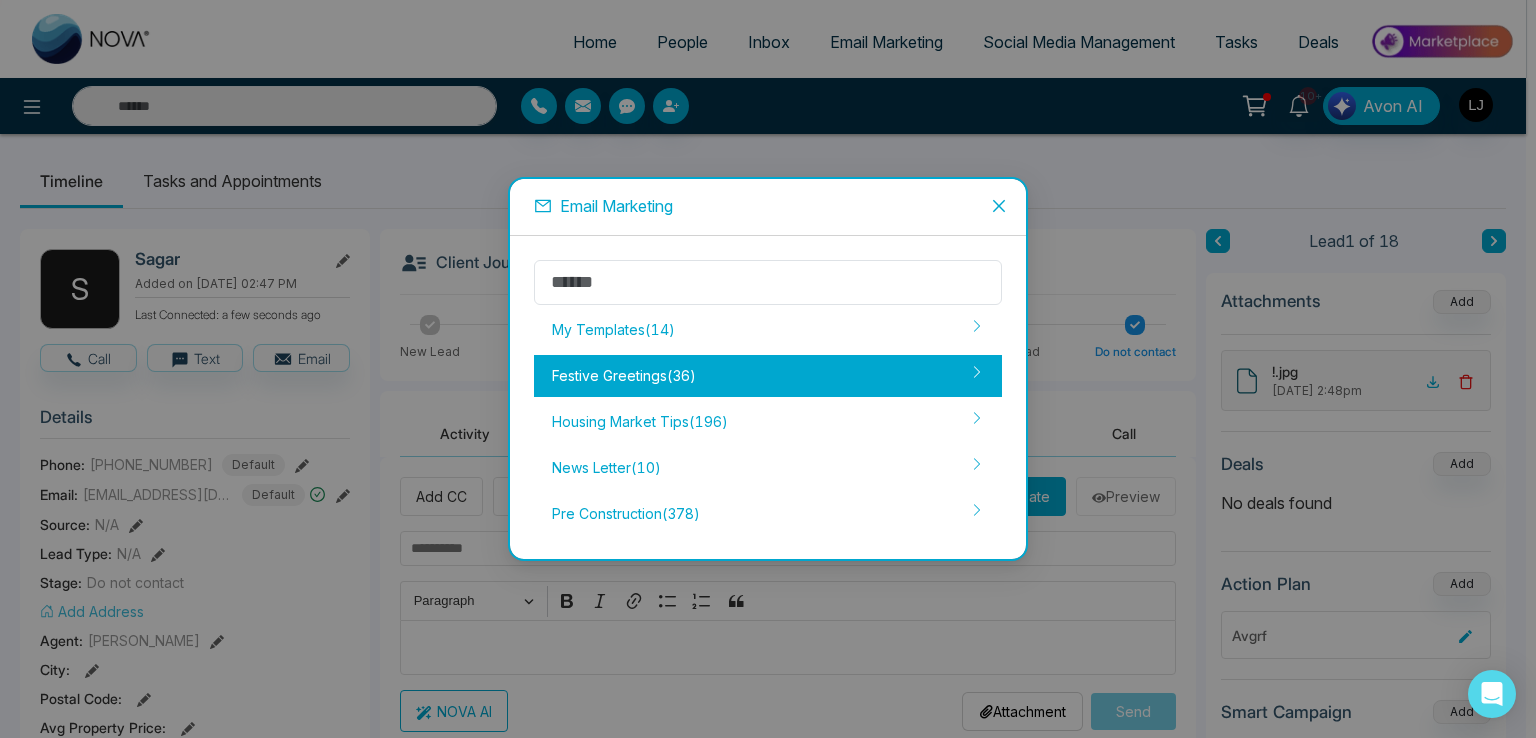 click on "Festive Greetings  ( 36 )" at bounding box center [768, 376] 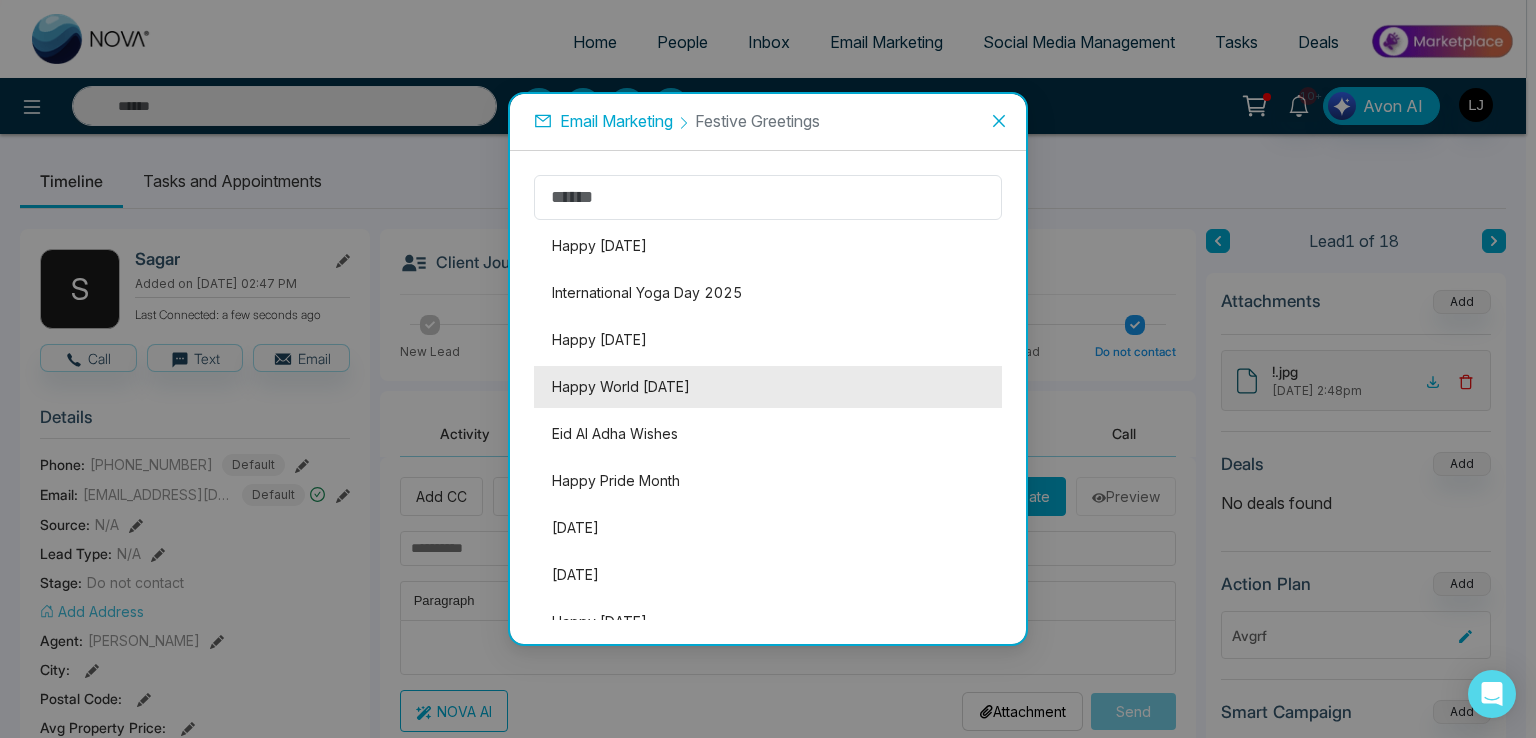 click on "Happy World [DATE]" at bounding box center [768, 387] 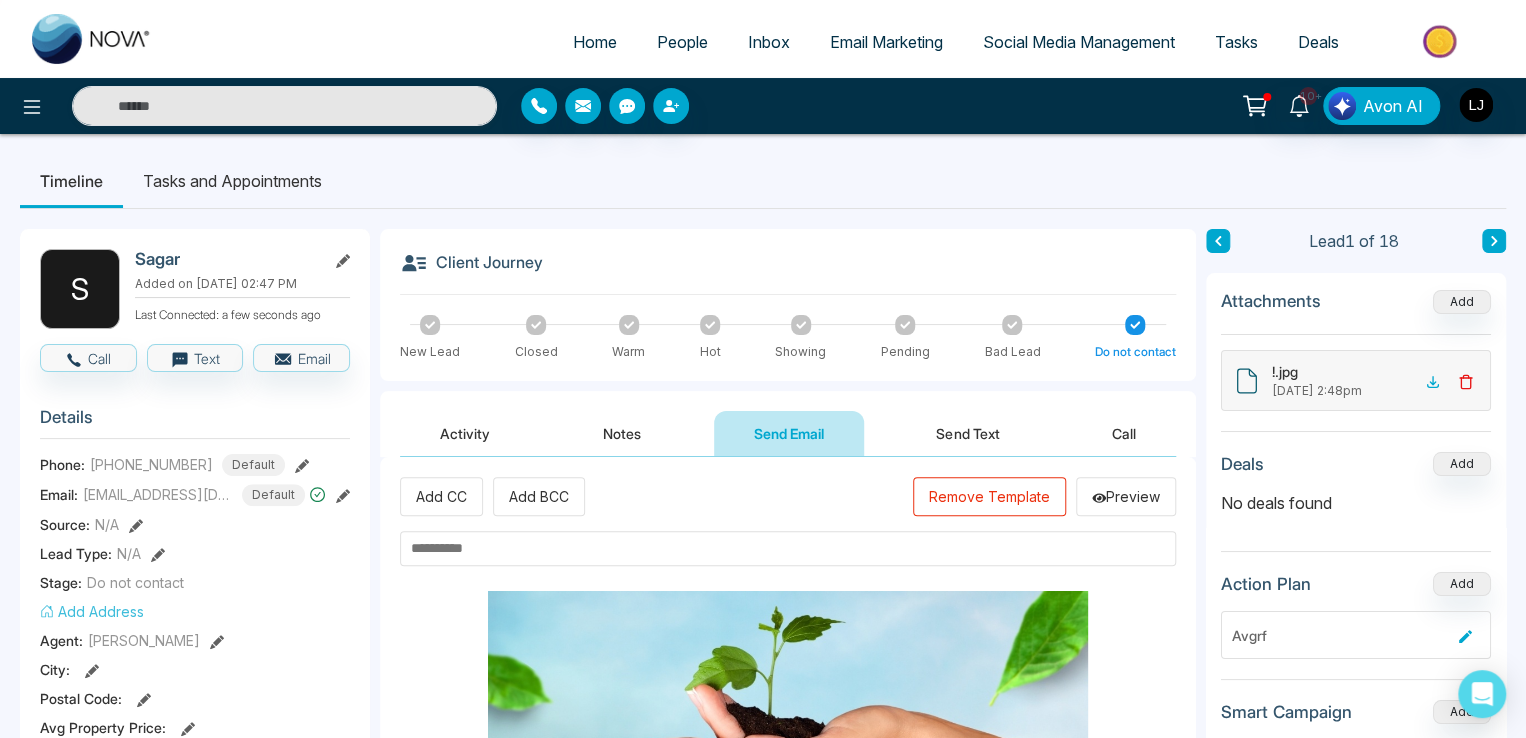 click on "S Sagar  Added on   [DATE] 02:47 PM Last Connected:   a few seconds ago   Call   Text   Email Details Phone: [PHONE_NUMBER] Default Email: [EMAIL_ADDRESS][DOMAIN_NAME] Default Source: N/A Lead Type: N/A Stage: Do not contact Add Address Agent: [PERSON_NAME] City : Postal Code : Avg Property Price : Buy Area : Home Type : Start Date : [DATE] Last Contact Date : Province : Timeframe : Urgency : Tags uuty   × Lead Summary 0 Calls 0 Texts 0 Emails Social Profile   [URL][DOMAIN_NAME][DOMAIN_NAME] Not found Not found Custom Lead Data Delete lead" at bounding box center [195, 880] 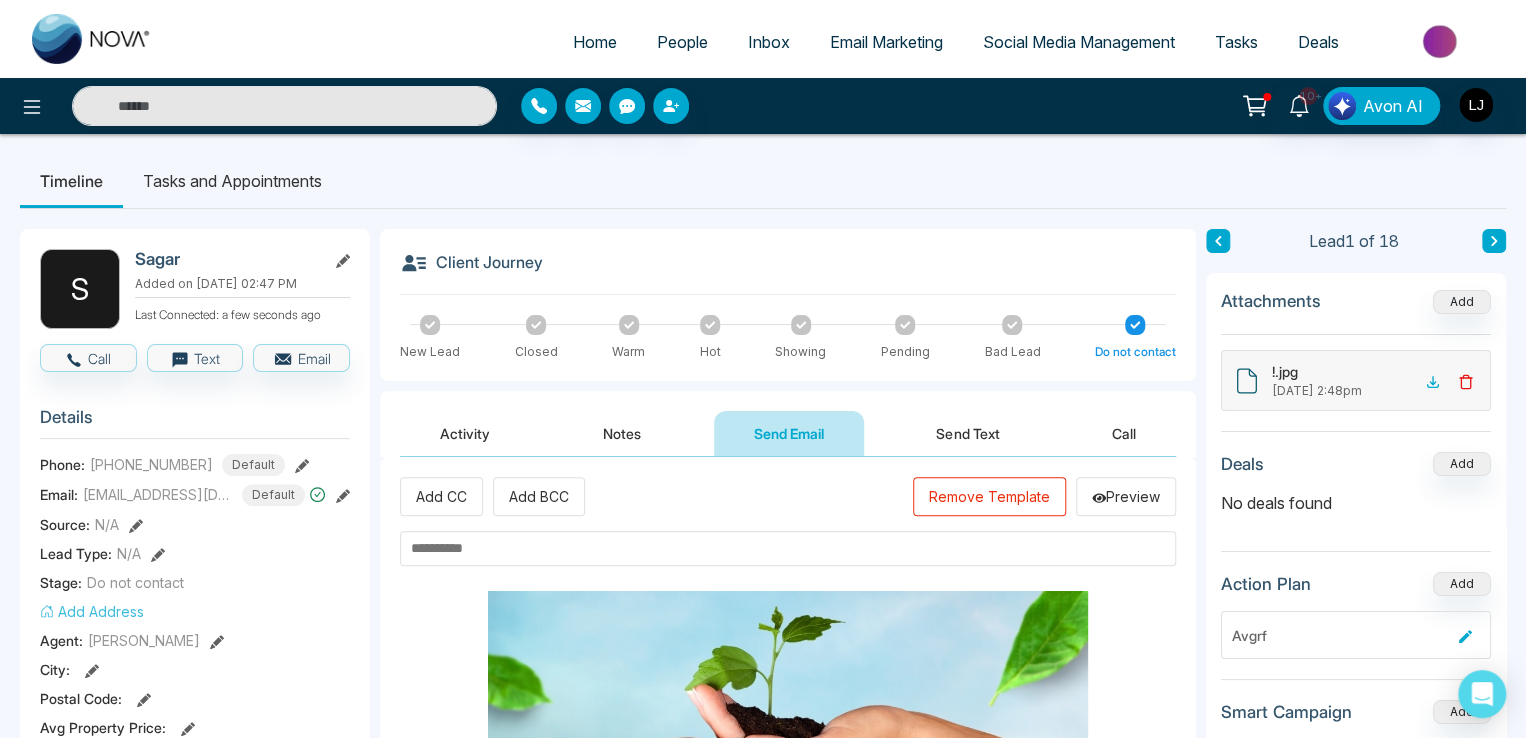 click 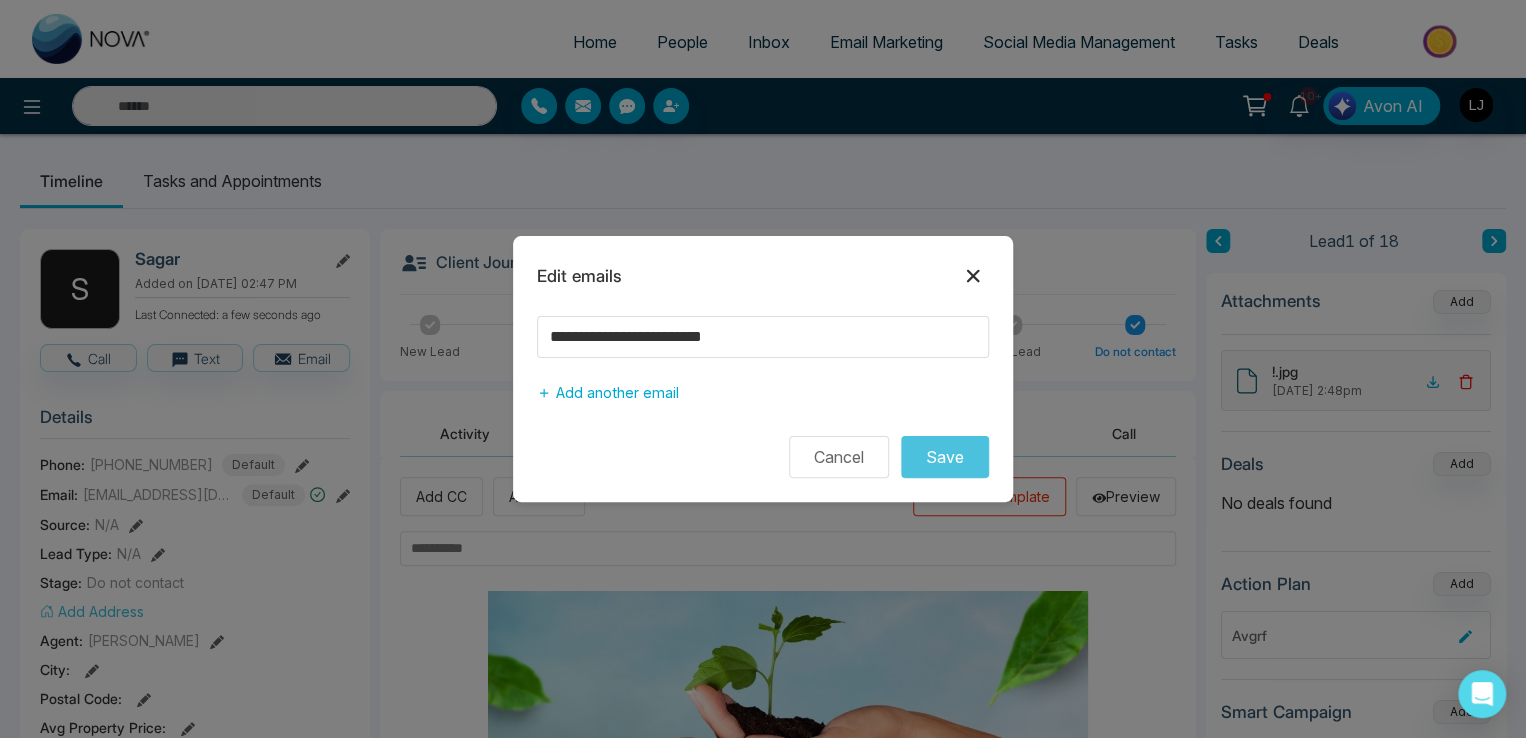 click at bounding box center (973, 276) 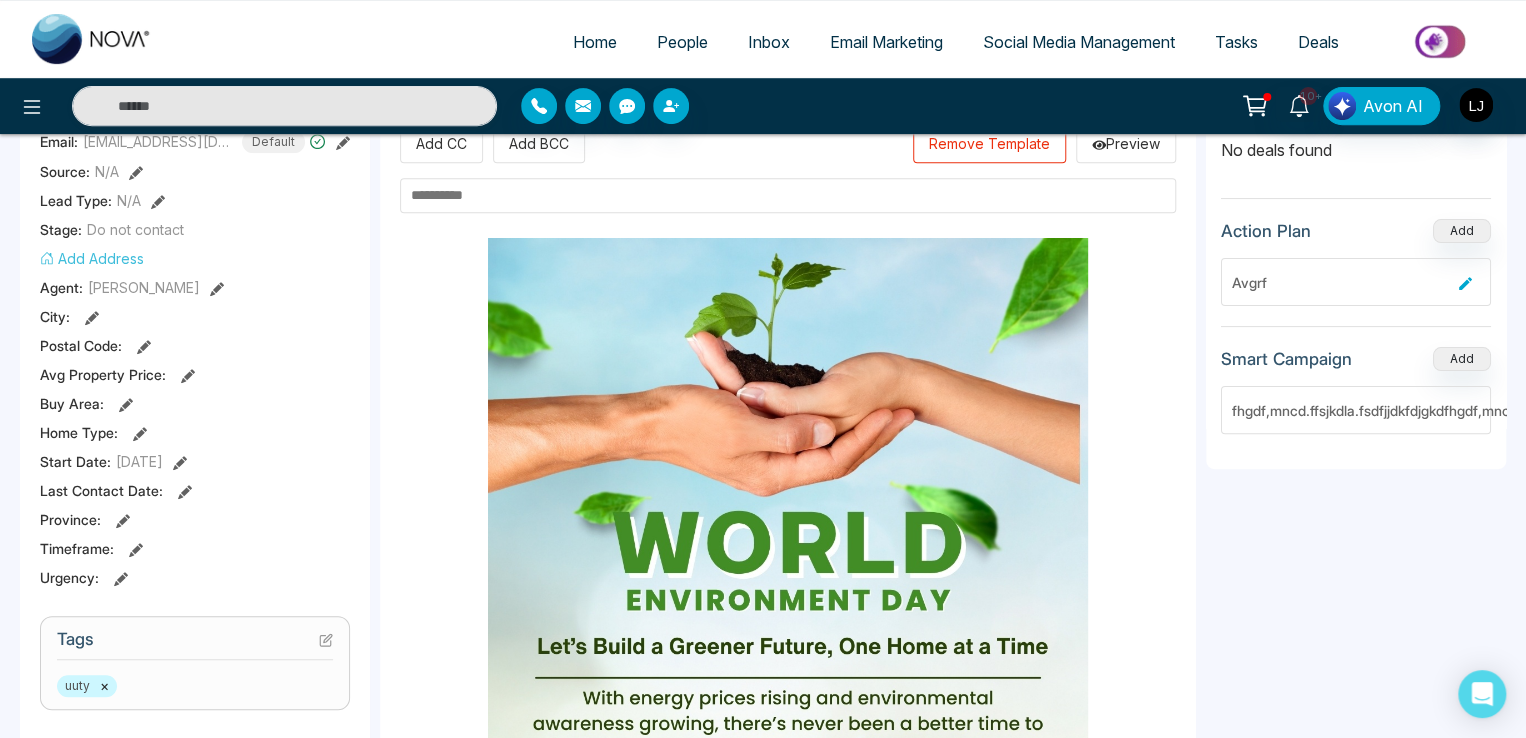 scroll, scrollTop: 0, scrollLeft: 0, axis: both 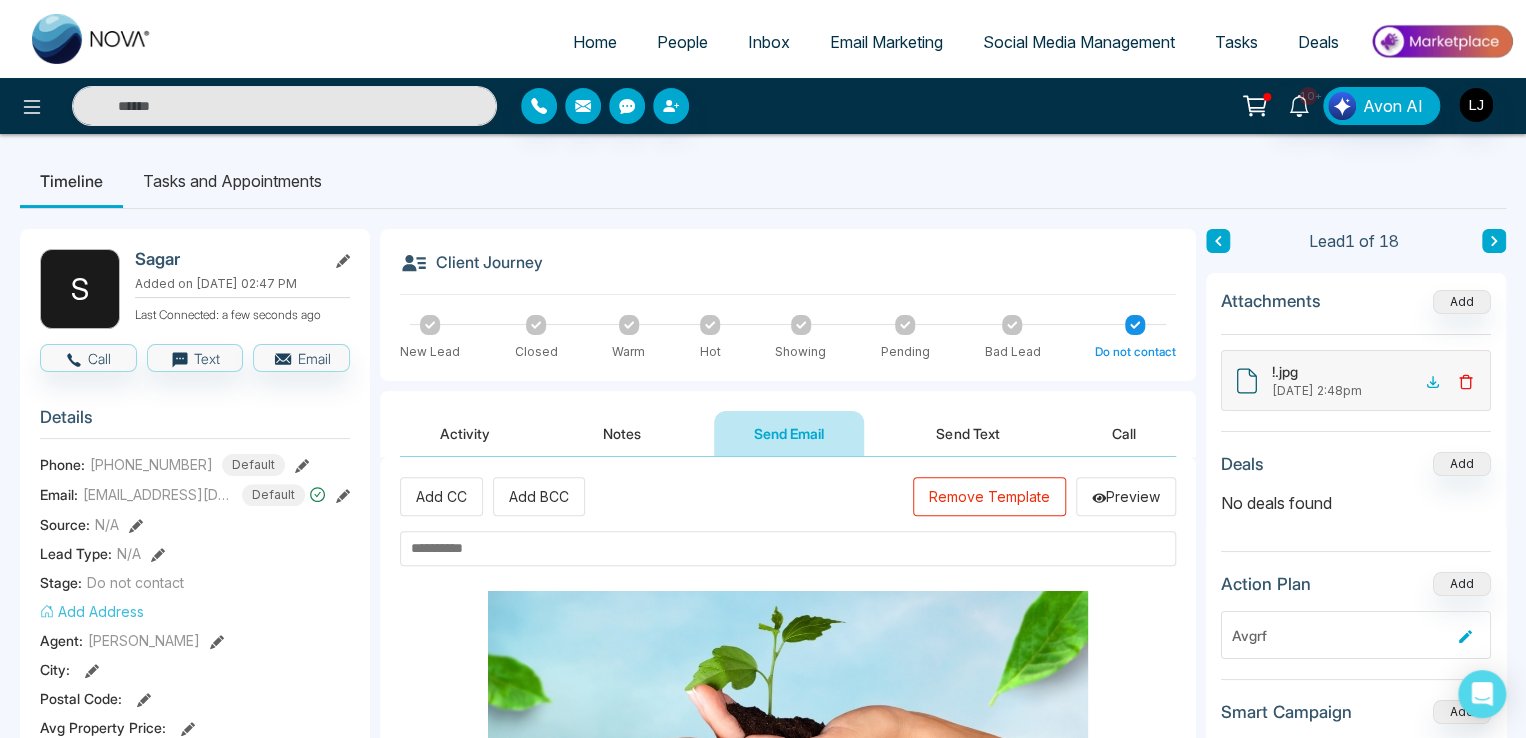 click on "Home People Inbox Email Marketing Social Media Management Tasks Deals" at bounding box center [843, 43] 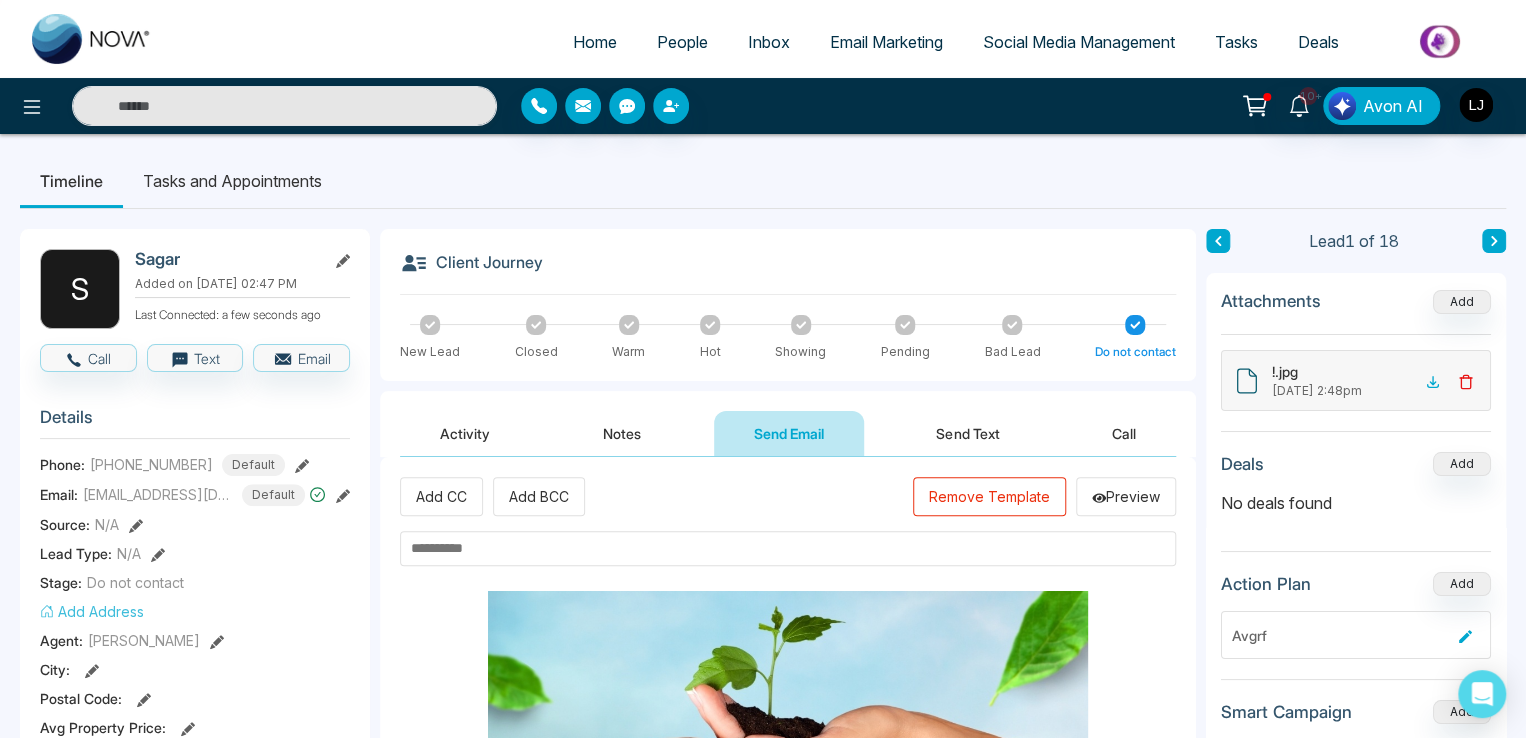 click on "Activity" at bounding box center [465, 433] 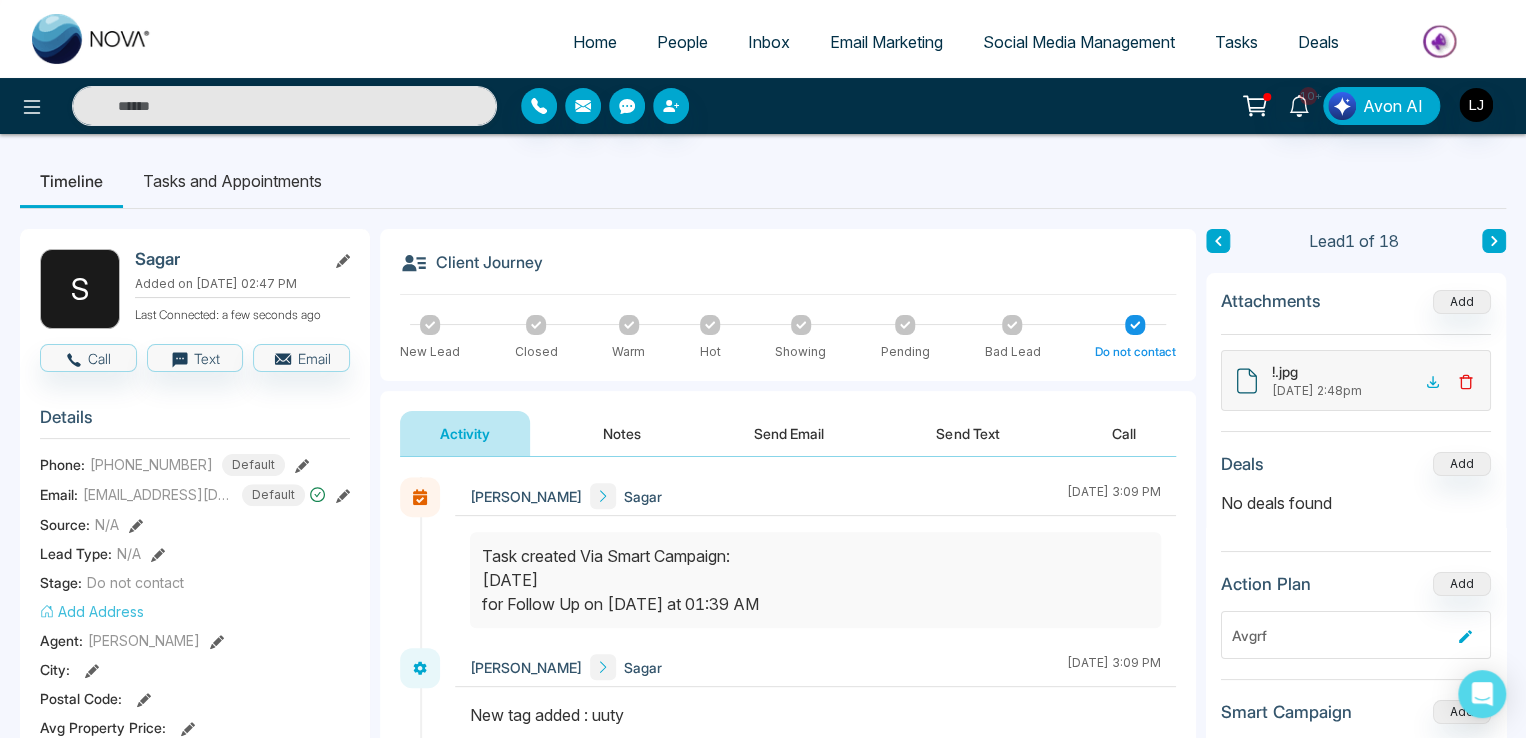 click on "People" at bounding box center (682, 42) 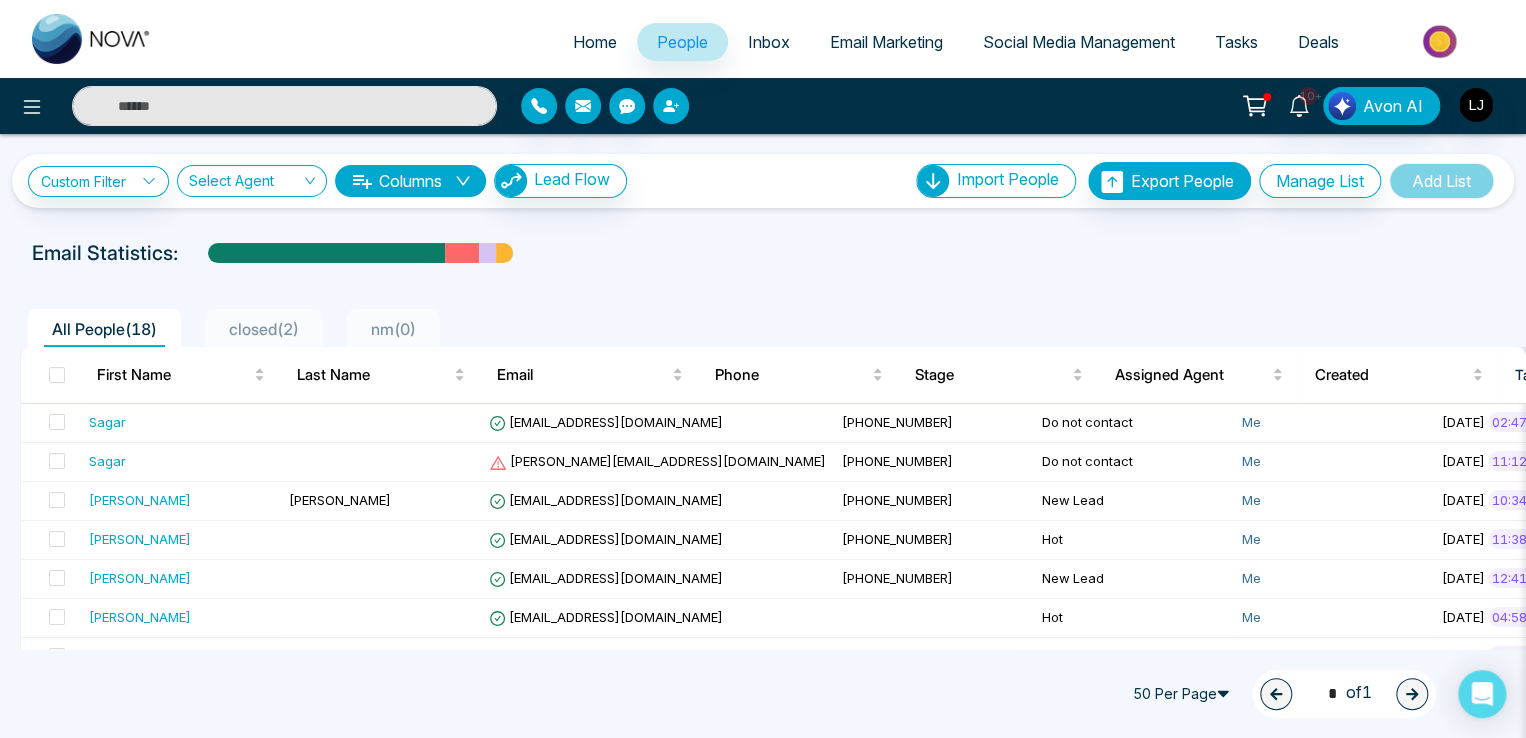 click at bounding box center [671, 106] 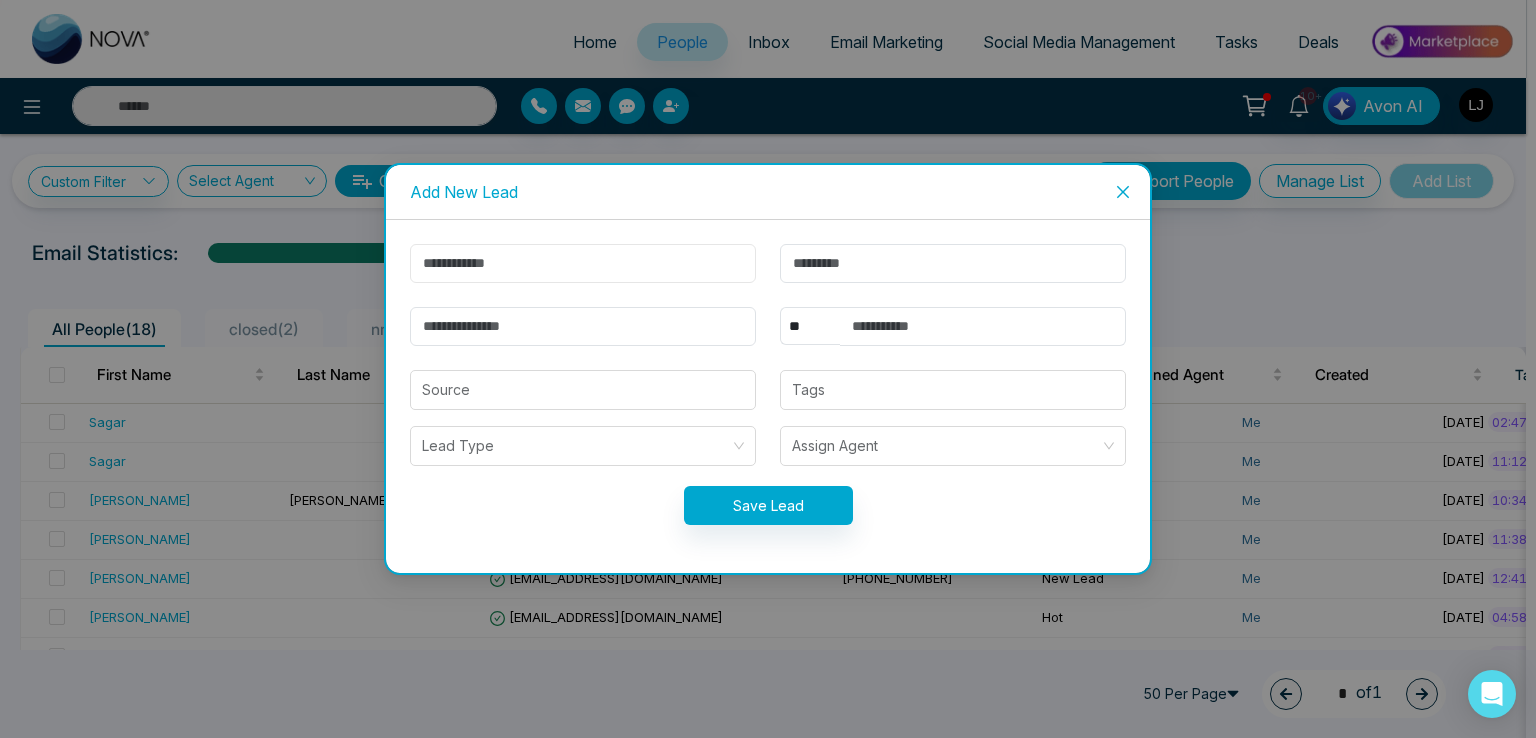 click at bounding box center (583, 263) 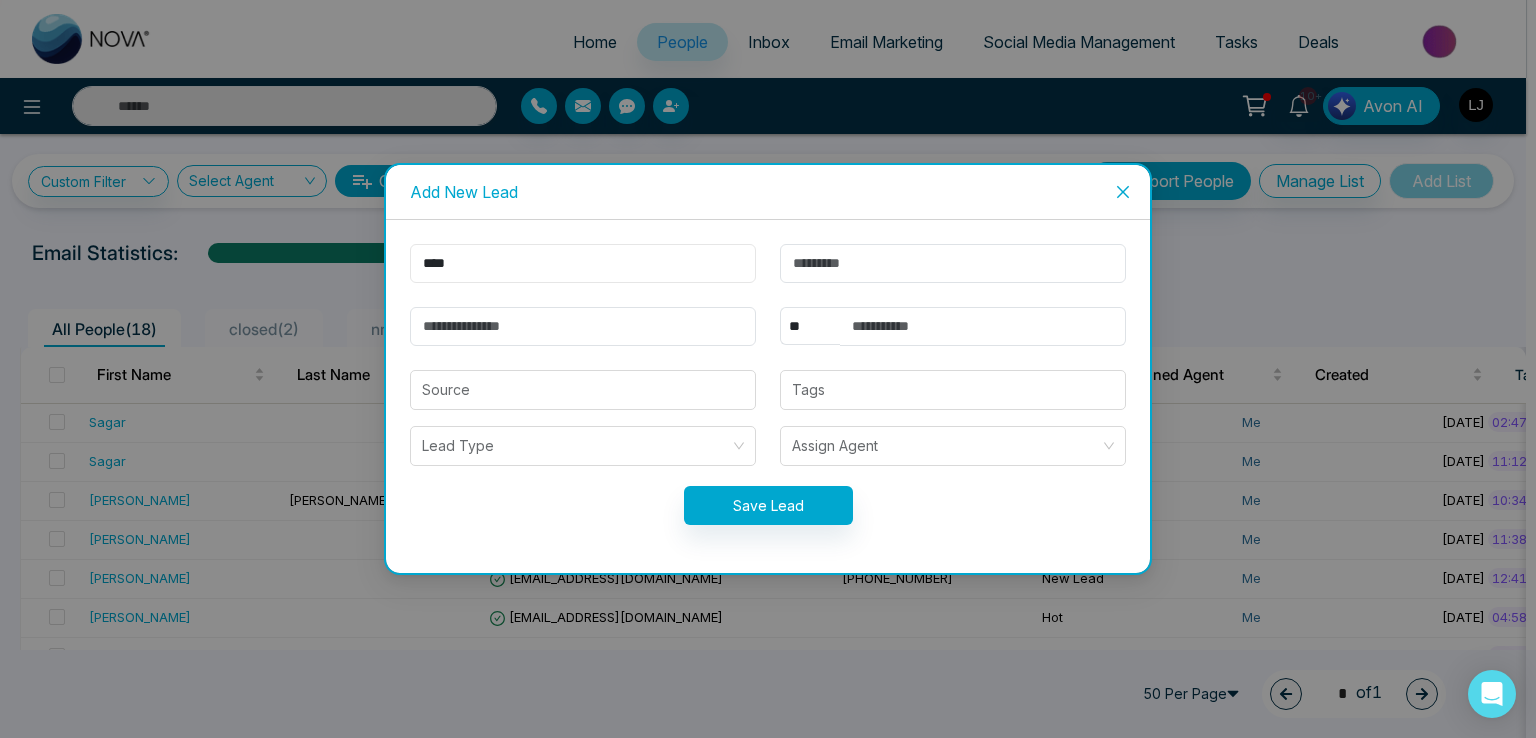type on "***" 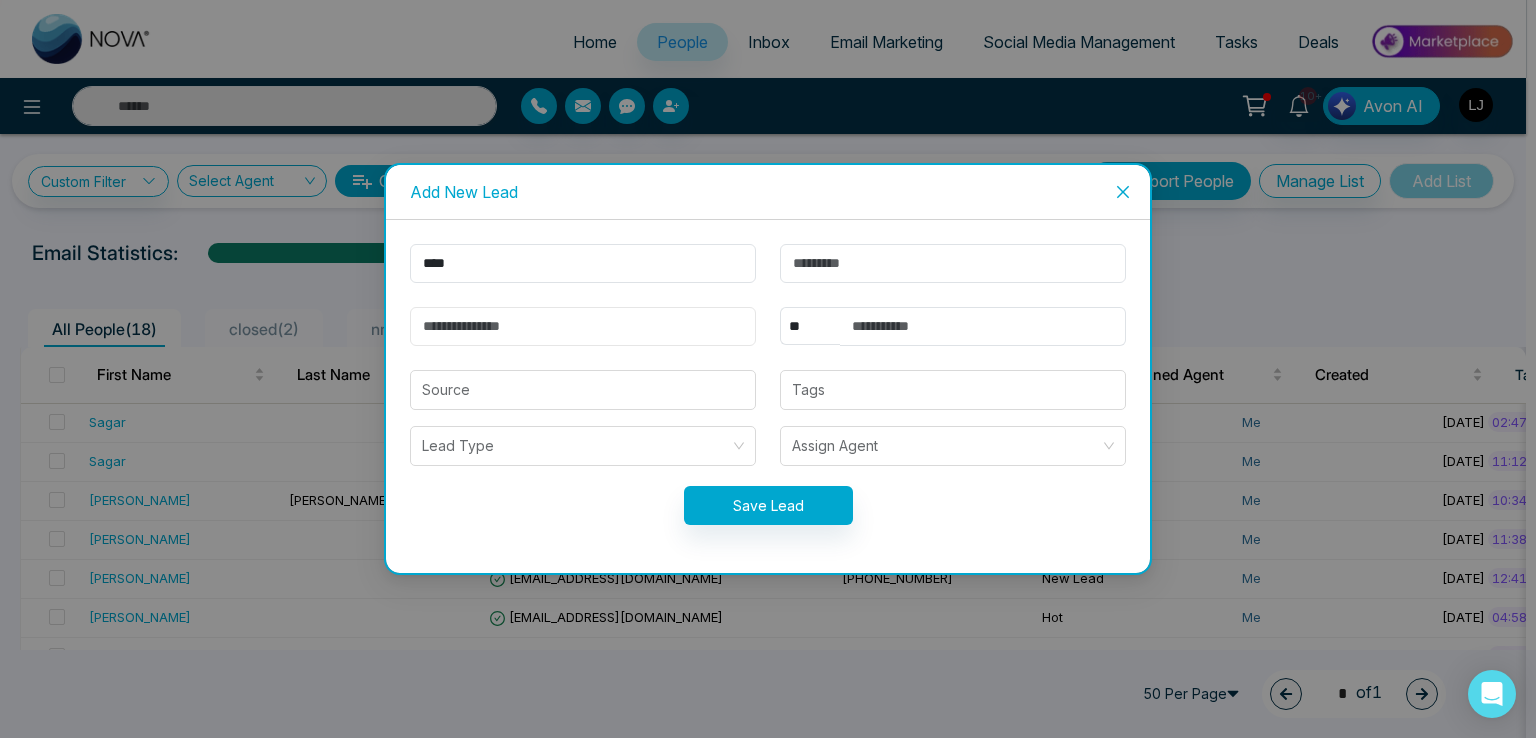 click at bounding box center [583, 326] 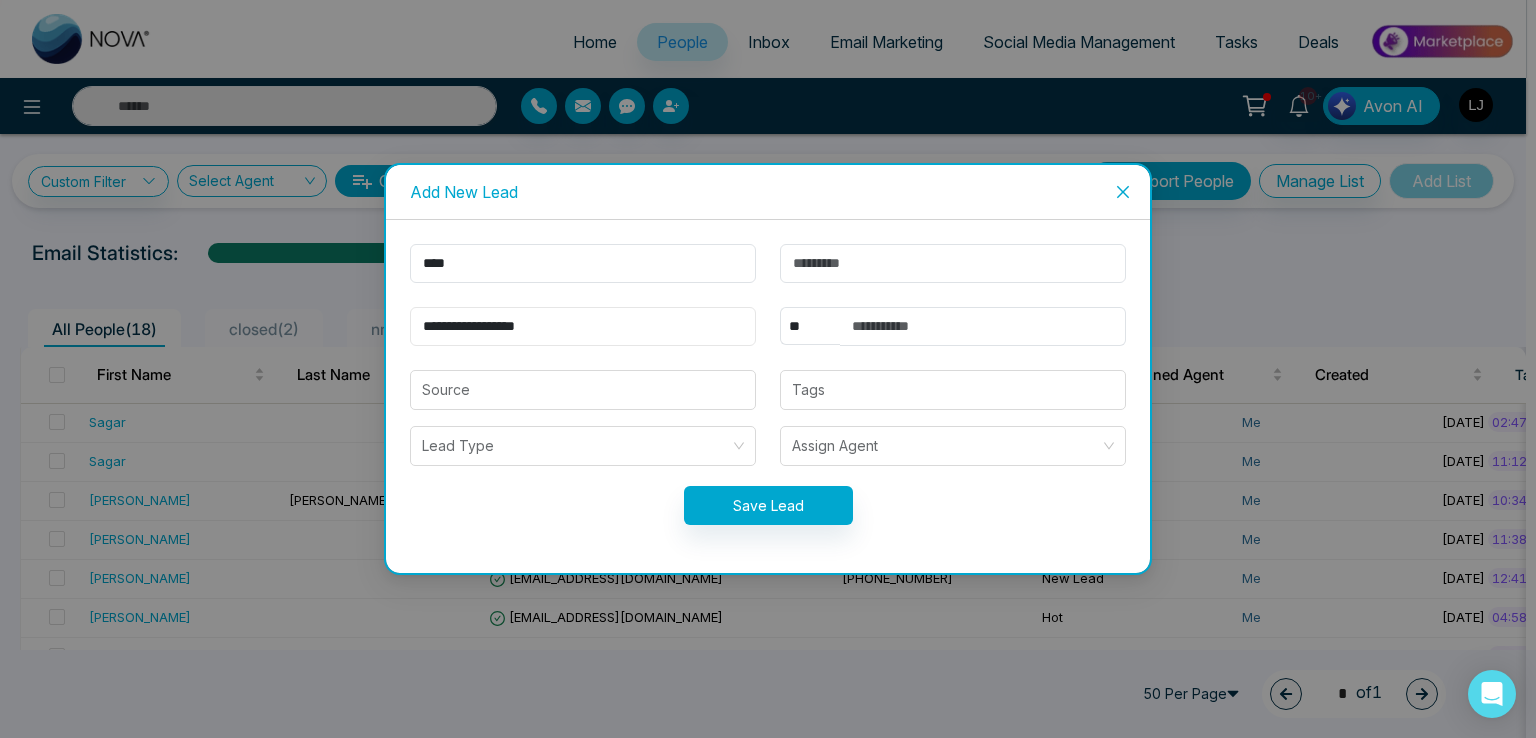 type on "**********" 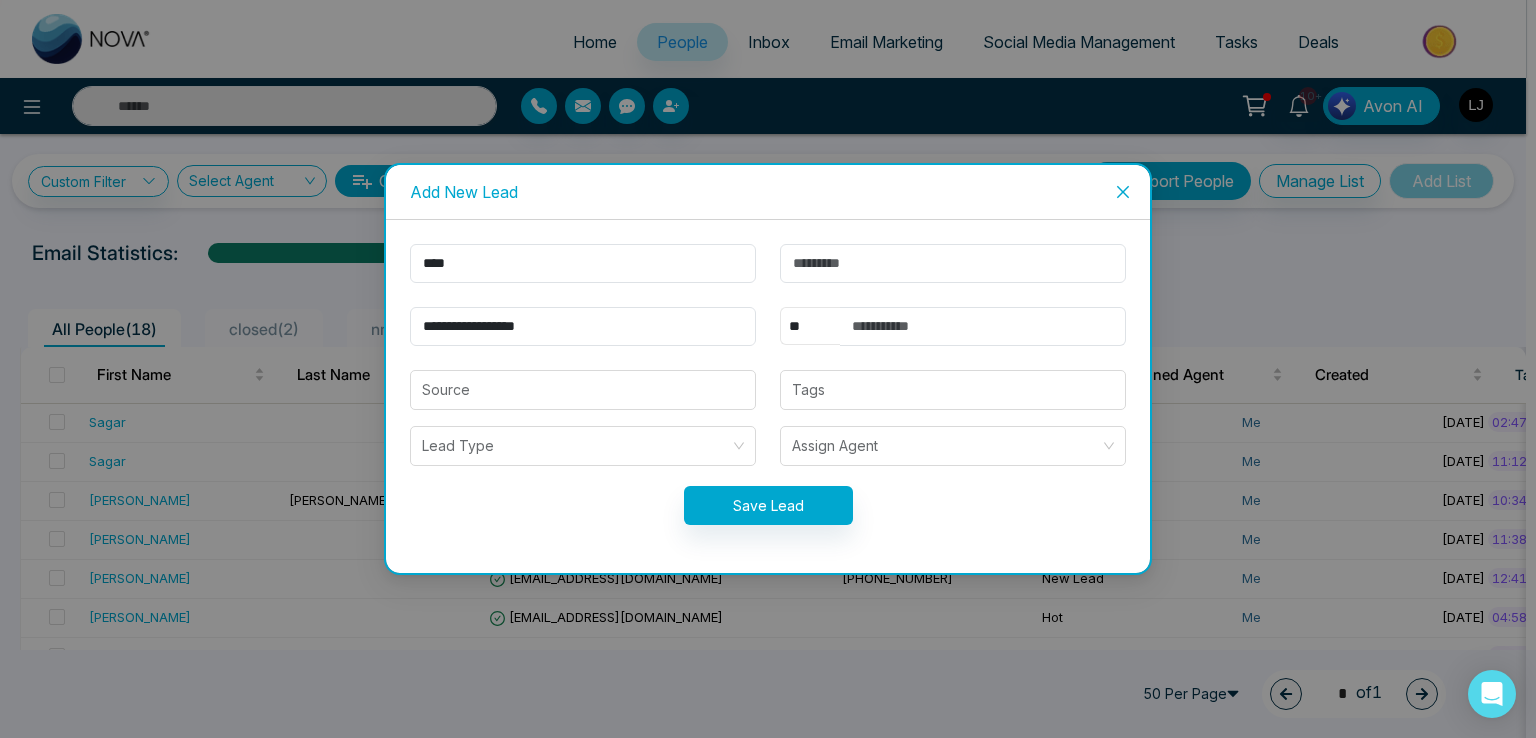click on "** **** *** *** *** **** ***" at bounding box center [810, 326] 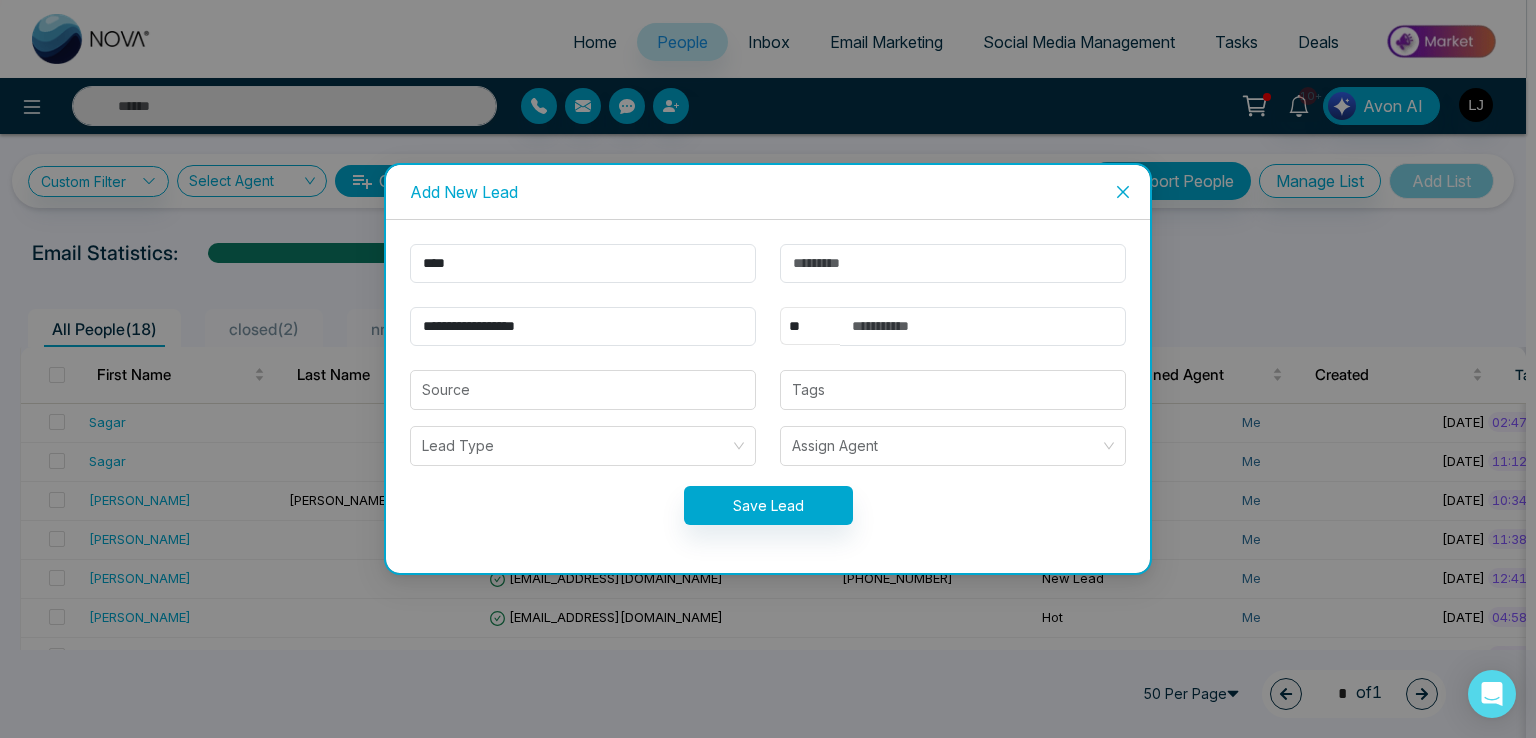 select on "***" 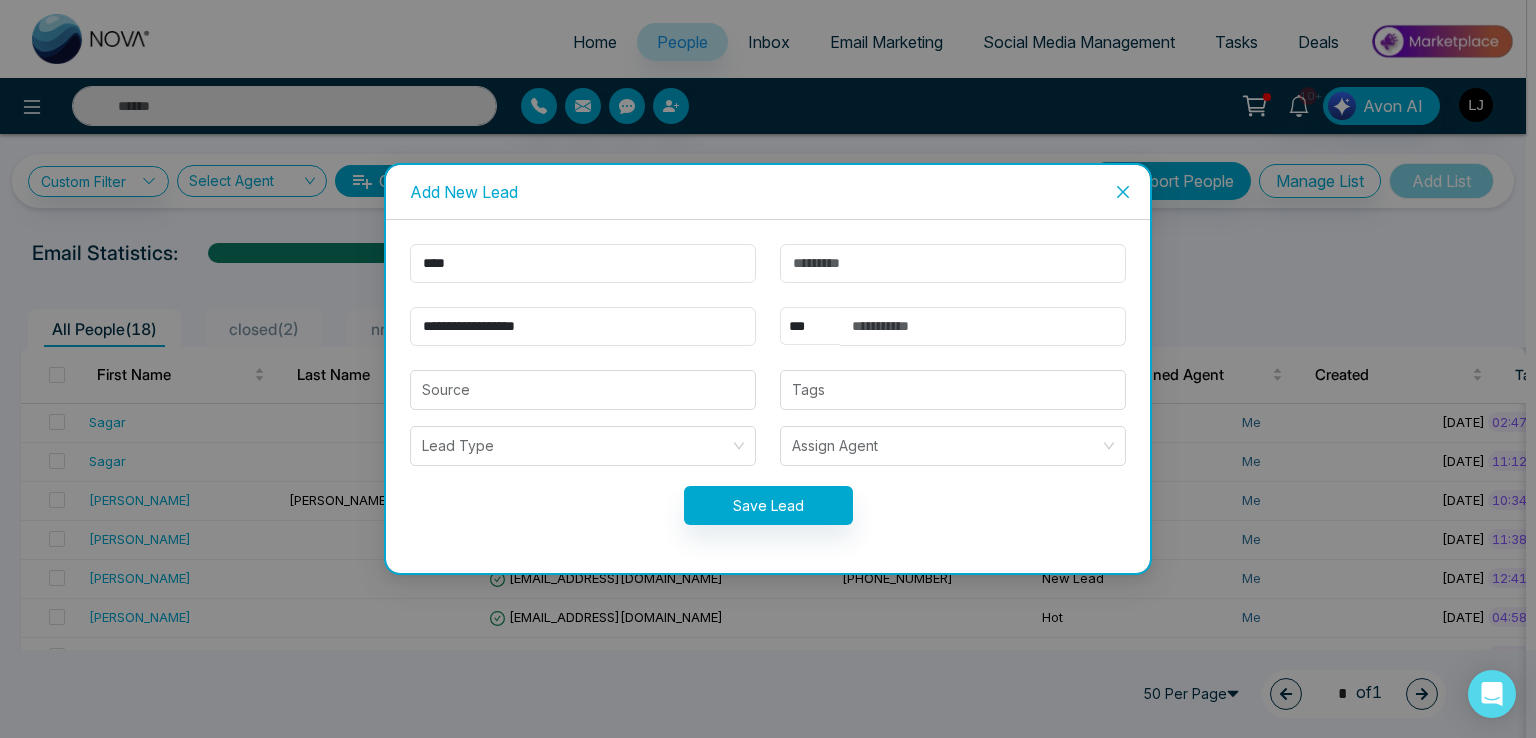 click on "** **** *** *** *** **** ***" at bounding box center (810, 326) 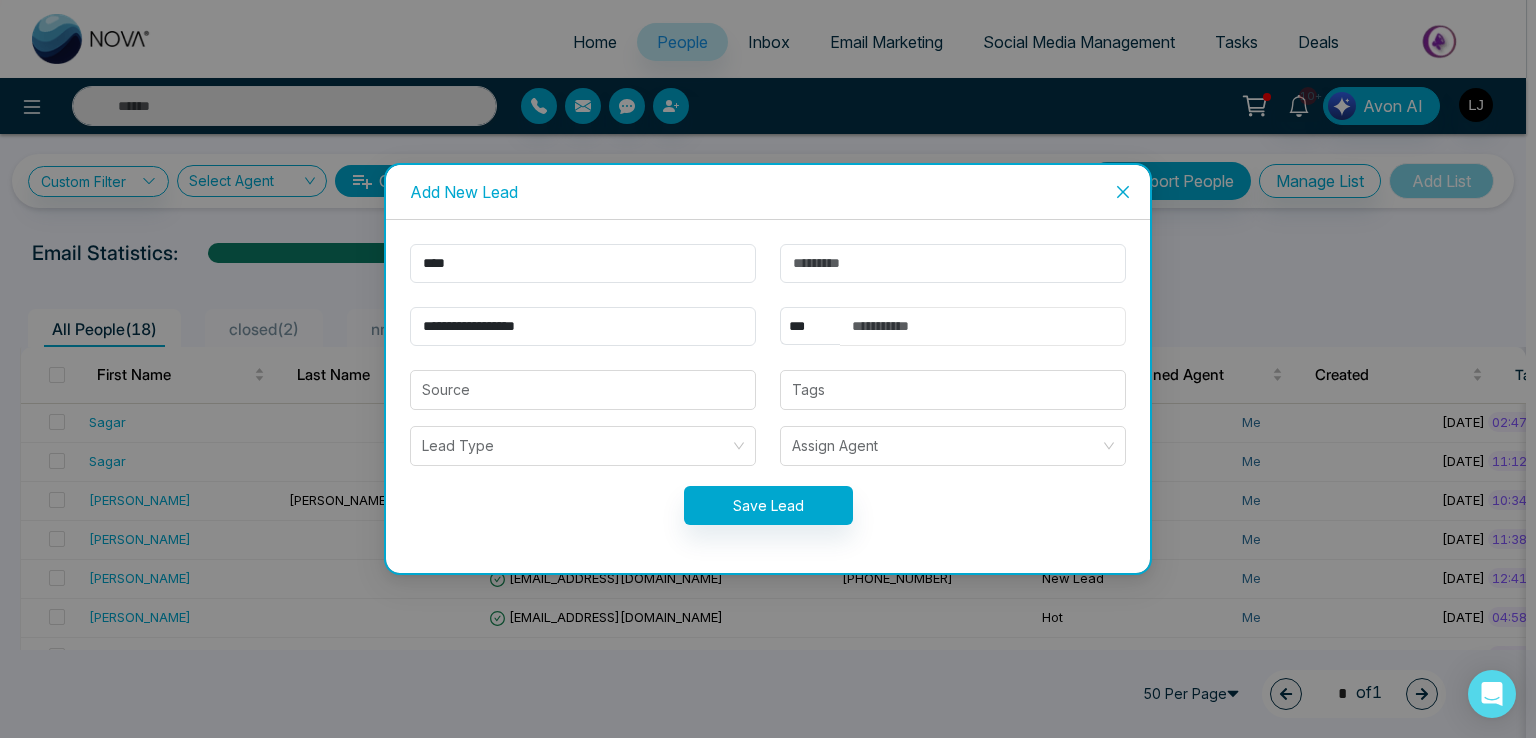 click at bounding box center (983, 326) 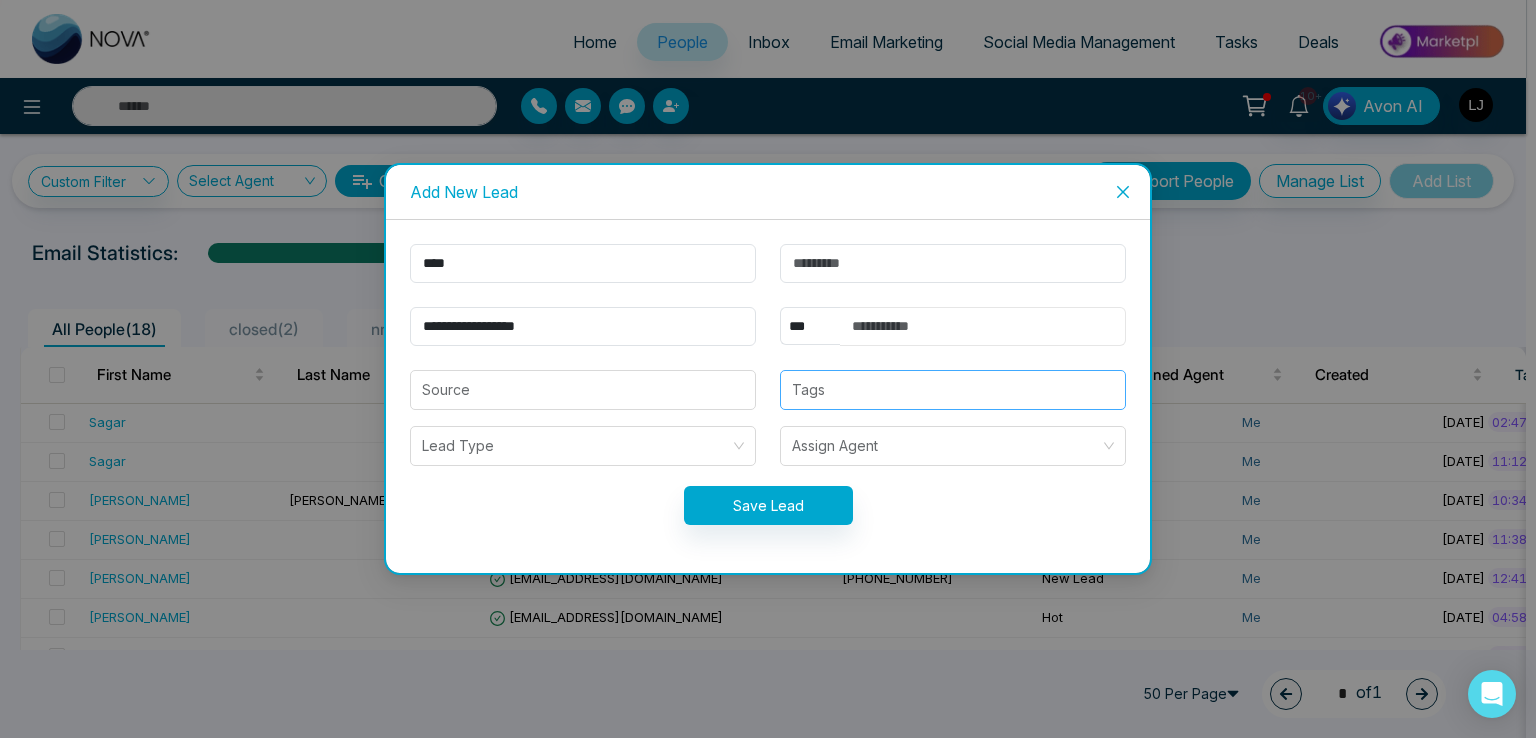 type on "**********" 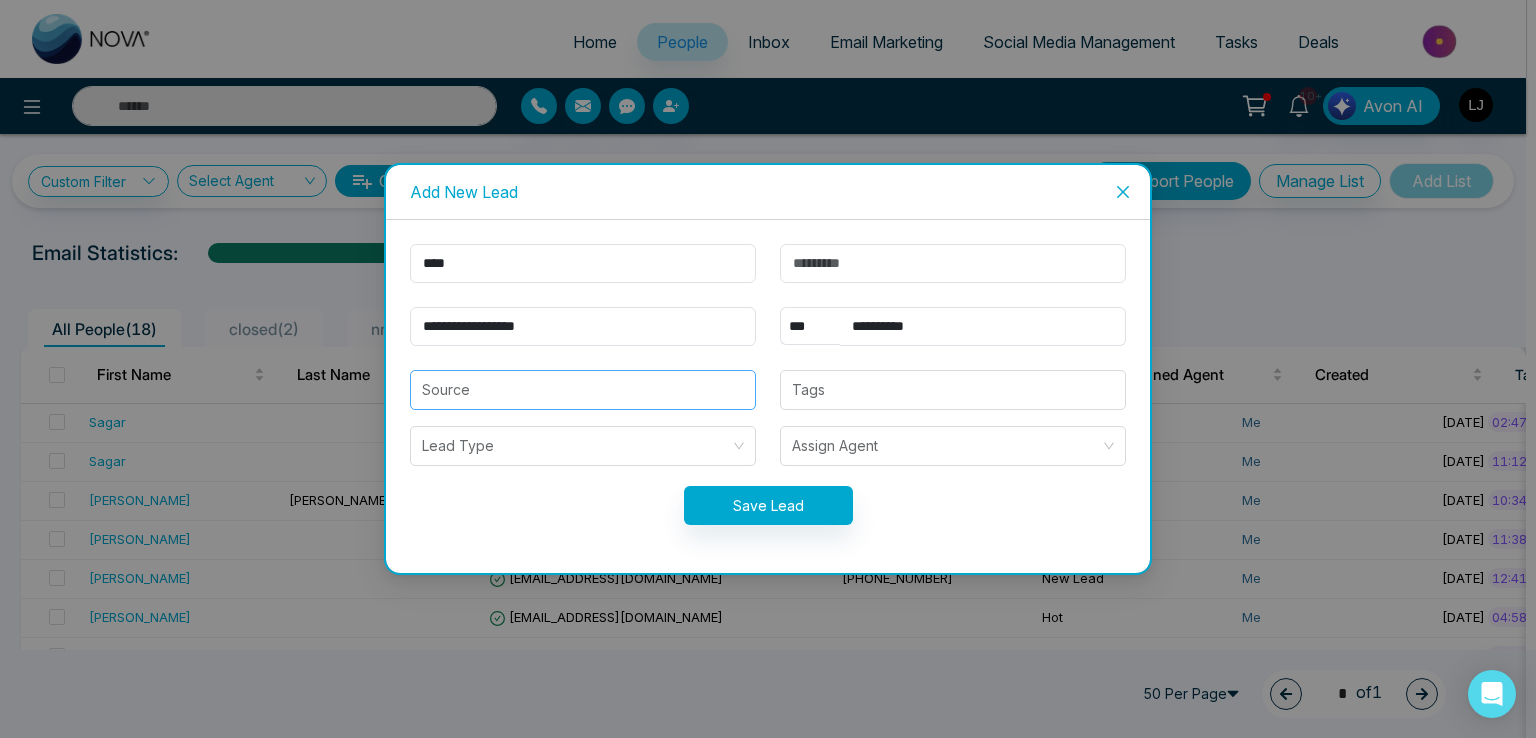 click at bounding box center (583, 390) 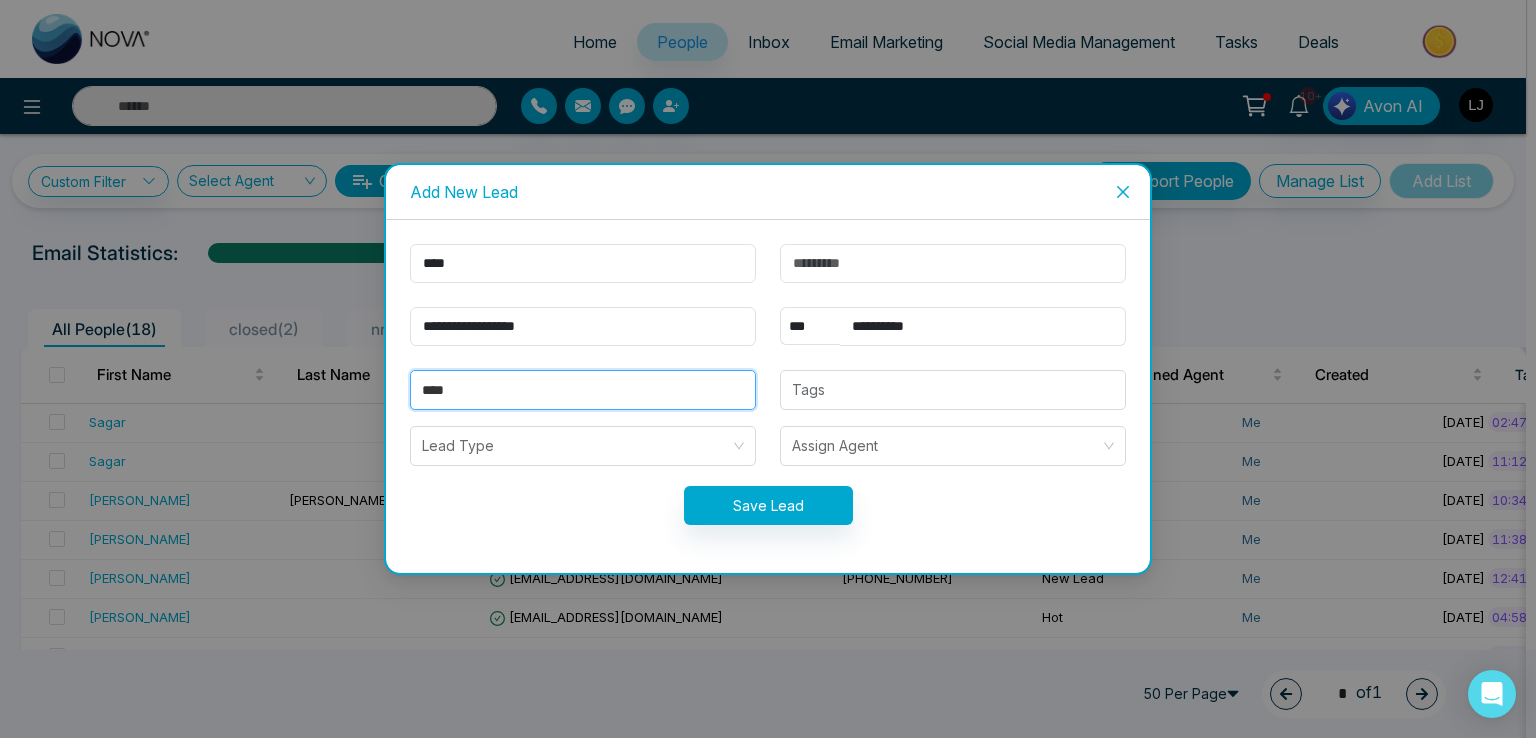 type on "****" 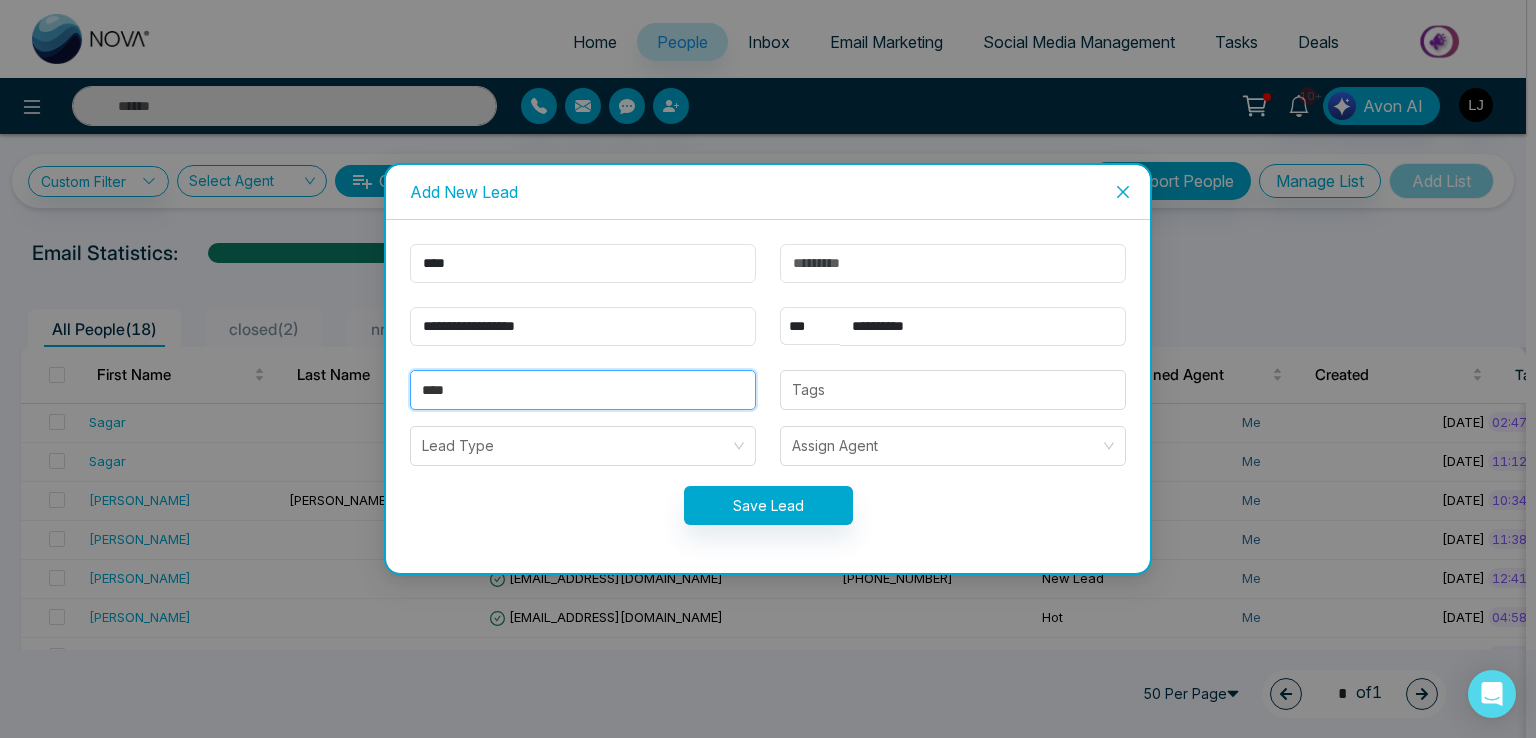 click on "Save Lead" at bounding box center (768, 505) 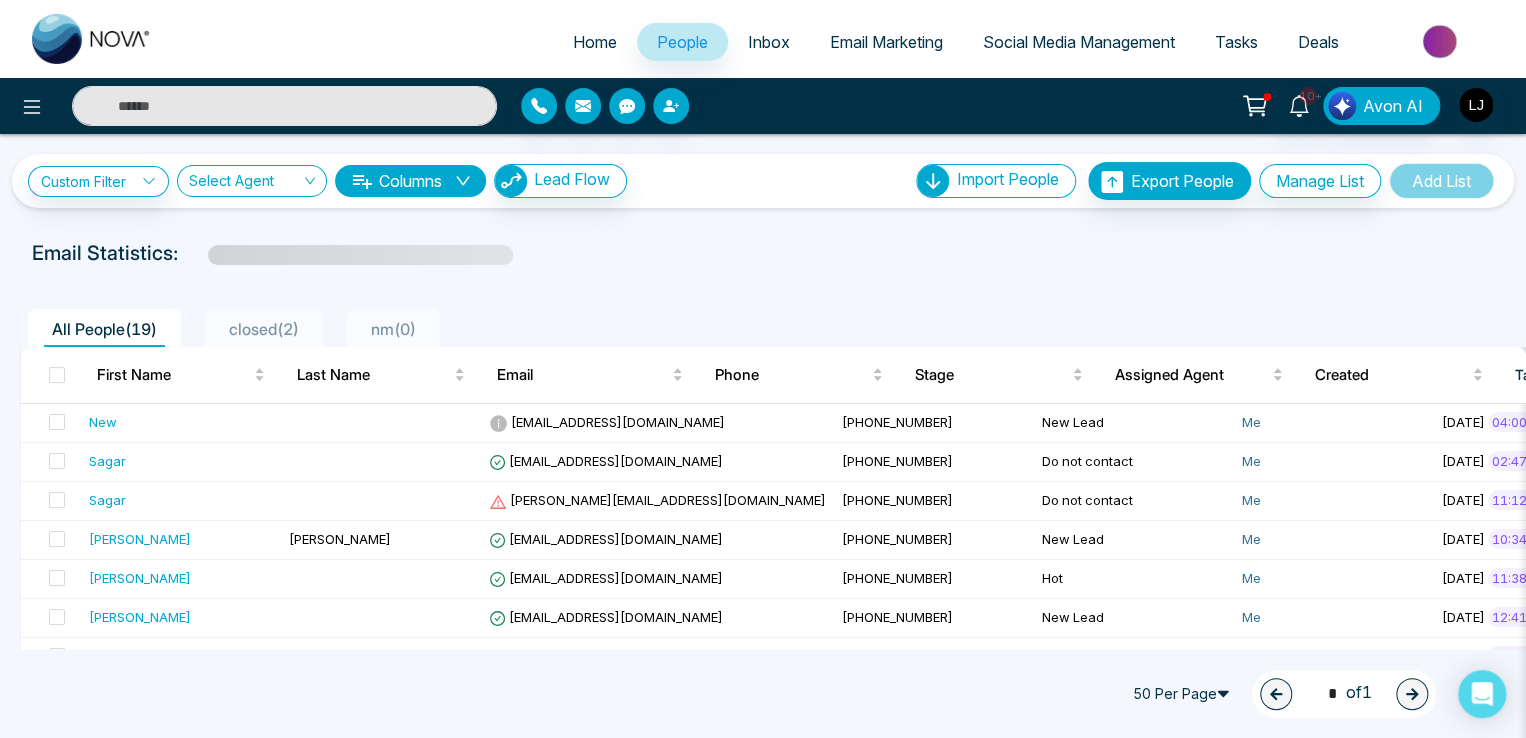 click on "[PHONE_NUMBER]" at bounding box center (934, 462) 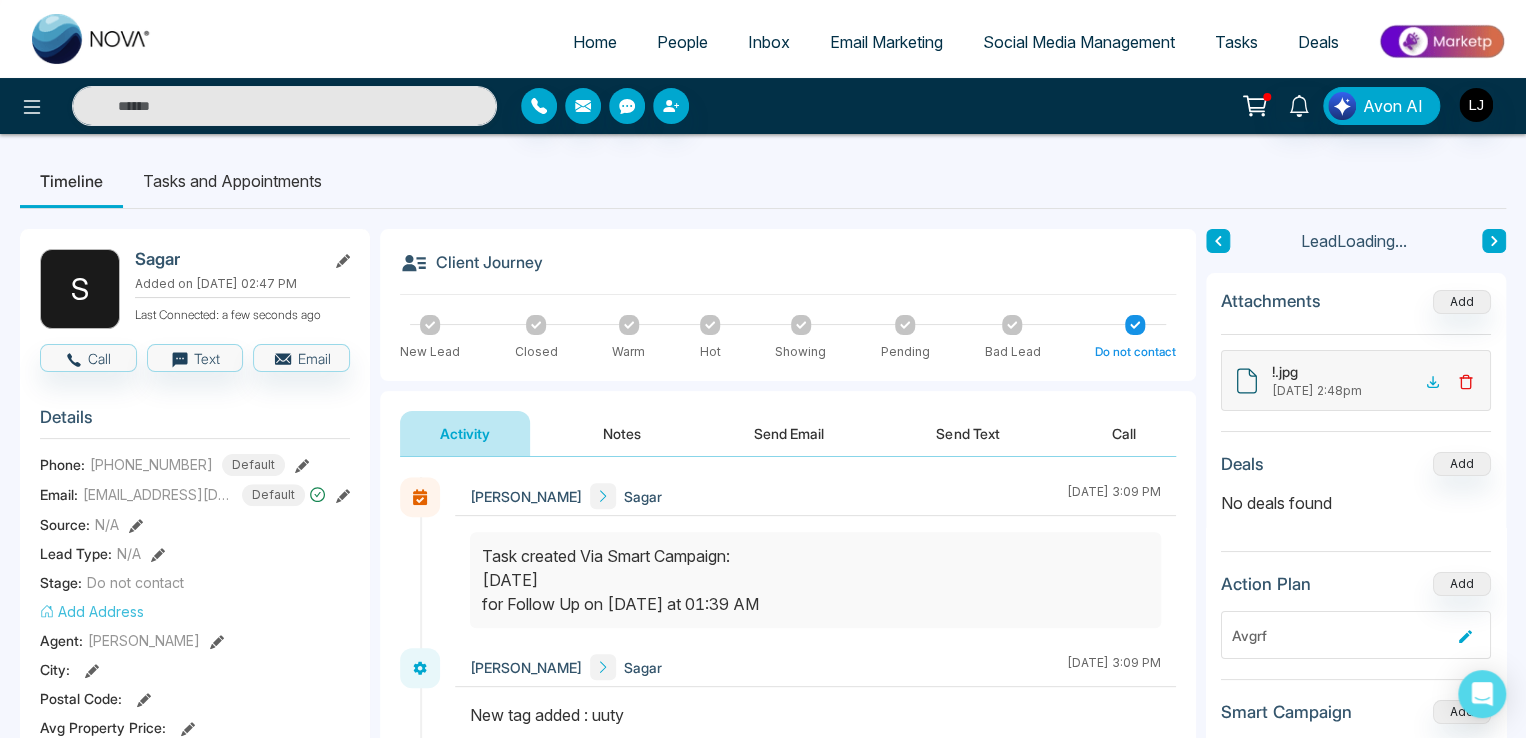 click on "People" at bounding box center [682, 42] 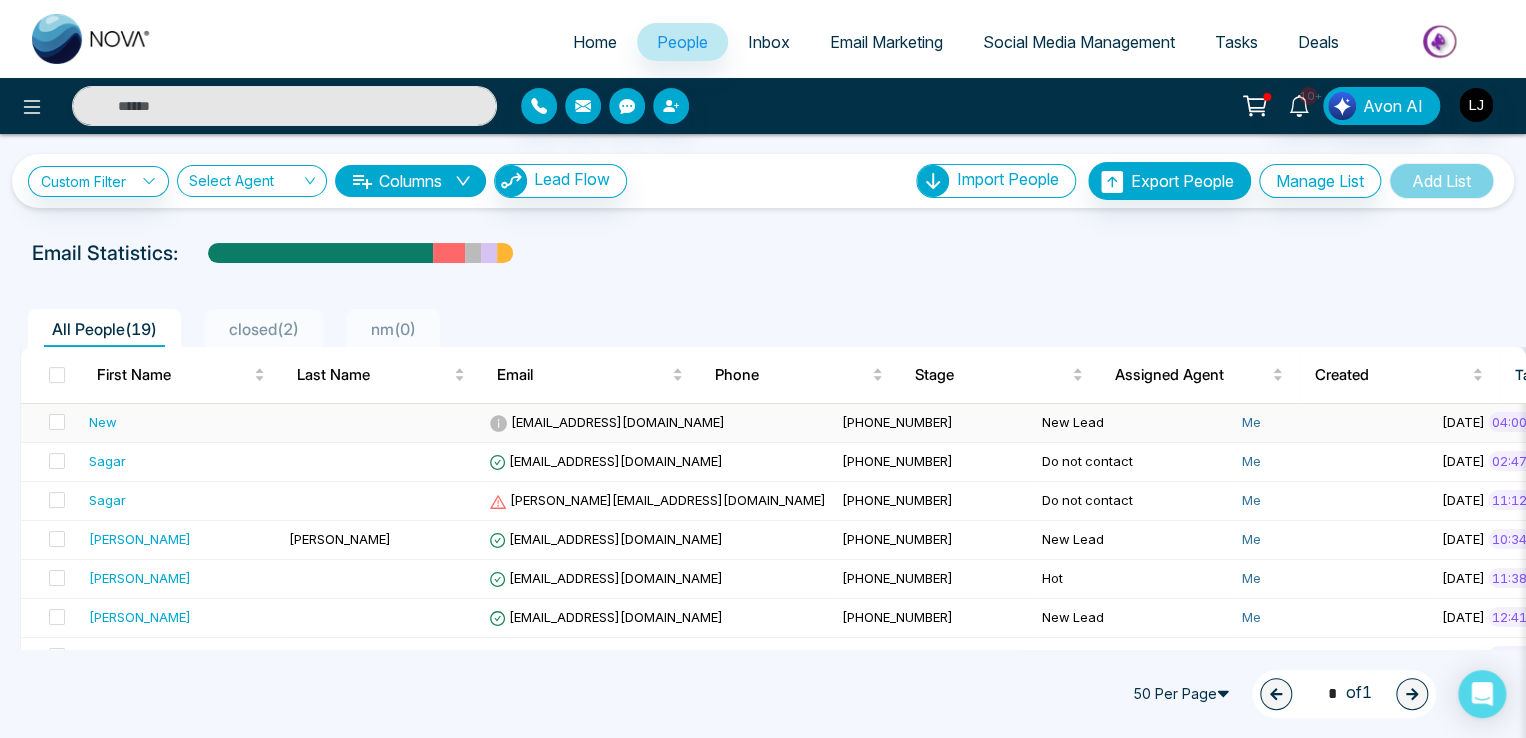 click on "[EMAIL_ADDRESS][DOMAIN_NAME]" at bounding box center (657, 423) 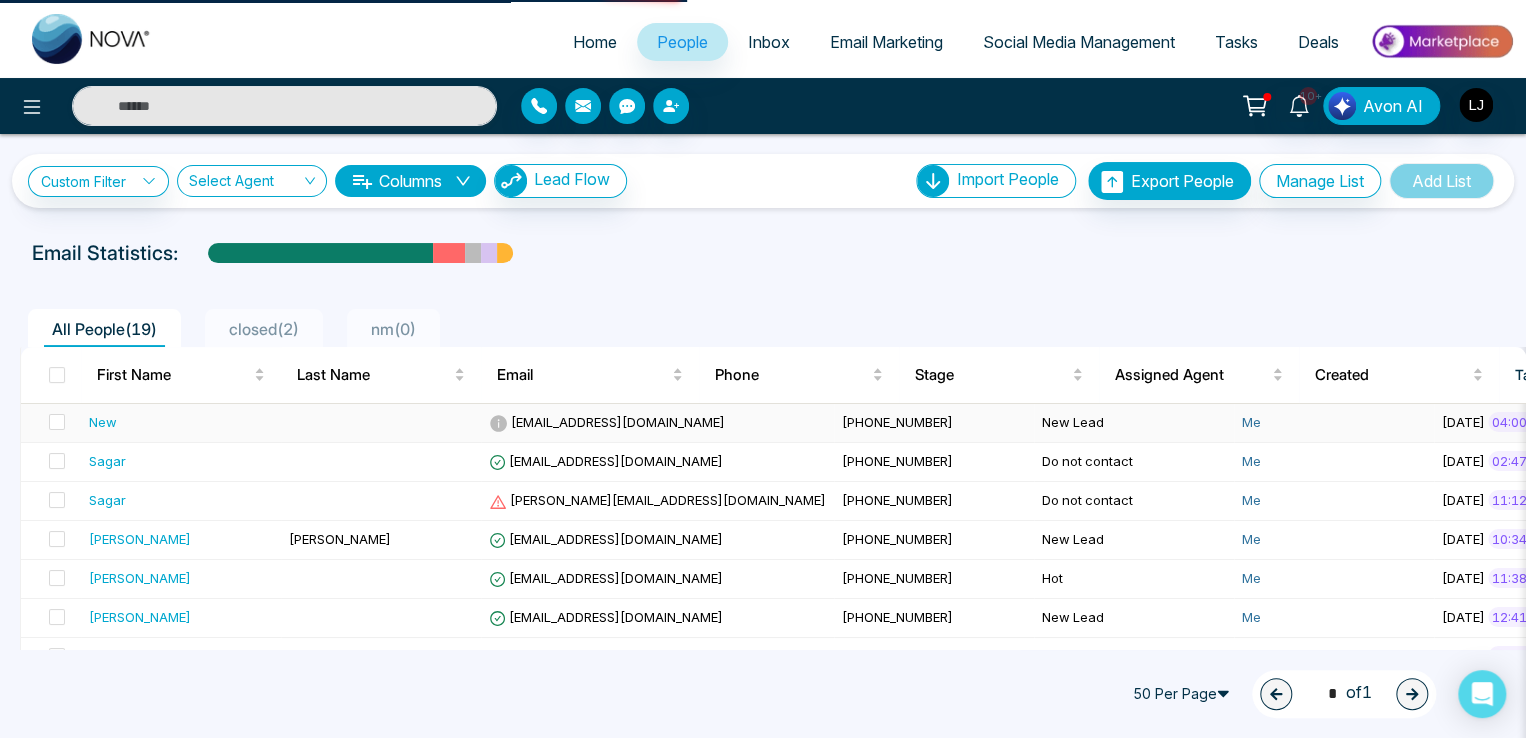 click on "[EMAIL_ADDRESS][DOMAIN_NAME]" at bounding box center (657, 423) 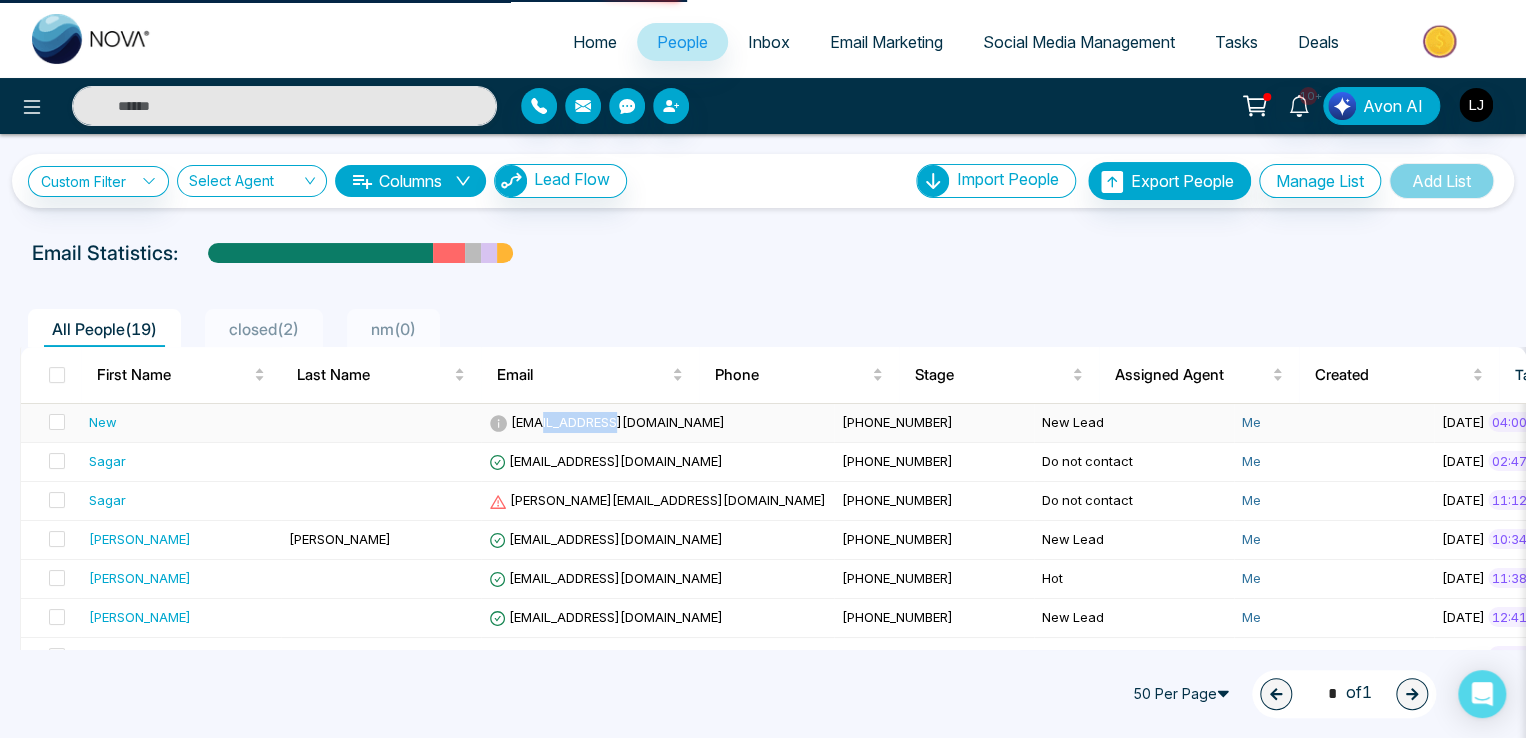 click on "[EMAIL_ADDRESS][DOMAIN_NAME]" at bounding box center [657, 423] 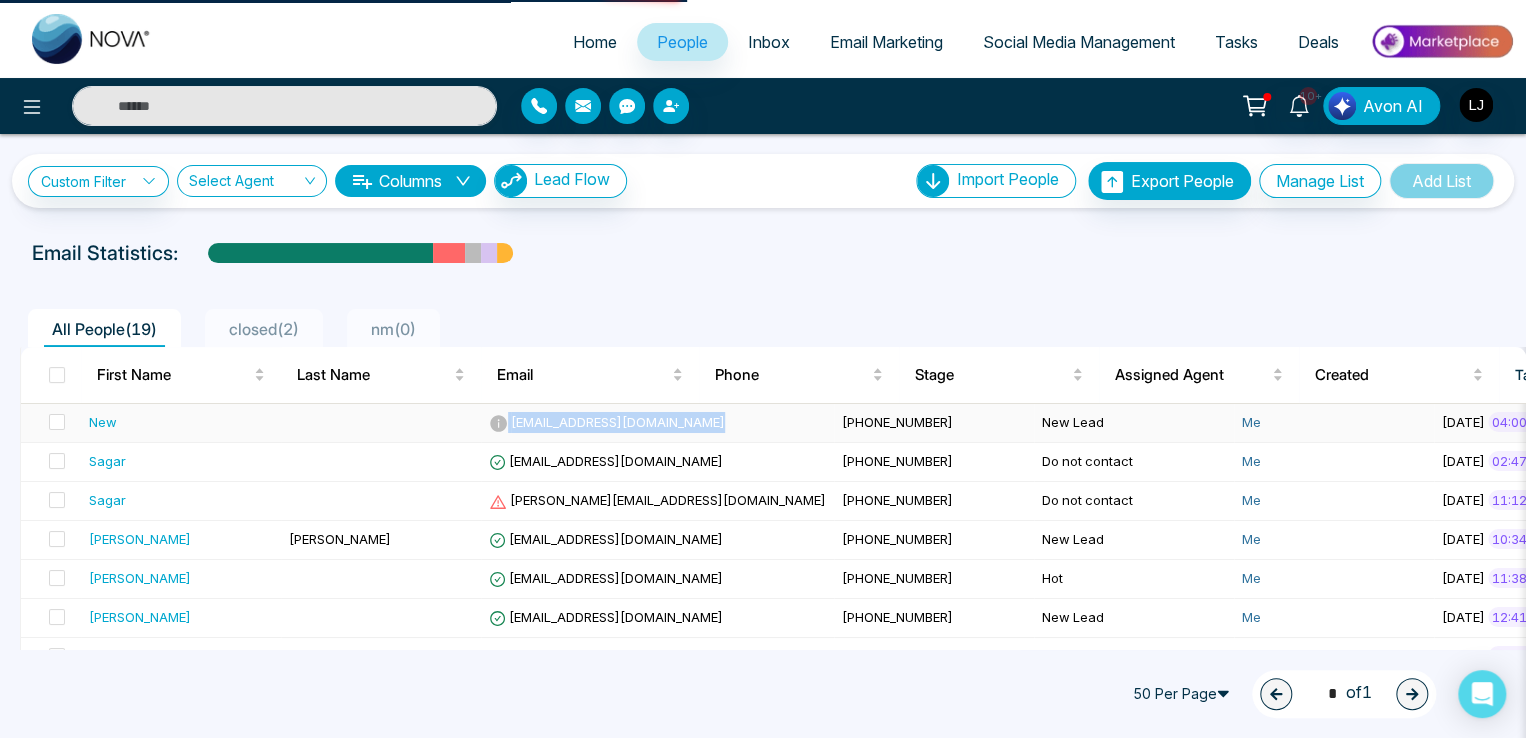 click on "[EMAIL_ADDRESS][DOMAIN_NAME]" at bounding box center [657, 423] 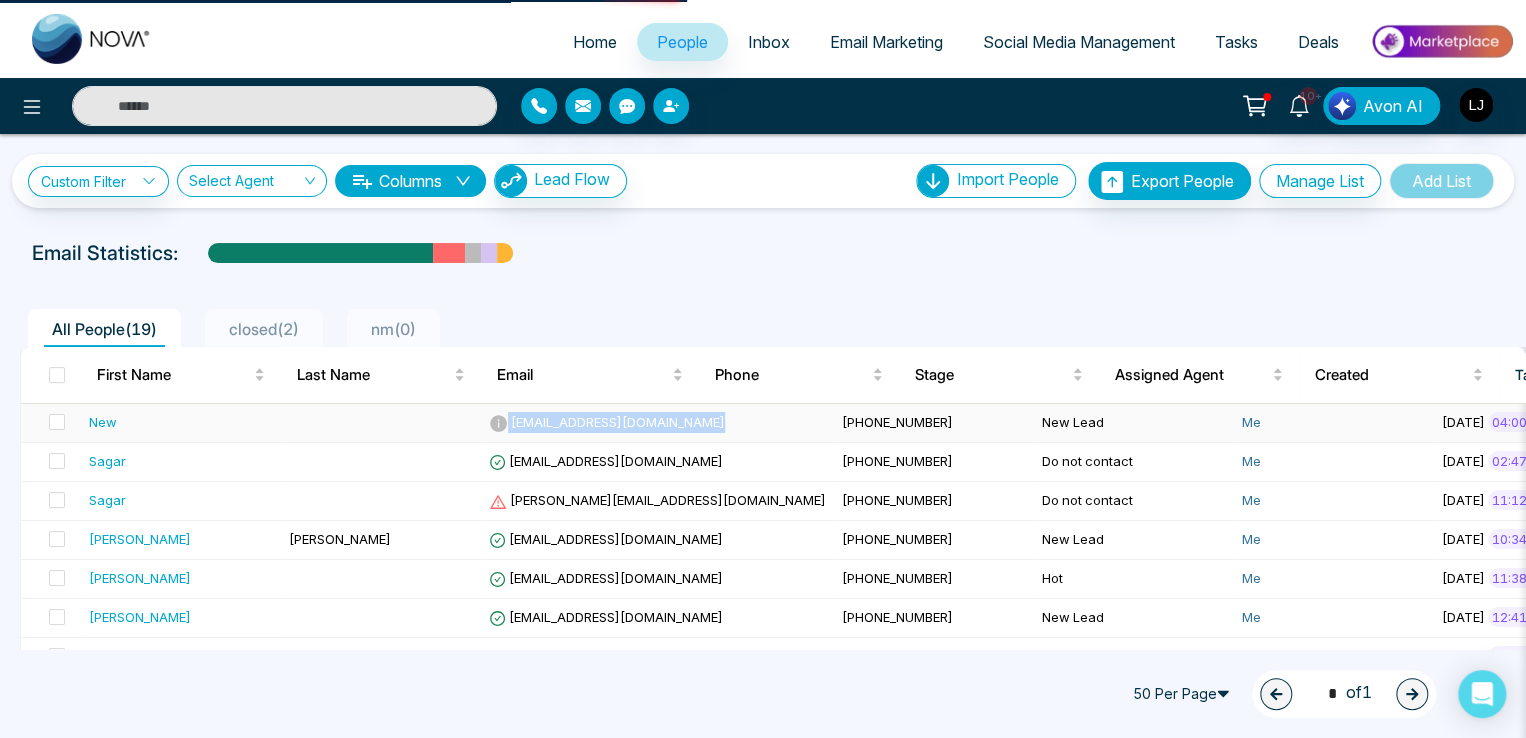 click on "[EMAIL_ADDRESS][DOMAIN_NAME]" at bounding box center (657, 423) 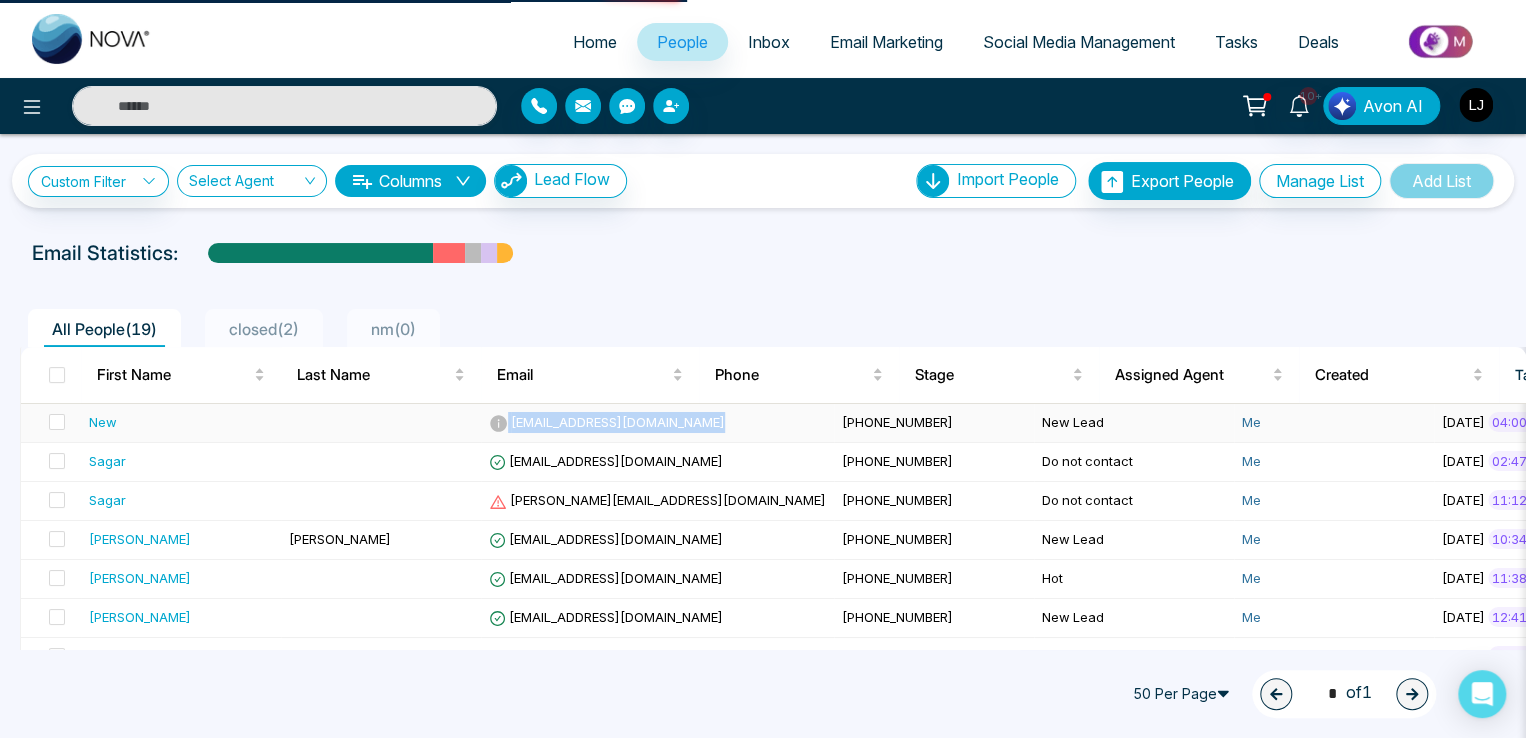 click on "[EMAIL_ADDRESS][DOMAIN_NAME]" at bounding box center (657, 423) 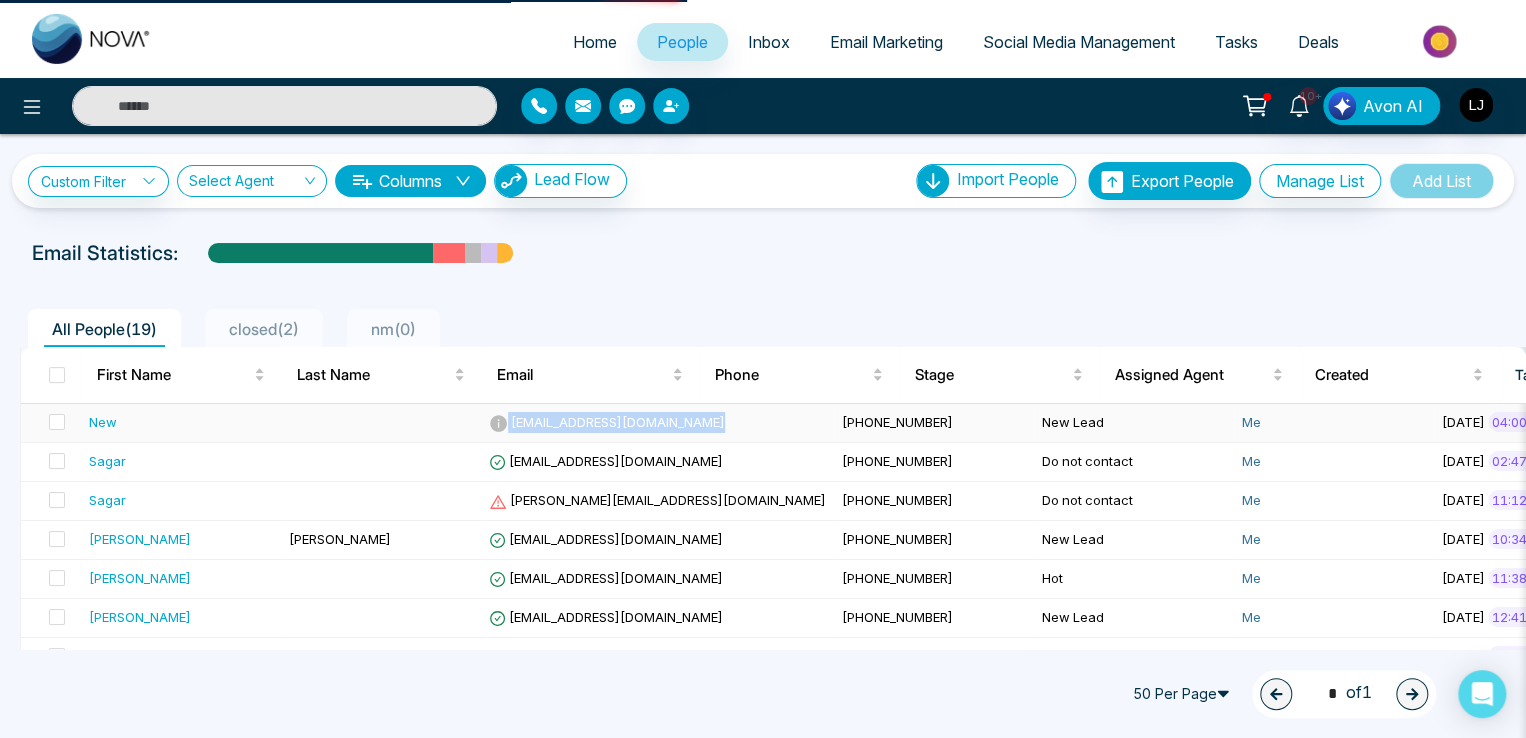 click on "[EMAIL_ADDRESS][DOMAIN_NAME]" at bounding box center [657, 423] 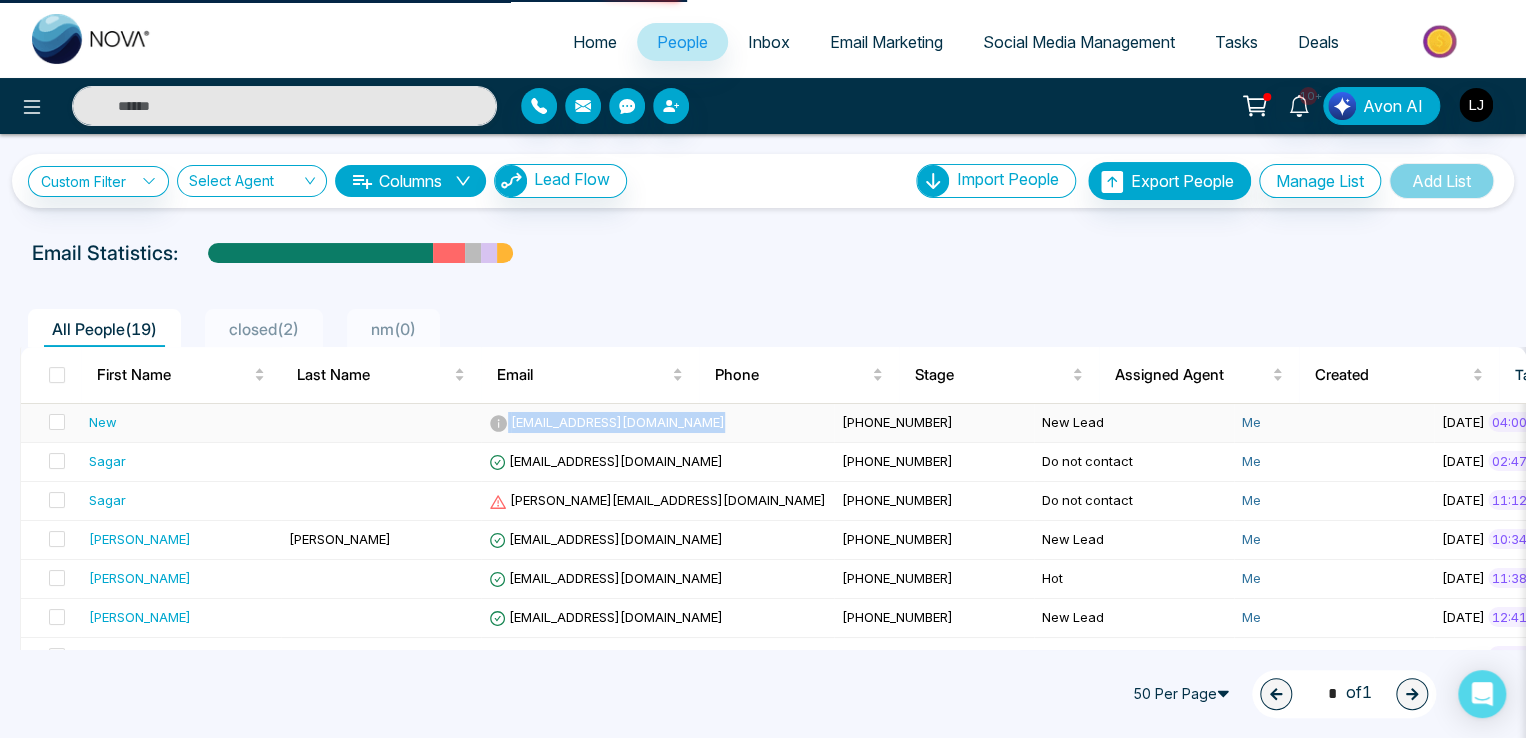 click on "[EMAIL_ADDRESS][DOMAIN_NAME]" at bounding box center (607, 422) 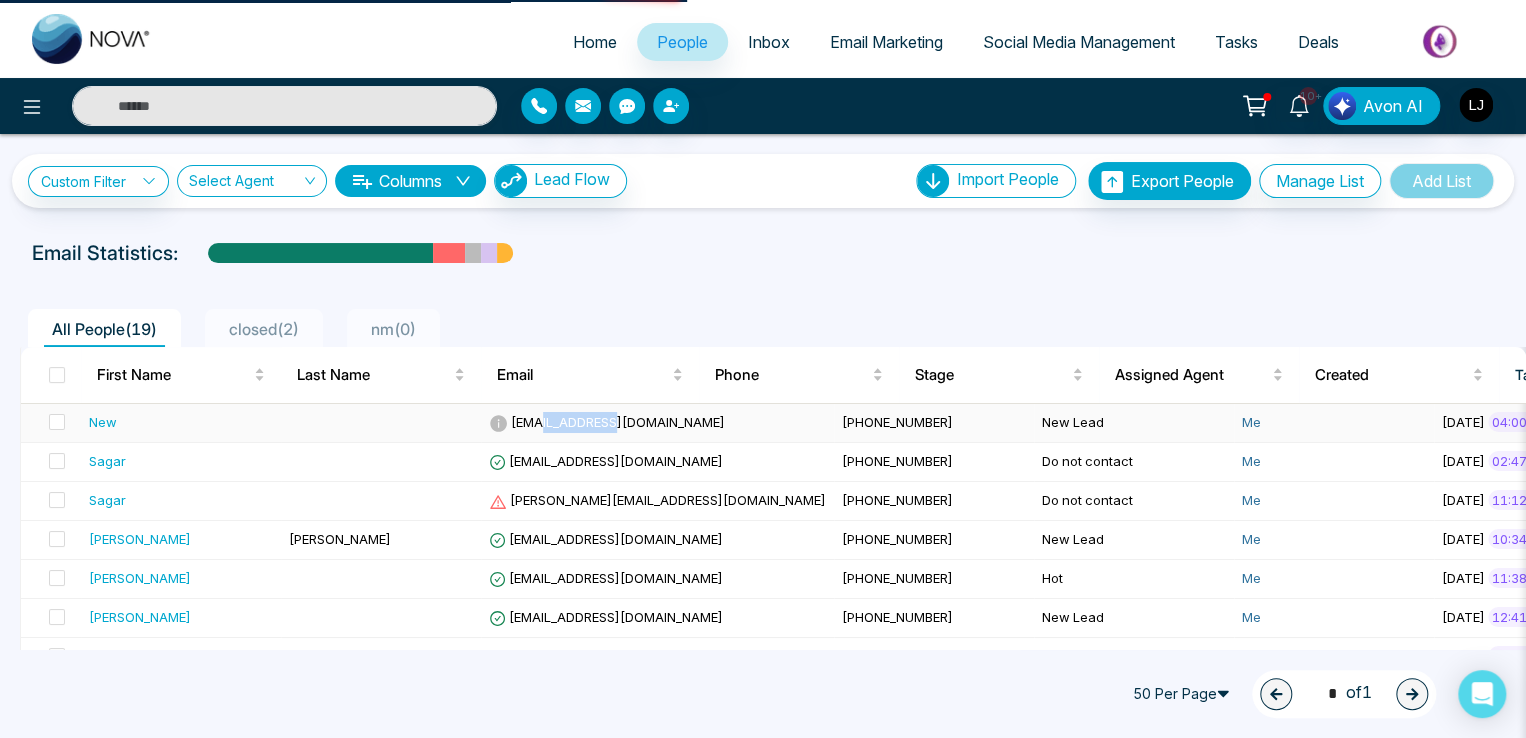 click on "[EMAIL_ADDRESS][DOMAIN_NAME]" at bounding box center (607, 422) 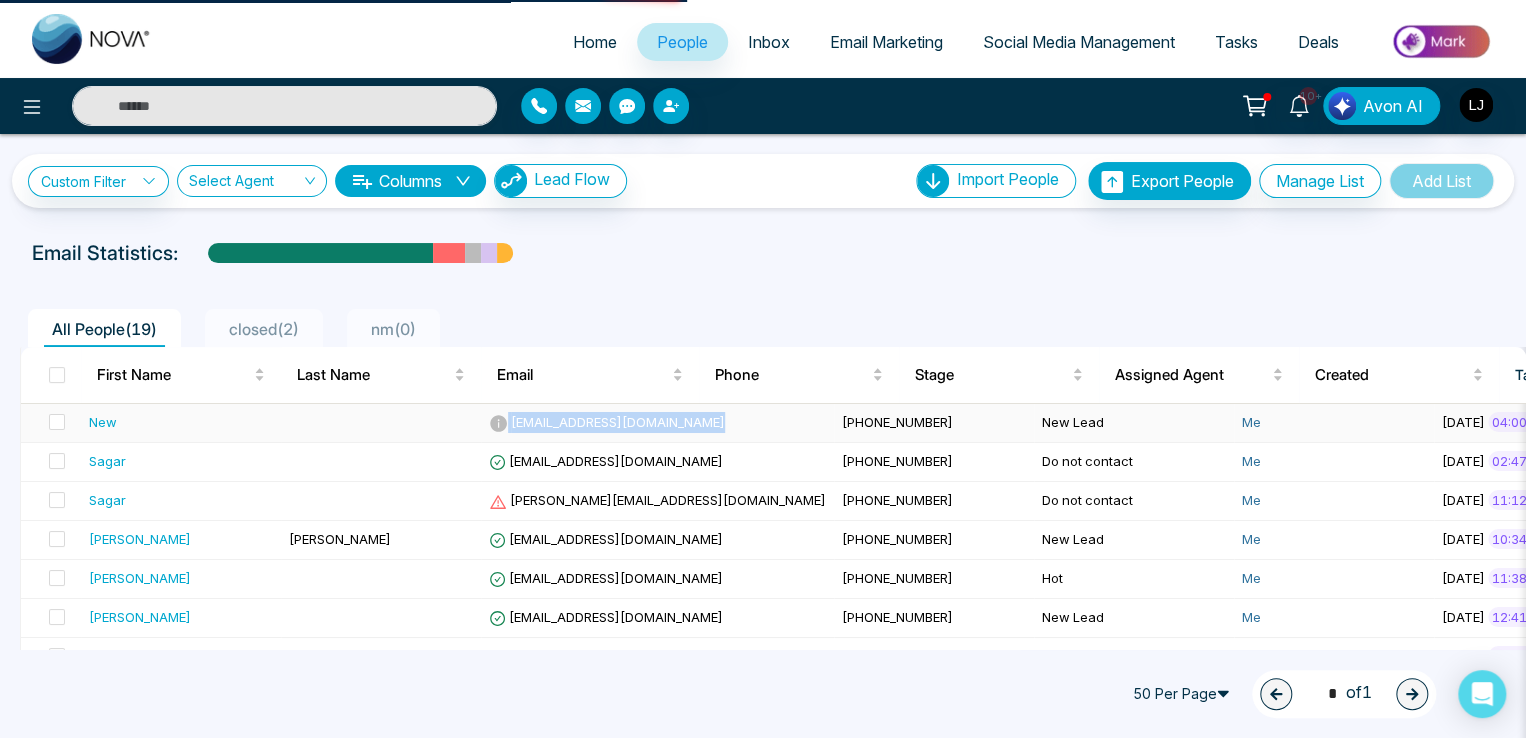 click on "[EMAIL_ADDRESS][DOMAIN_NAME]" at bounding box center [607, 422] 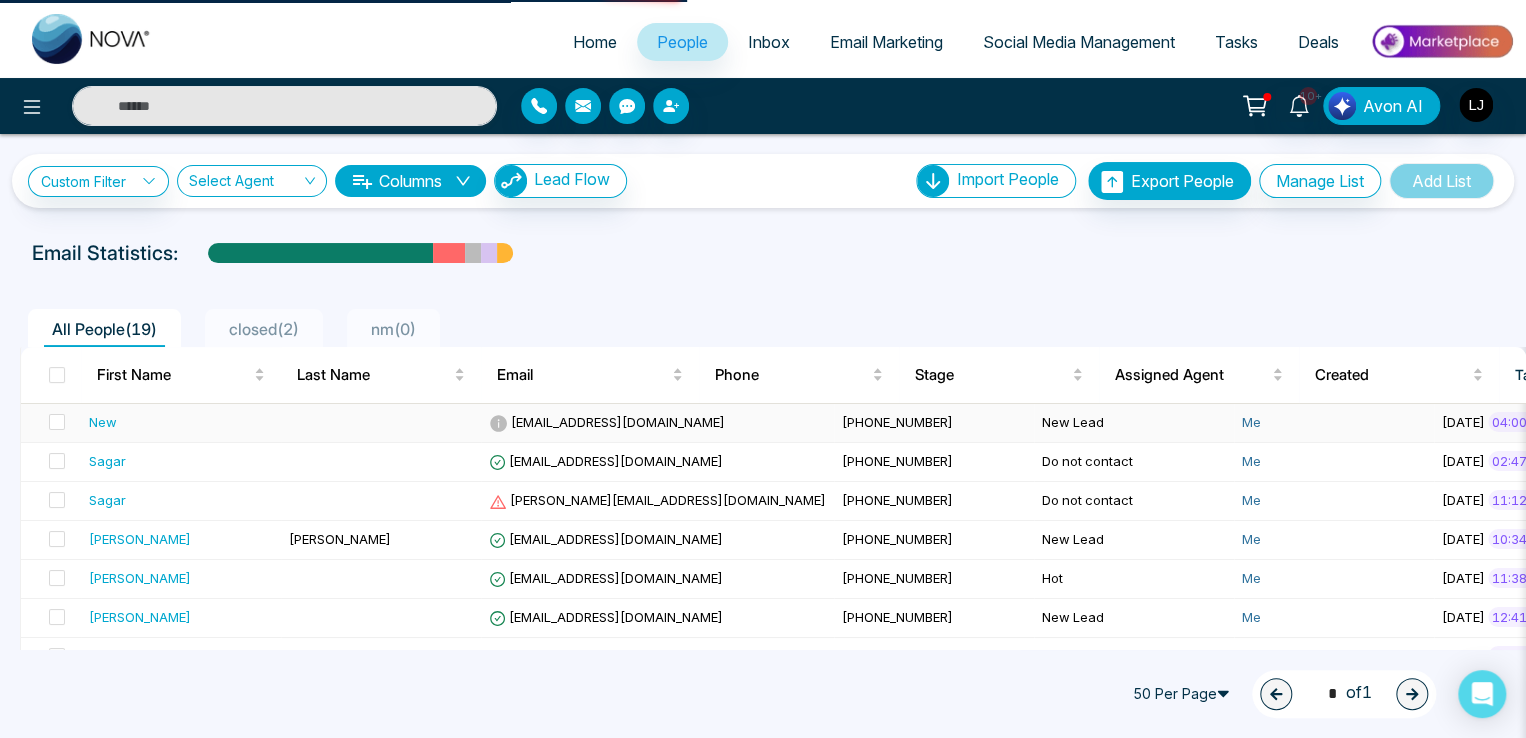 click on "New" at bounding box center (103, 422) 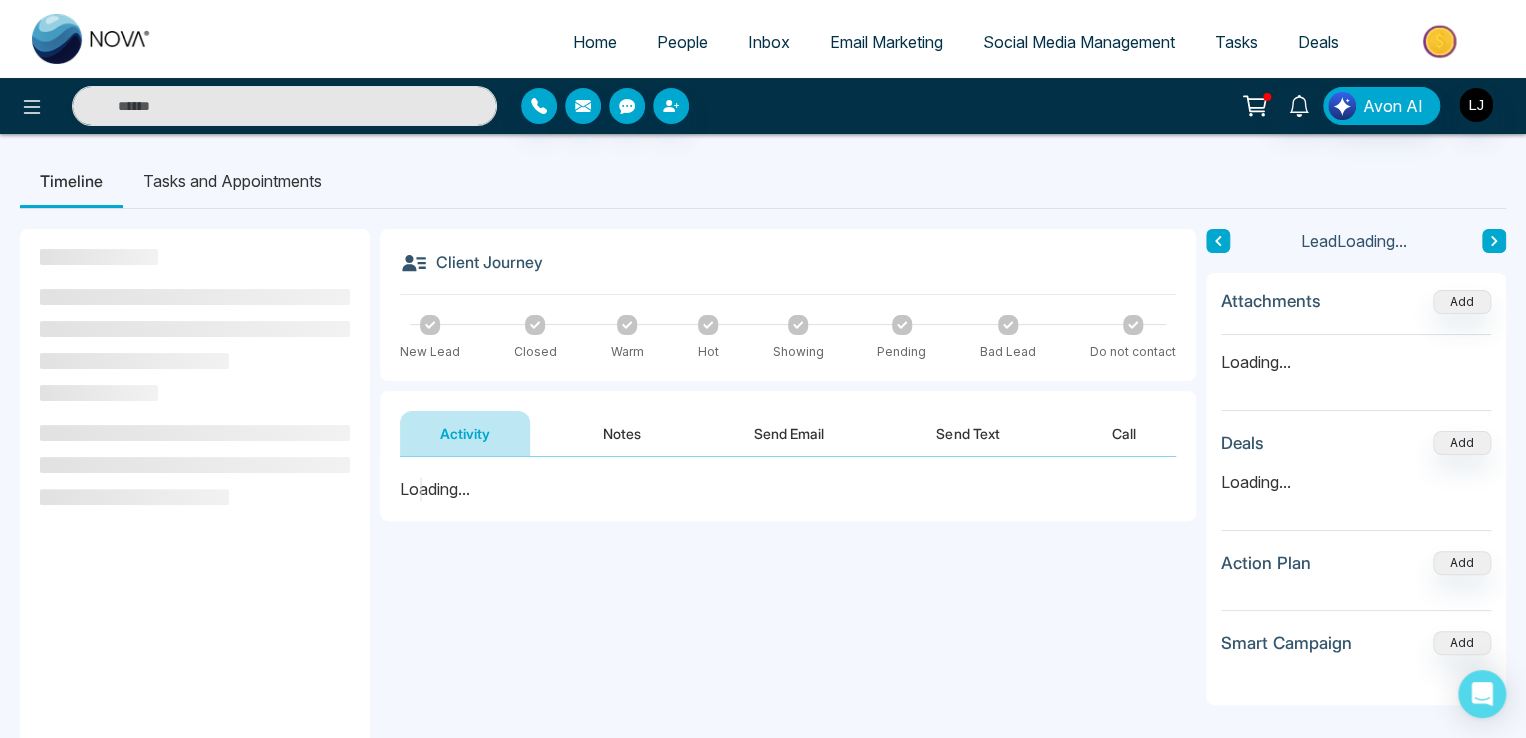 click on "Notes" at bounding box center (622, 433) 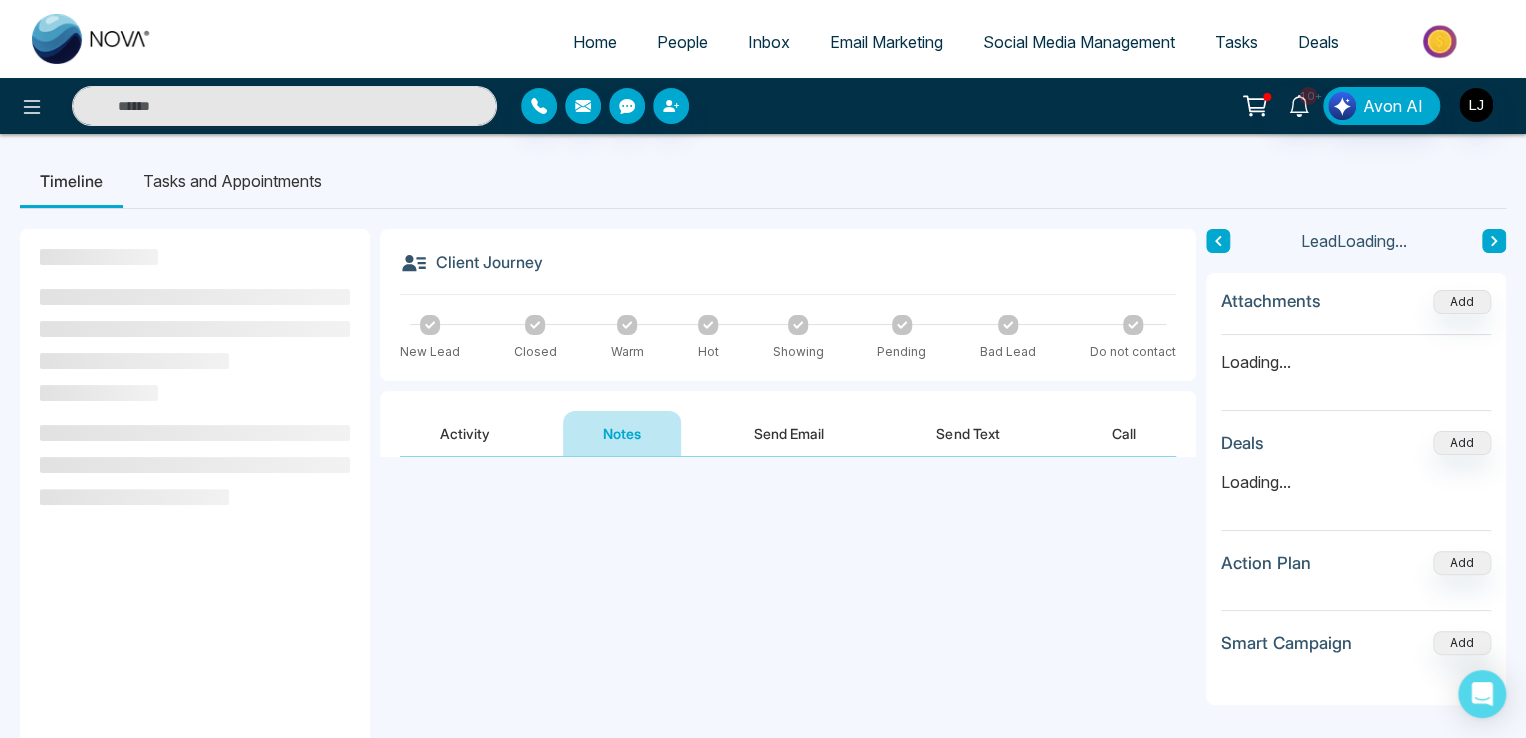 click on "Send Email" at bounding box center (789, 433) 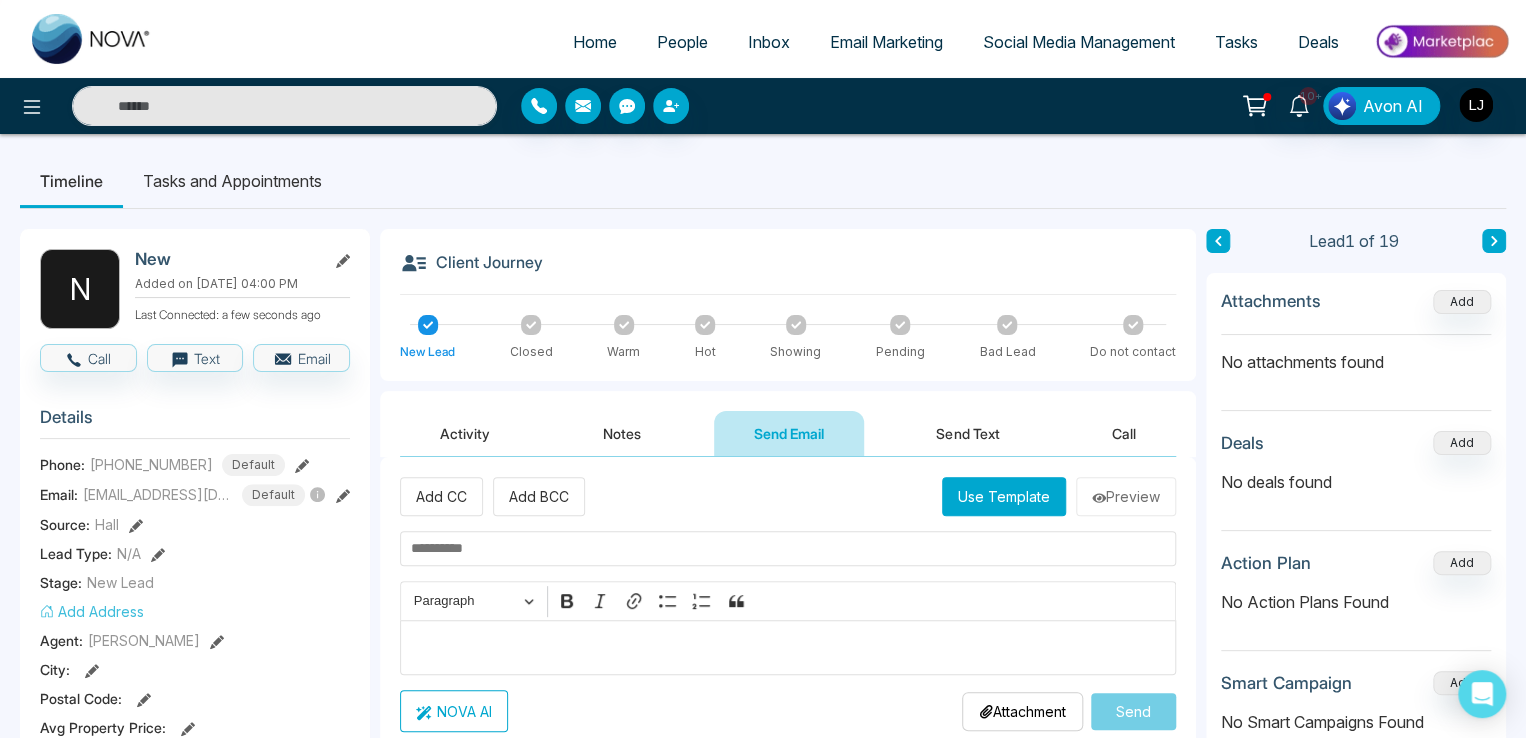 click on "Send Text" at bounding box center [967, 433] 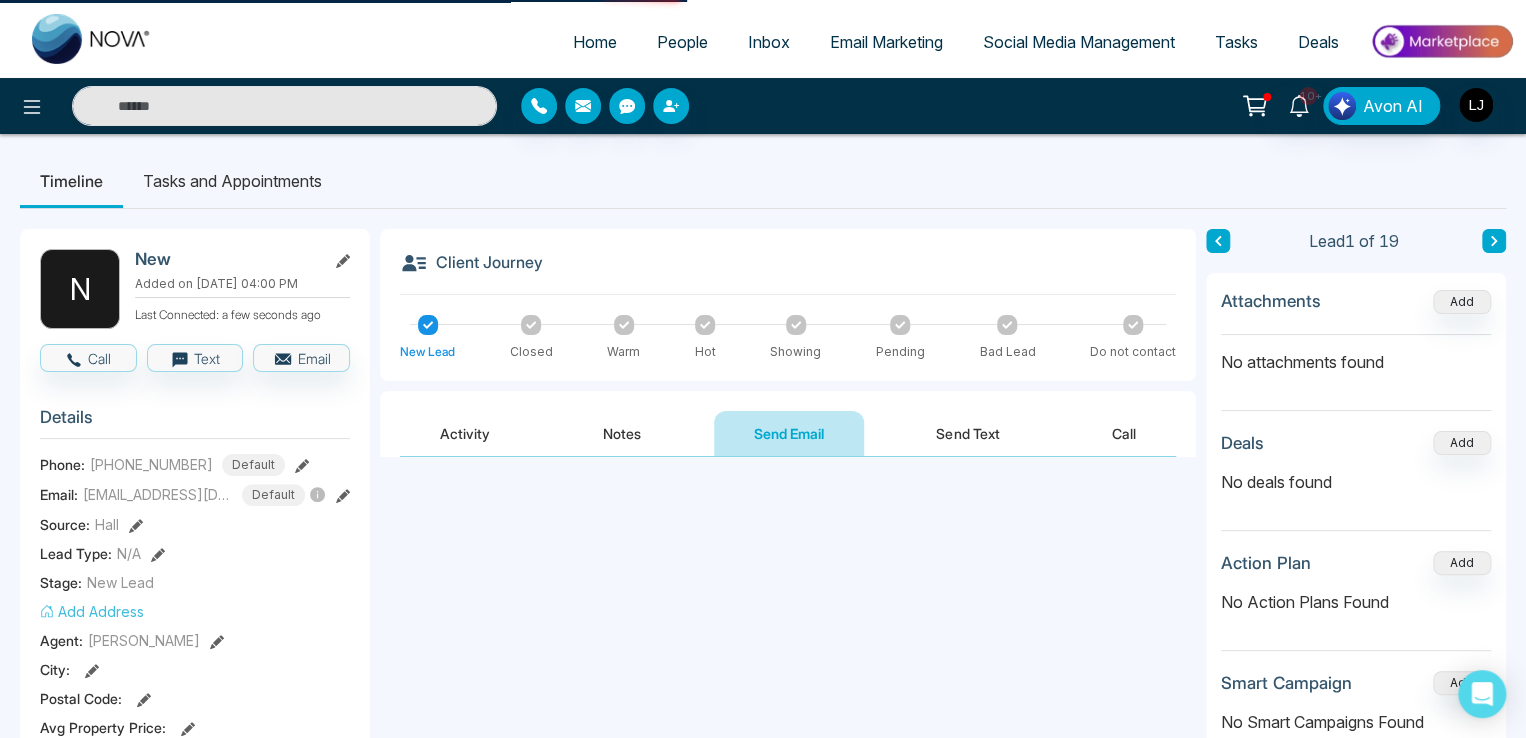 click on "Call" at bounding box center [1124, 433] 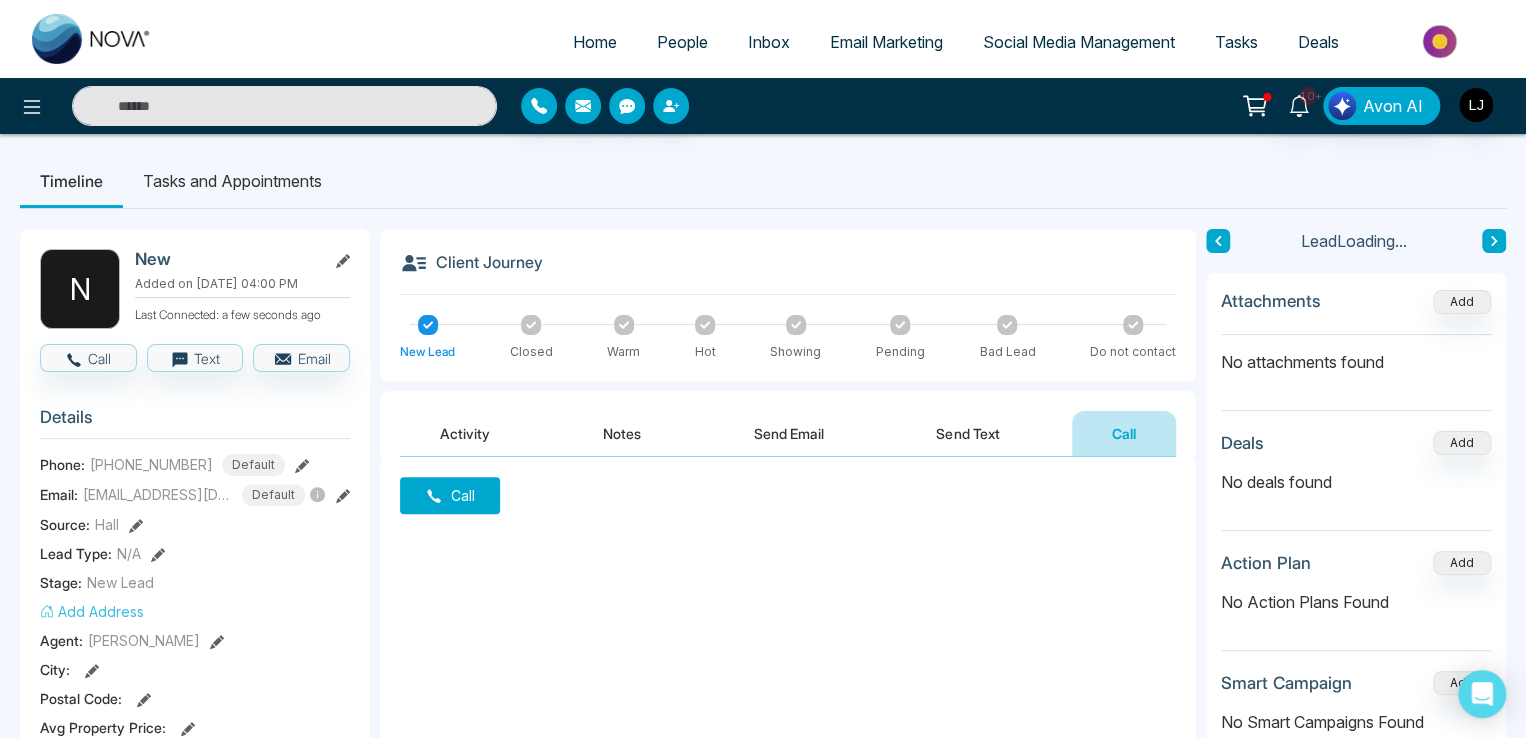 click on "Activity" at bounding box center [465, 433] 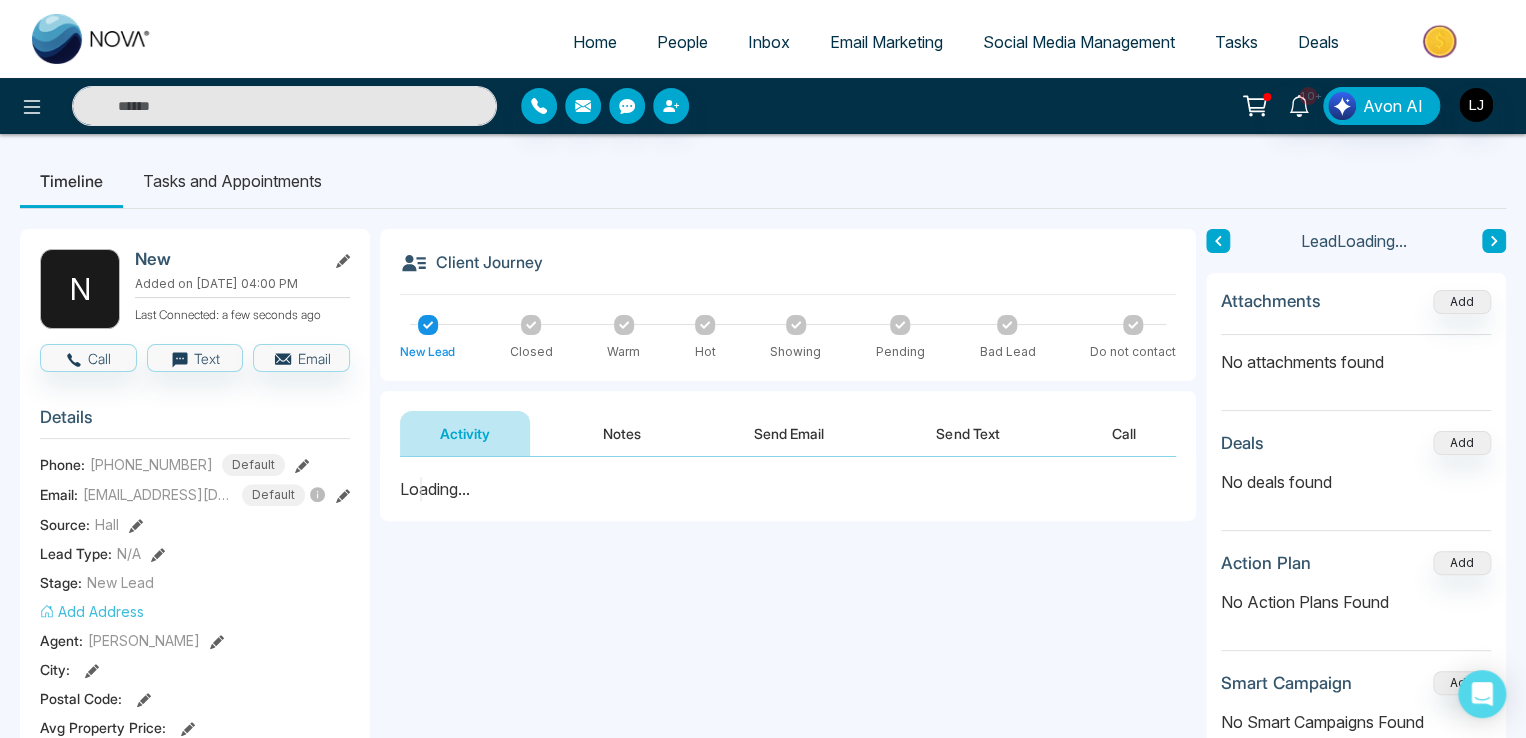 click 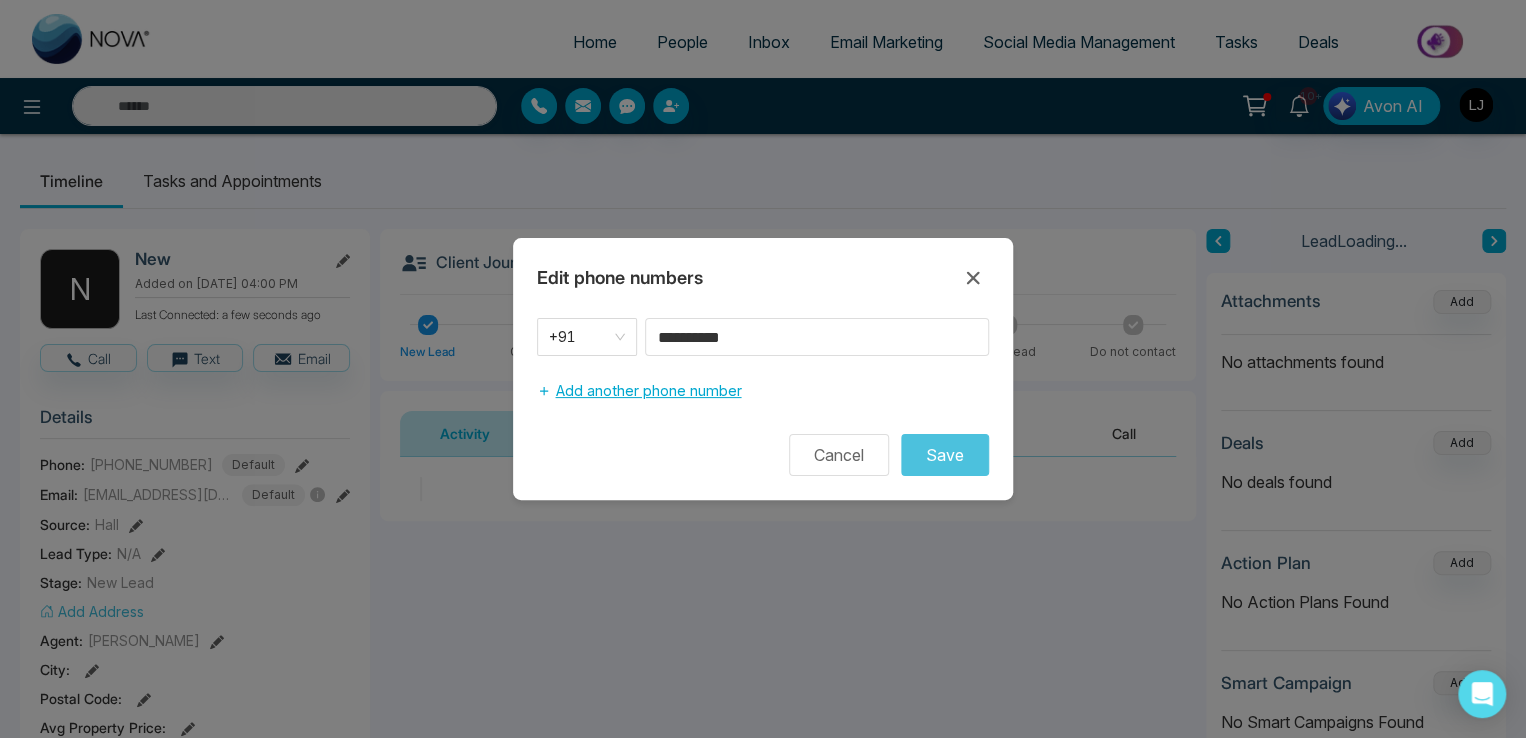 click on "Add another phone number" at bounding box center (639, 391) 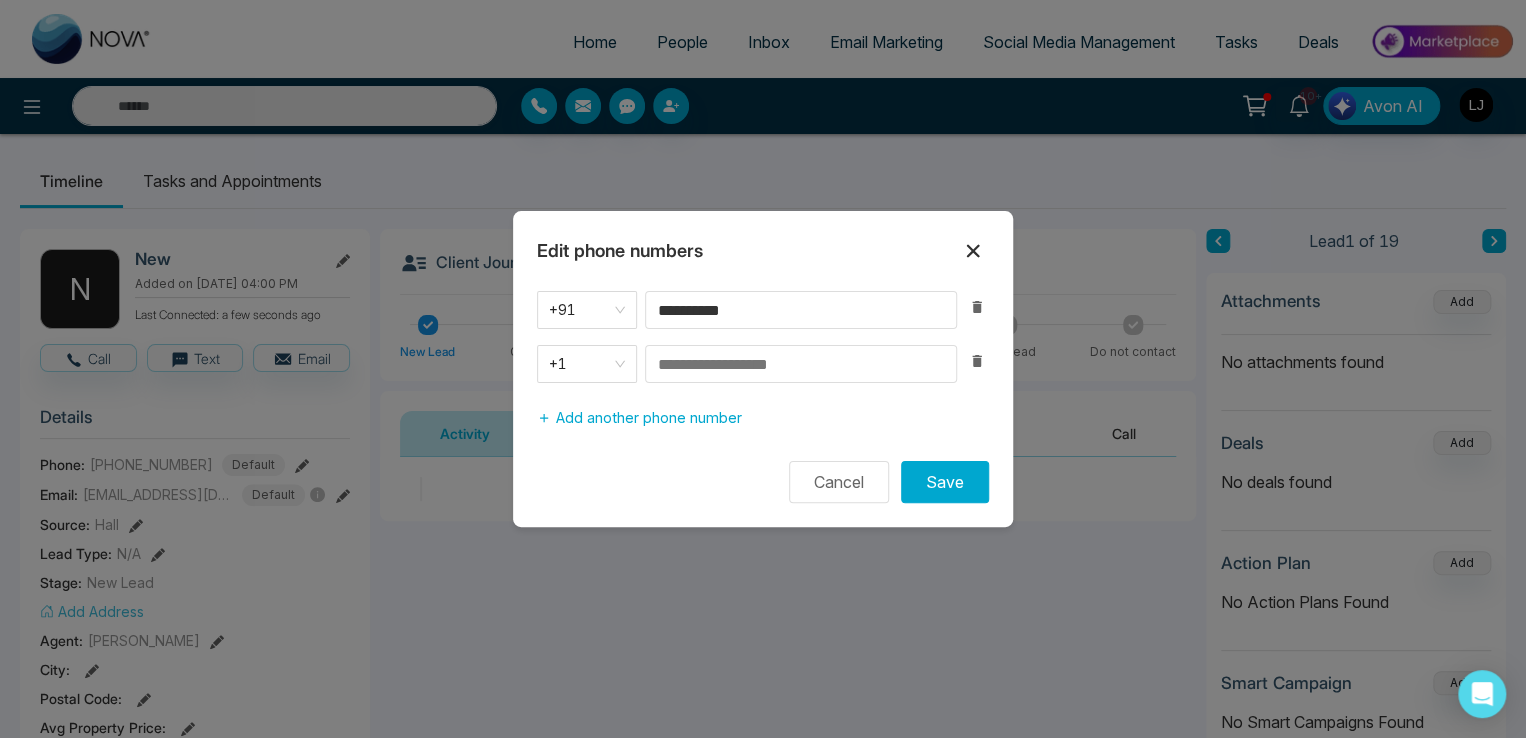 click 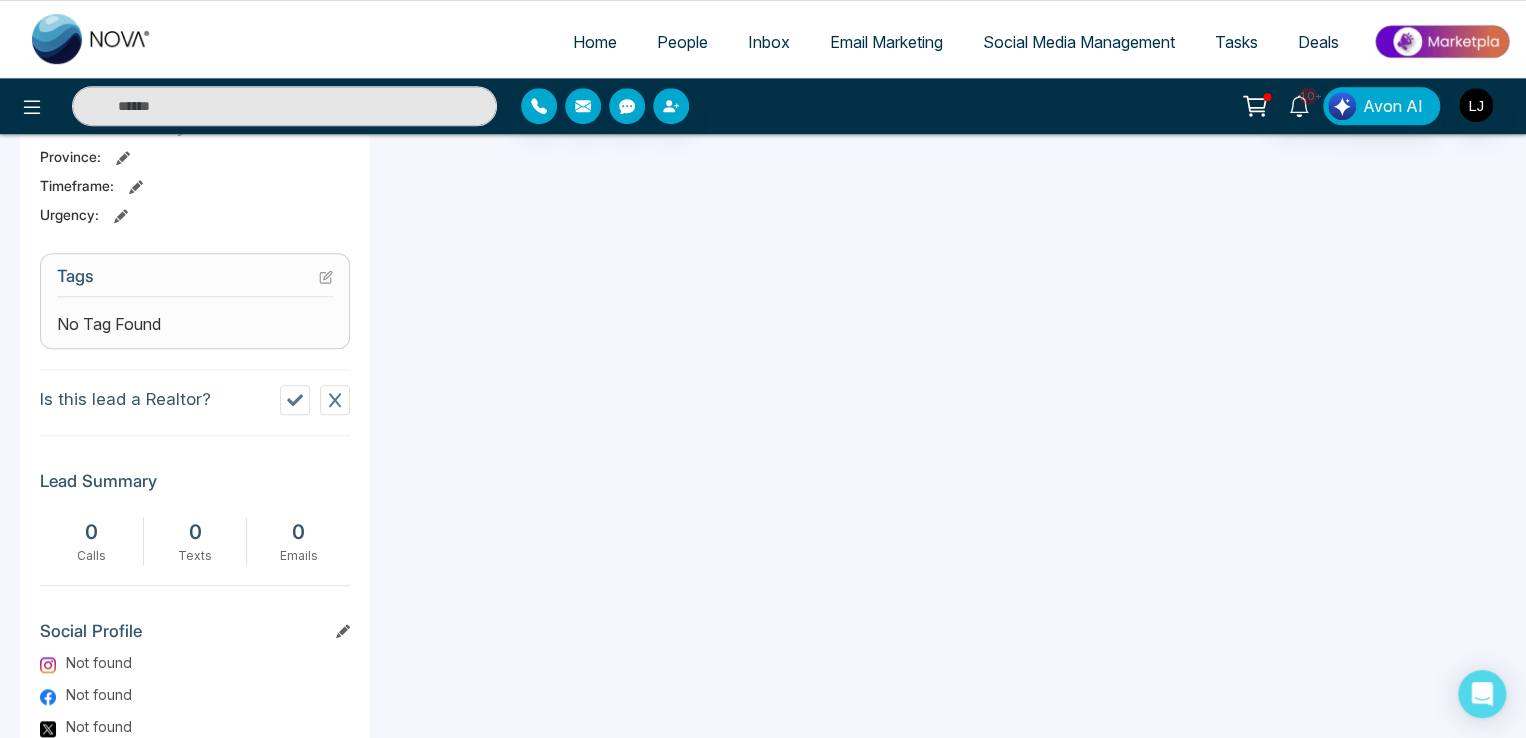scroll, scrollTop: 919, scrollLeft: 0, axis: vertical 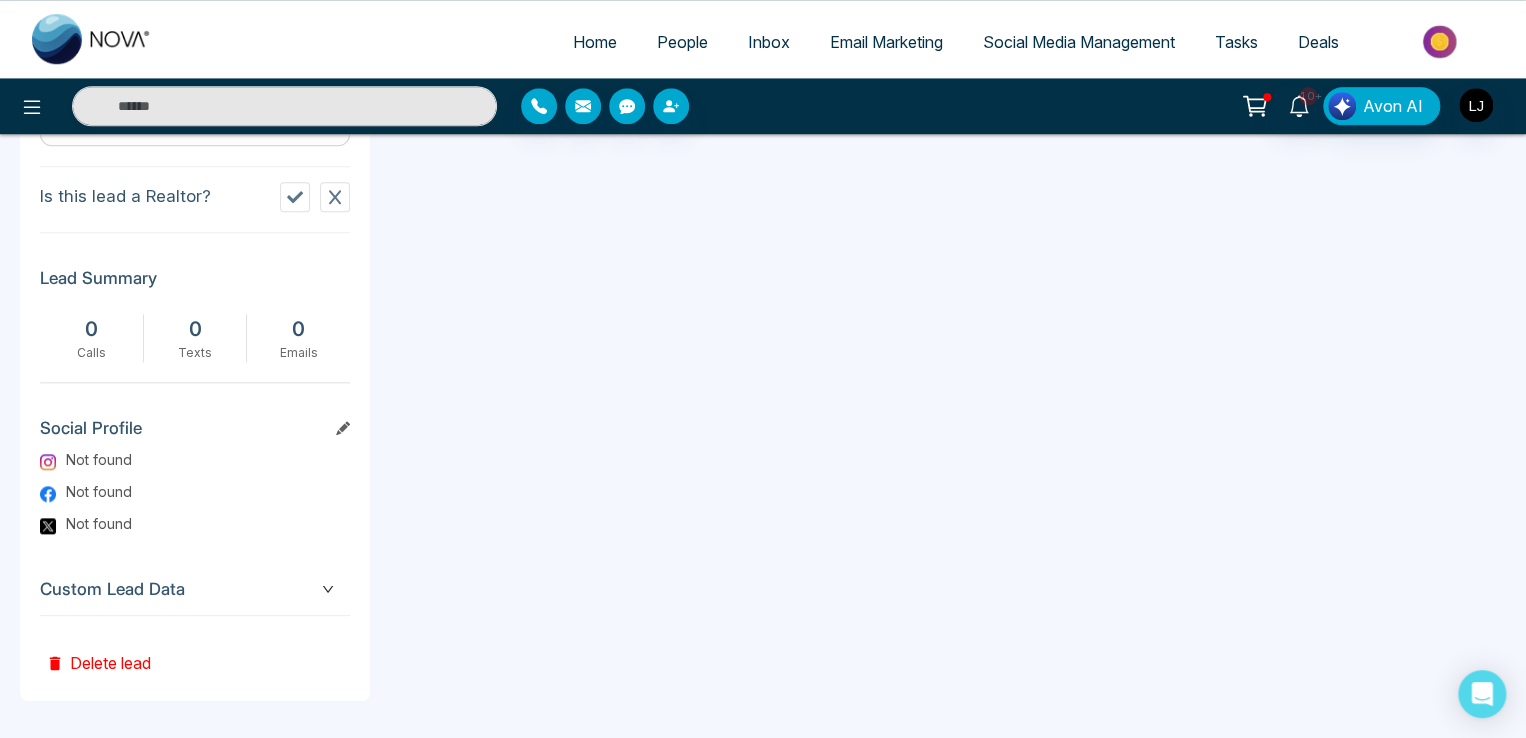 click on "Delete lead" at bounding box center (98, 648) 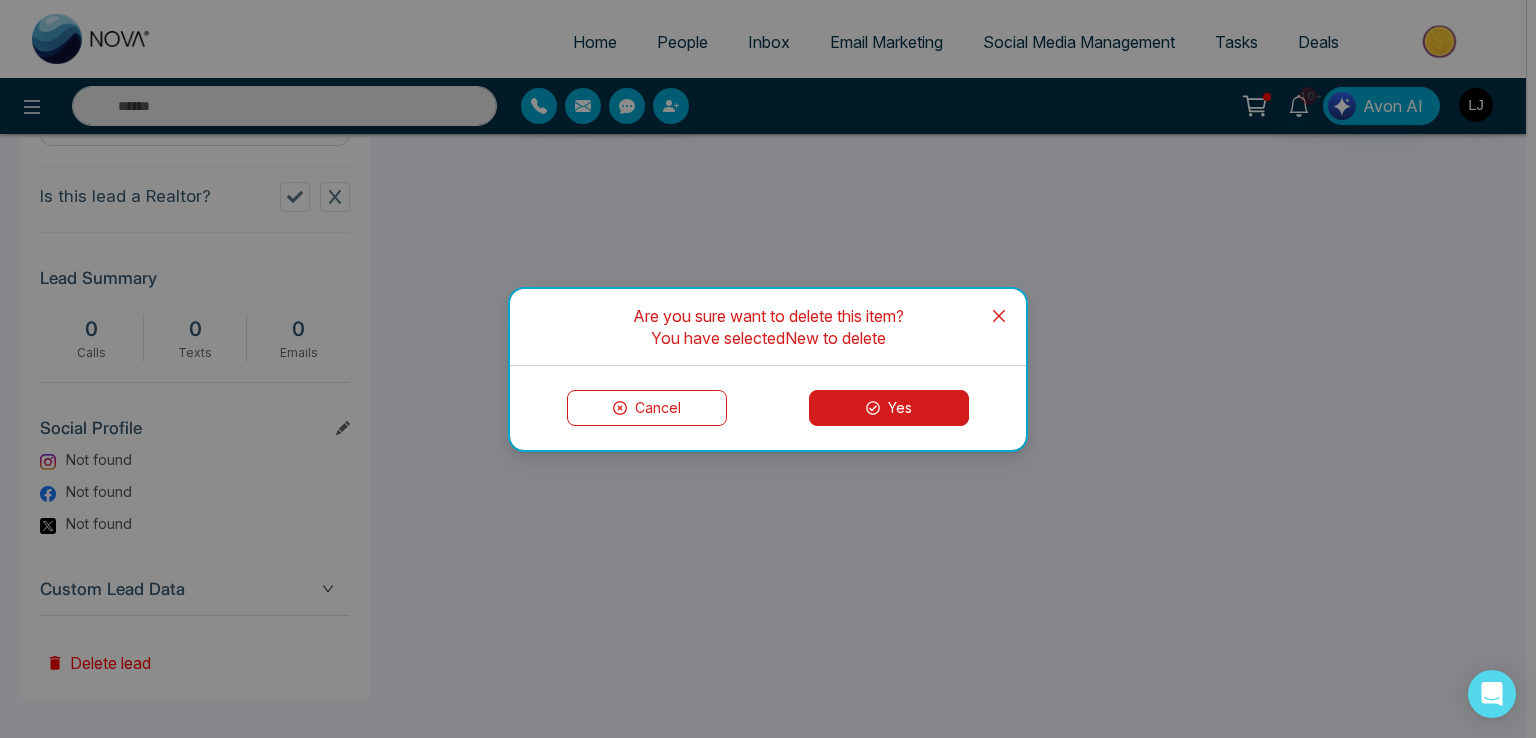 click on "Yes" at bounding box center (889, 408) 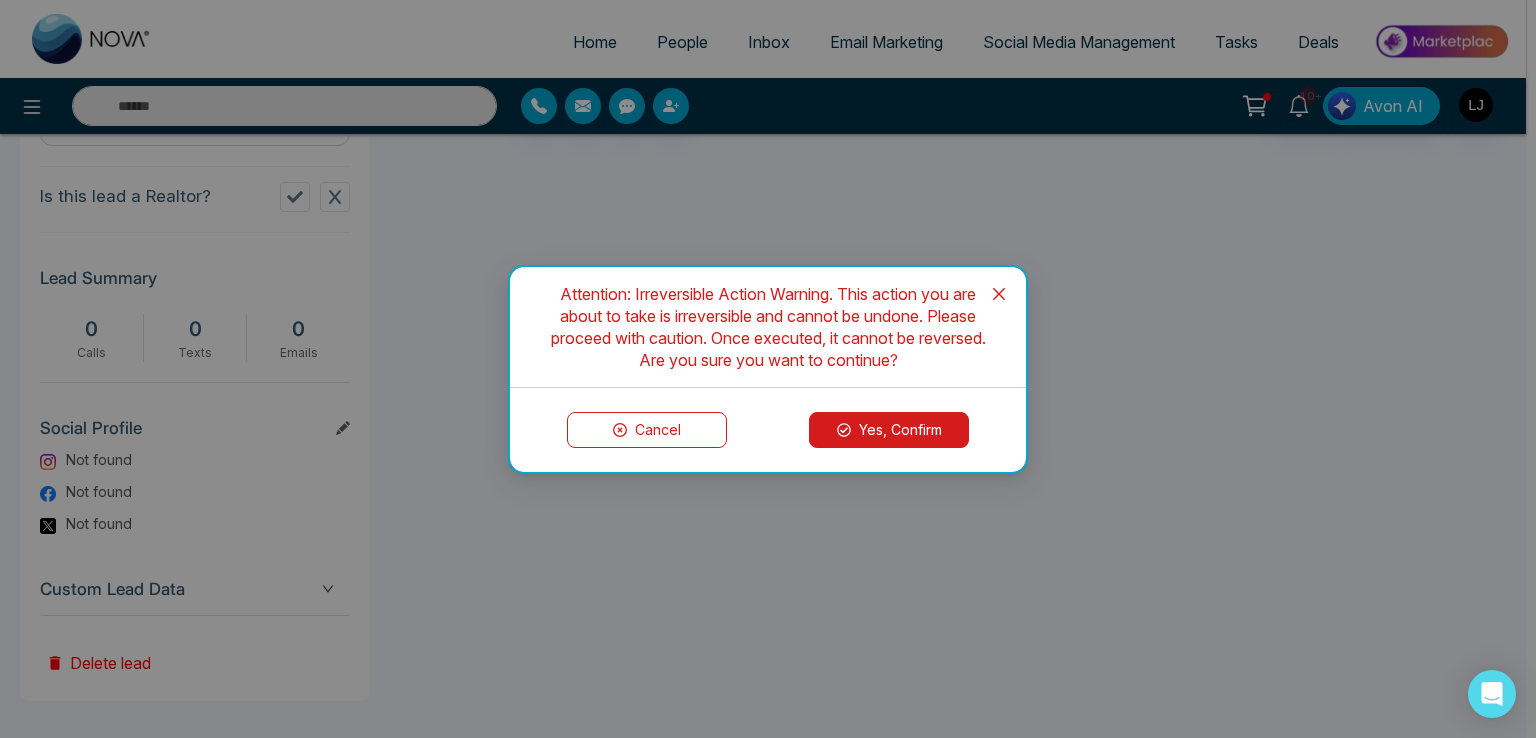 click on "Yes, Confirm" at bounding box center [889, 430] 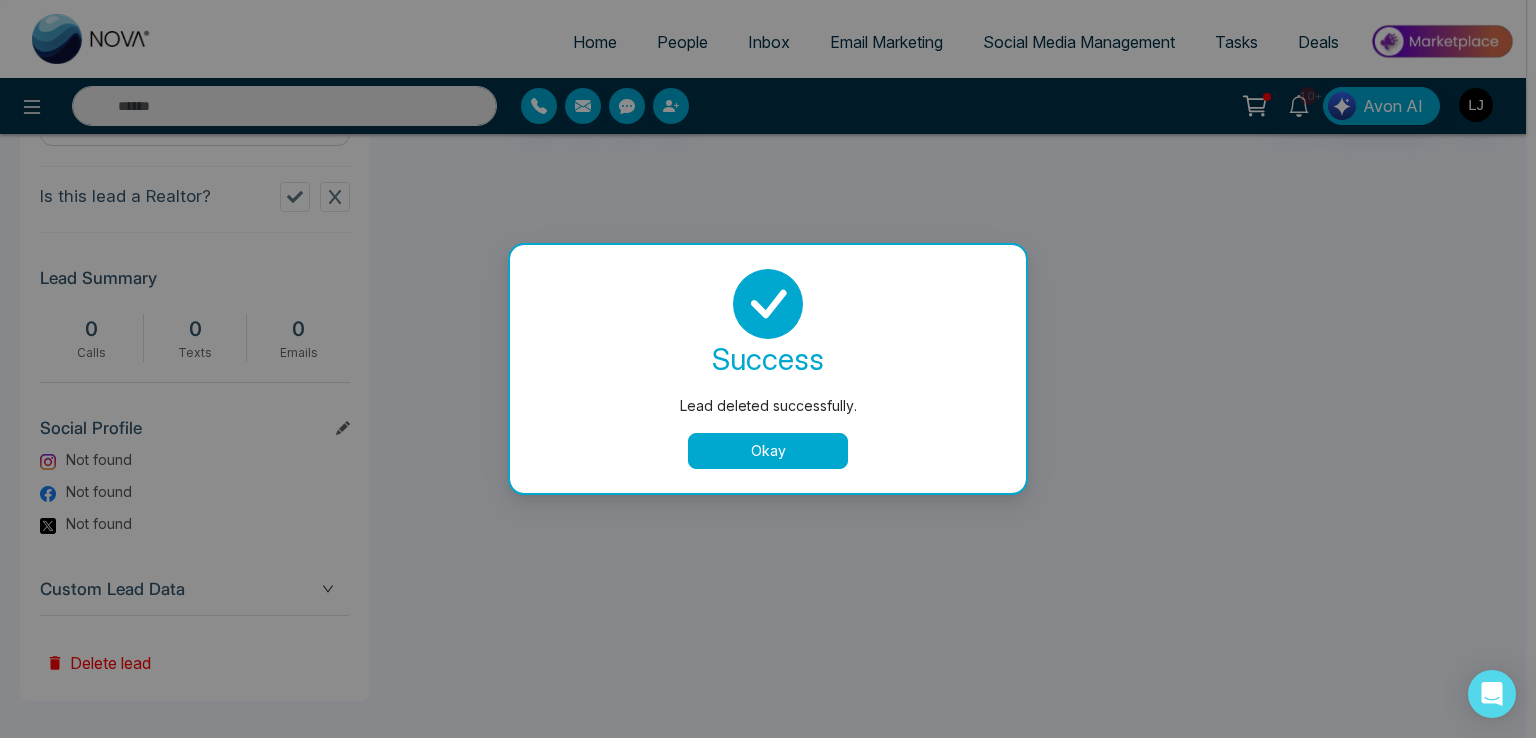 click on "Lead deleted successfully. success Lead deleted successfully.   Okay" at bounding box center (768, 369) 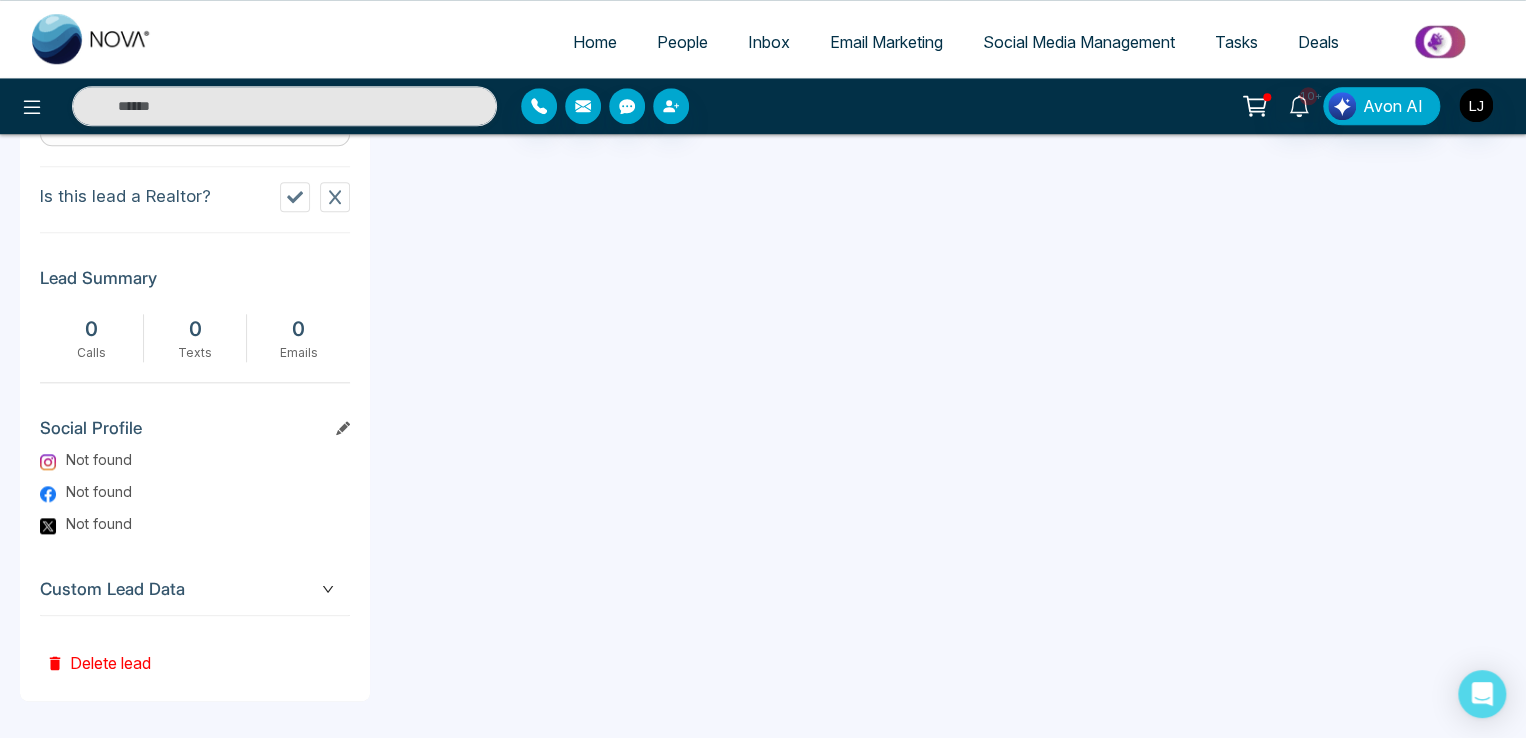 click on "People" at bounding box center (682, 42) 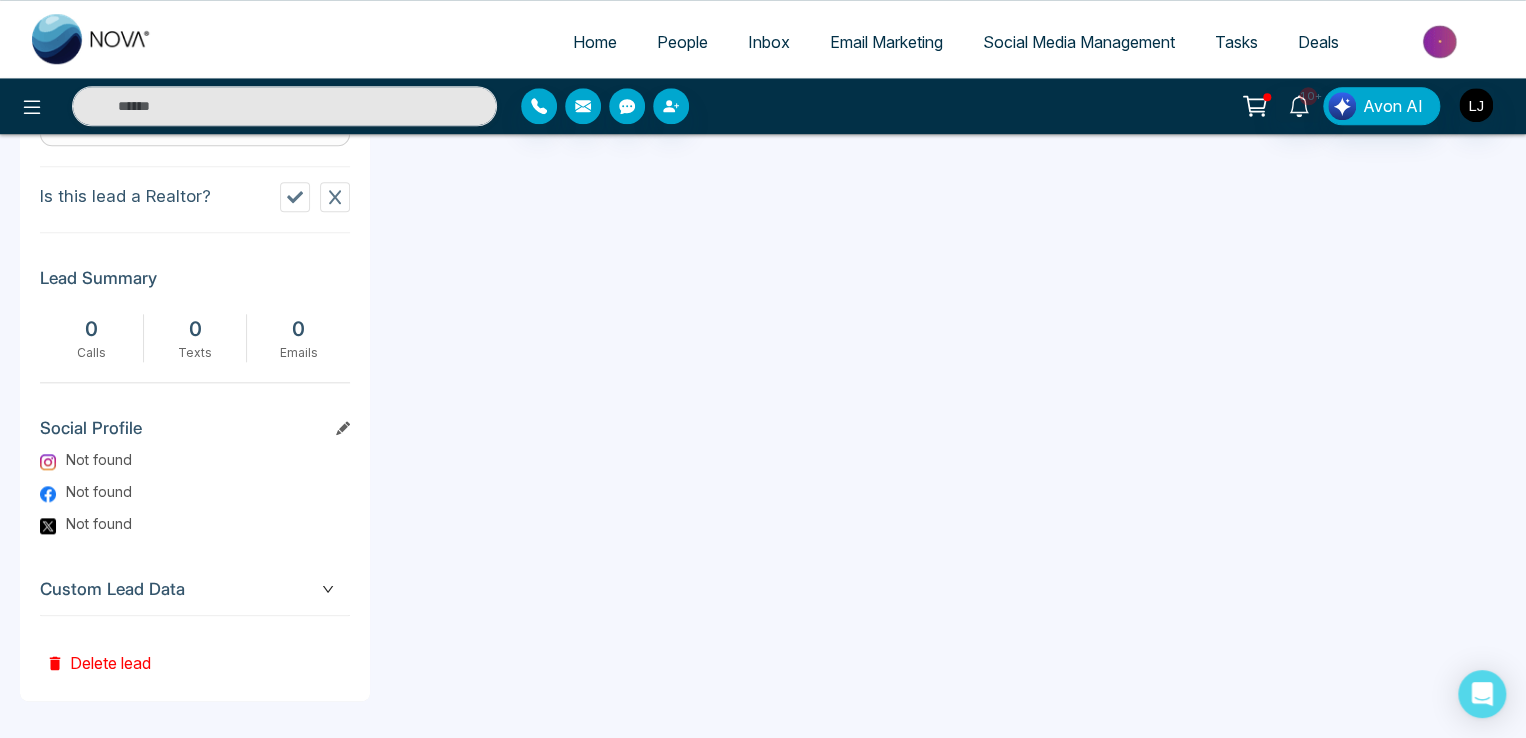scroll, scrollTop: 0, scrollLeft: 0, axis: both 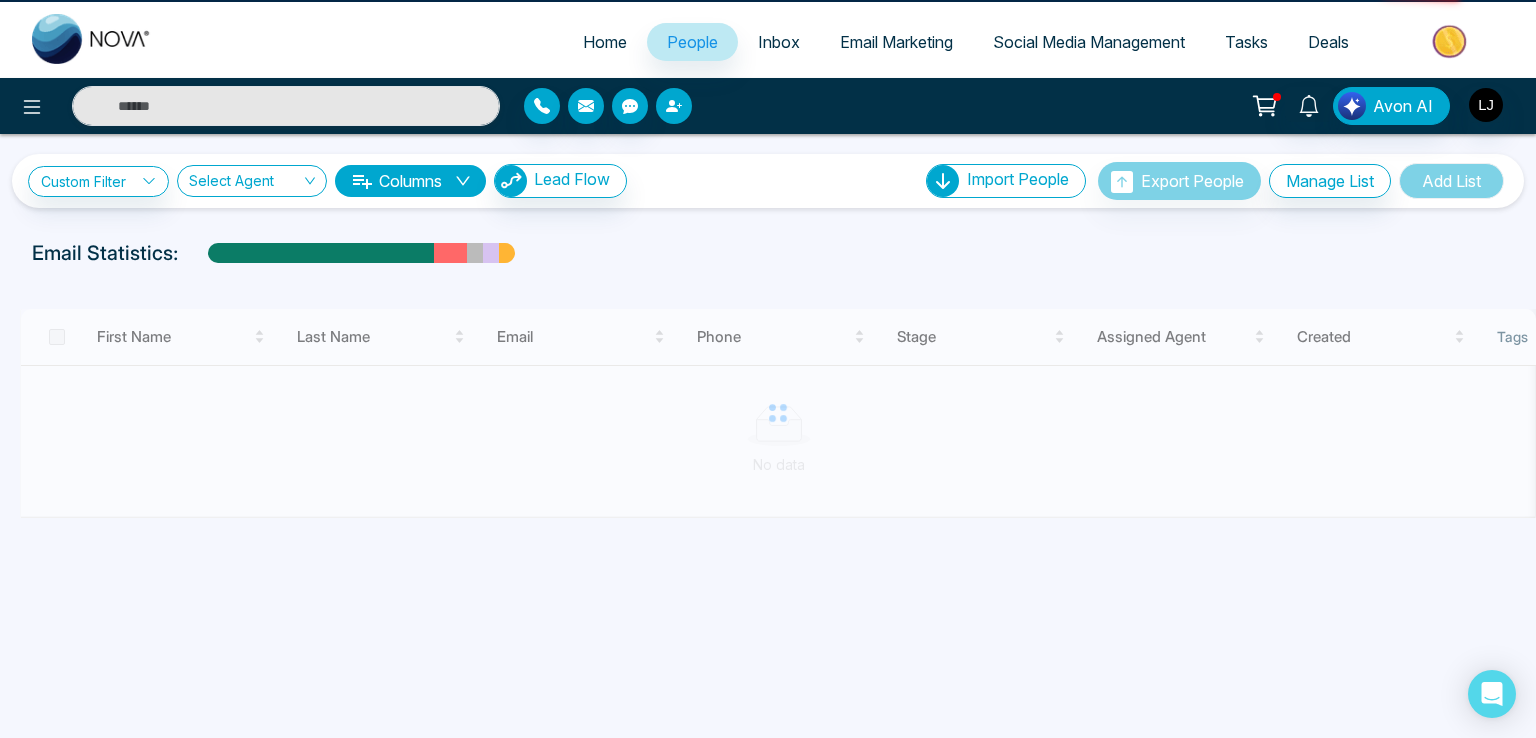 click 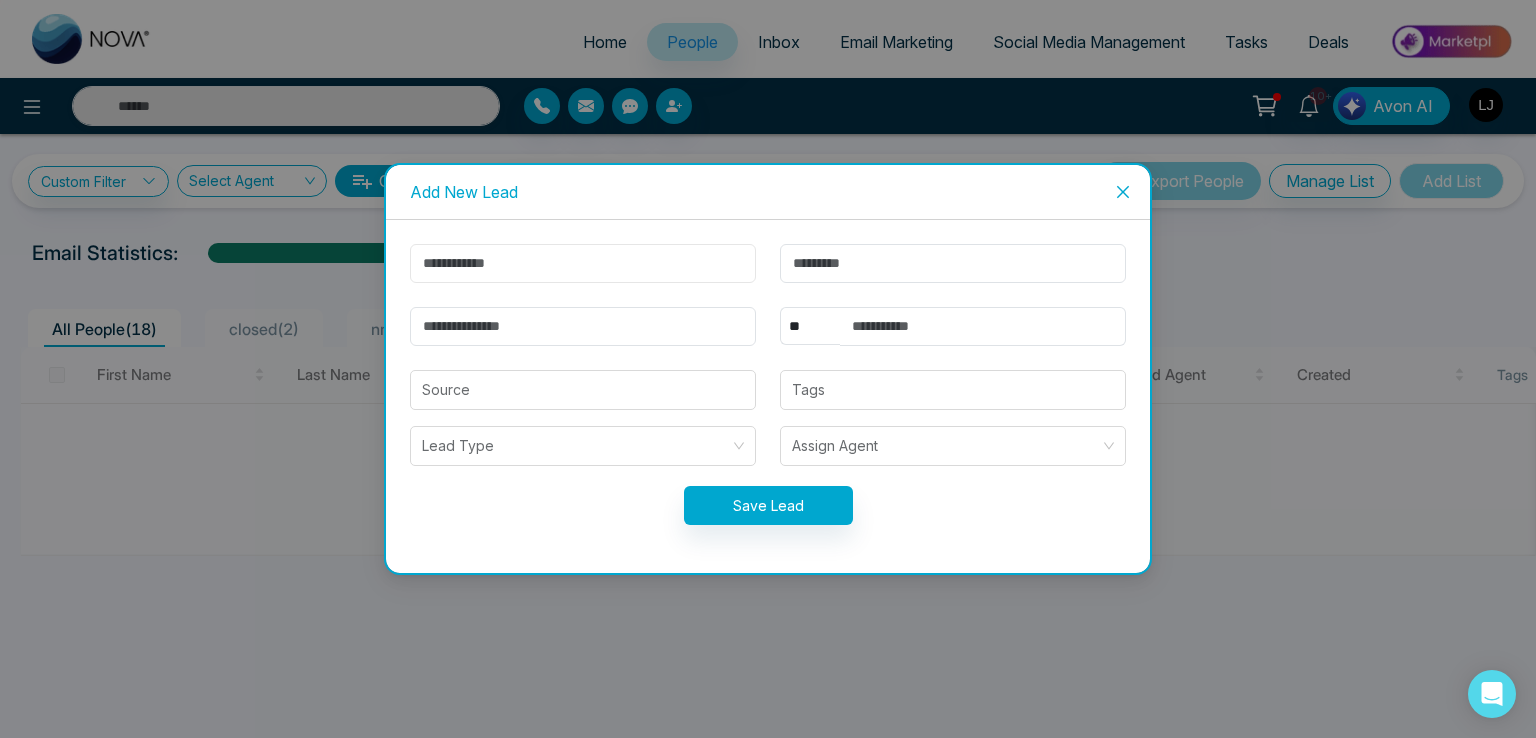 click at bounding box center [583, 263] 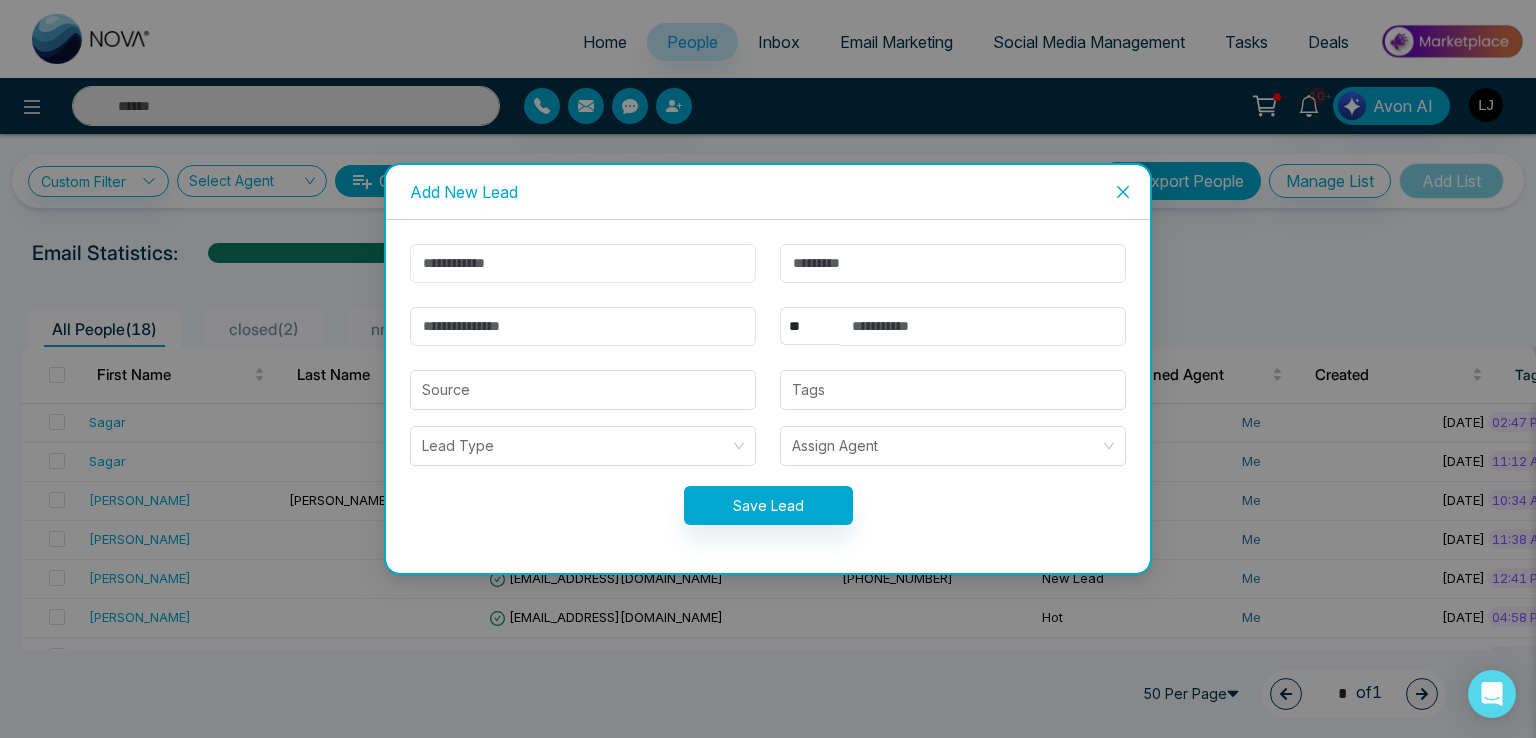 type on "******" 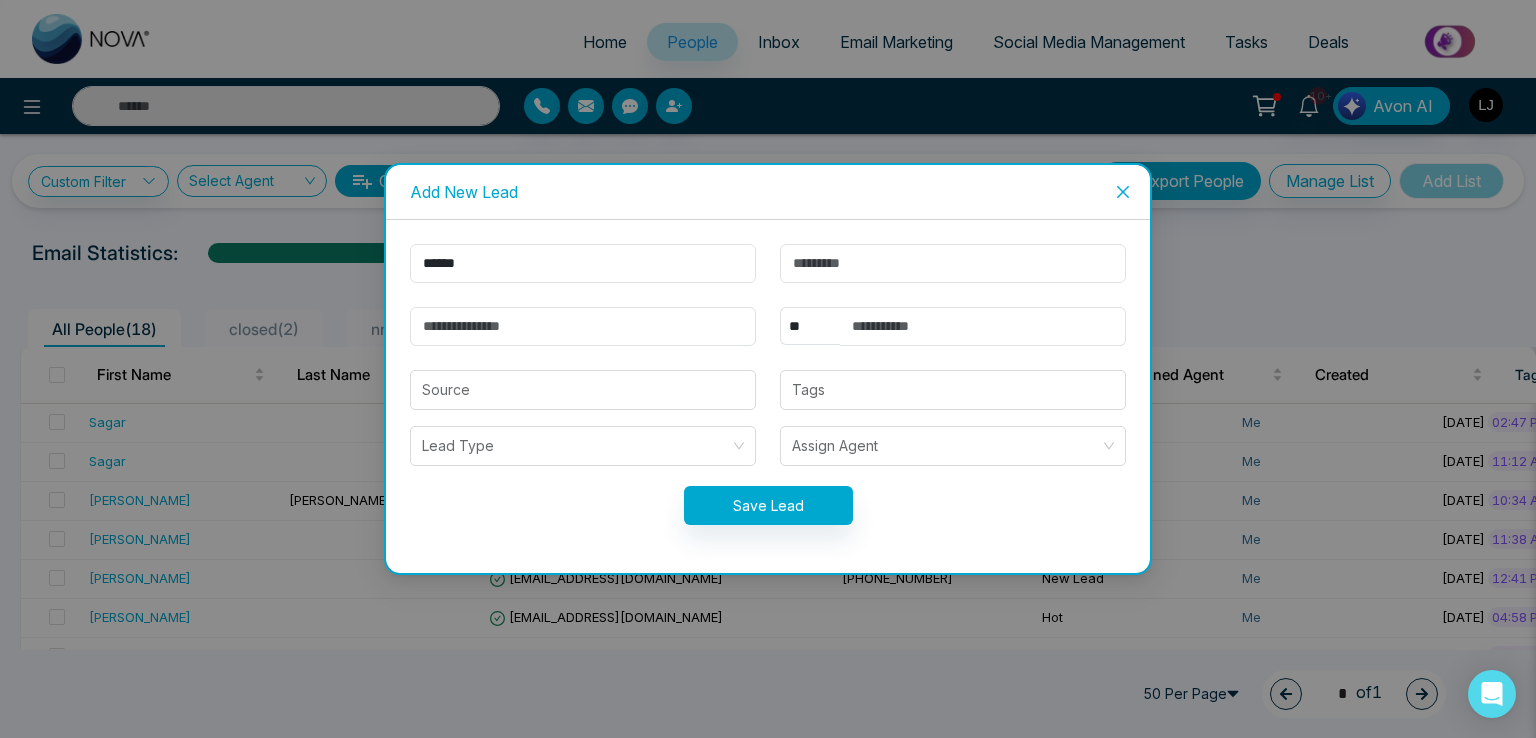 click on "****** ** **** *** *** *** **** *** Source   Tags Lead Type Assign Agent Save Lead" at bounding box center (768, 396) 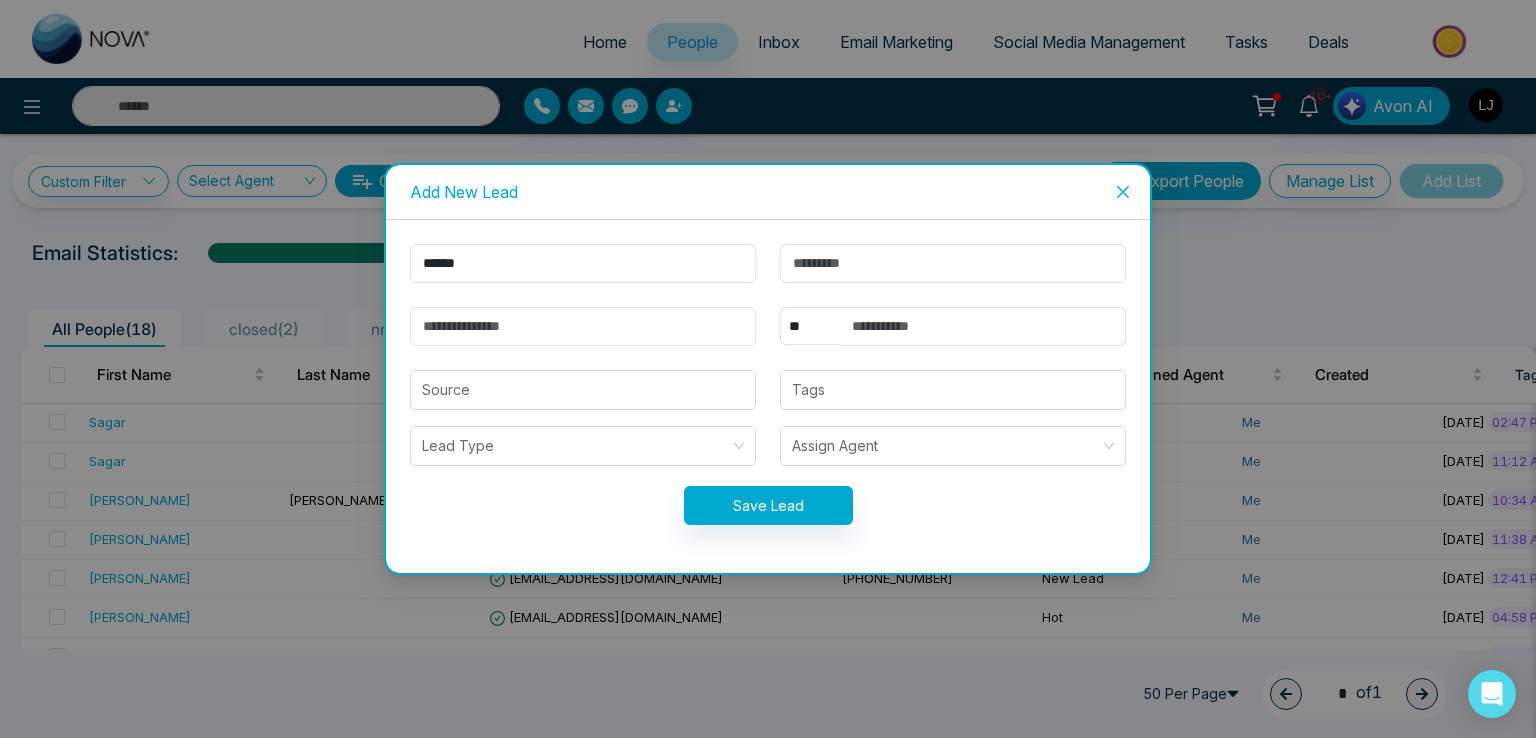 click at bounding box center [583, 326] 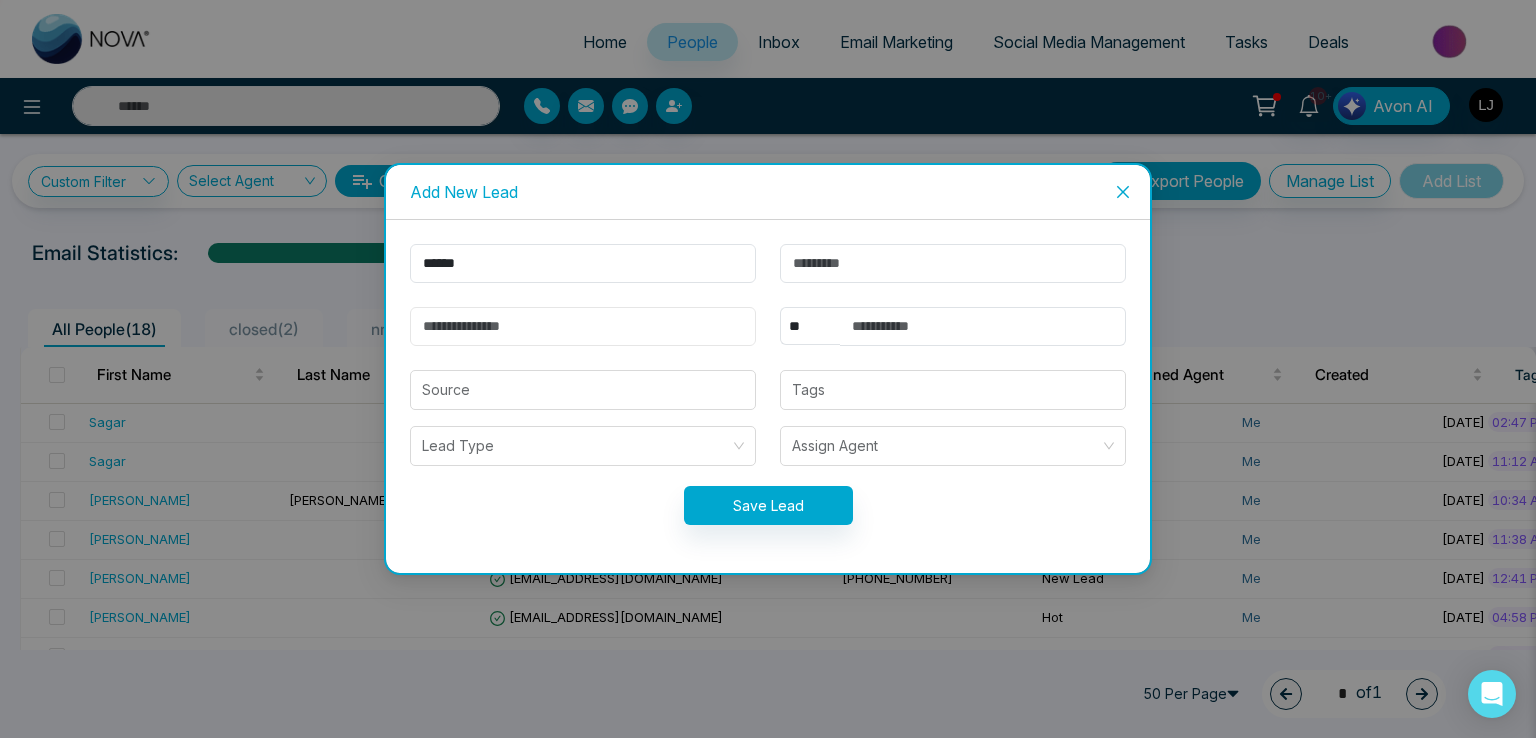 type on "**********" 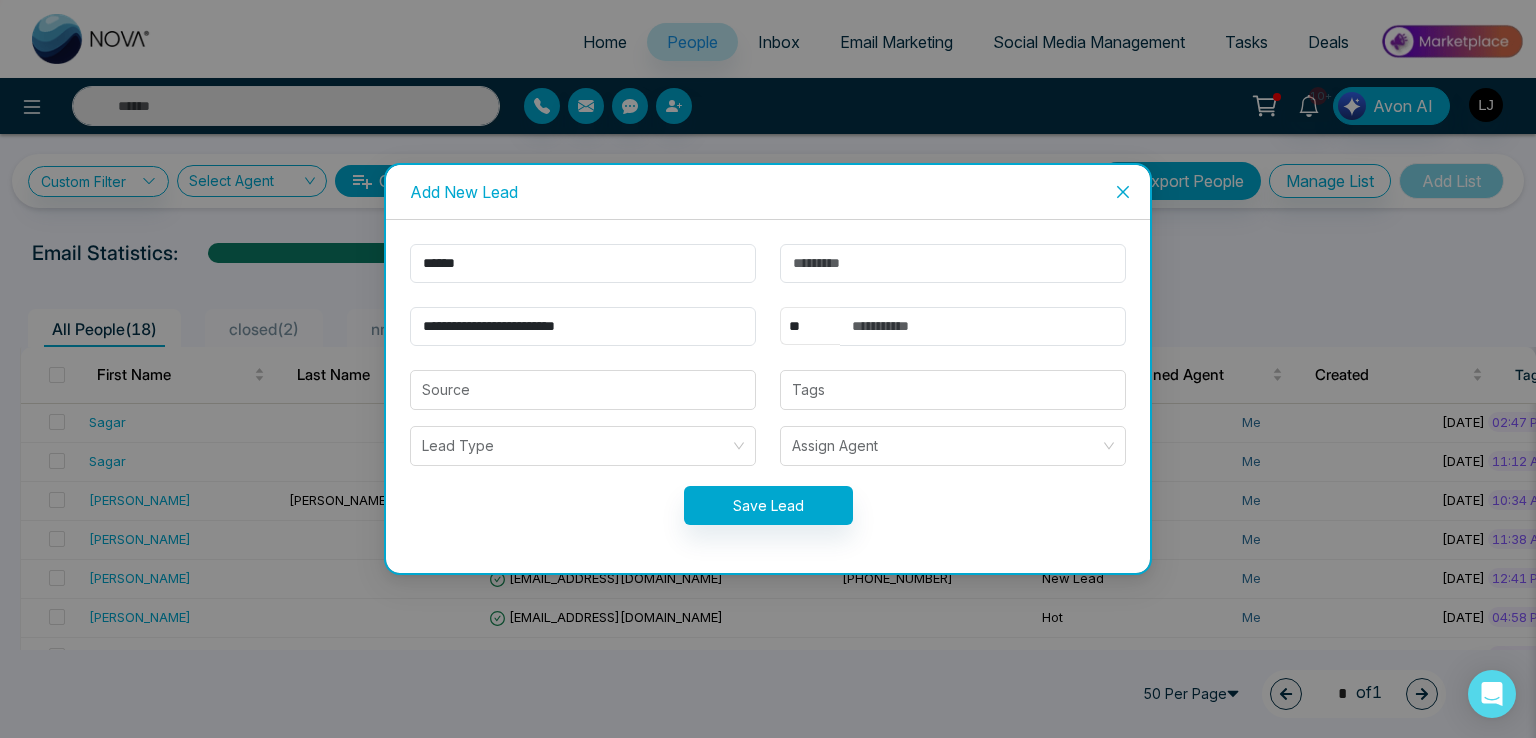 click on "** **** *** *** *** **** ***" at bounding box center [810, 326] 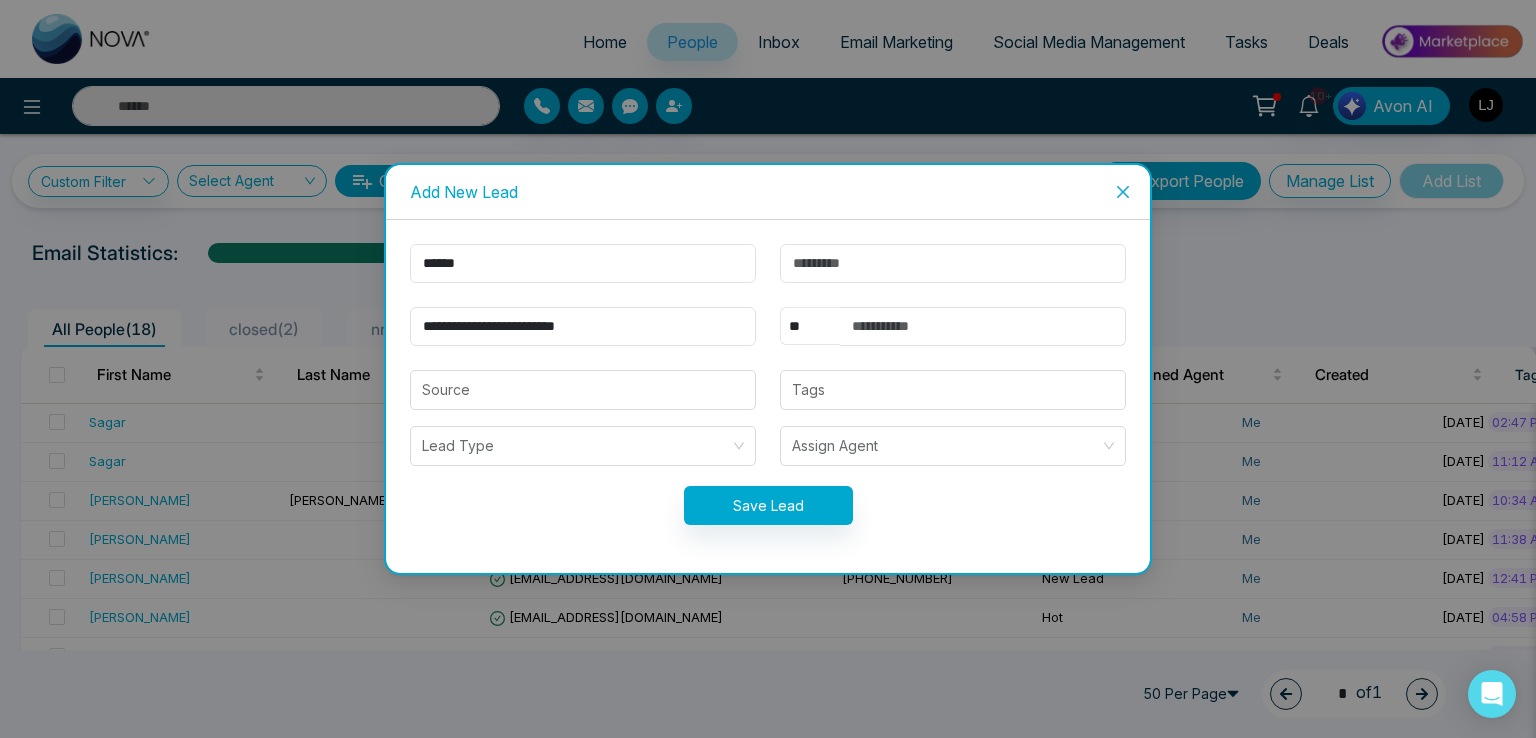 select on "***" 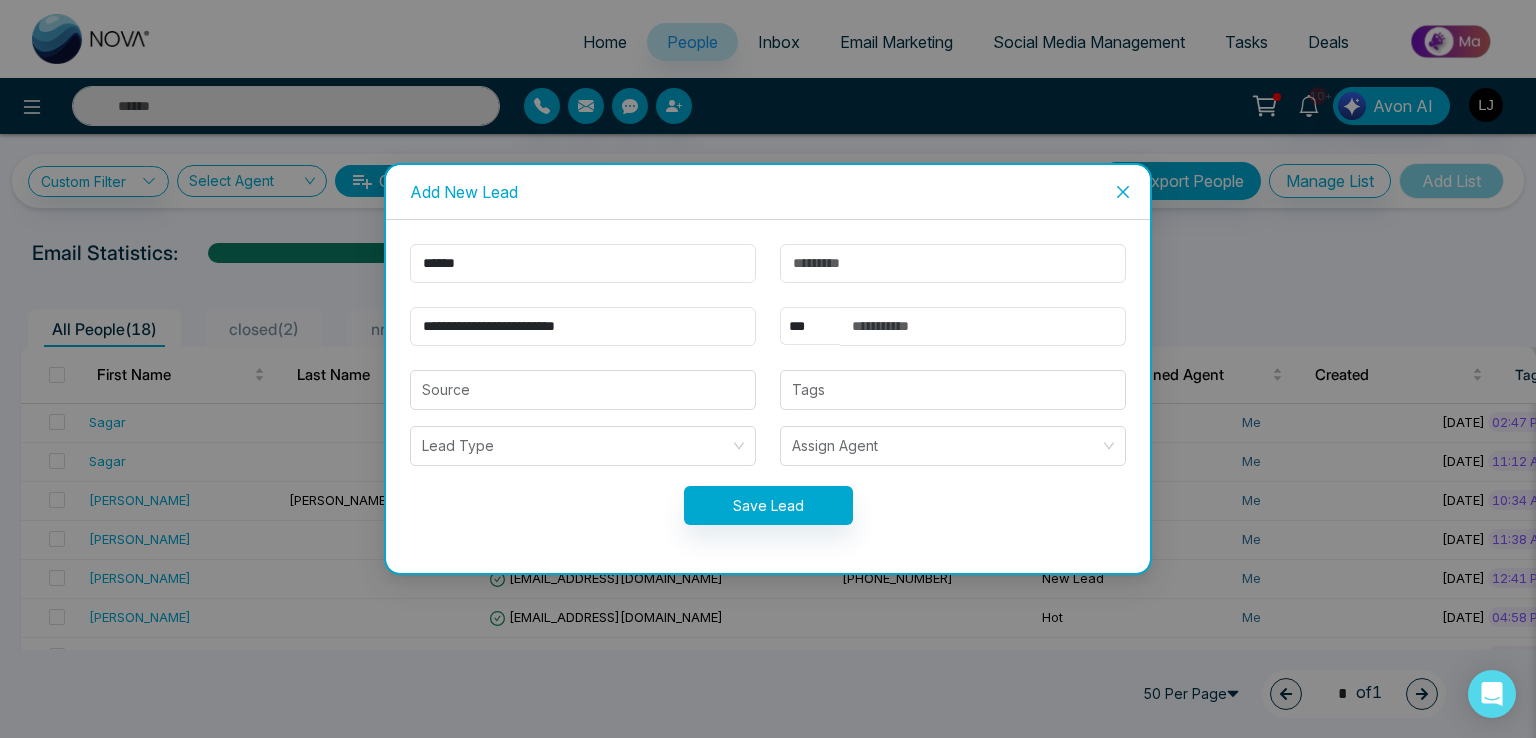click on "** **** *** *** *** **** ***" at bounding box center (810, 326) 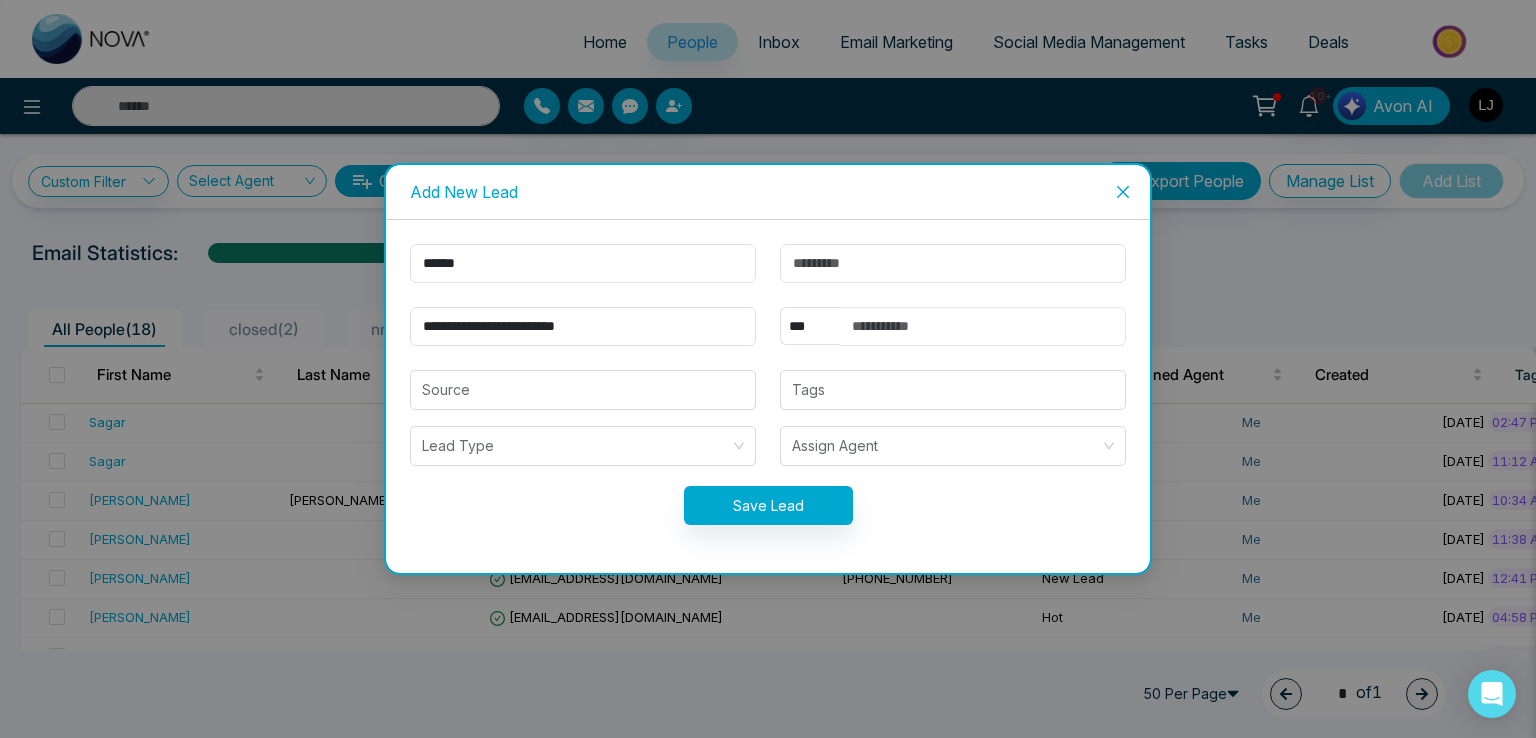 click at bounding box center [983, 326] 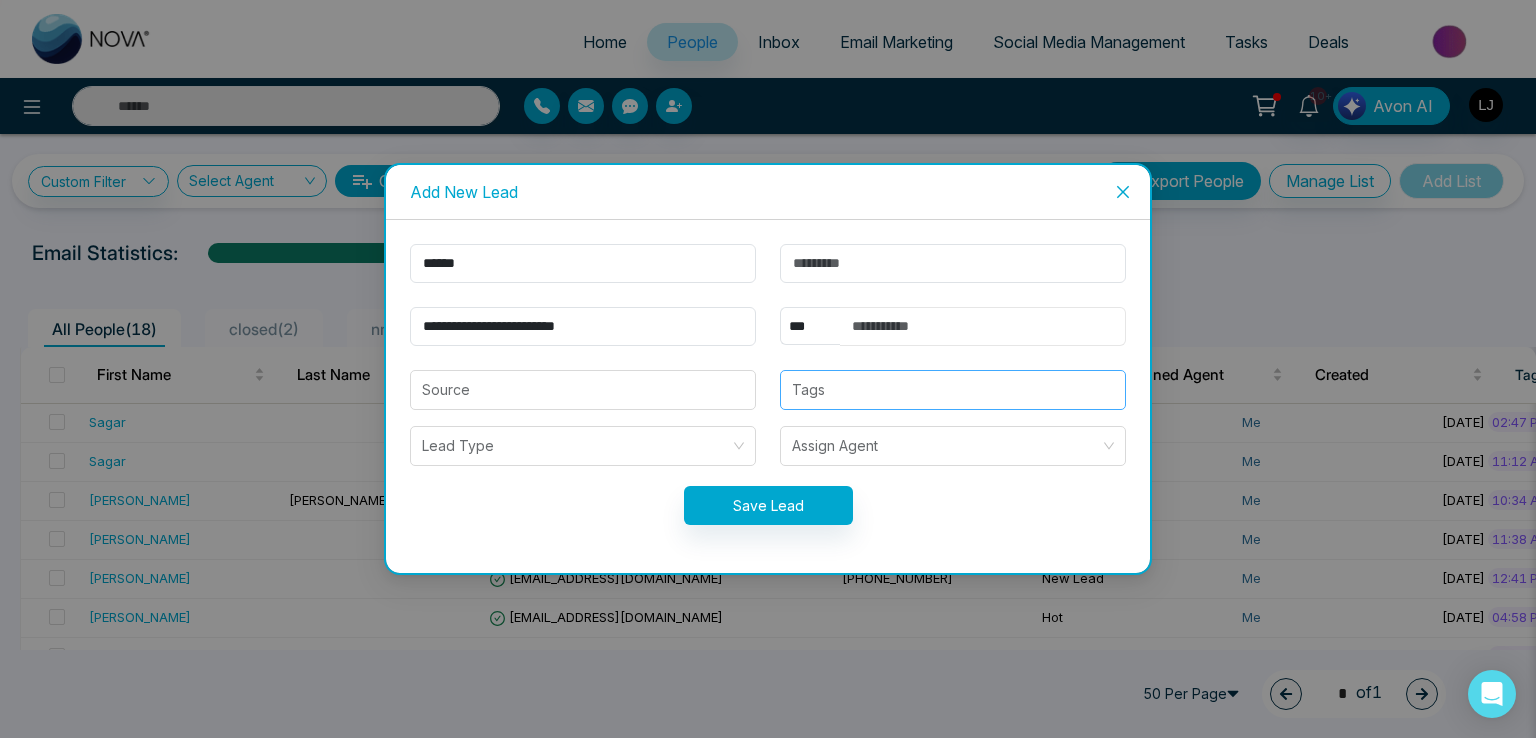 type on "**********" 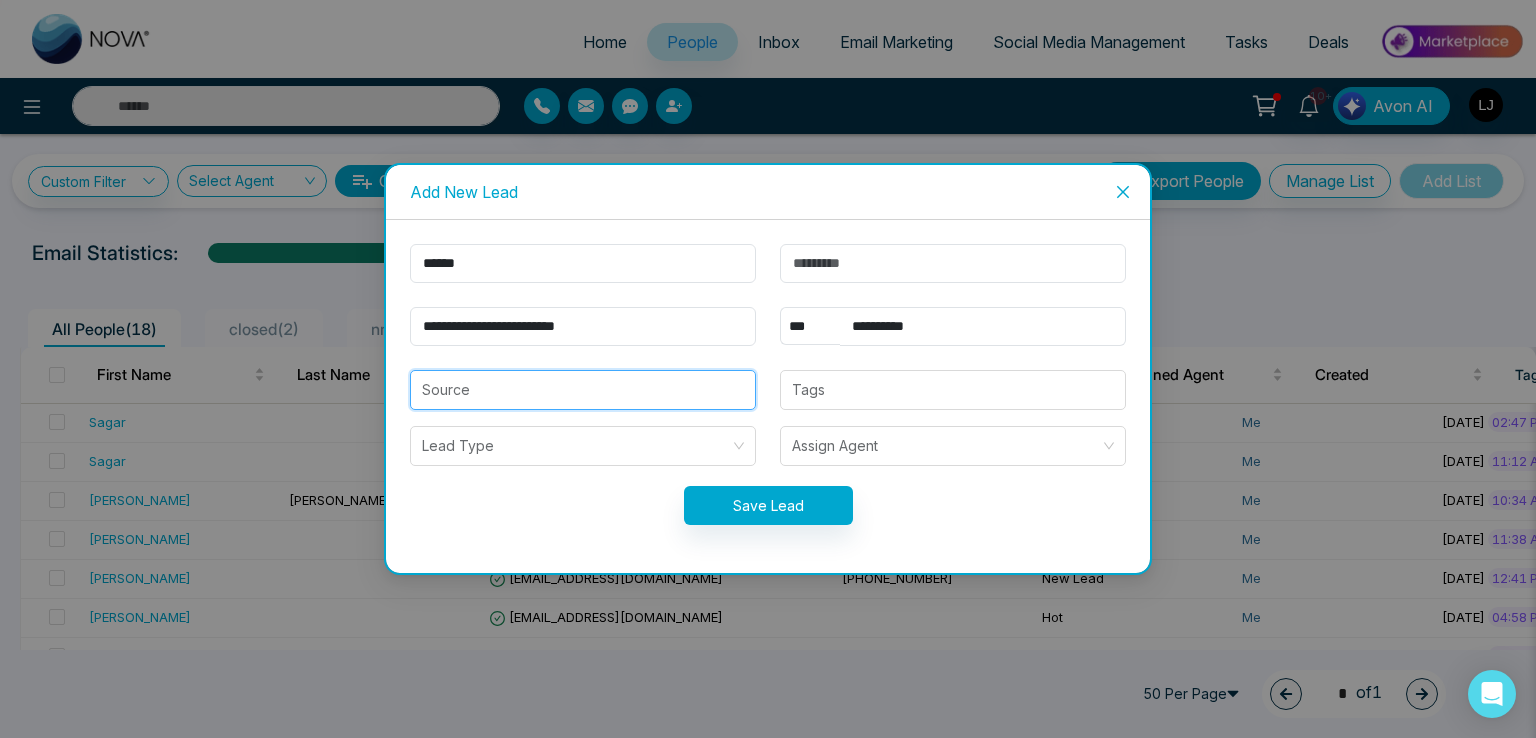 click at bounding box center [583, 390] 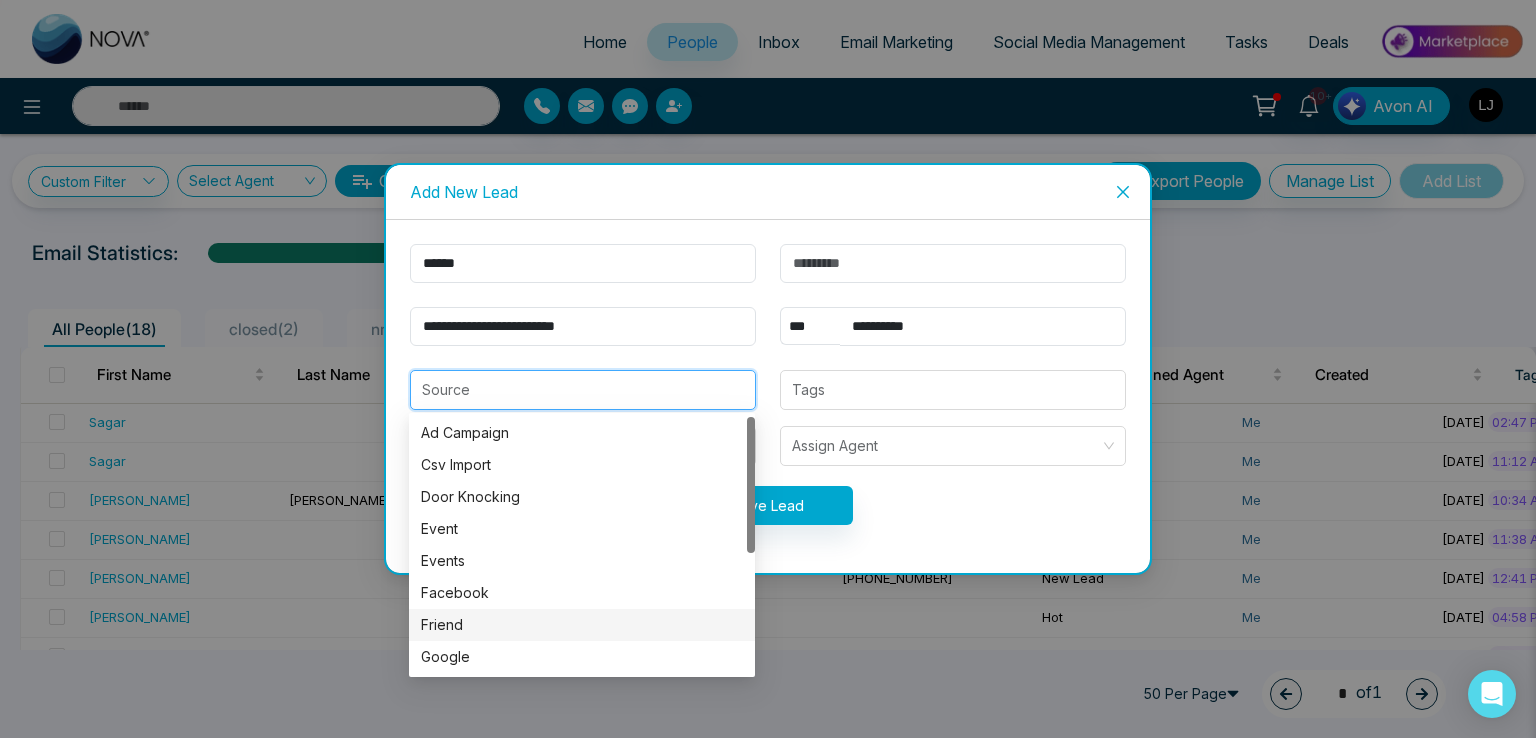 click on "Friend" at bounding box center [582, 625] 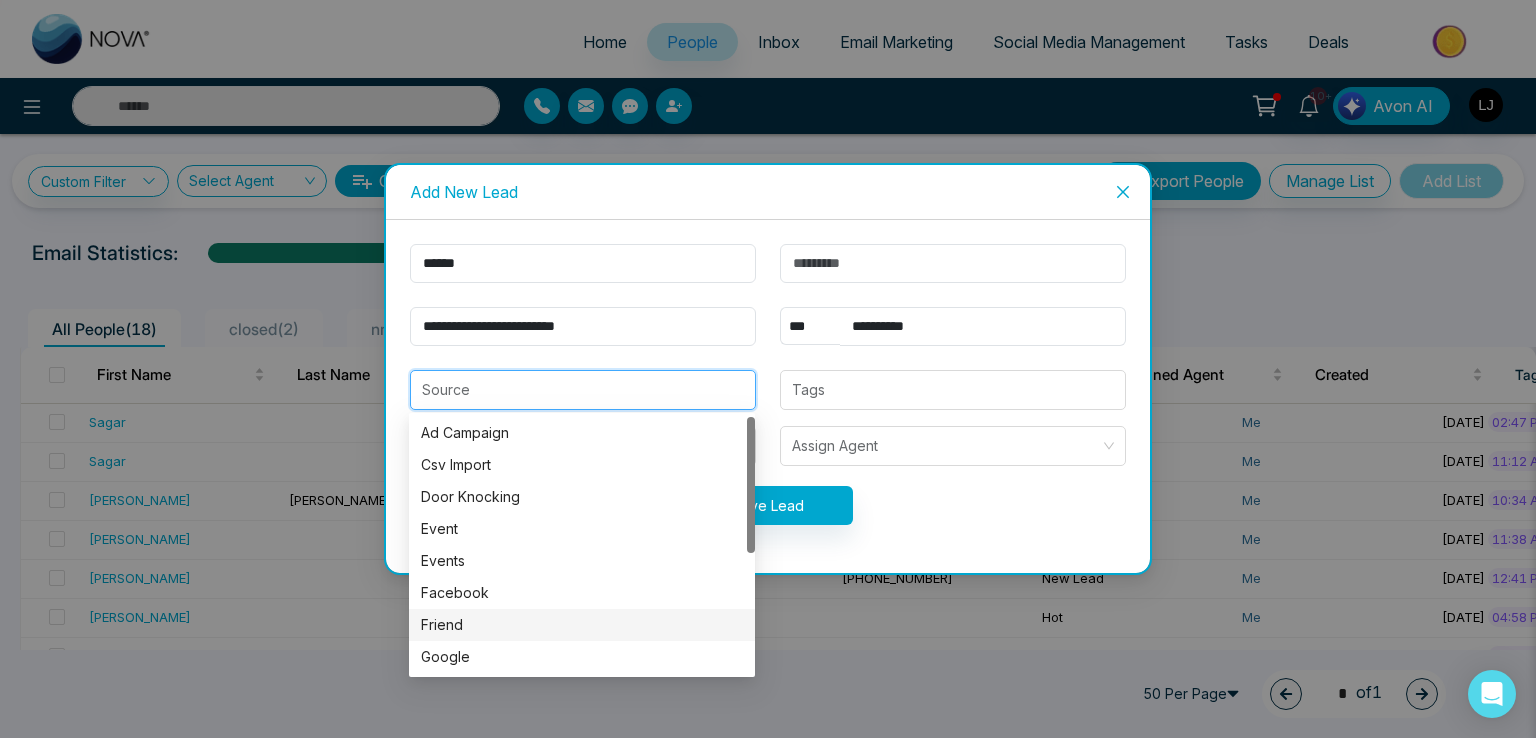 type on "******" 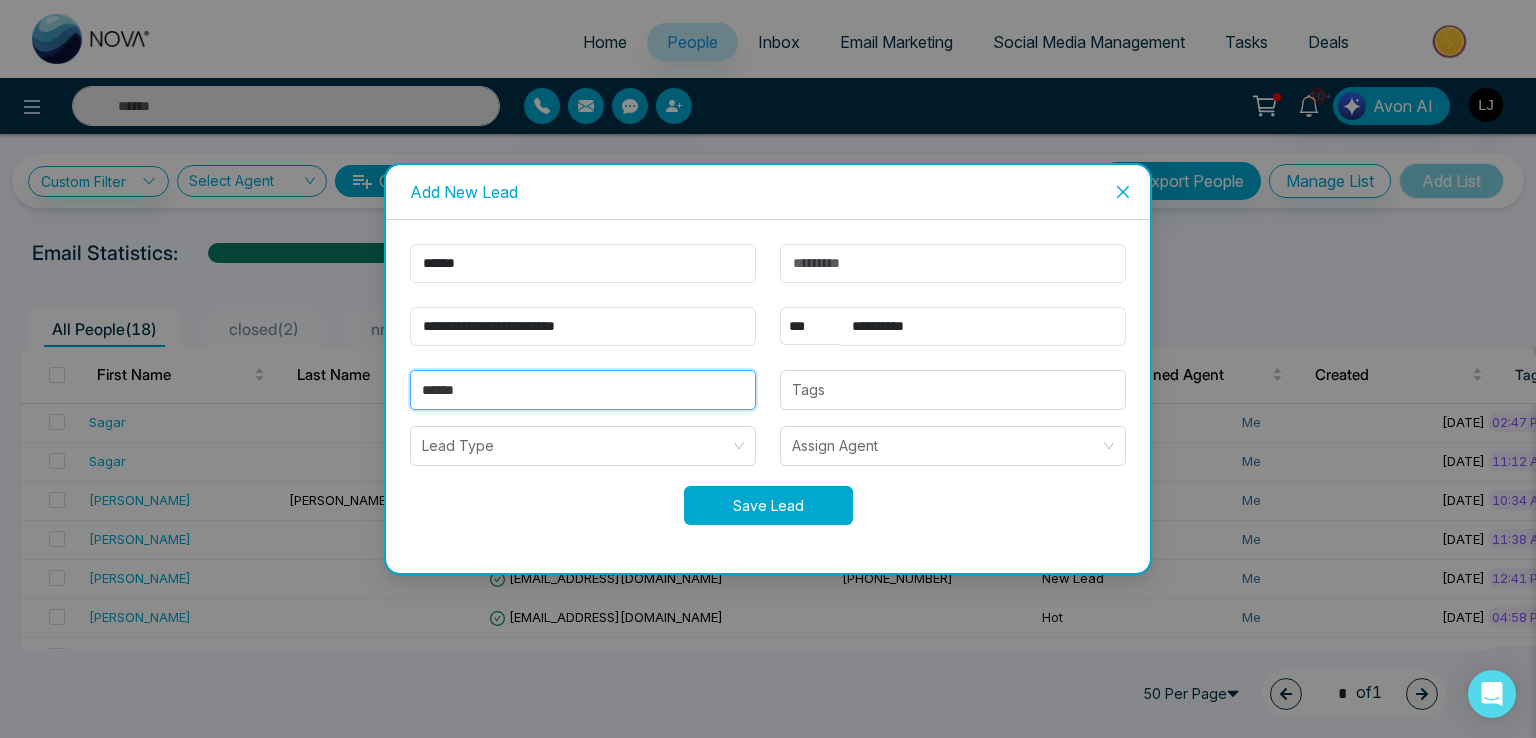 click on "Save Lead" at bounding box center (768, 505) 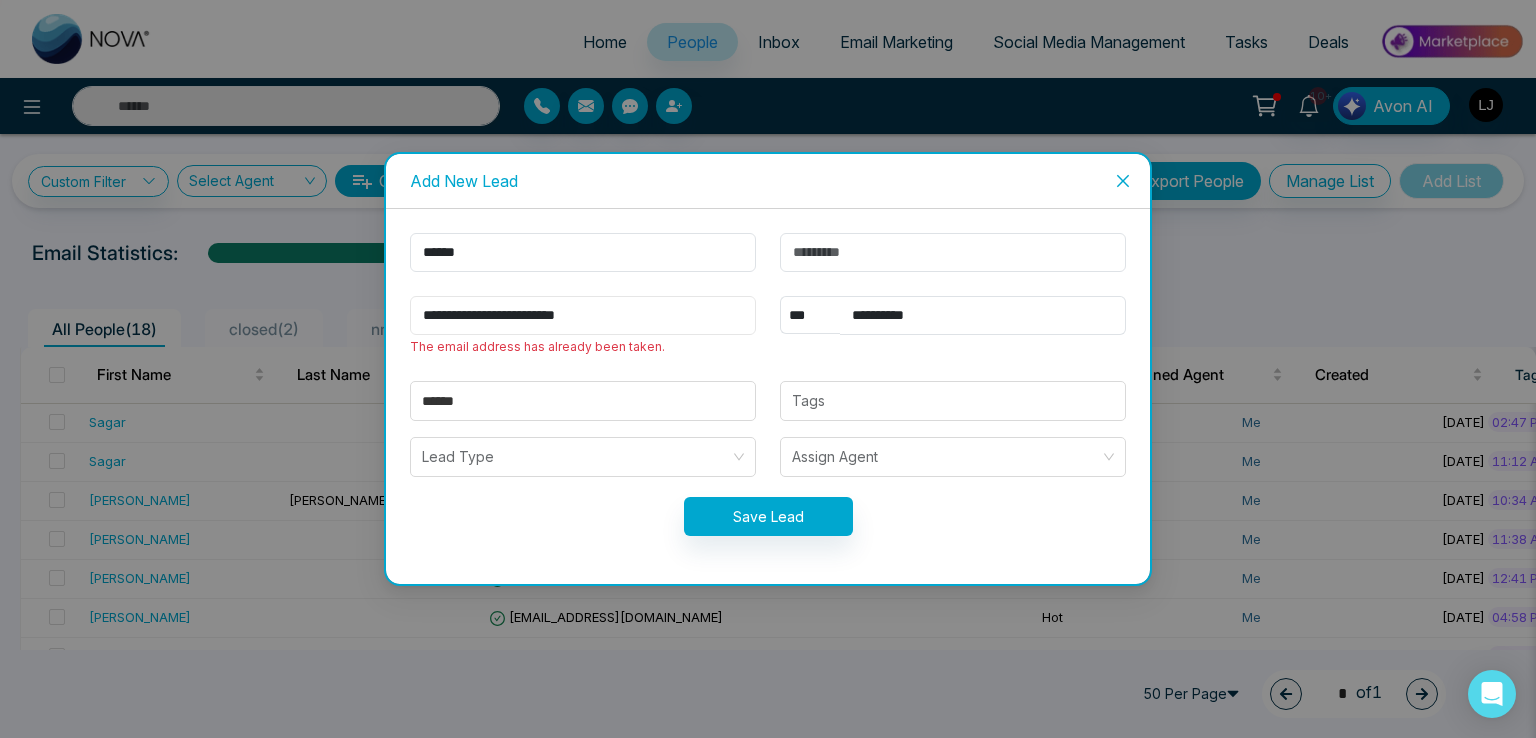 click on "**********" at bounding box center (583, 315) 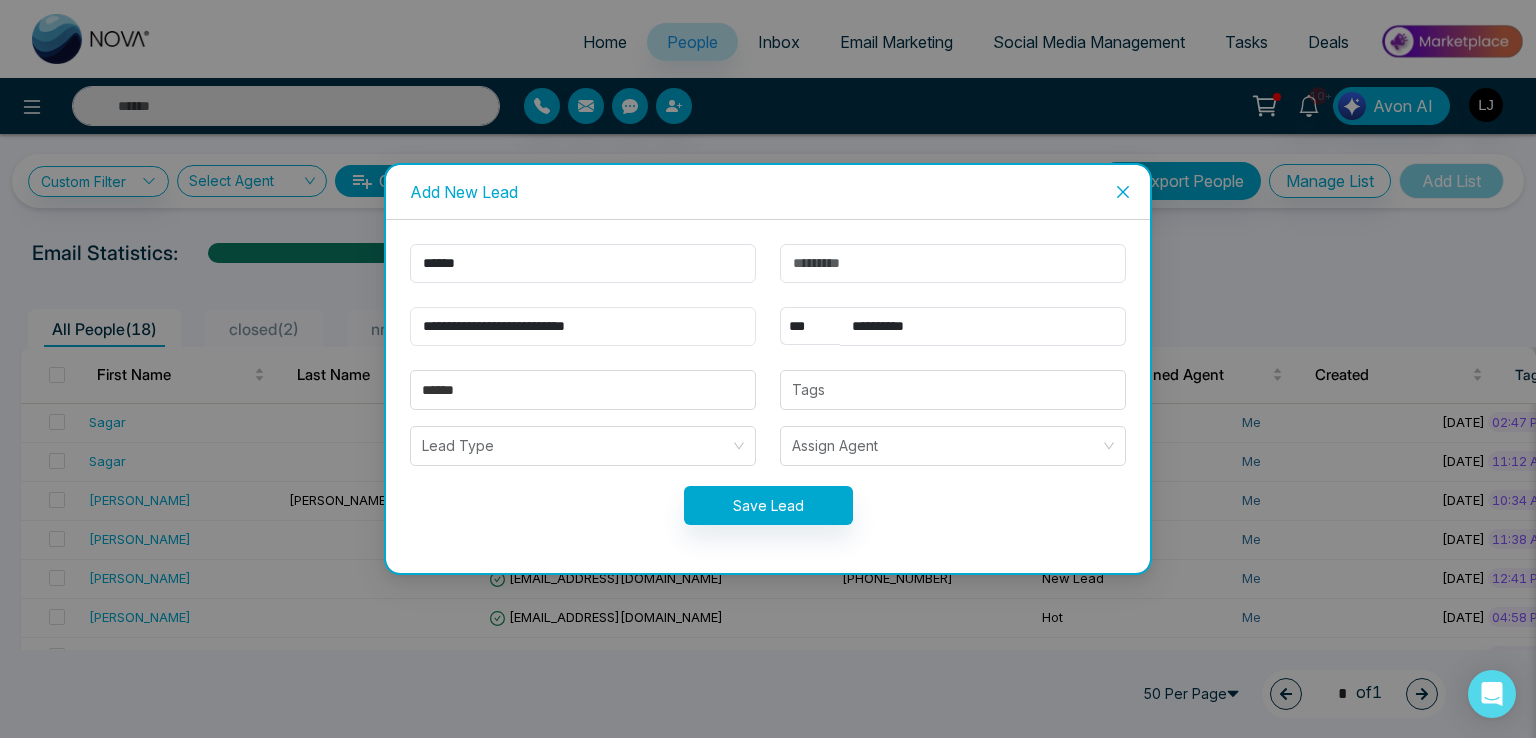 type on "**********" 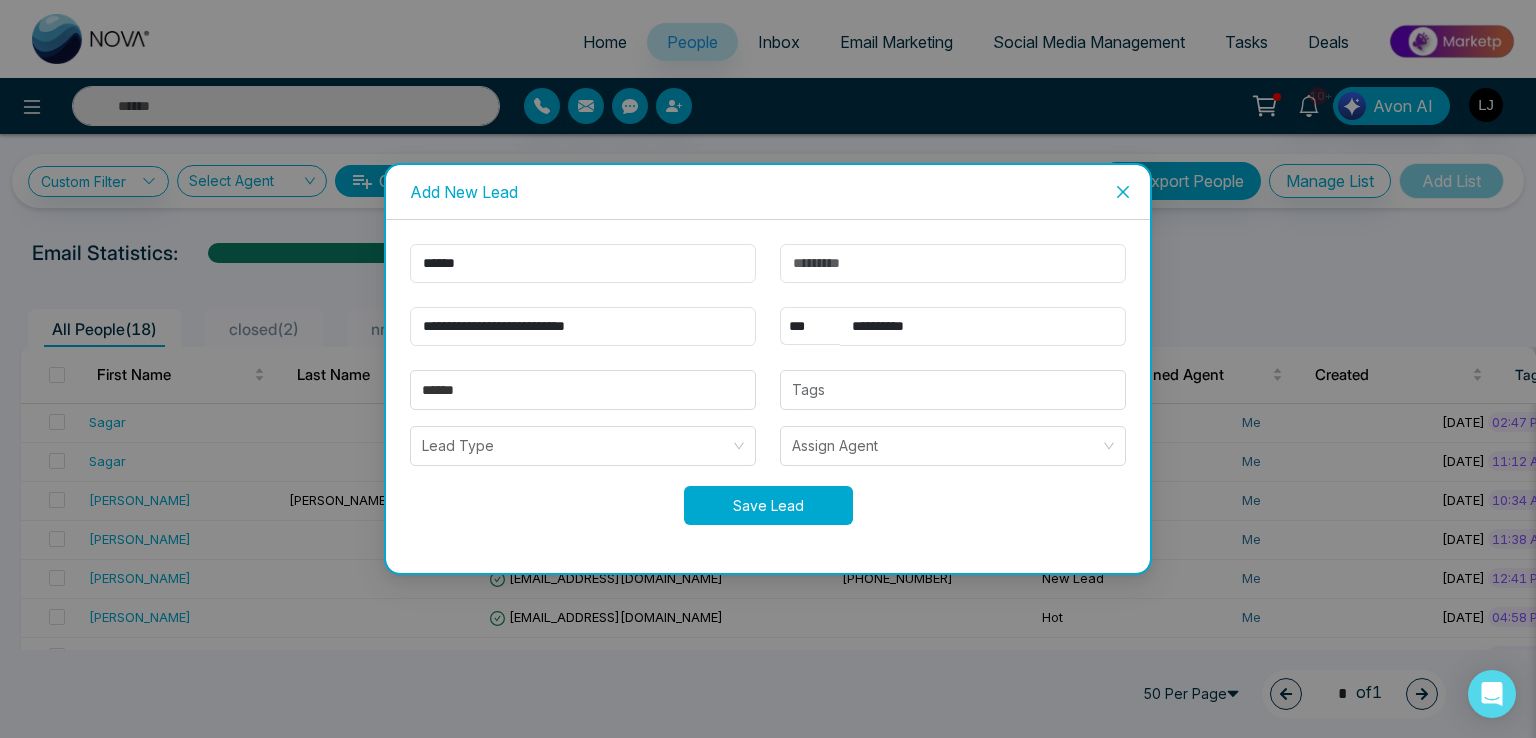 click on "Save Lead" at bounding box center (768, 505) 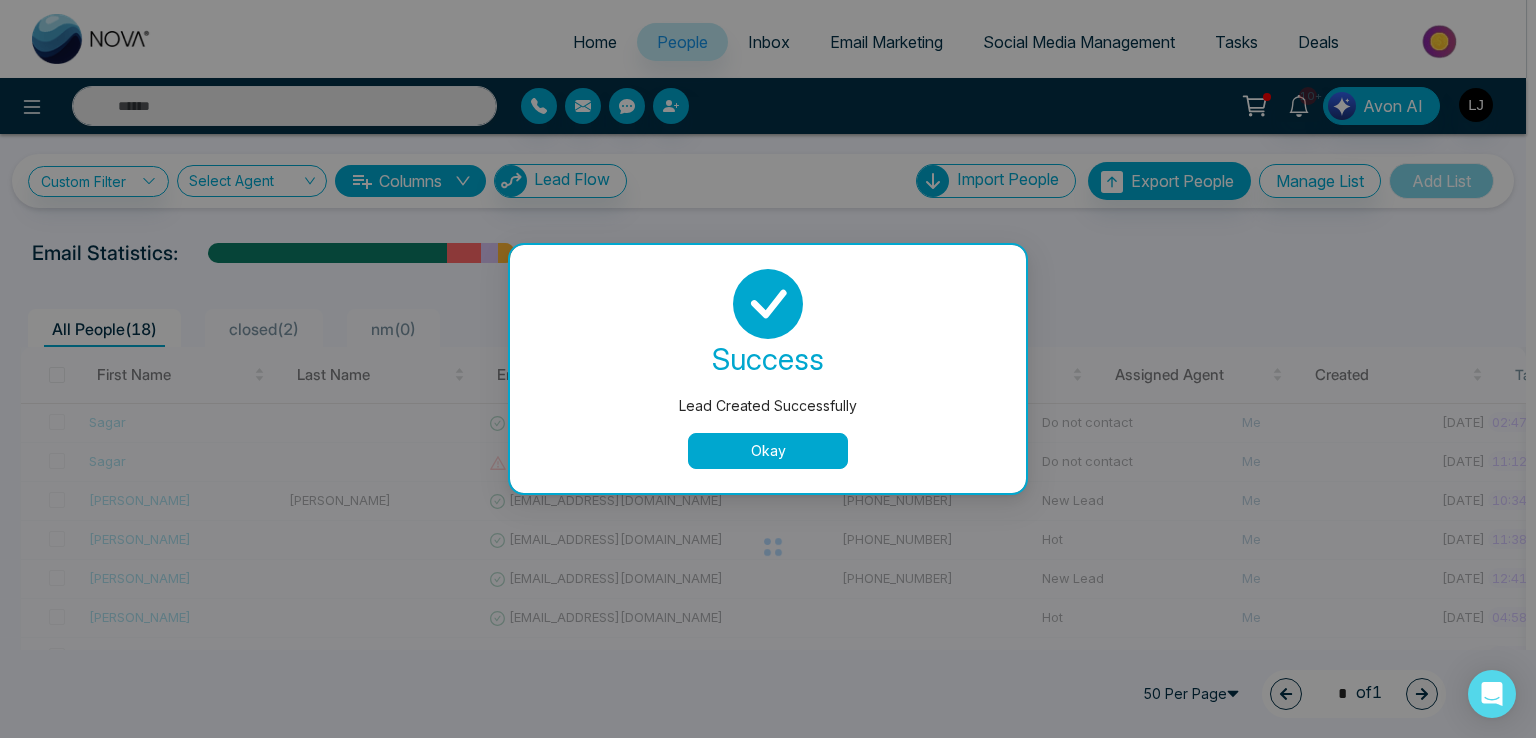 click on "Okay" at bounding box center [768, 451] 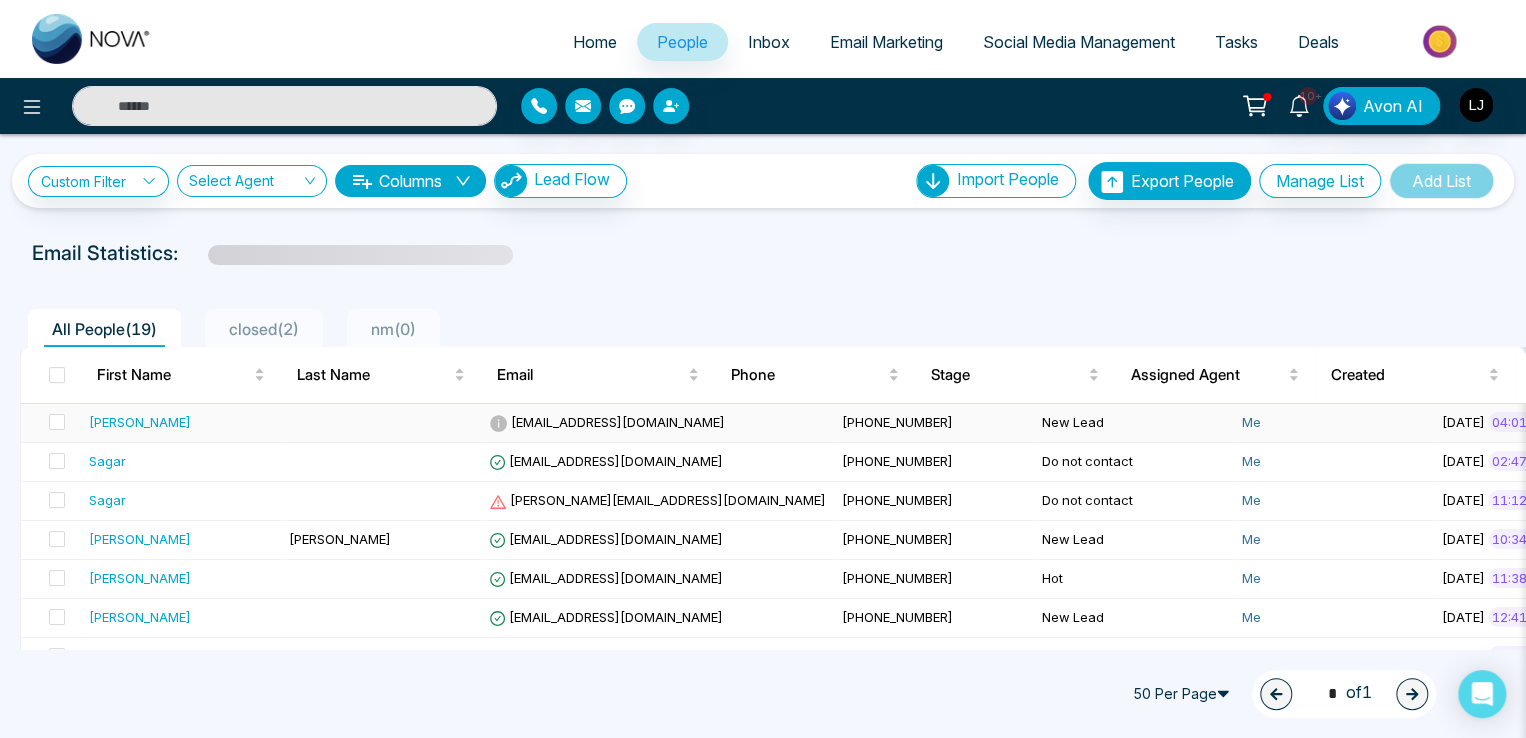 click on "[EMAIL_ADDRESS][DOMAIN_NAME]" at bounding box center [607, 422] 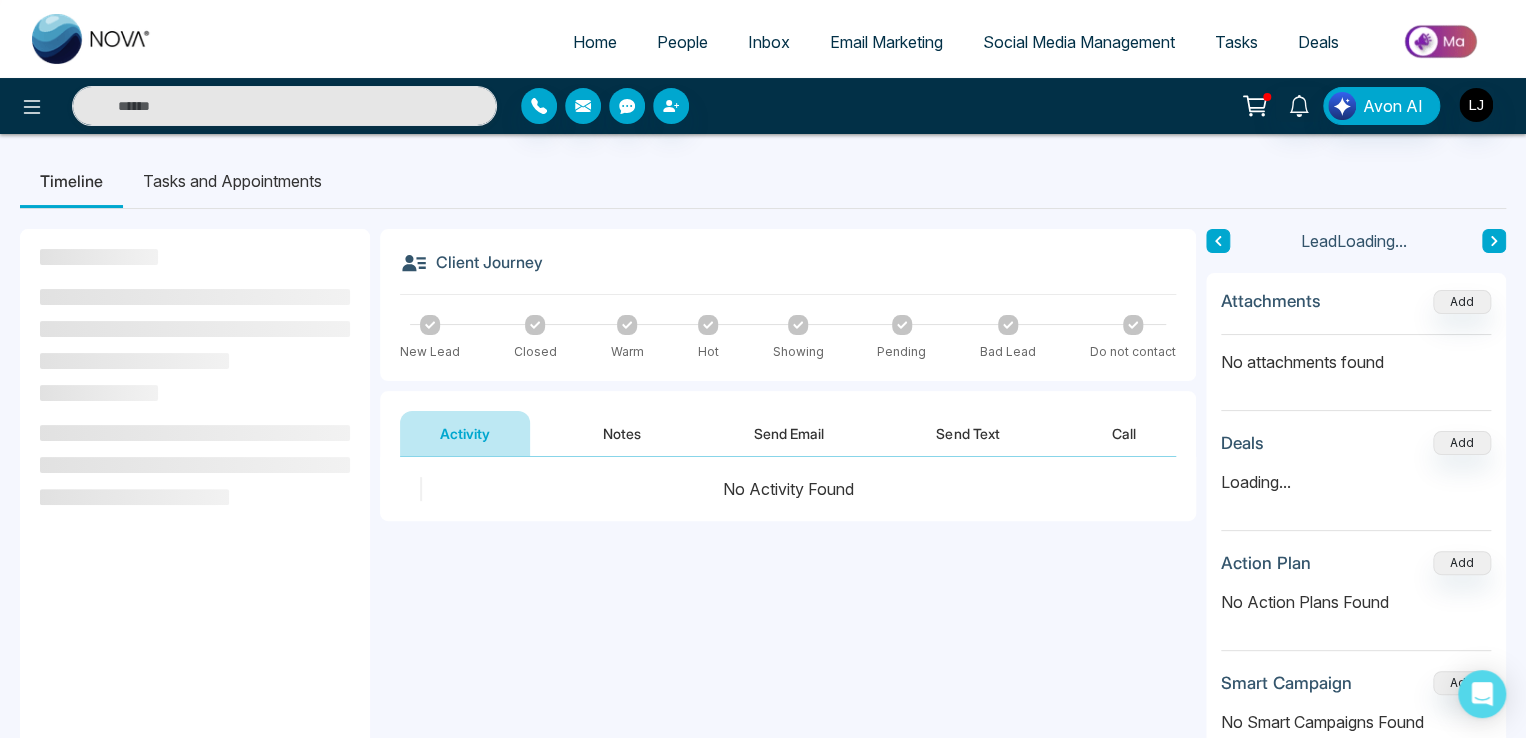 click on "New Lead" at bounding box center [430, 338] 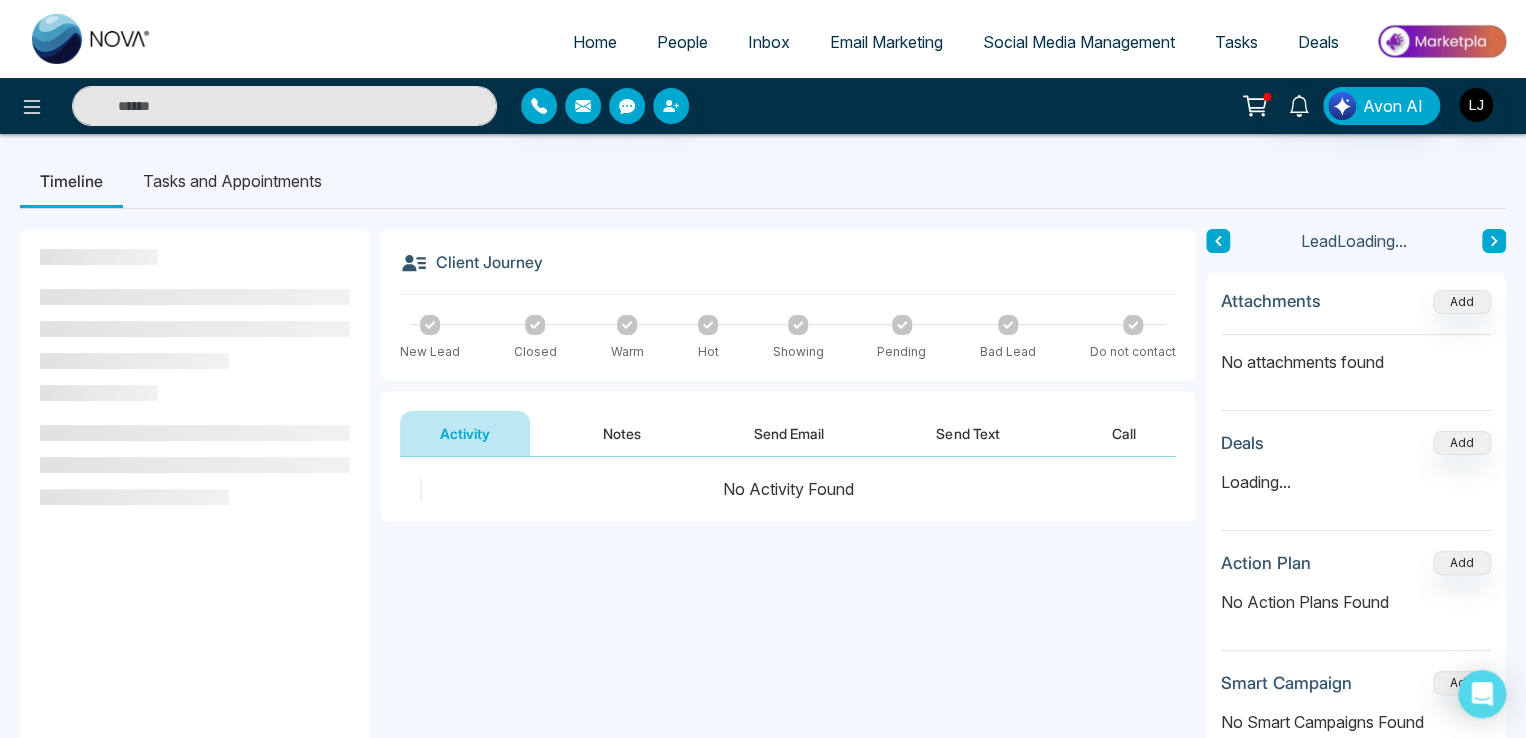 click at bounding box center [430, 325] 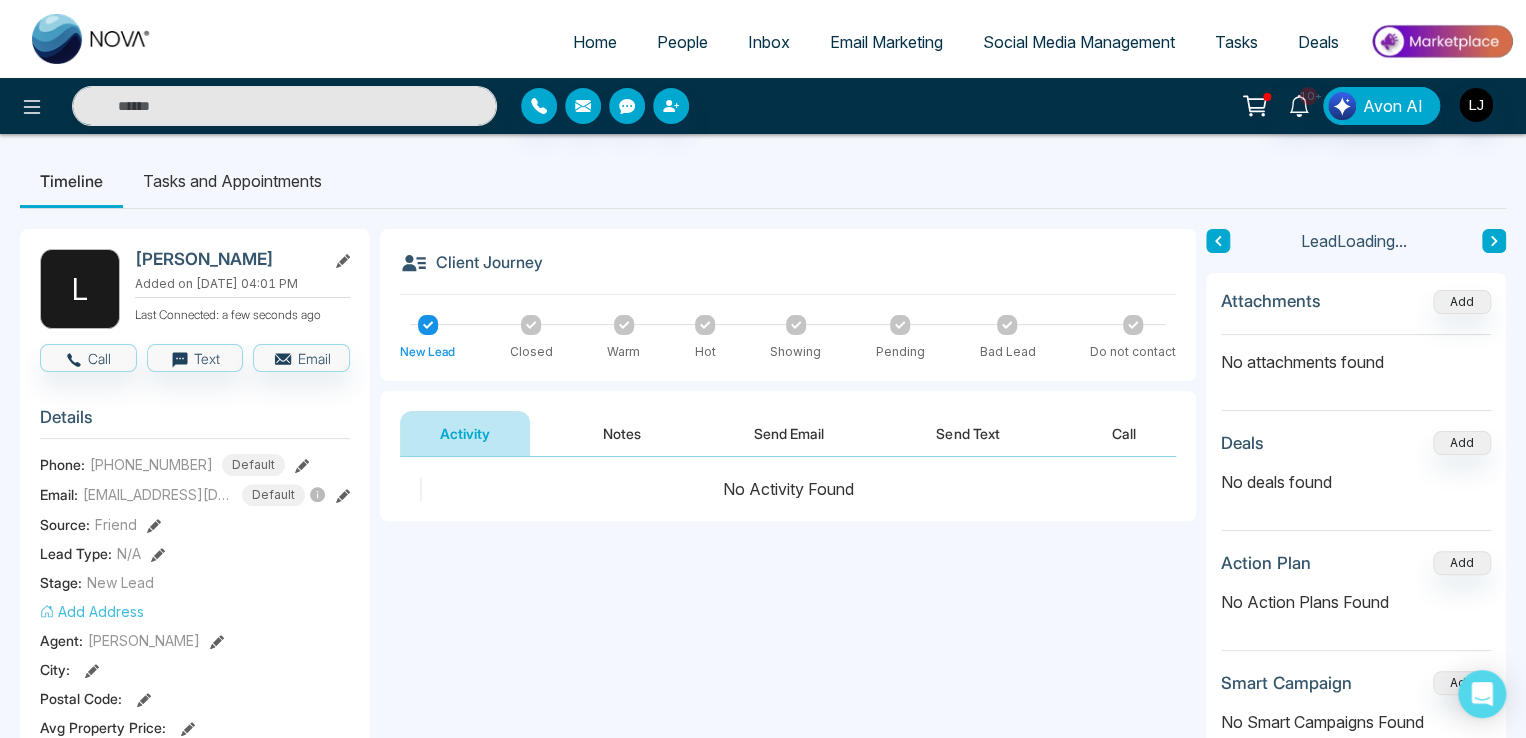click 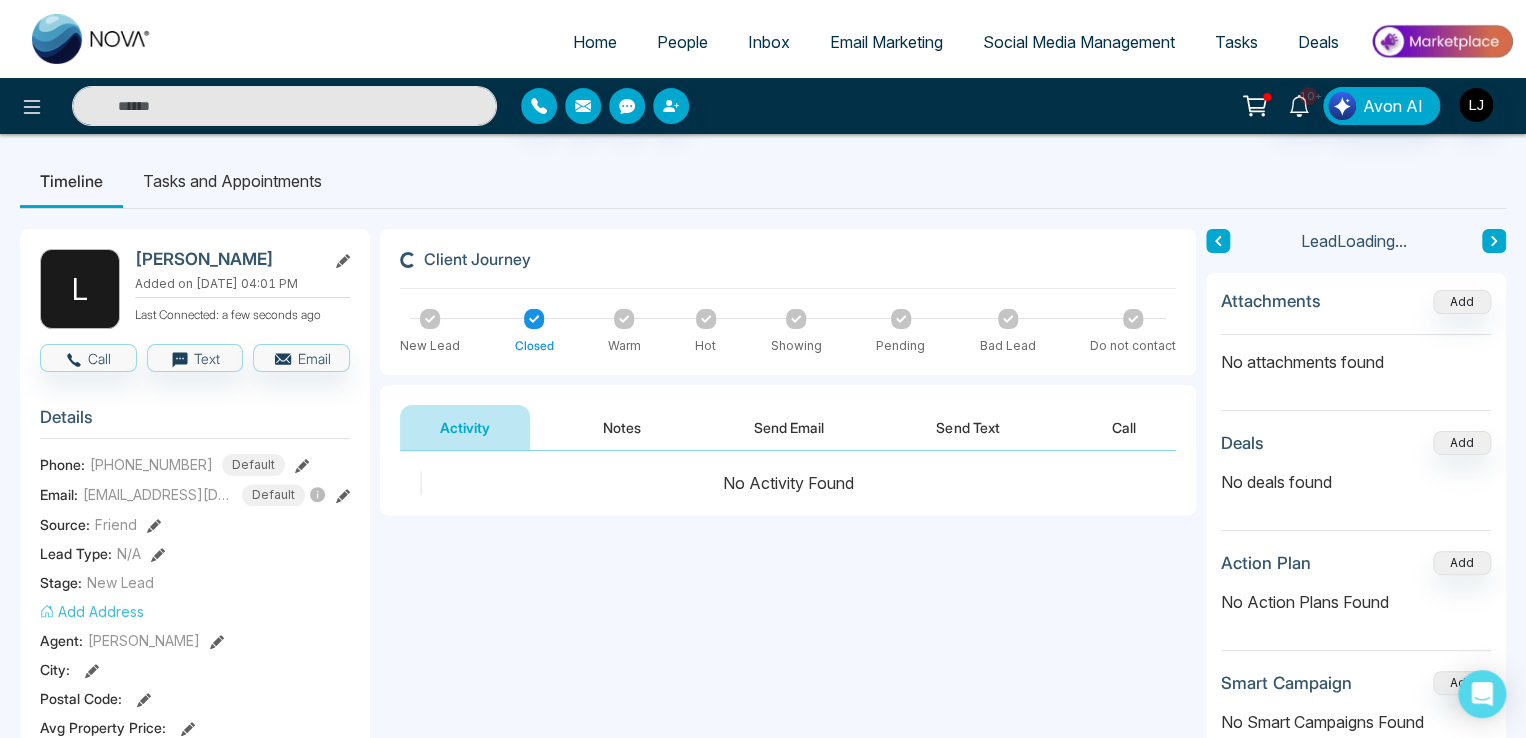 click 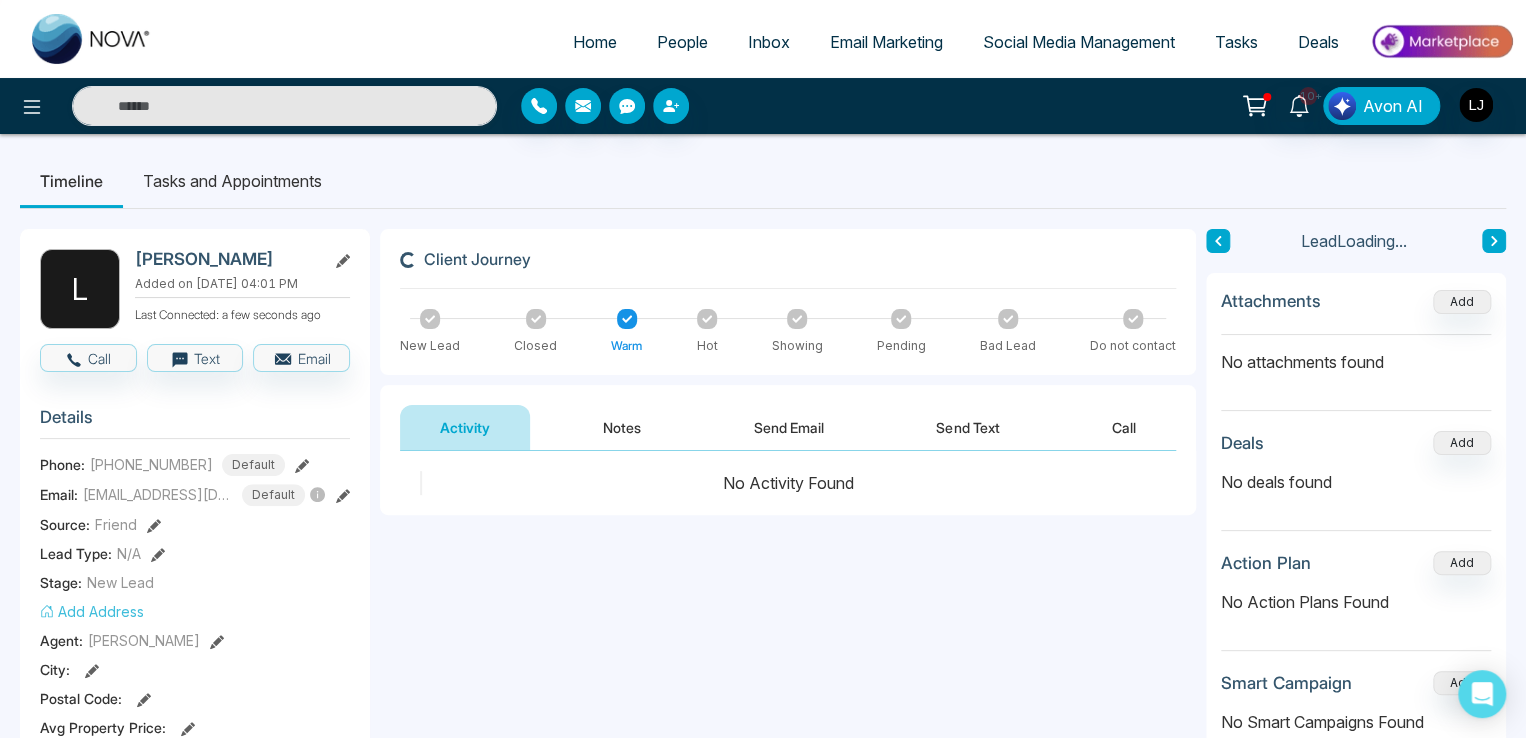 click on "Home People Inbox Email Marketing Social Media Management Tasks Deals 10+ Avon AI Timeline Tasks and Appointments [PERSON_NAME]  Added on   [DATE] 04:01 PM Last Connected:   a few seconds ago   Call   Text   Email Details Phone: [PHONE_NUMBER] Default Email: [EMAIL_ADDRESS][DOMAIN_NAME] Default Source: Friend Lead Type: N/A Stage: New Lead Add Address Agent: [PERSON_NAME] City : Postal Code : Avg Property Price : Buy Area : Home Type : Start Date : Last Contact Date : Province : Timeframe : Urgency : Tags No Tag Found Is this lead a Realtor? Lead Summary 0 Calls 0 Texts 0 Emails Social Profile   Not found Not found Not found Custom Lead Data Delete lead   Client Journey New Lead Closed Warm Hot Showing Pending Bad Lead Do not contact Activity Notes Send Email Send Text Call No Activity Found Nova AI : Email Generator Create Engaging Emails with Our AI Technology.    Nova AI Email Generator Generate Emails With New Nova AI Technology. Simply add a couple of ideas and we'll help bring it to life. Your tone it" at bounding box center [763, 369] 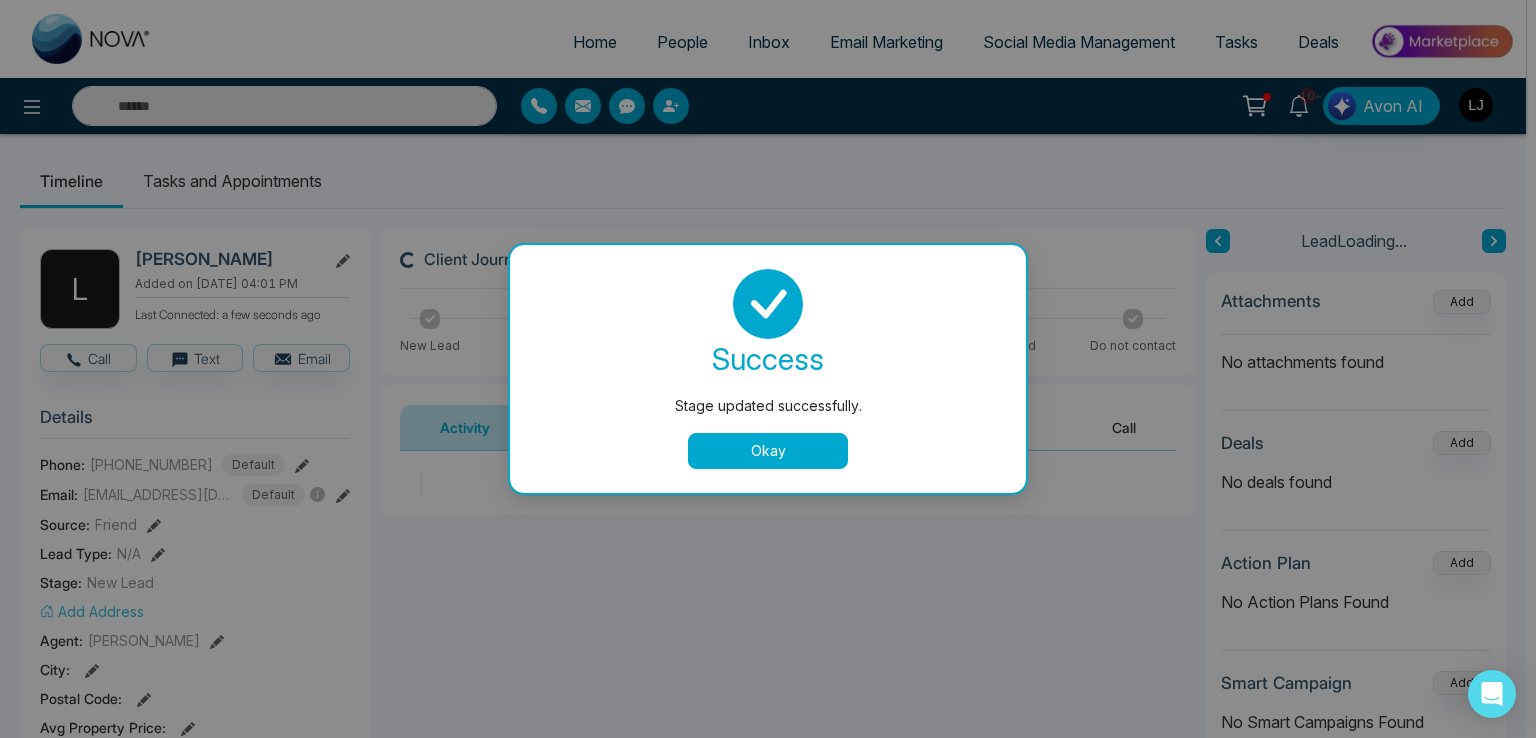 click on "Okay" at bounding box center (768, 451) 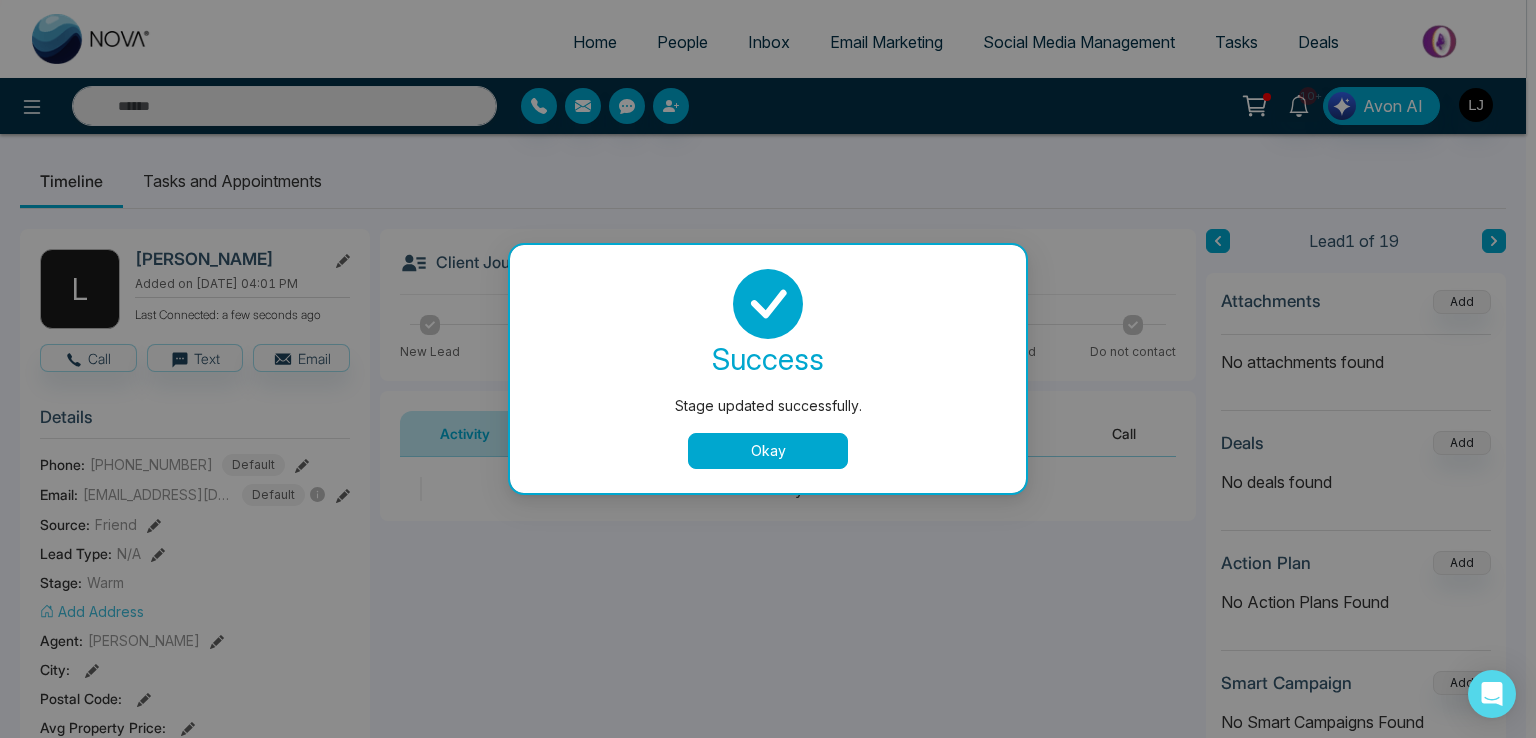 click on "success Stage updated successfully.   Okay" at bounding box center (768, 369) 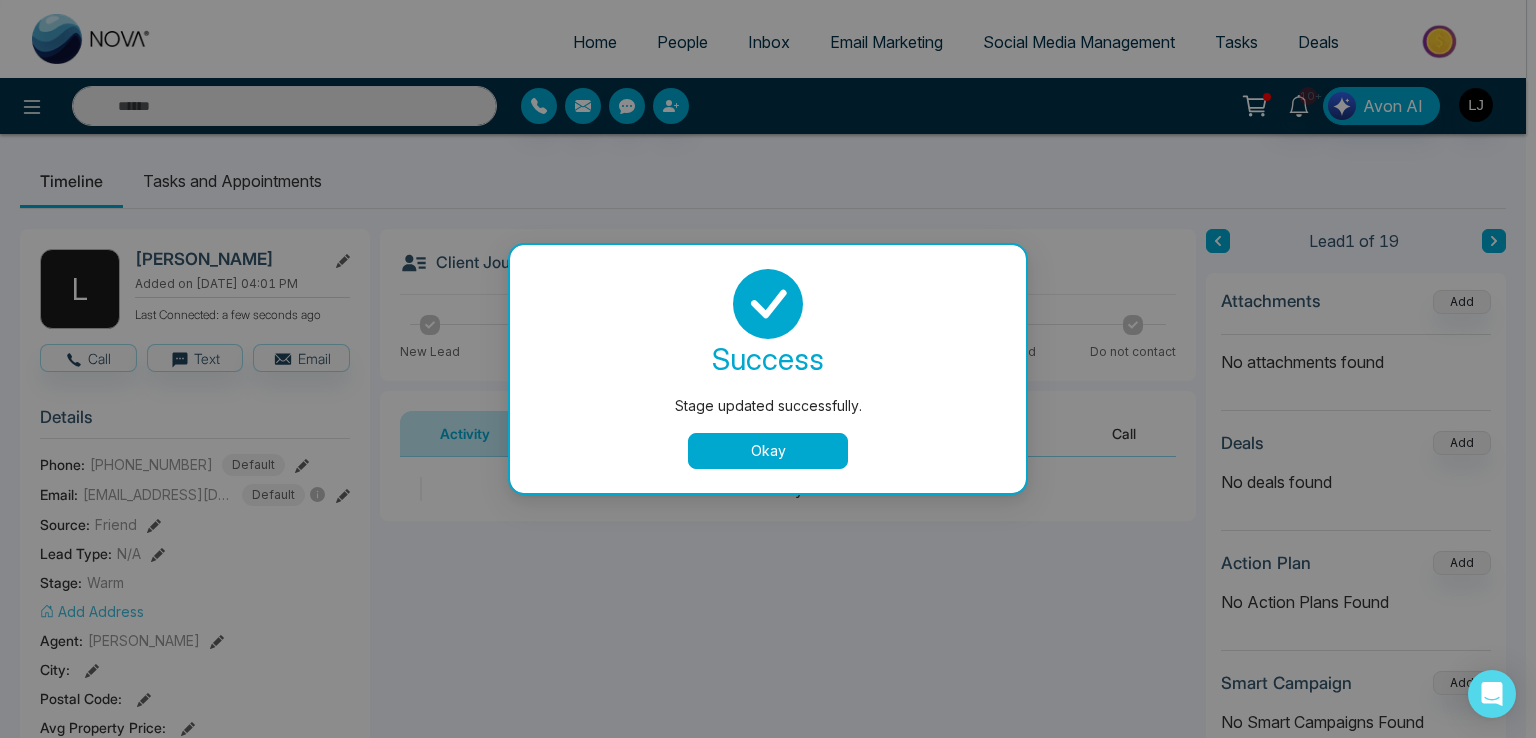click on "Okay" at bounding box center (768, 451) 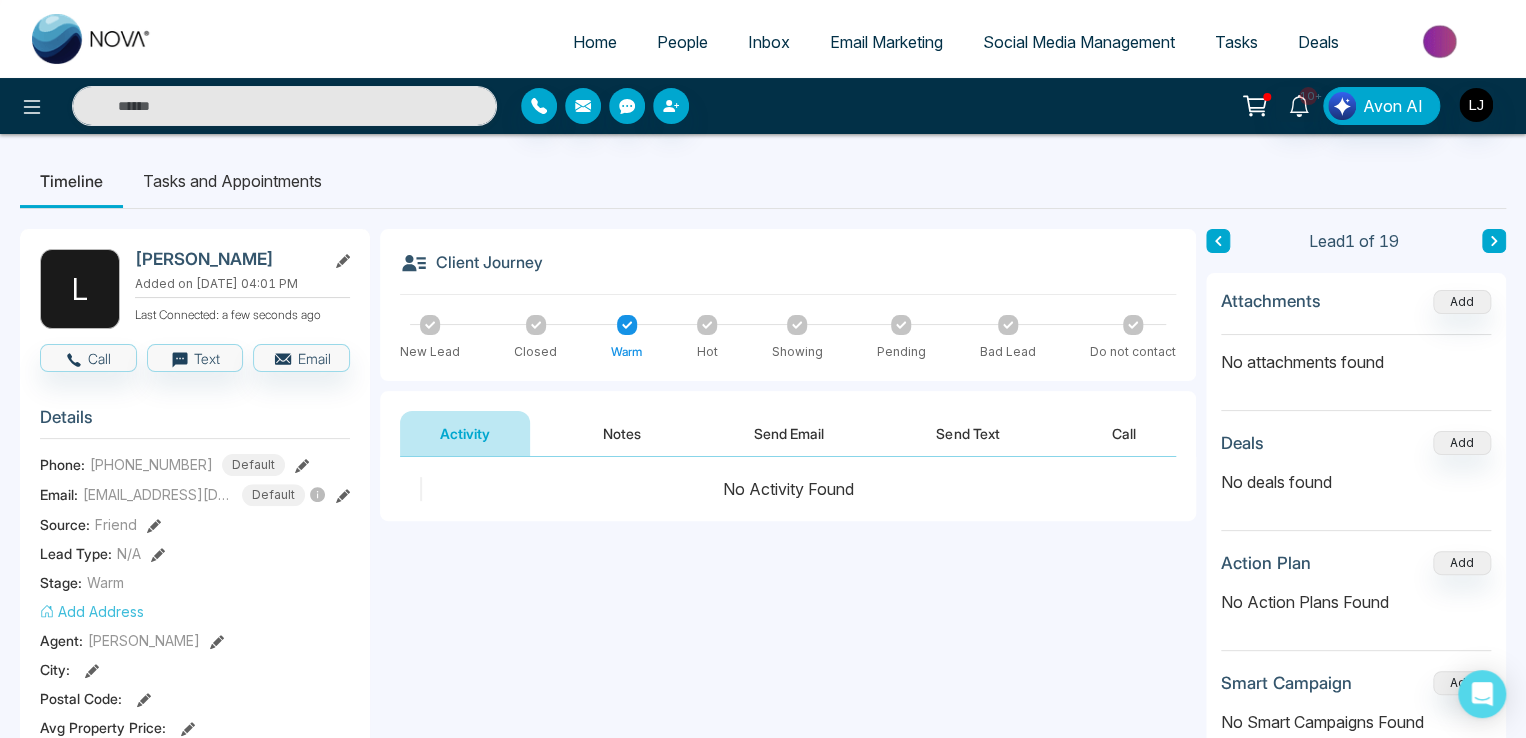 click 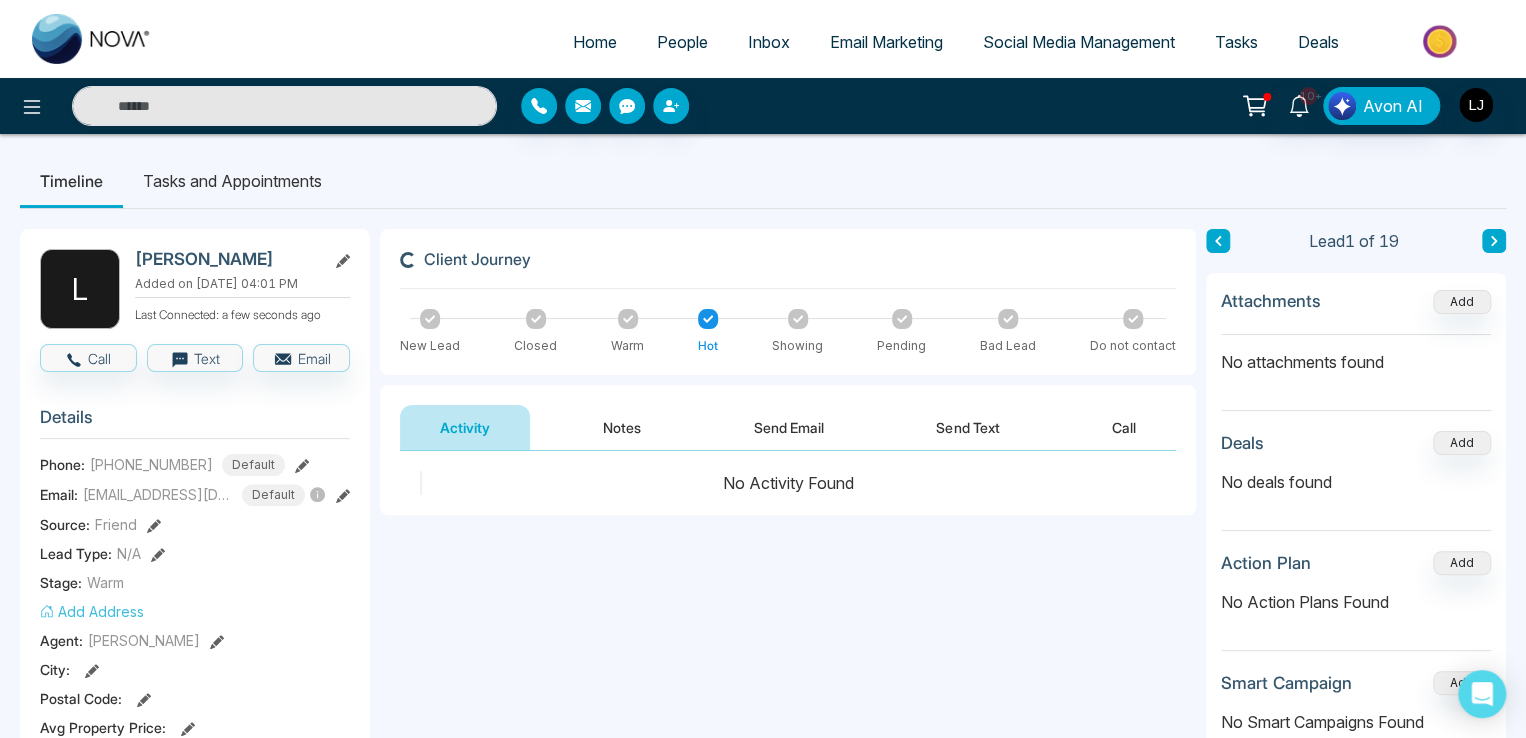 click on "Showing" at bounding box center [797, 332] 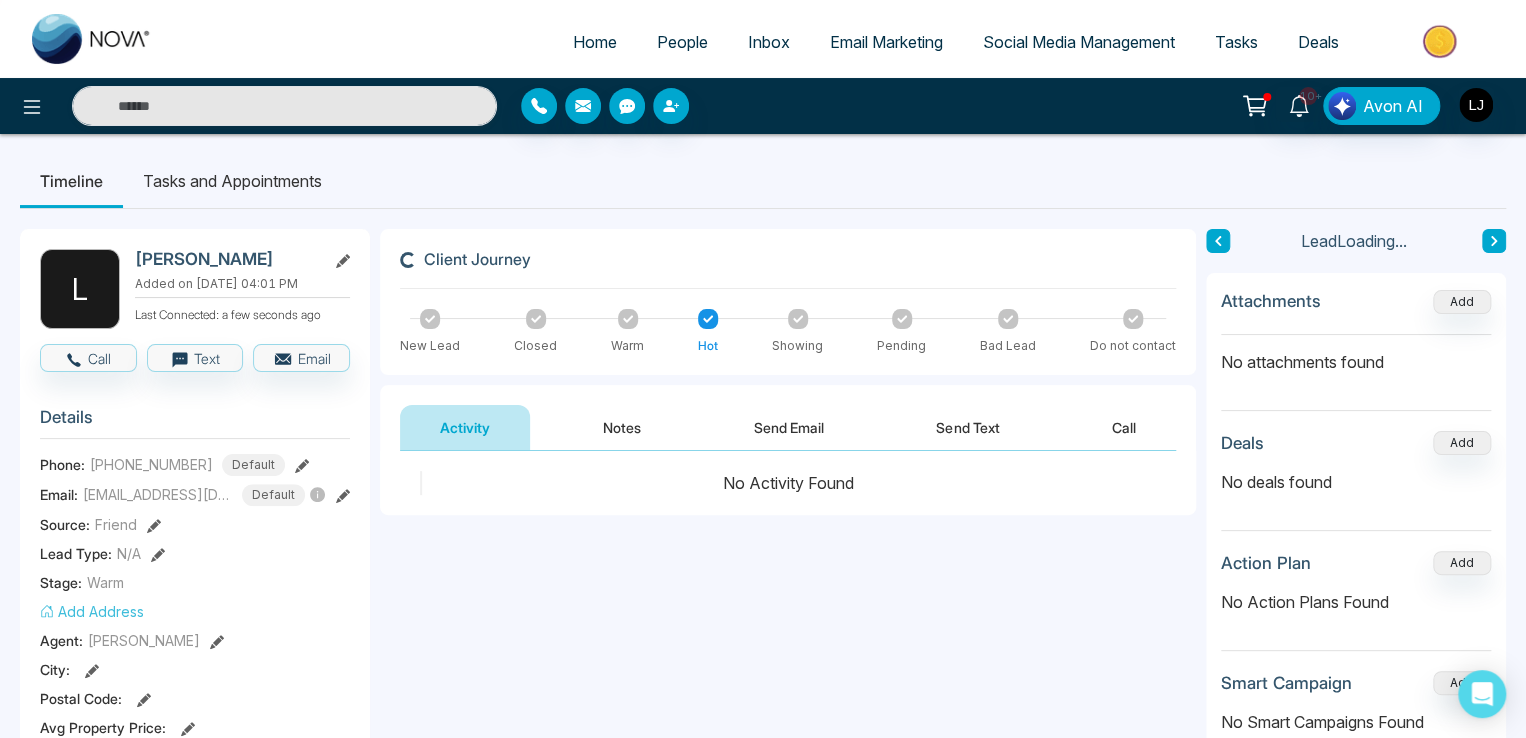 click at bounding box center [902, 319] 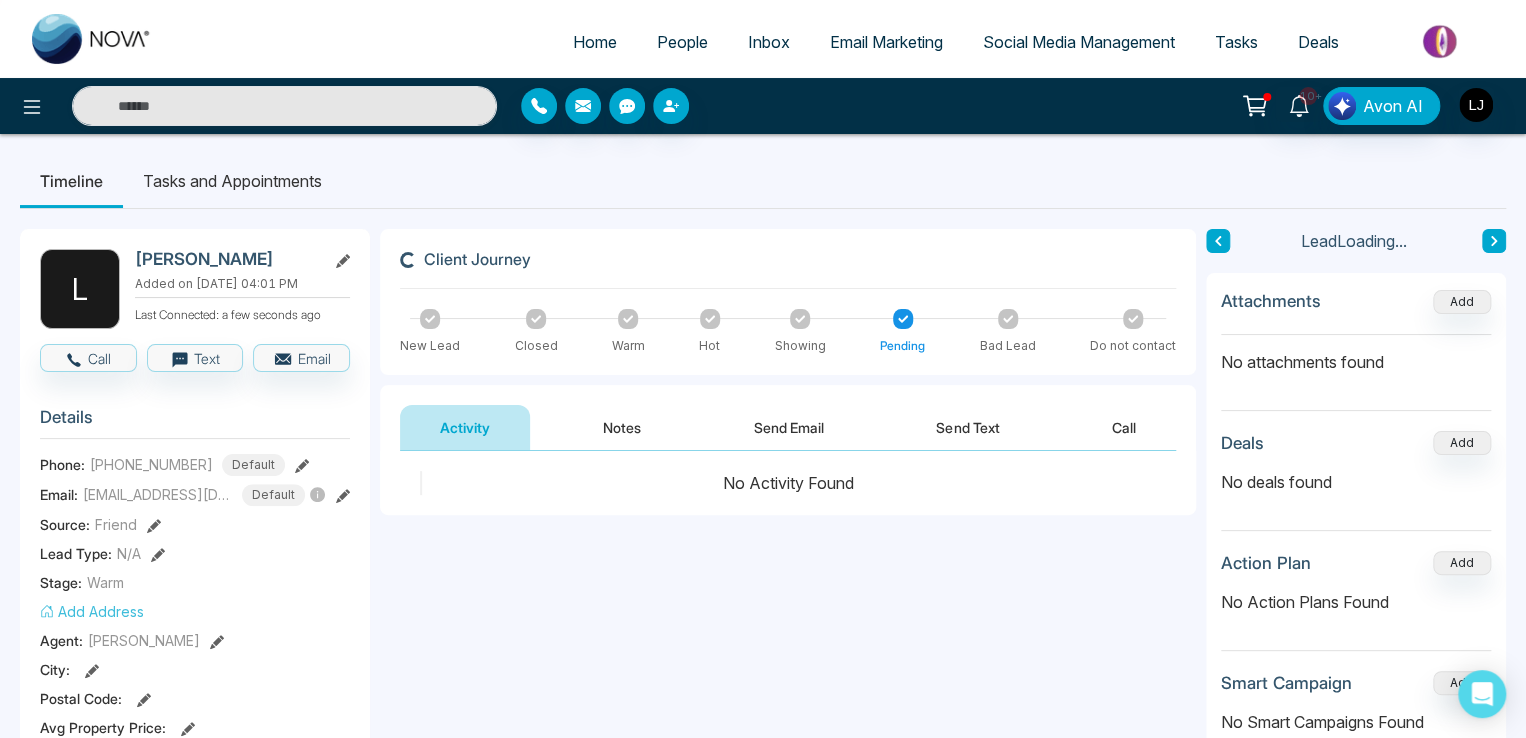 click on "Home People Inbox Email Marketing Social Media Management Tasks Deals 10+ Avon AI Timeline Tasks and Appointments [PERSON_NAME]  Added on   [DATE] 04:01 PM Last Connected:   a few seconds ago   Call   Text   Email Details Phone: [PHONE_NUMBER] Default Email: [EMAIL_ADDRESS][DOMAIN_NAME] Default Source: Friend Lead Type: N/A Stage: Warm Add Address Agent: [PERSON_NAME] City : Postal Code : Avg Property Price : Buy Area : Home Type : Start Date : Last Contact Date : Province : Timeframe : Urgency : Tags No Tag Found Is this lead a Realtor? Lead Summary 0 Calls 0 Texts 0 Emails Social Profile   Not found Not found Not found Custom Lead Data Delete lead   Client Journey New Lead Closed Warm Hot Showing Pending Bad Lead Do not contact Activity Notes Send Email Send Text Call No Activity Found Nova AI : Email Generator Create Engaging Emails with Our AI Technology.    Nova AI Email Generator Generate Emails With New Nova AI Technology. Simply add a couple of ideas and we'll help bring it to life. Your tone ******" at bounding box center (763, 369) 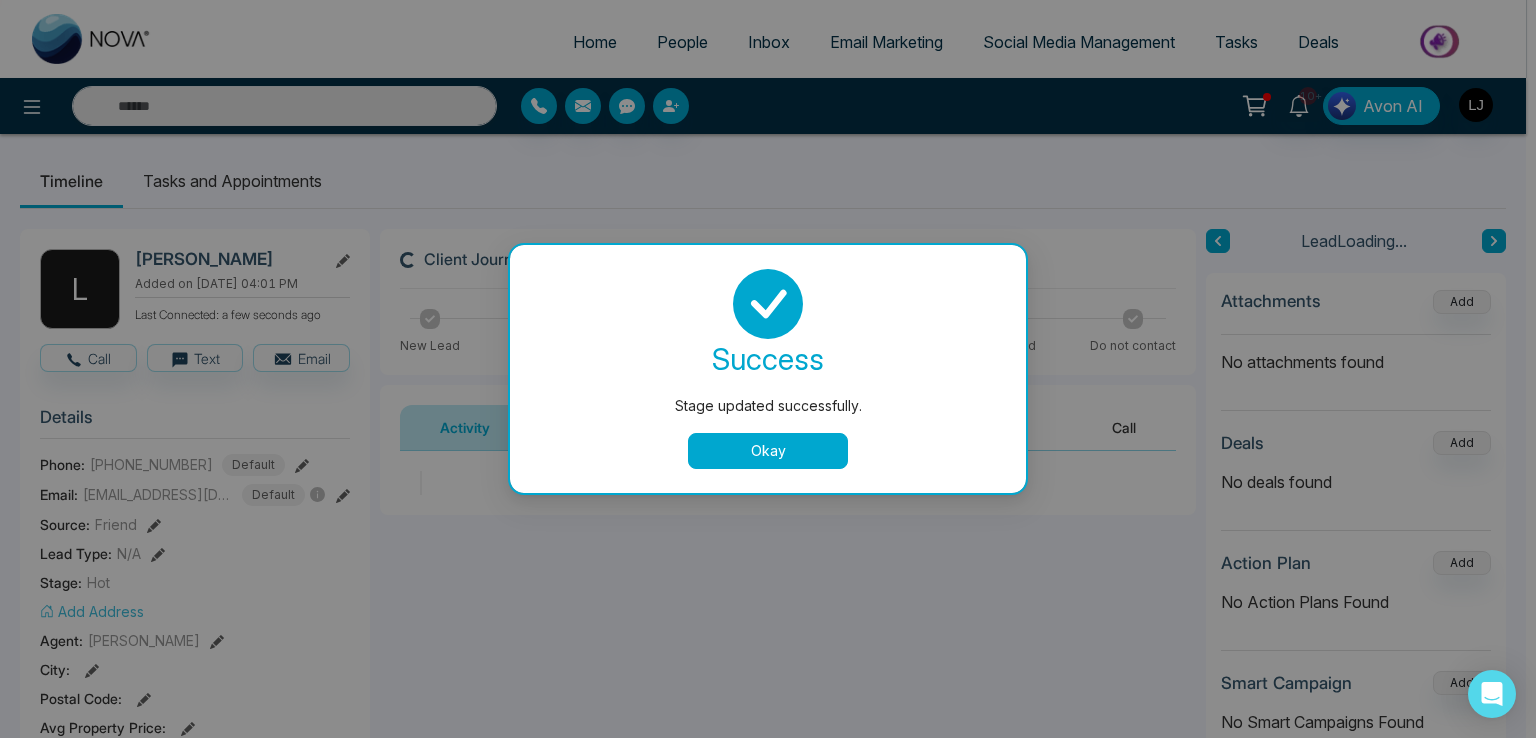 click on "Stage updated successfully. success Stage updated successfully.   Okay" at bounding box center [768, 369] 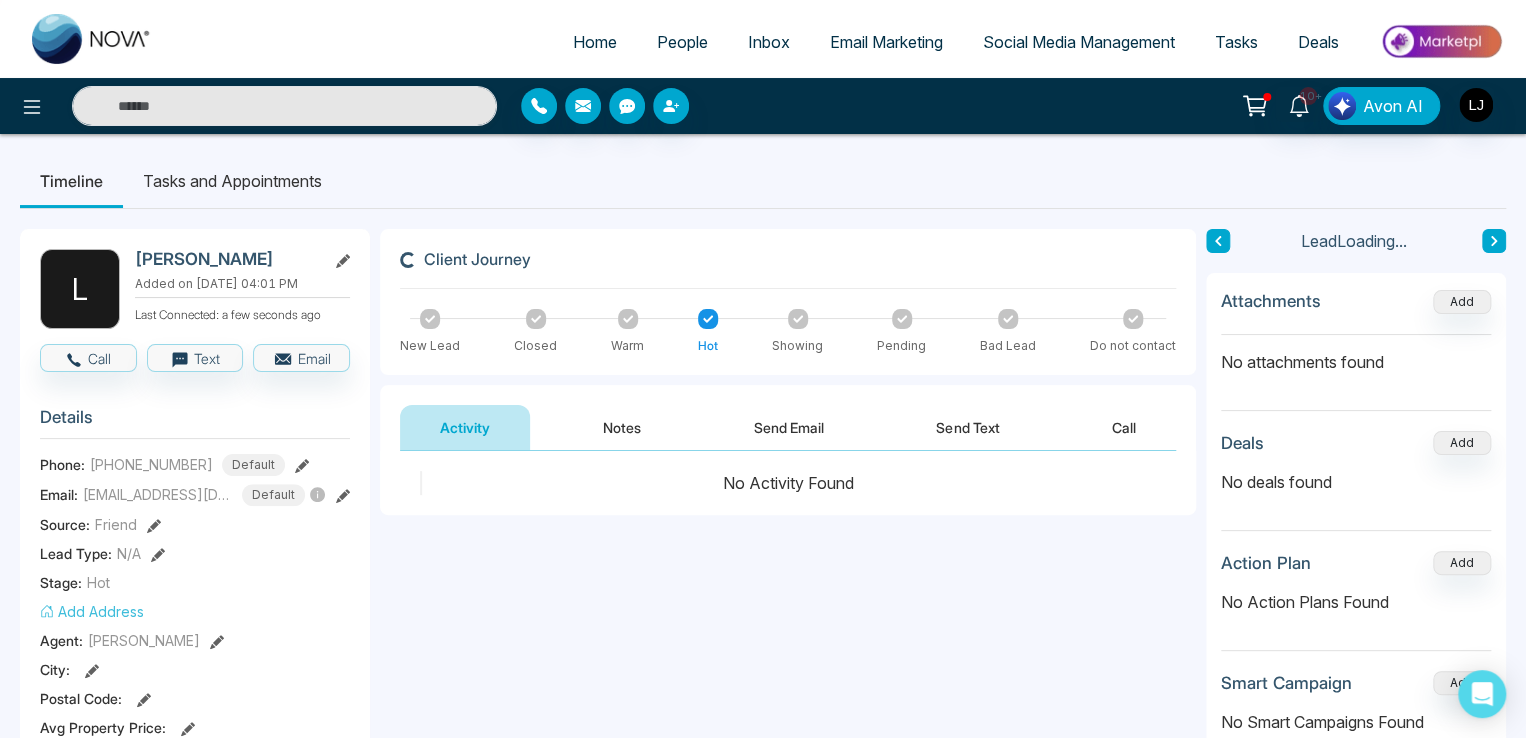 click at bounding box center [1133, 319] 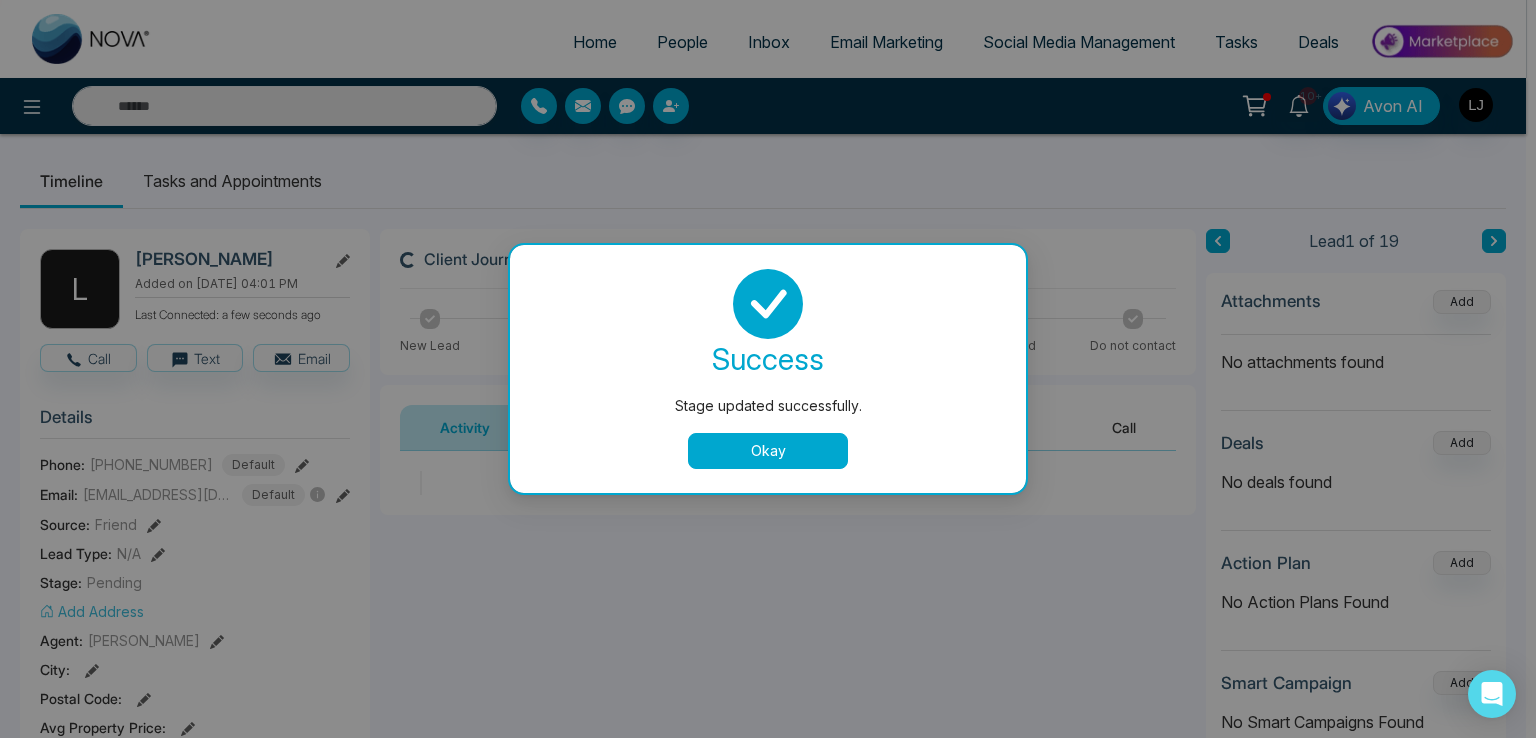 click on "Stage updated successfully. success Stage updated successfully.   Okay" at bounding box center (768, 369) 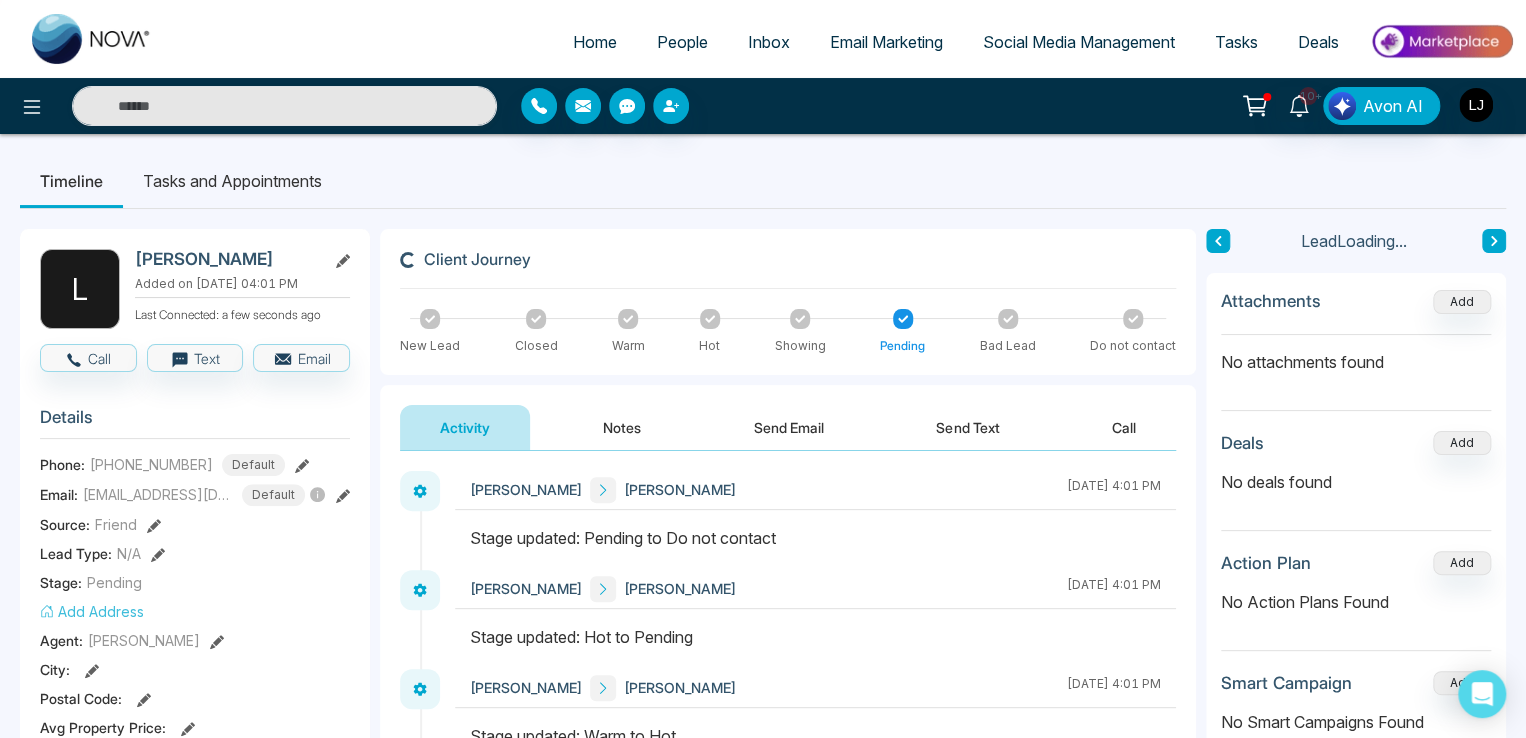 click 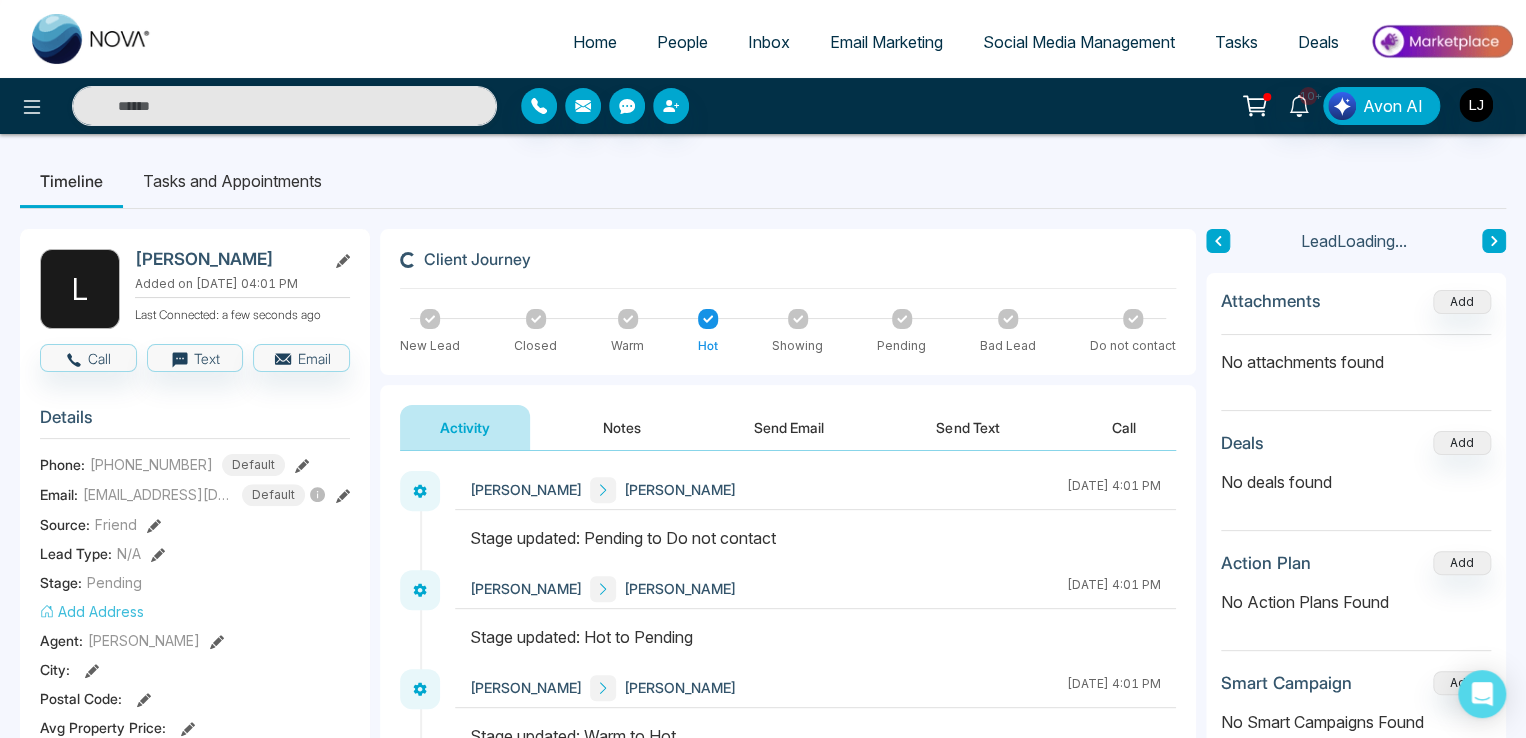 click 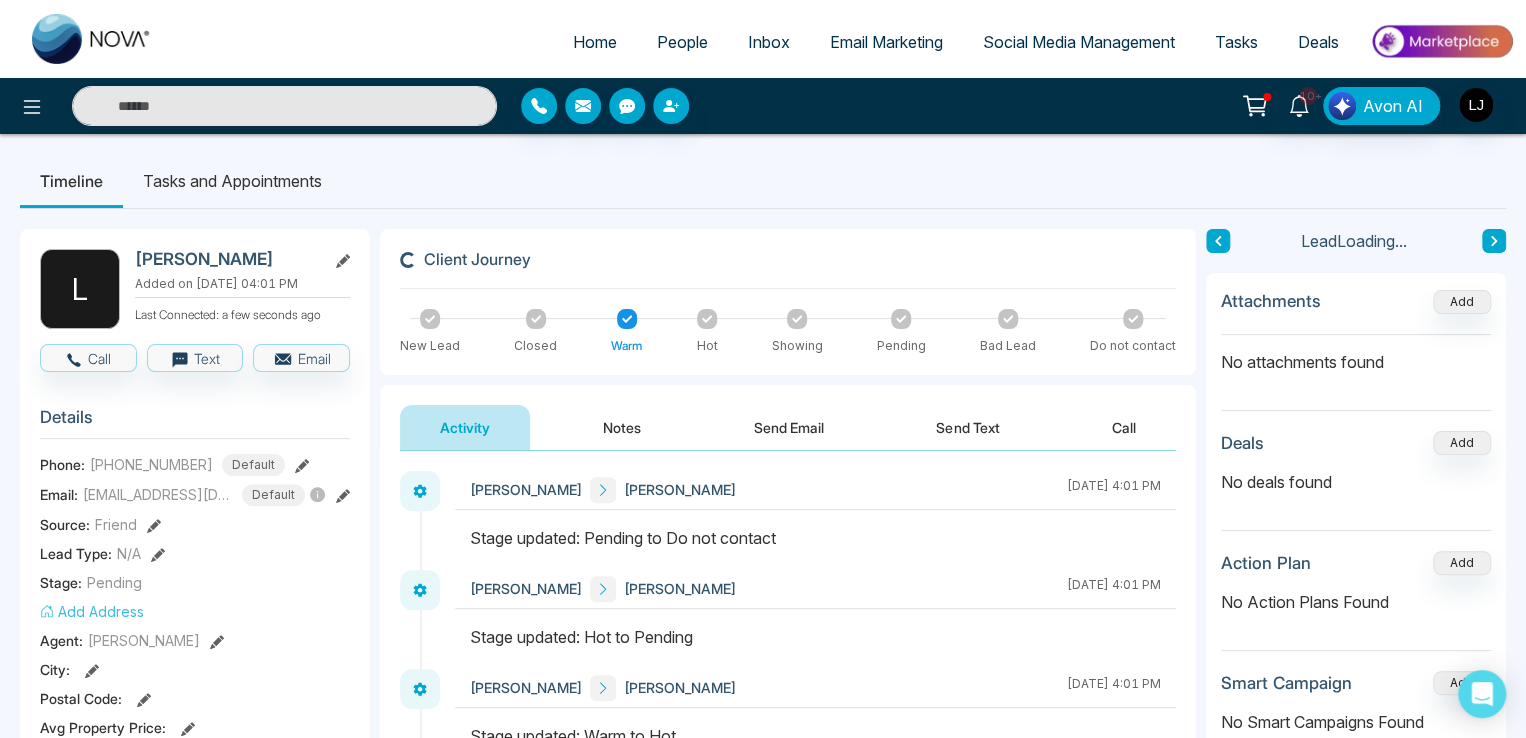 drag, startPoint x: 536, startPoint y: 313, endPoint x: 500, endPoint y: 313, distance: 36 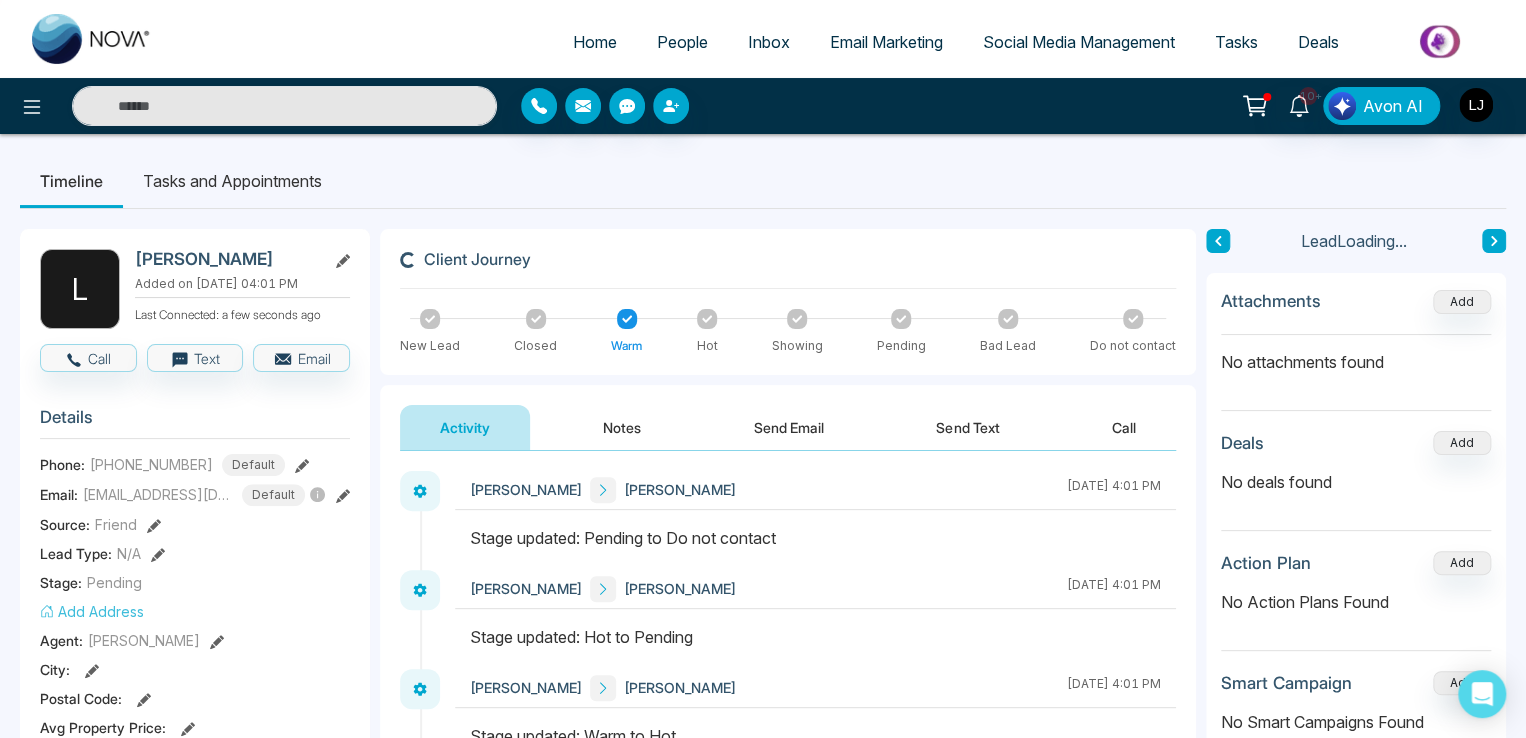click 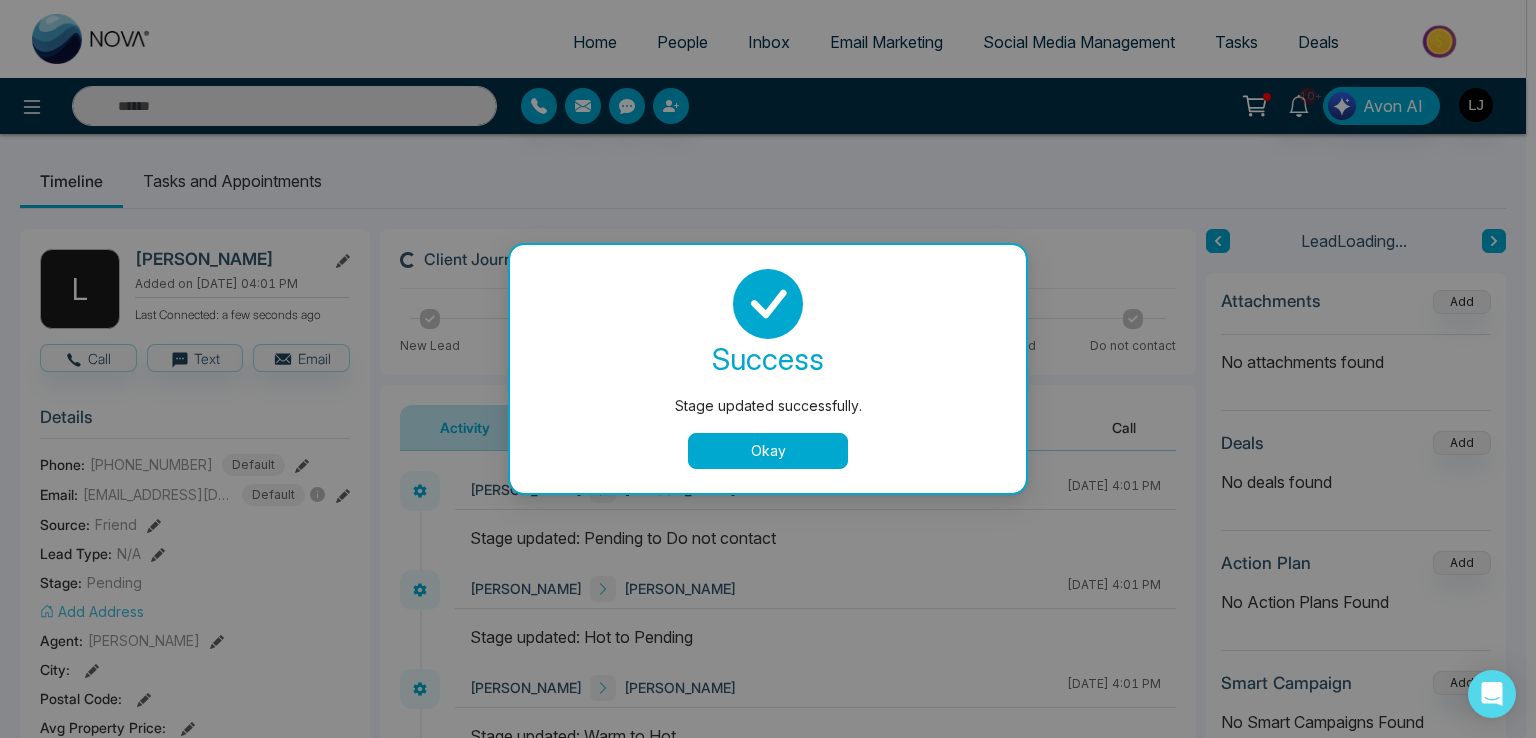click on "Stage updated successfully. success Stage updated successfully.   Okay" at bounding box center (768, 369) 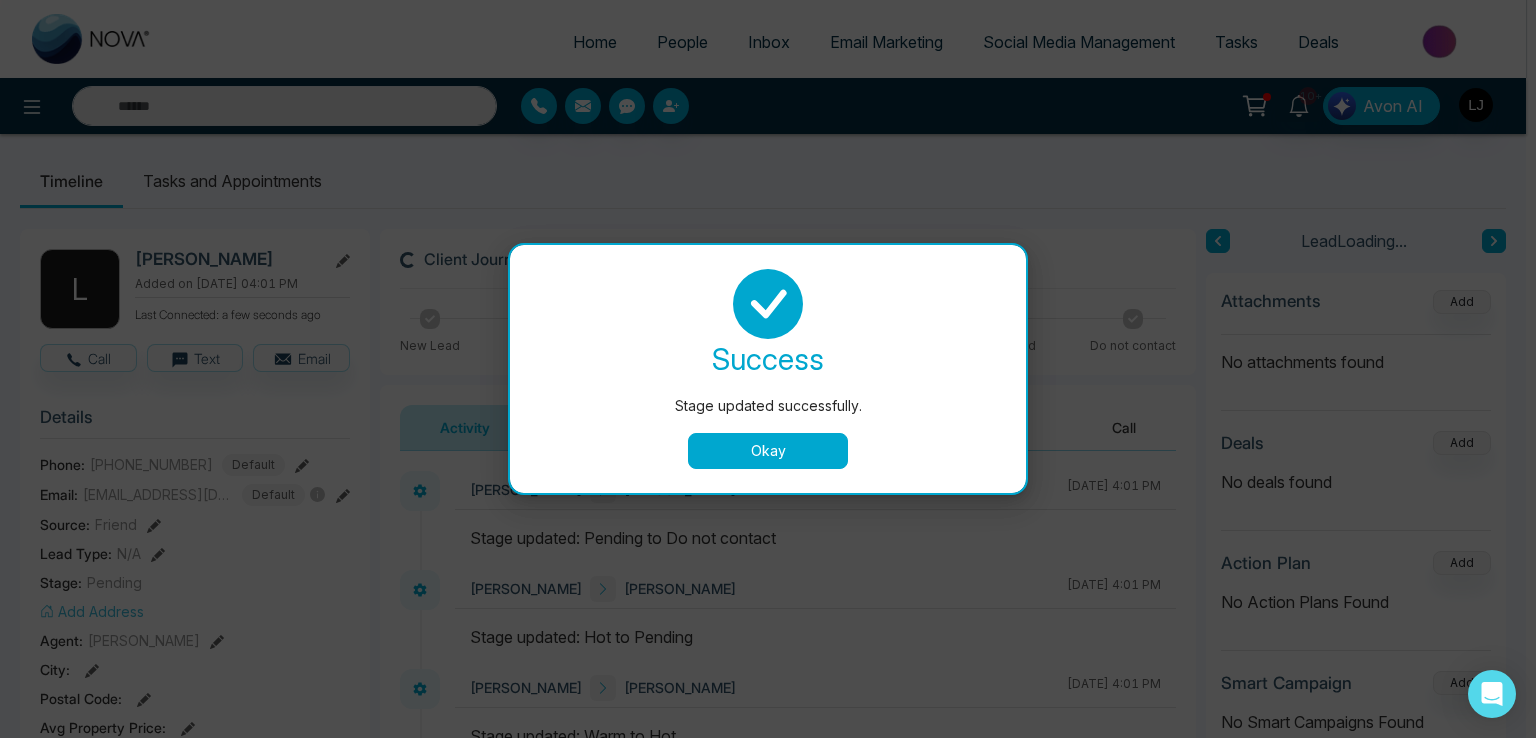 click on "Okay" at bounding box center (768, 451) 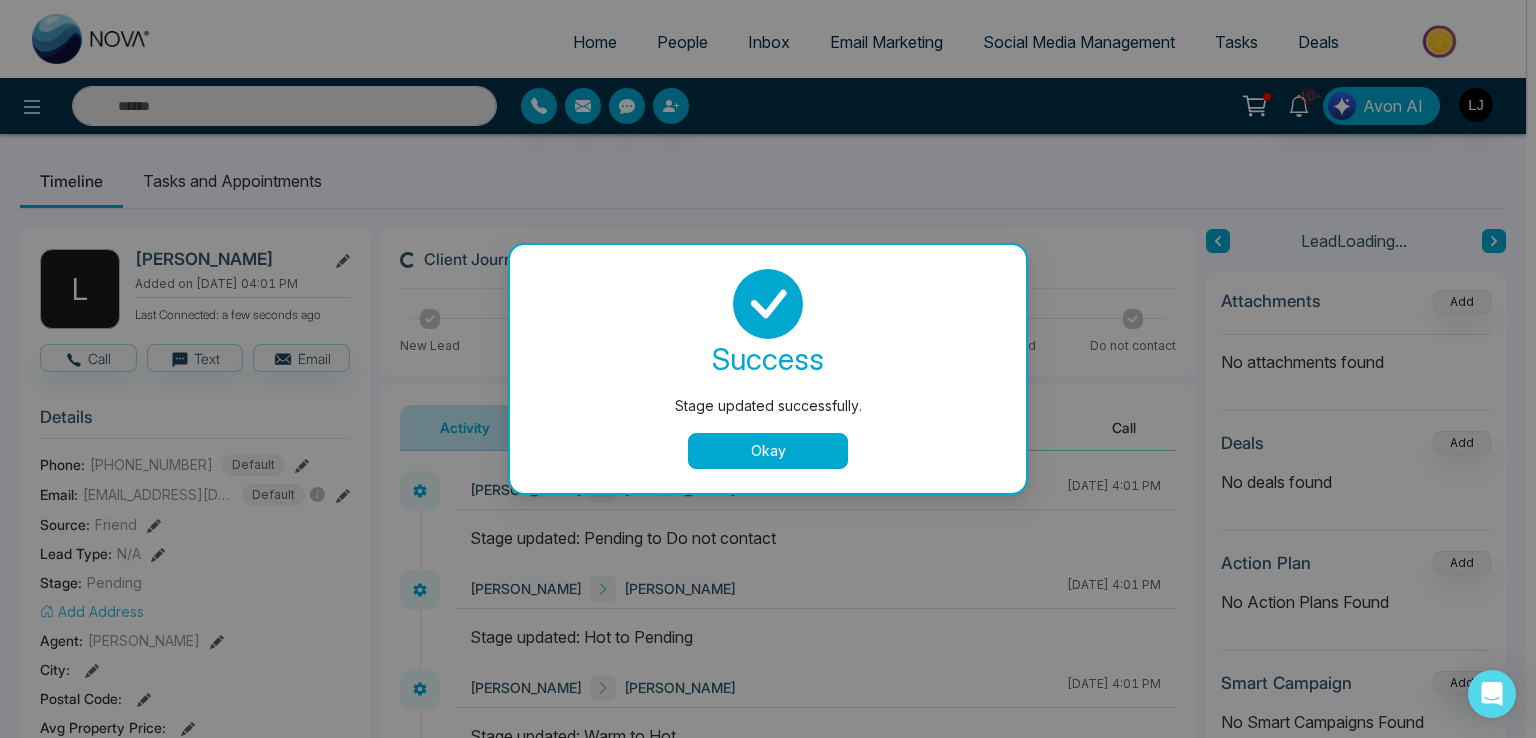 click on "Okay" at bounding box center (768, 451) 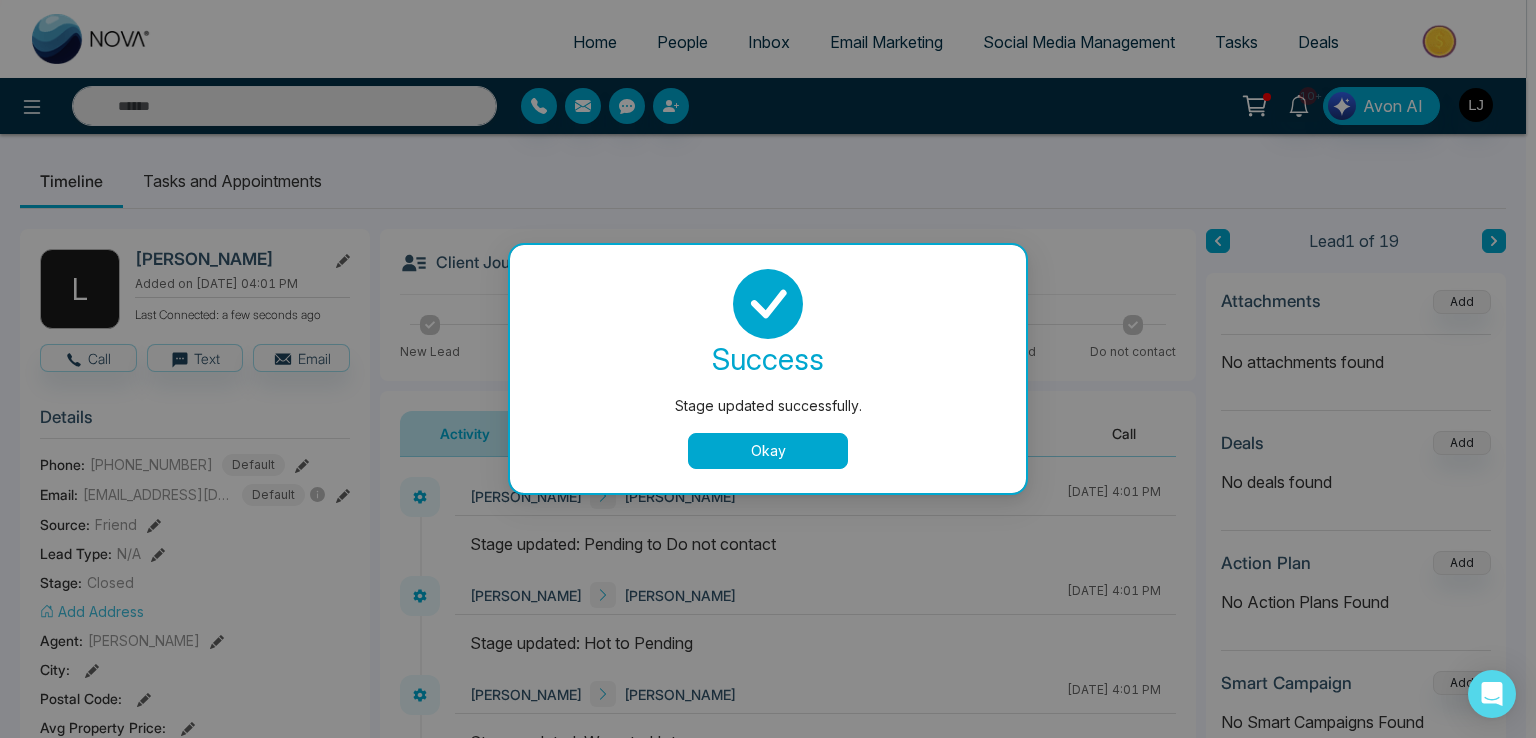 click on "Okay" at bounding box center [768, 451] 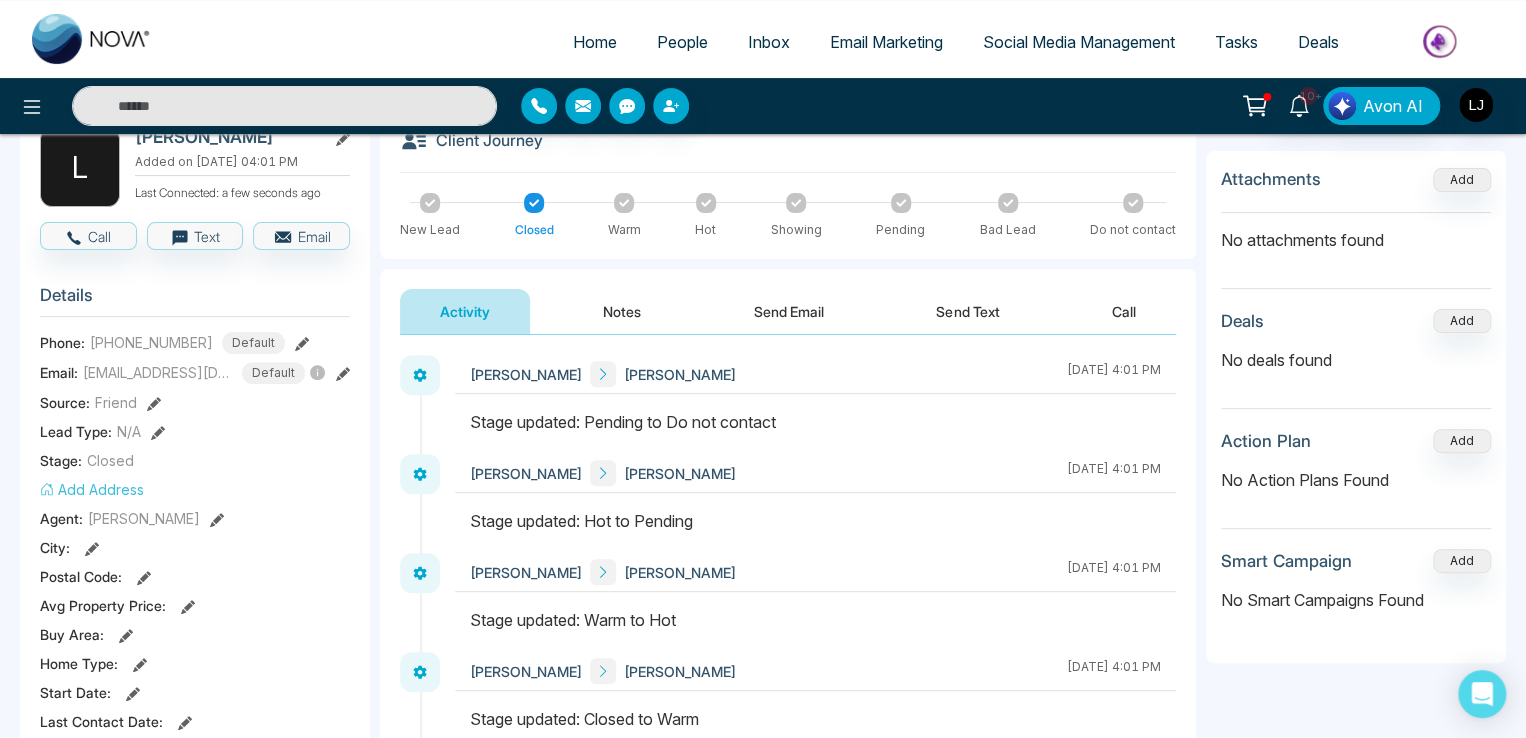 scroll, scrollTop: 0, scrollLeft: 0, axis: both 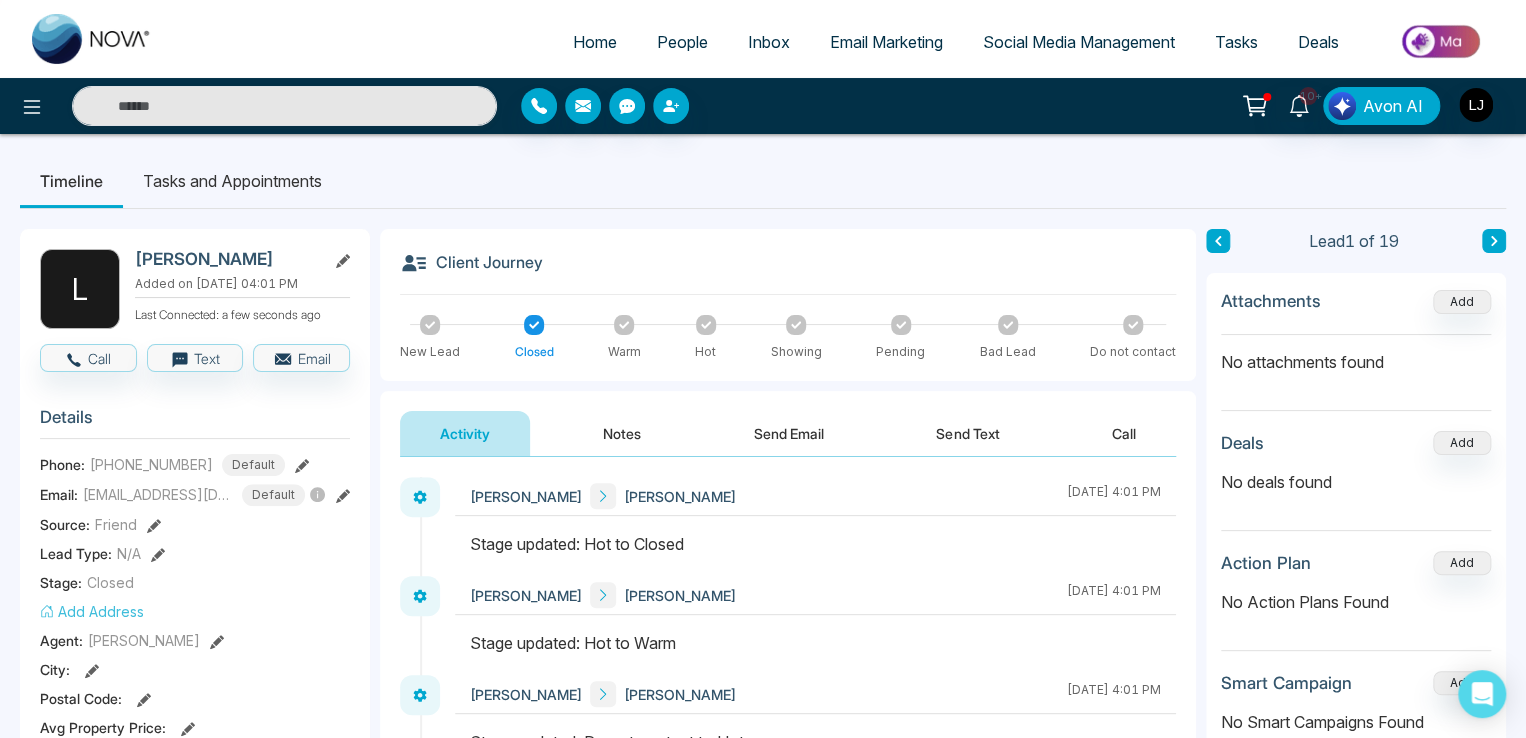 click on "People" at bounding box center (682, 42) 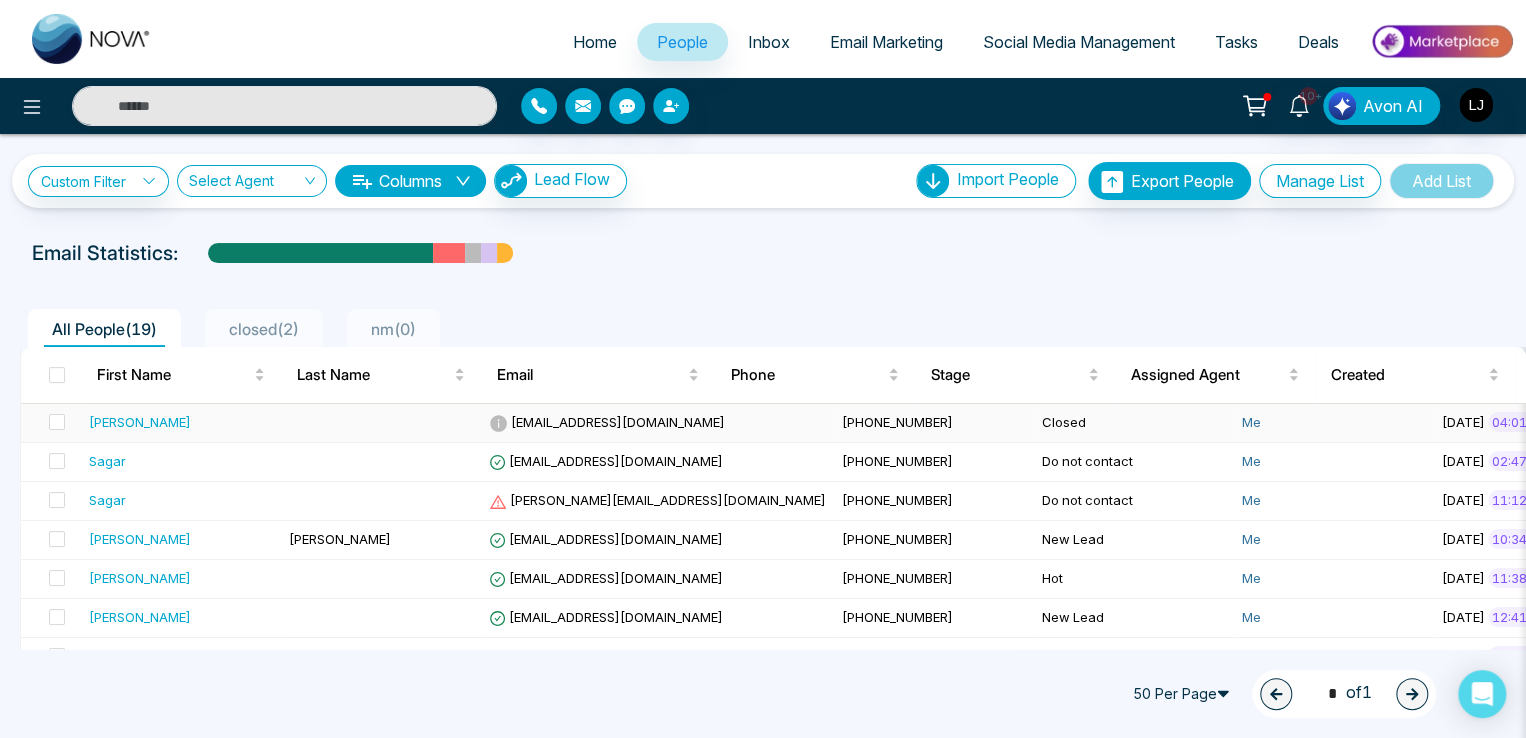 click on "Closed" at bounding box center (1134, 423) 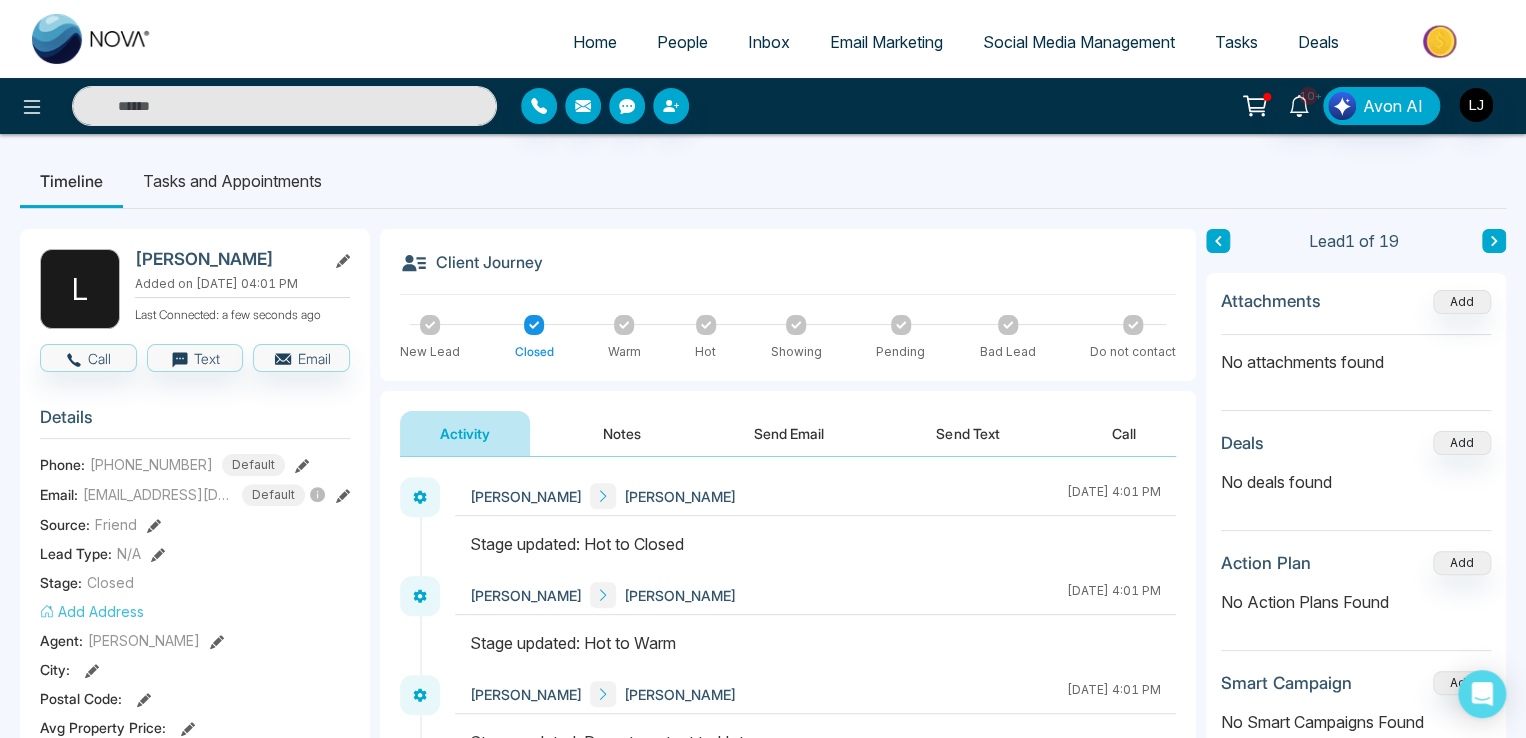 click at bounding box center [706, 325] 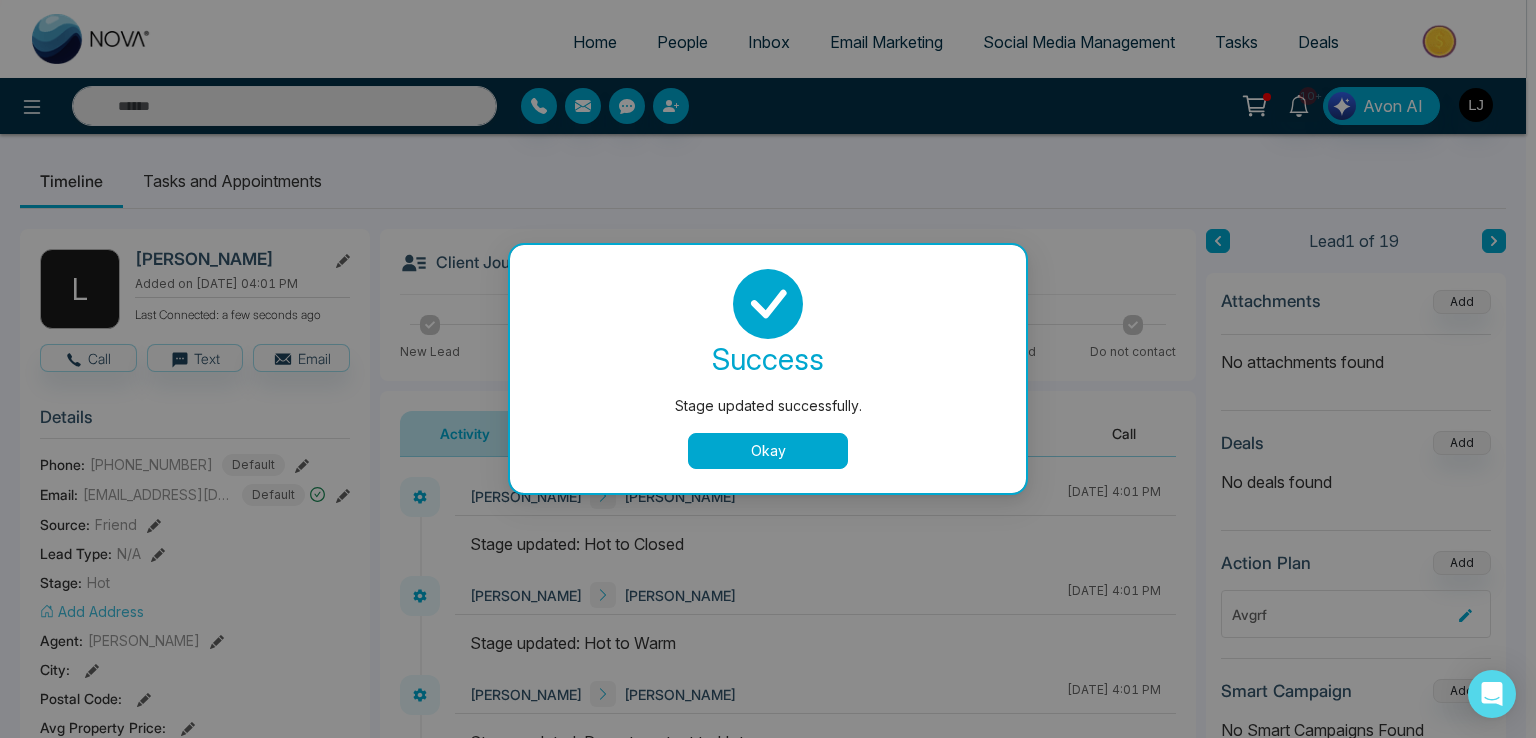click on "Okay" at bounding box center [768, 451] 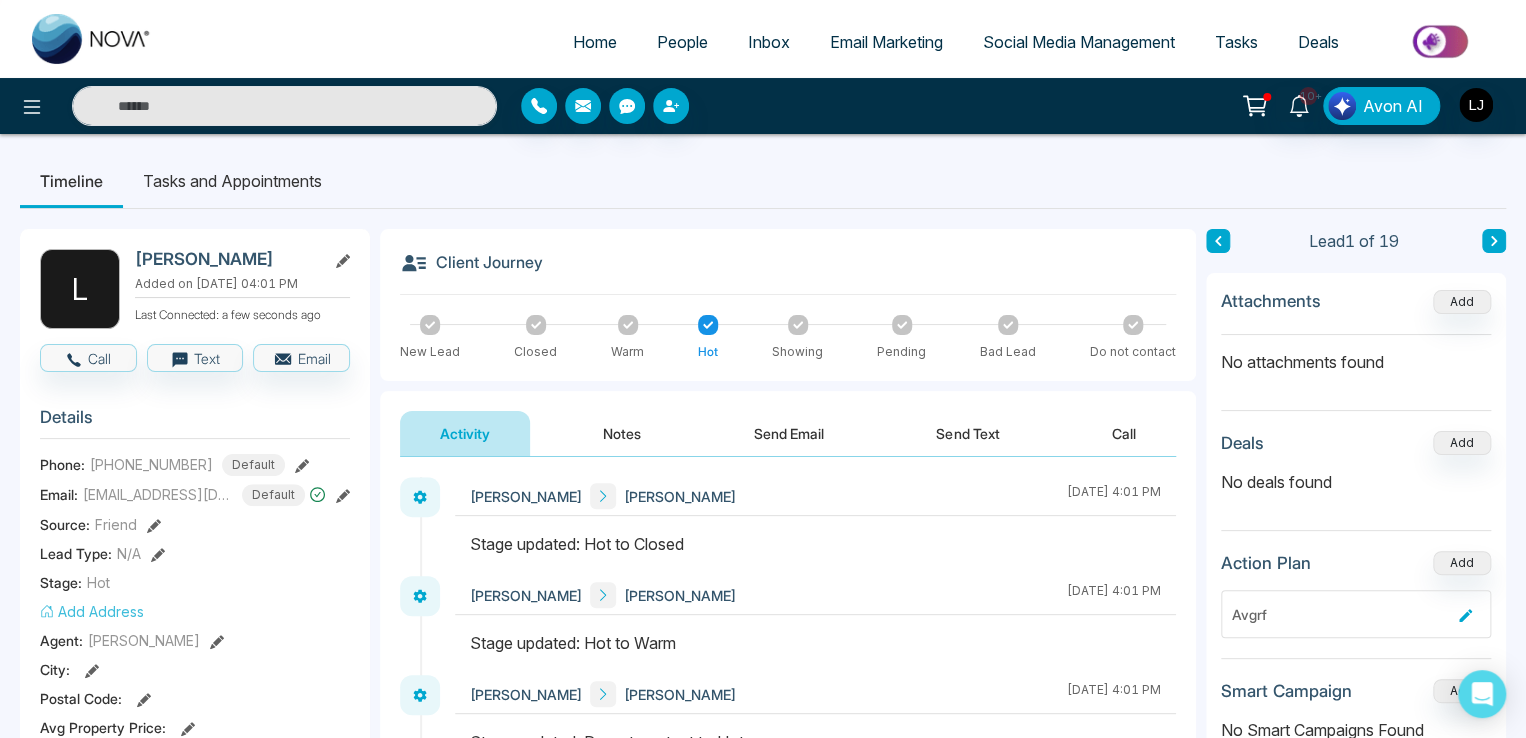 click on "Home" at bounding box center (595, 42) 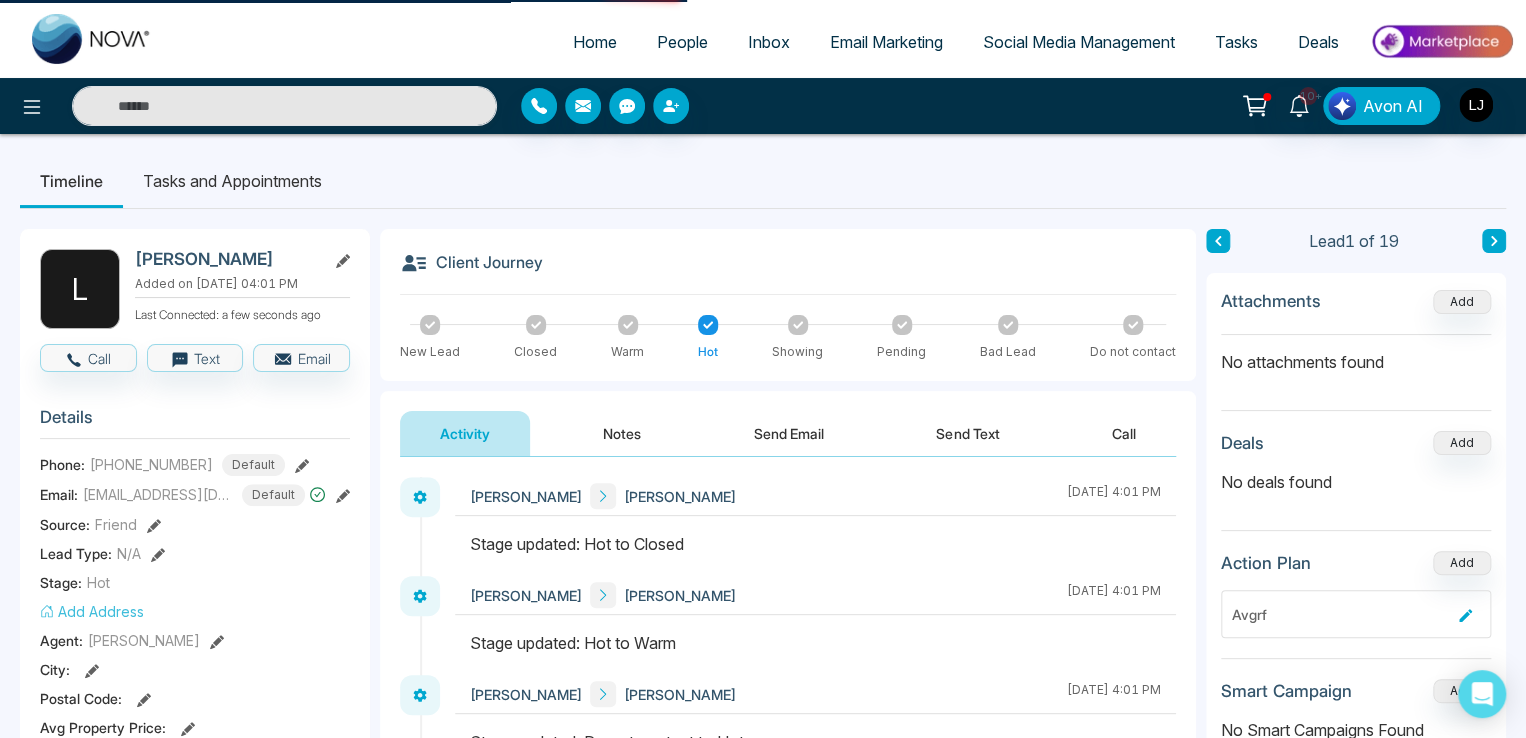 select on "*" 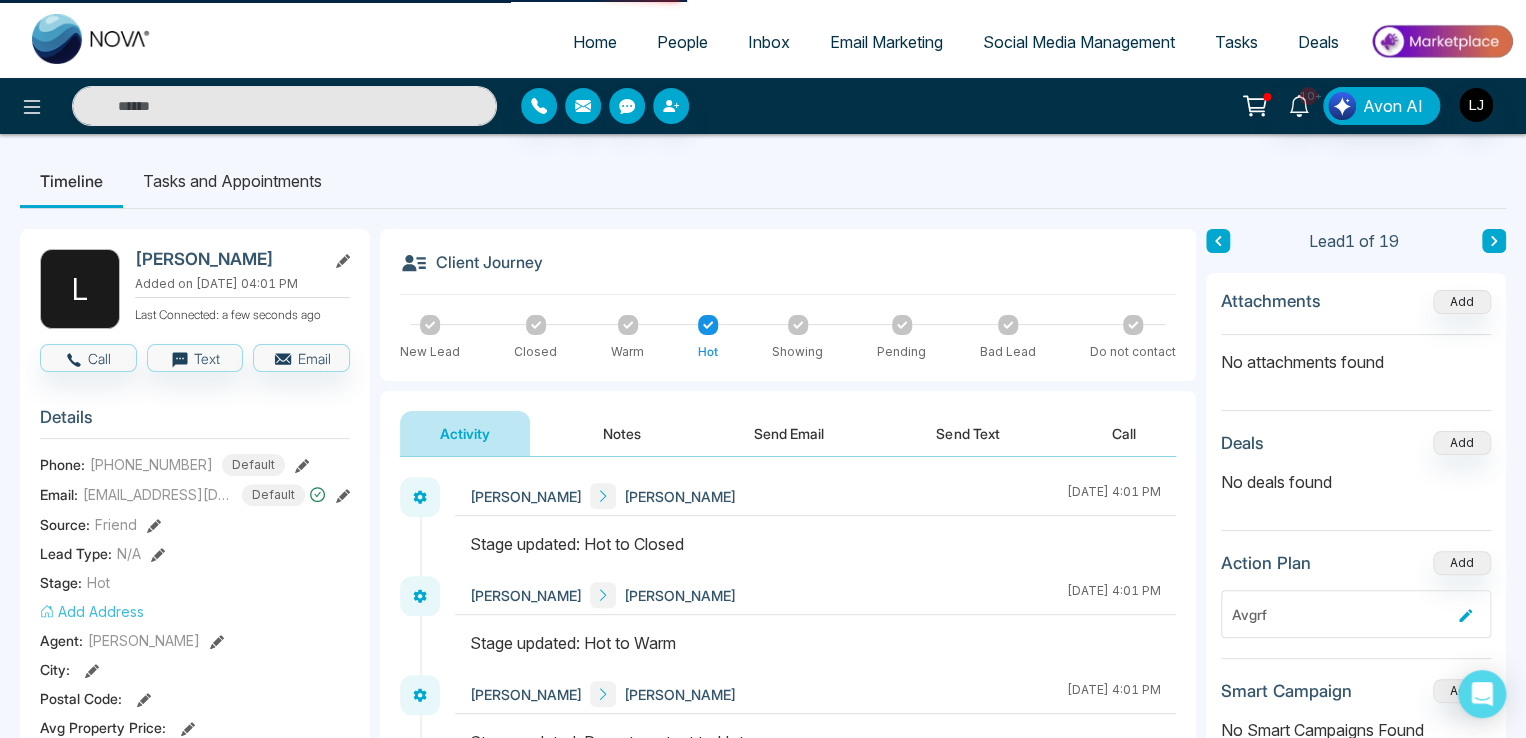 select on "*" 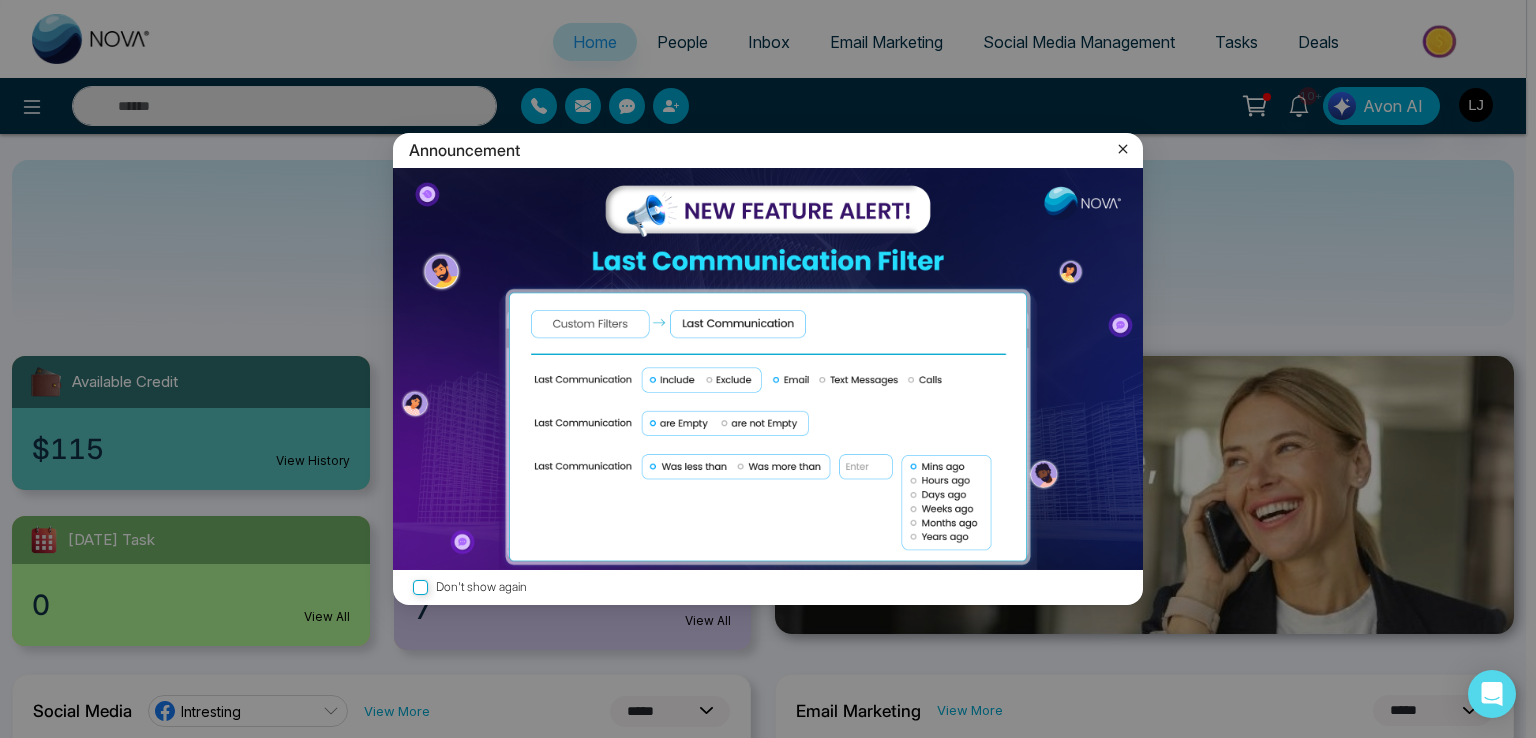 click 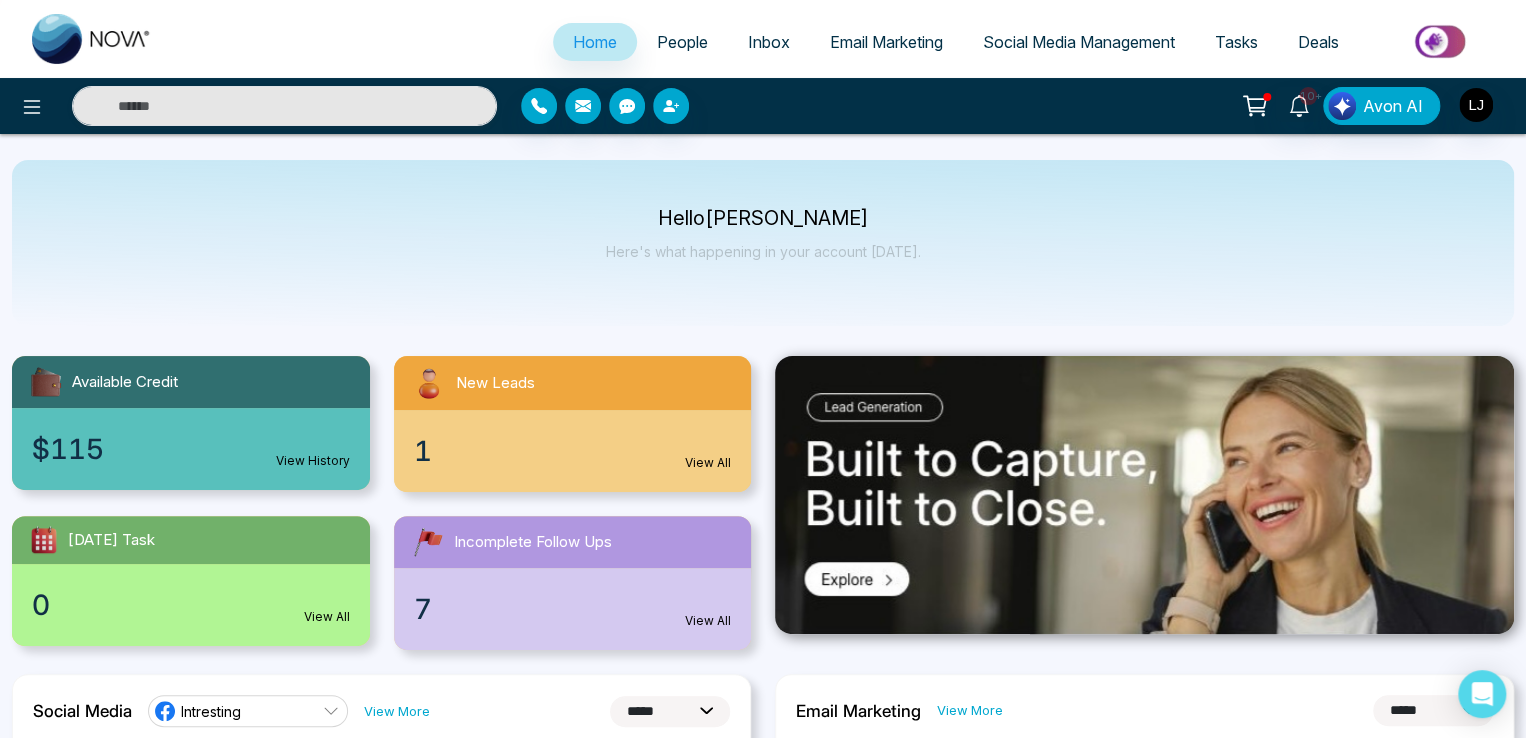 click on "People" at bounding box center (682, 42) 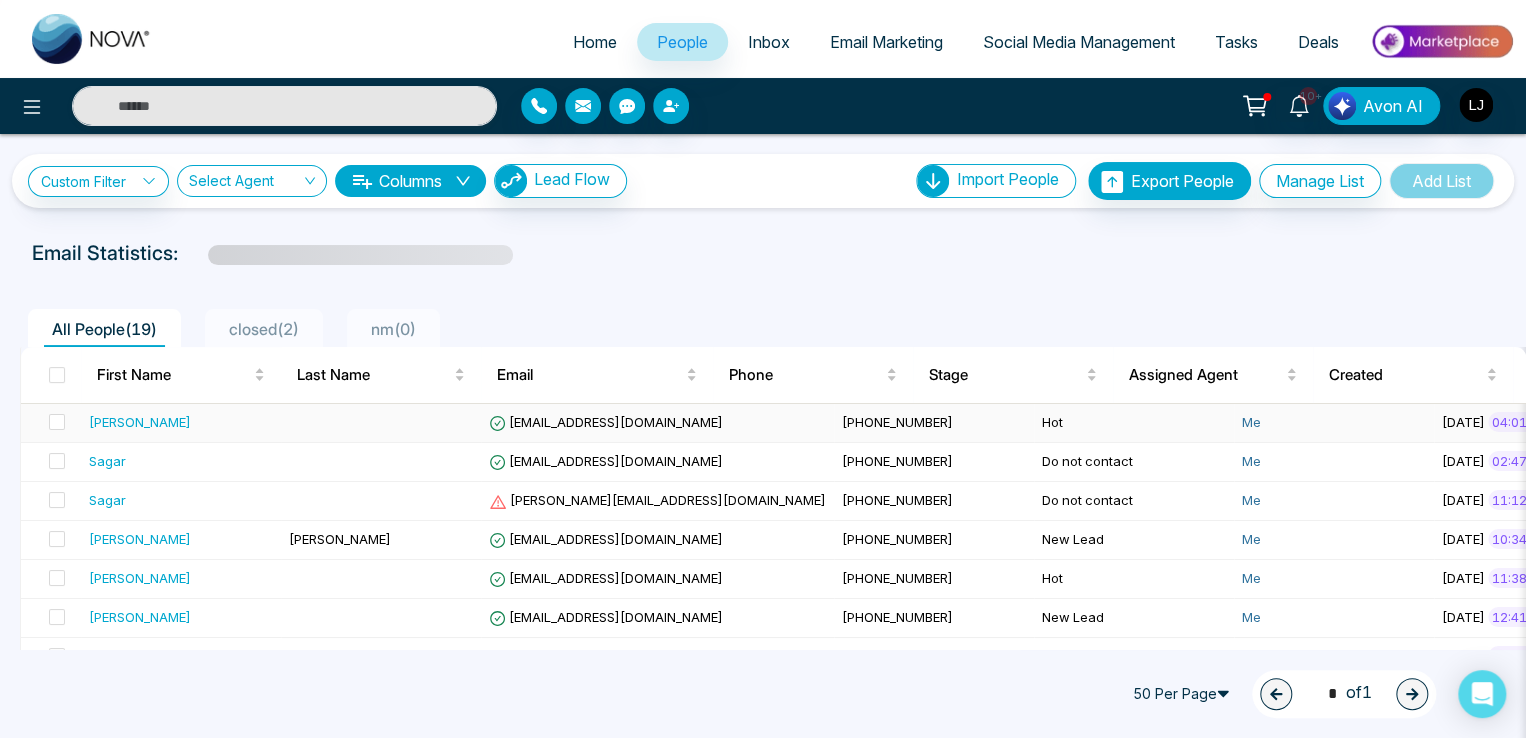 click on "[EMAIL_ADDRESS][DOMAIN_NAME]" at bounding box center (606, 422) 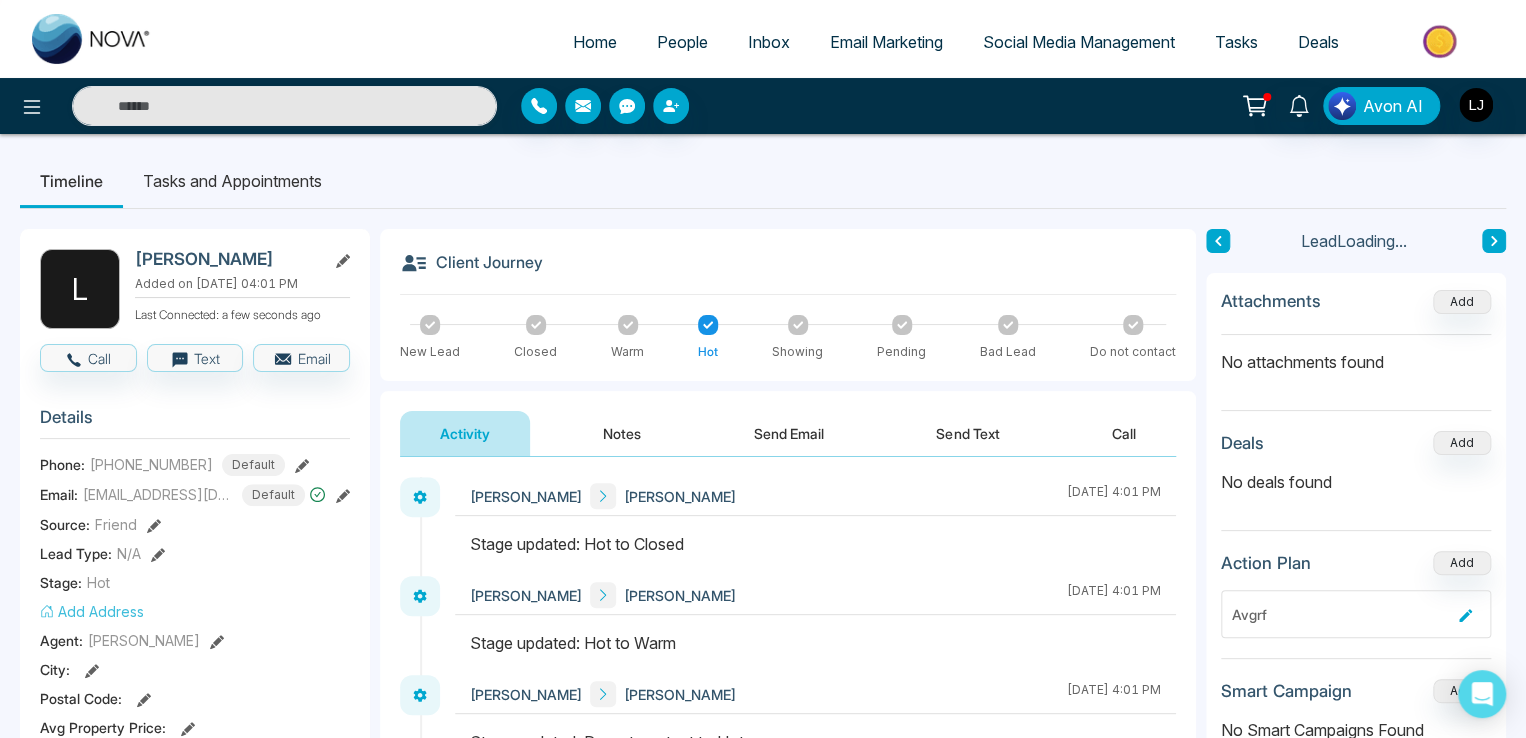 click on "Warm" at bounding box center (627, 338) 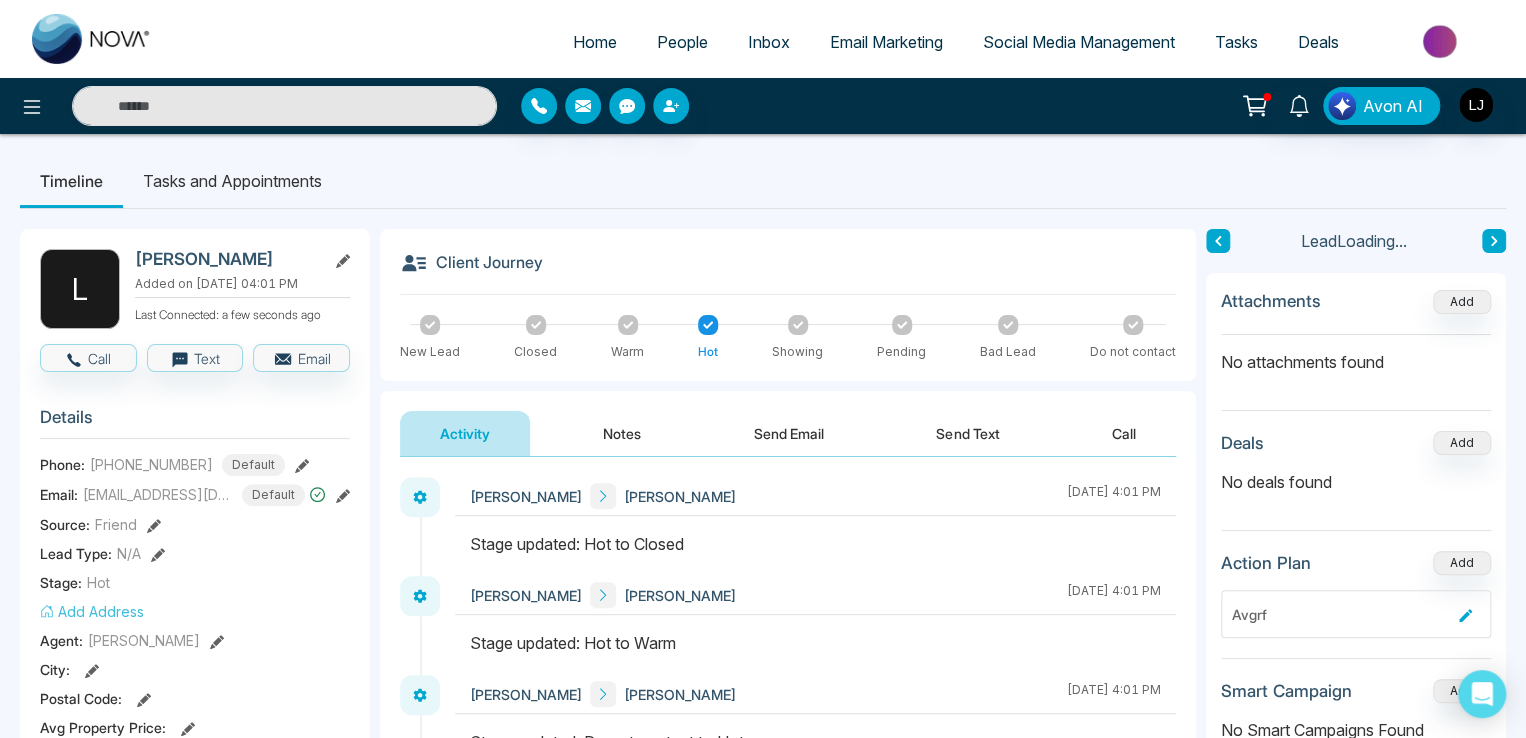 click at bounding box center (628, 325) 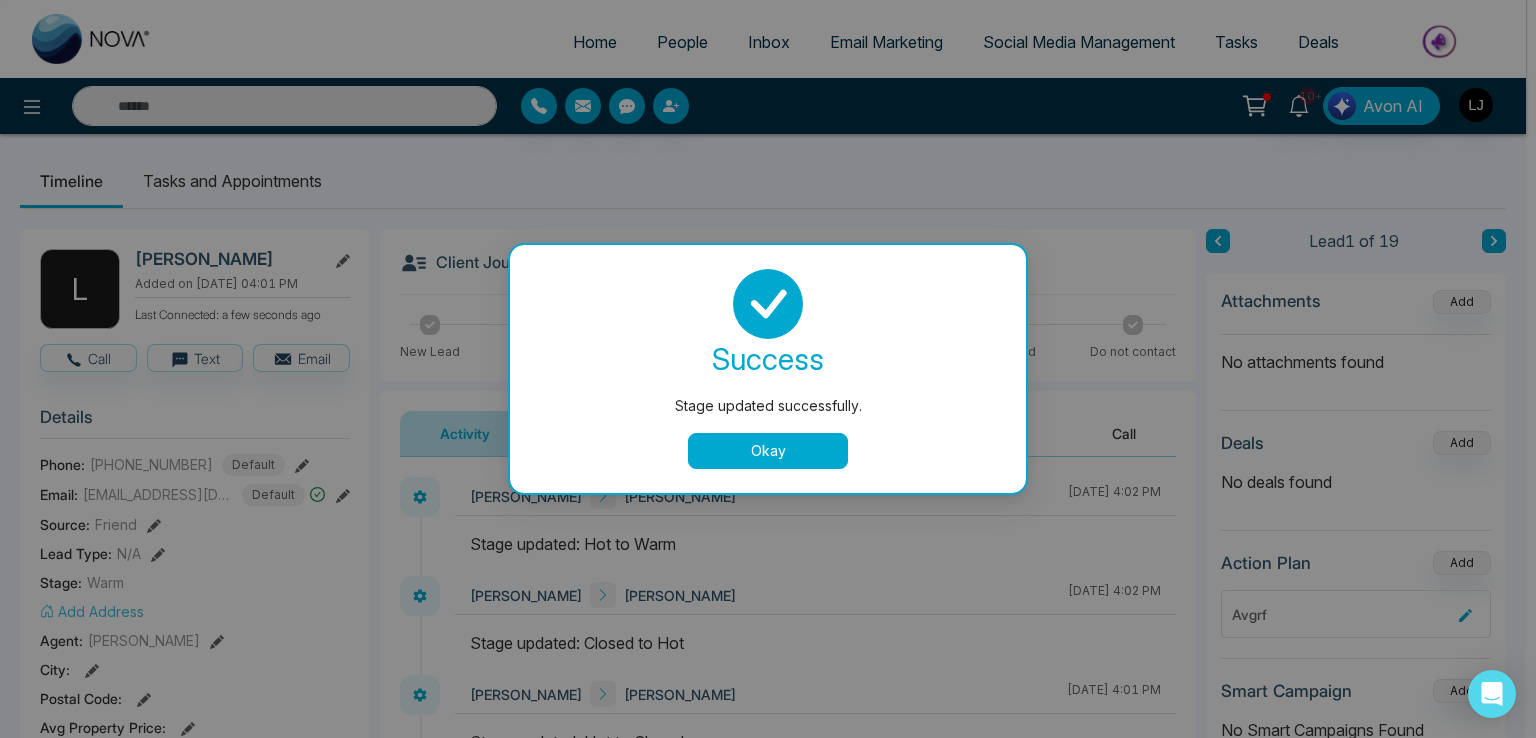 click on "Okay" at bounding box center [768, 451] 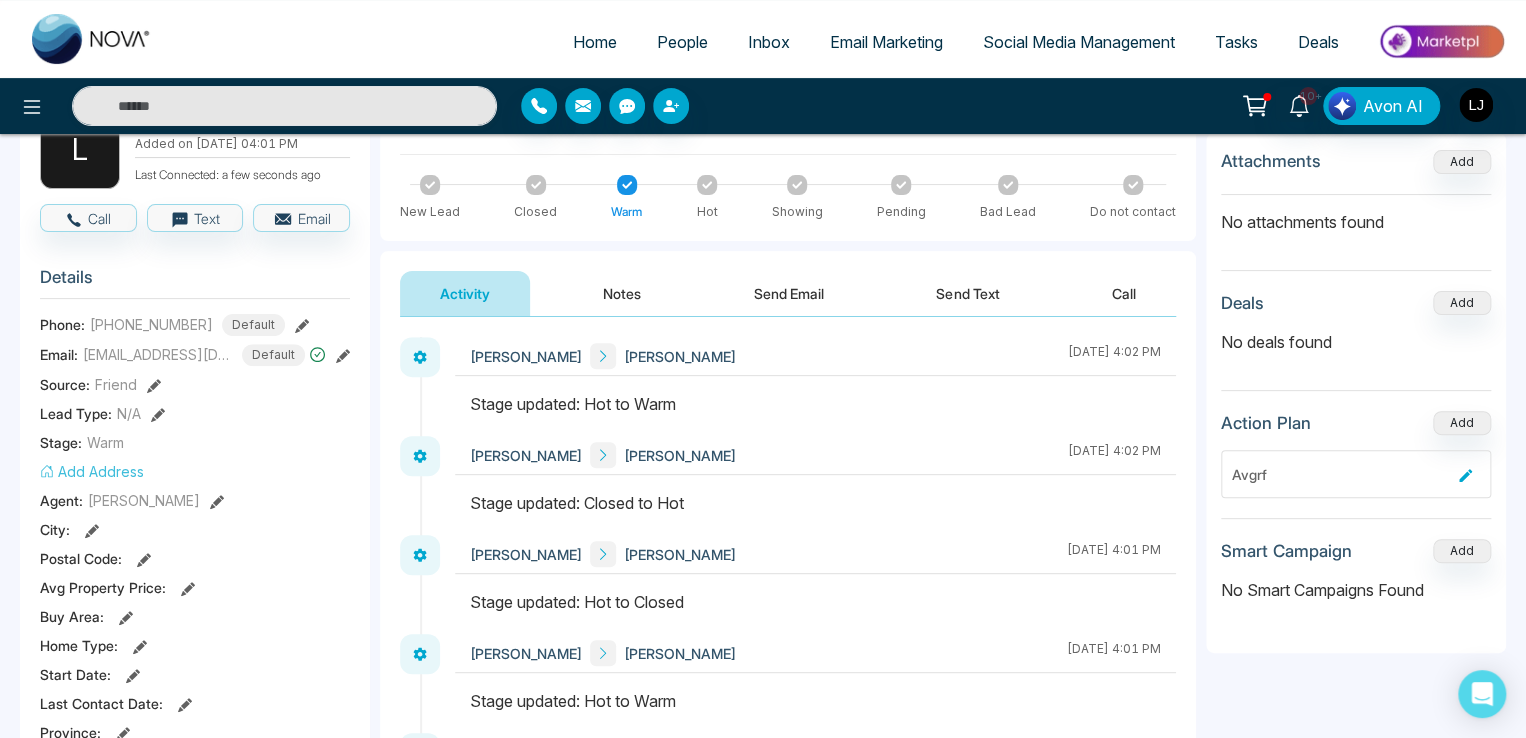 scroll, scrollTop: 600, scrollLeft: 0, axis: vertical 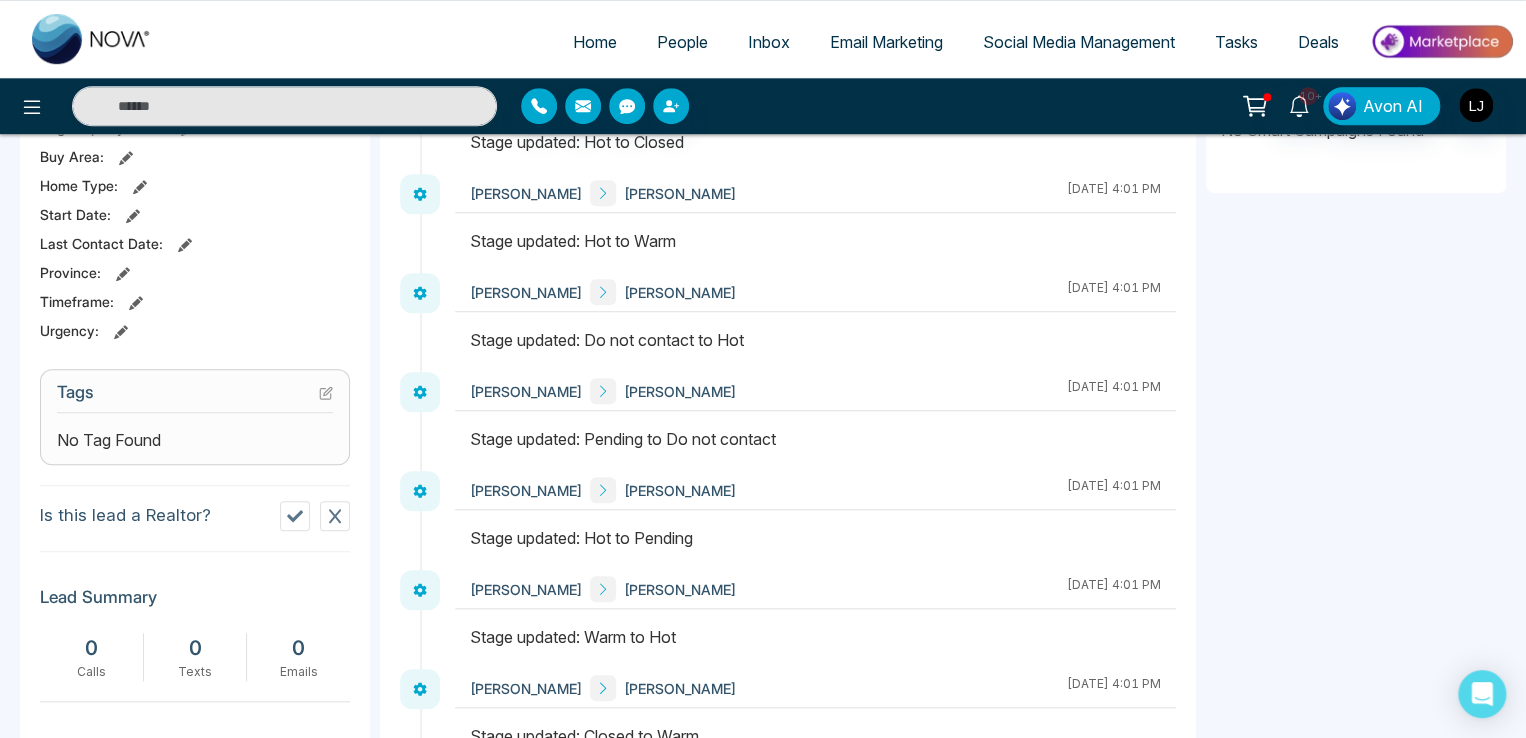 click at bounding box center [335, 516] 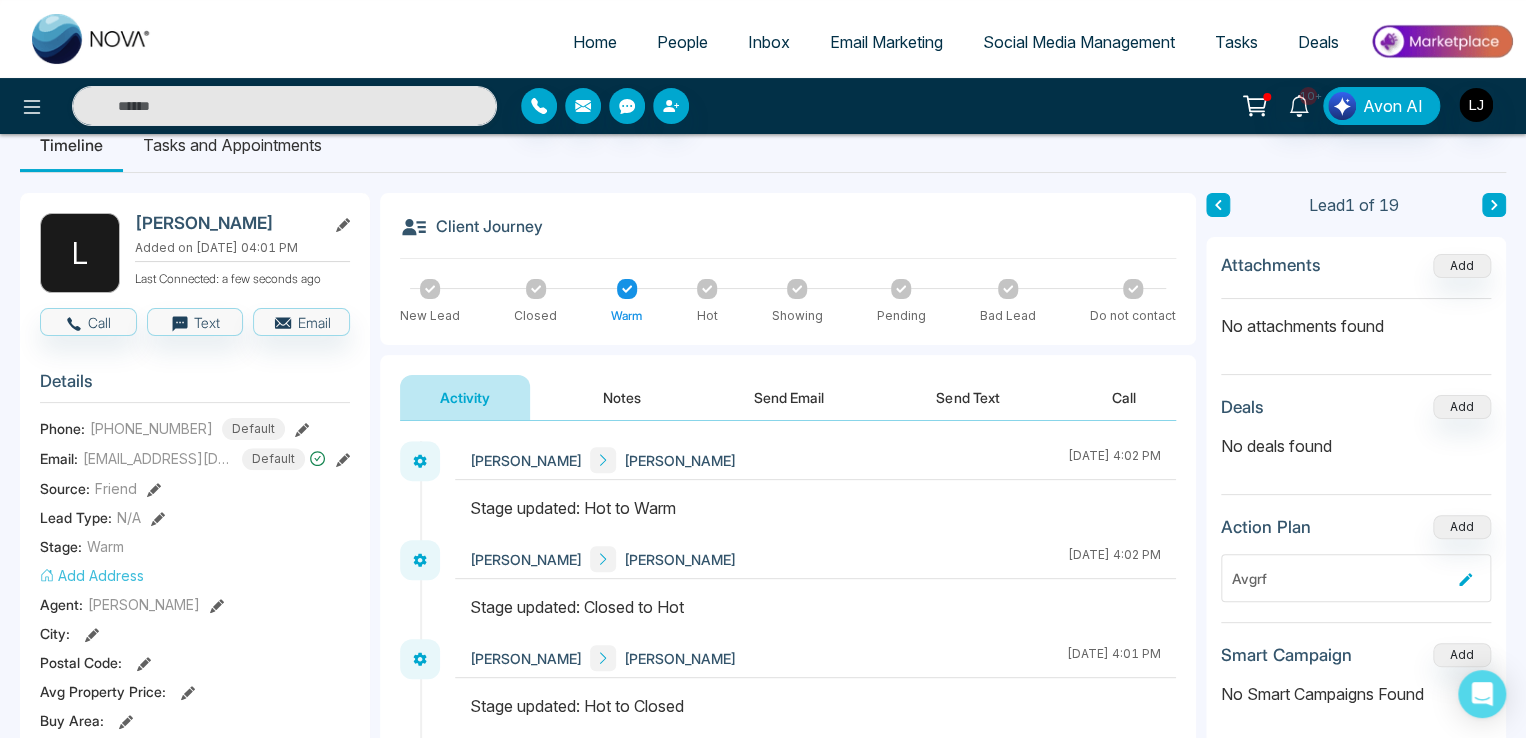 scroll, scrollTop: 0, scrollLeft: 0, axis: both 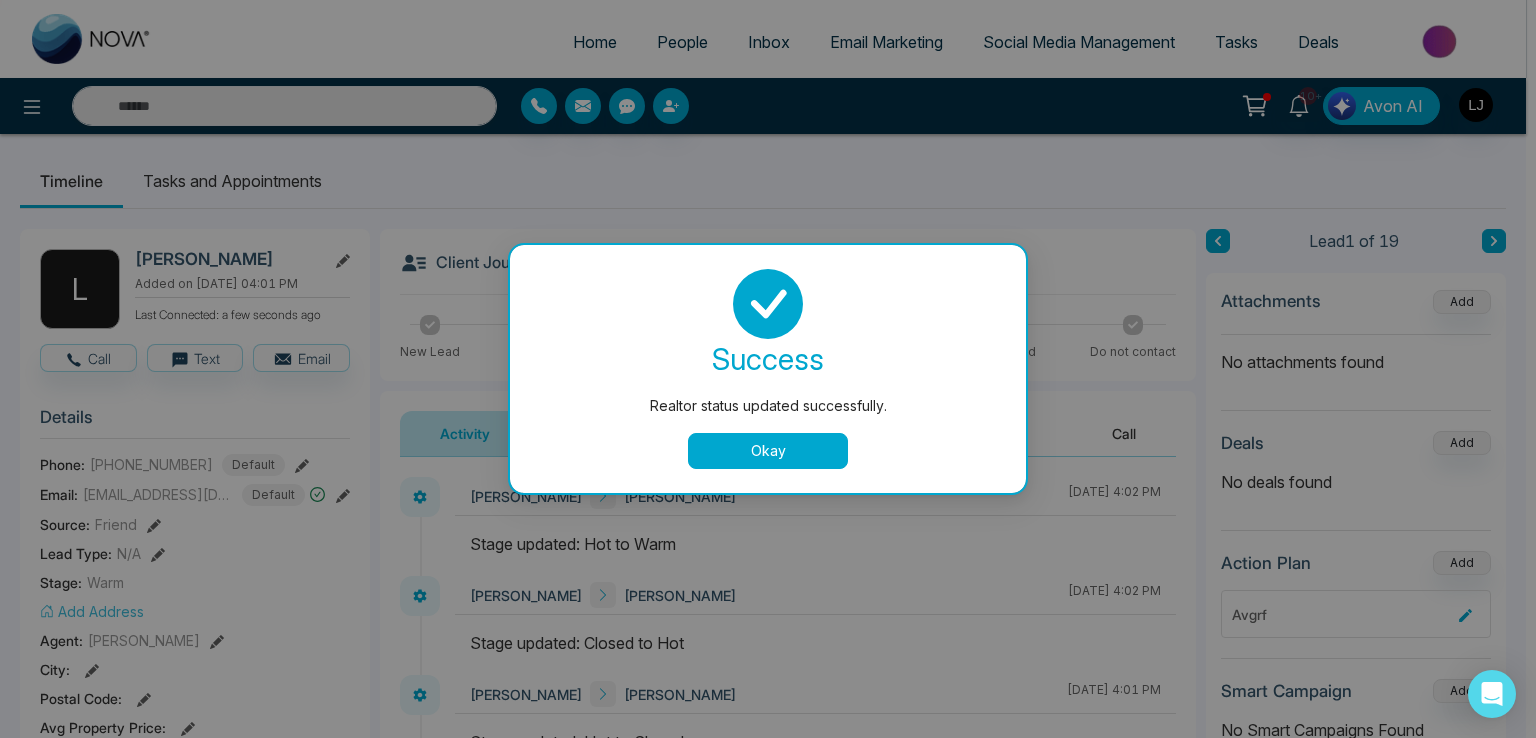click on "Okay" at bounding box center [768, 451] 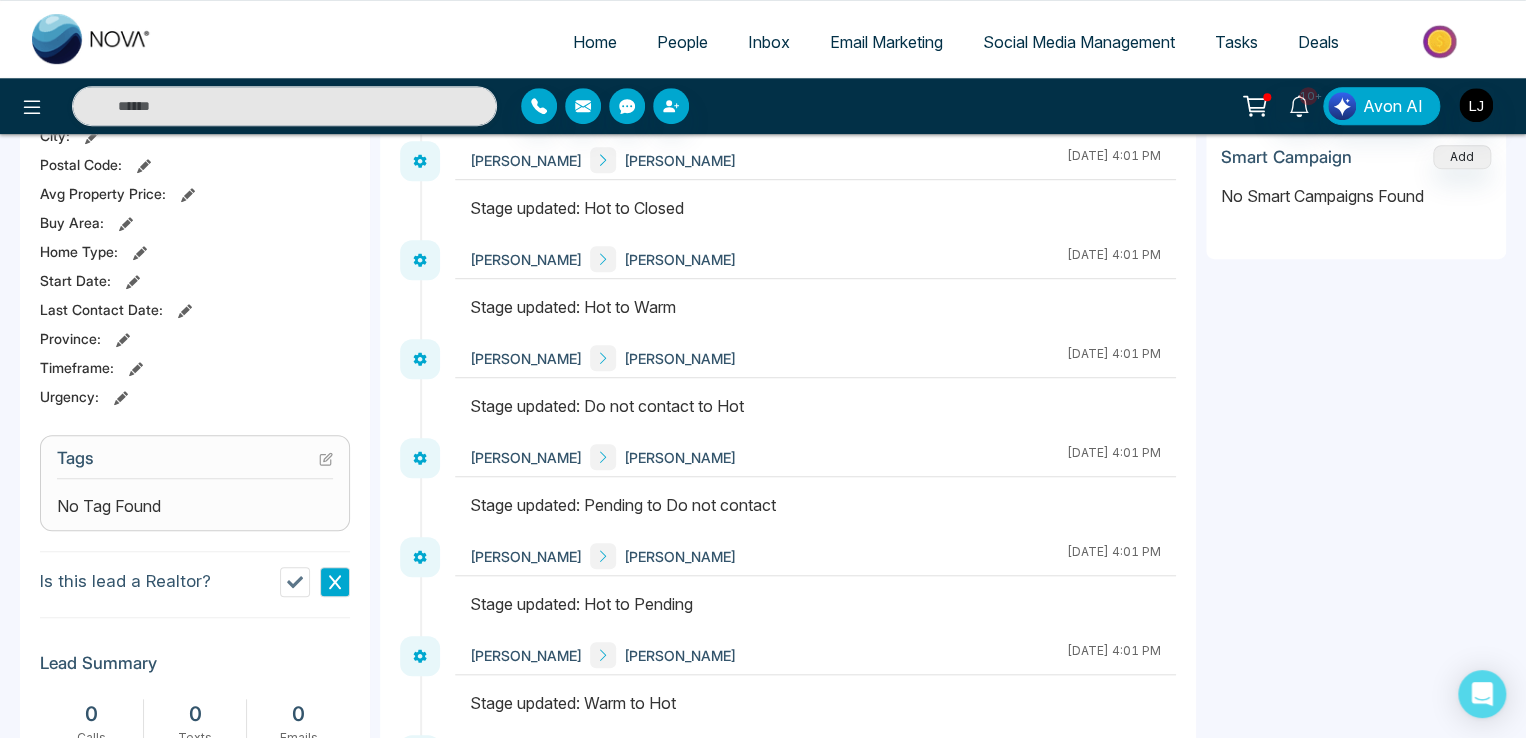 scroll, scrollTop: 500, scrollLeft: 0, axis: vertical 